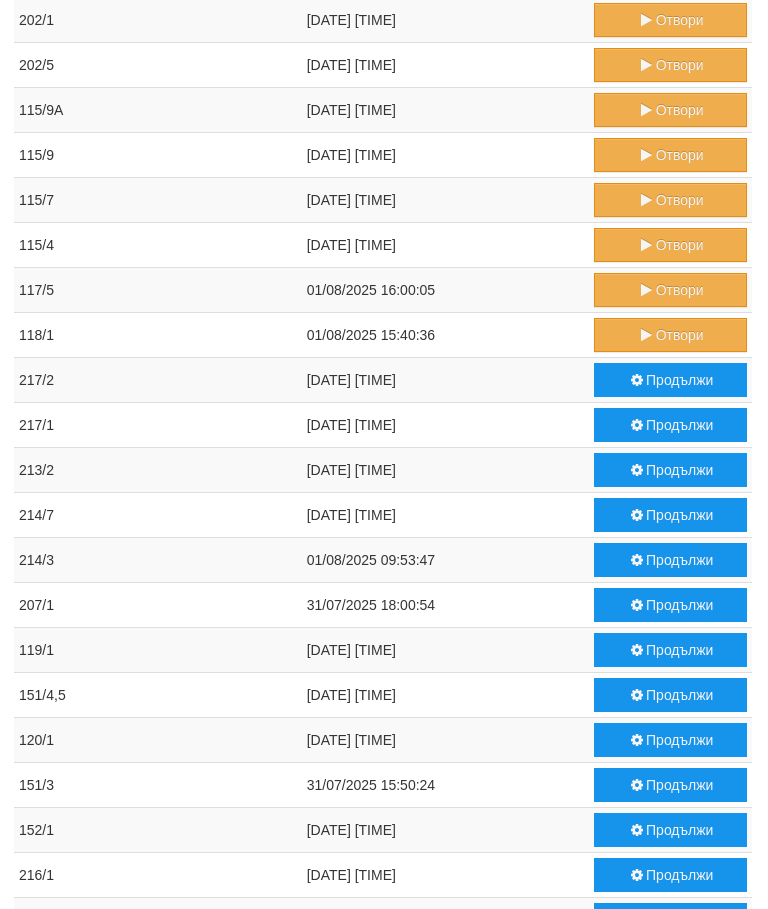 scroll, scrollTop: 168, scrollLeft: 0, axis: vertical 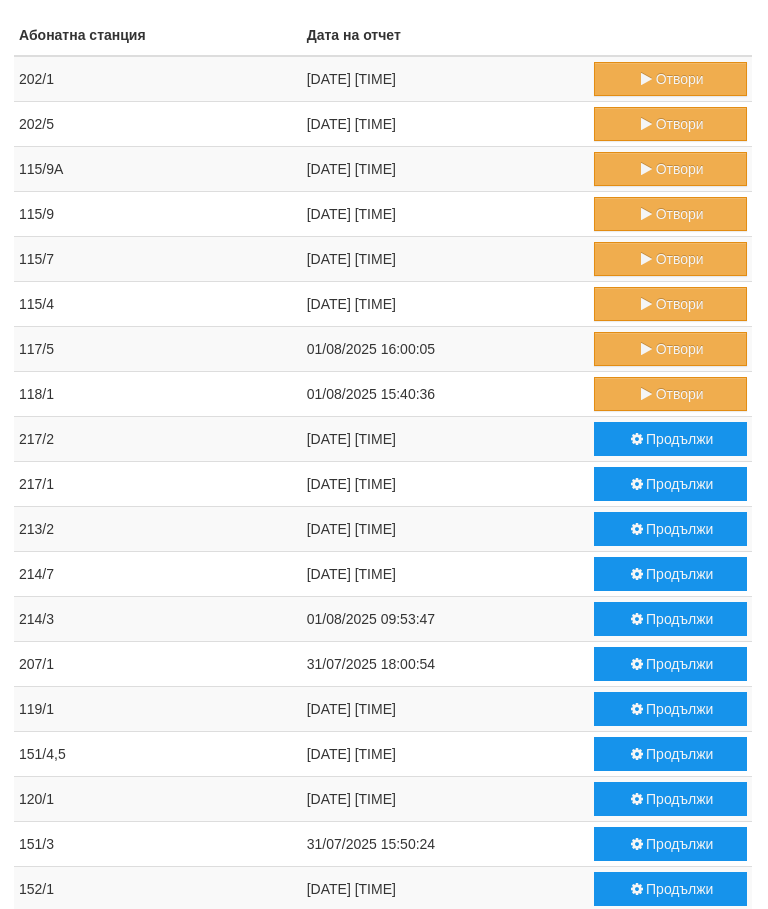 click on "Отвори" at bounding box center [671, 394] 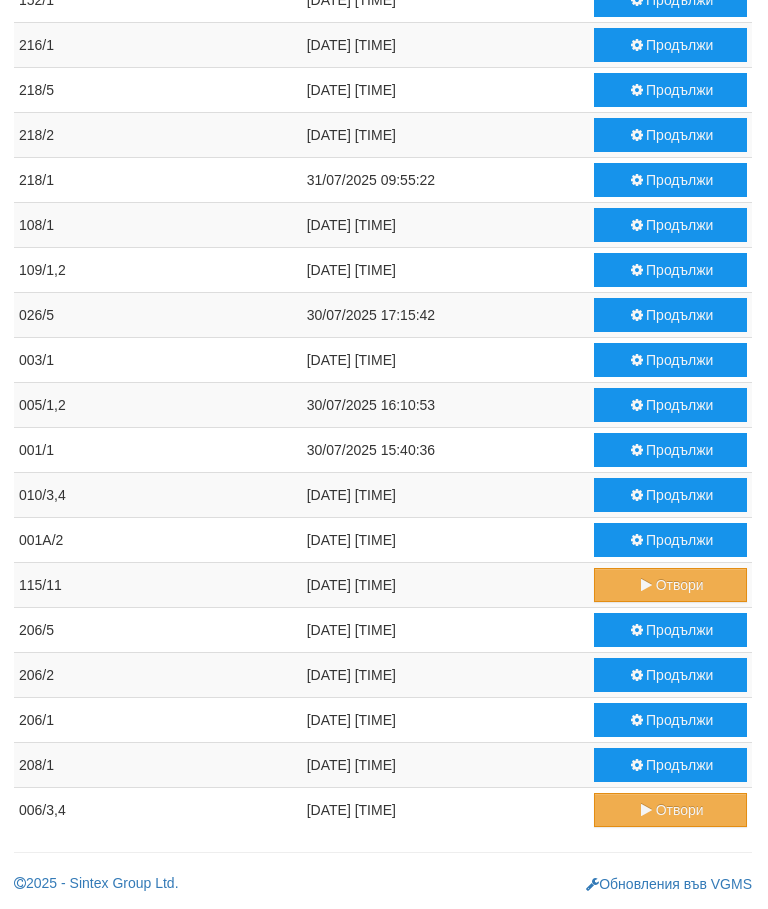 scroll, scrollTop: 1102, scrollLeft: 1, axis: both 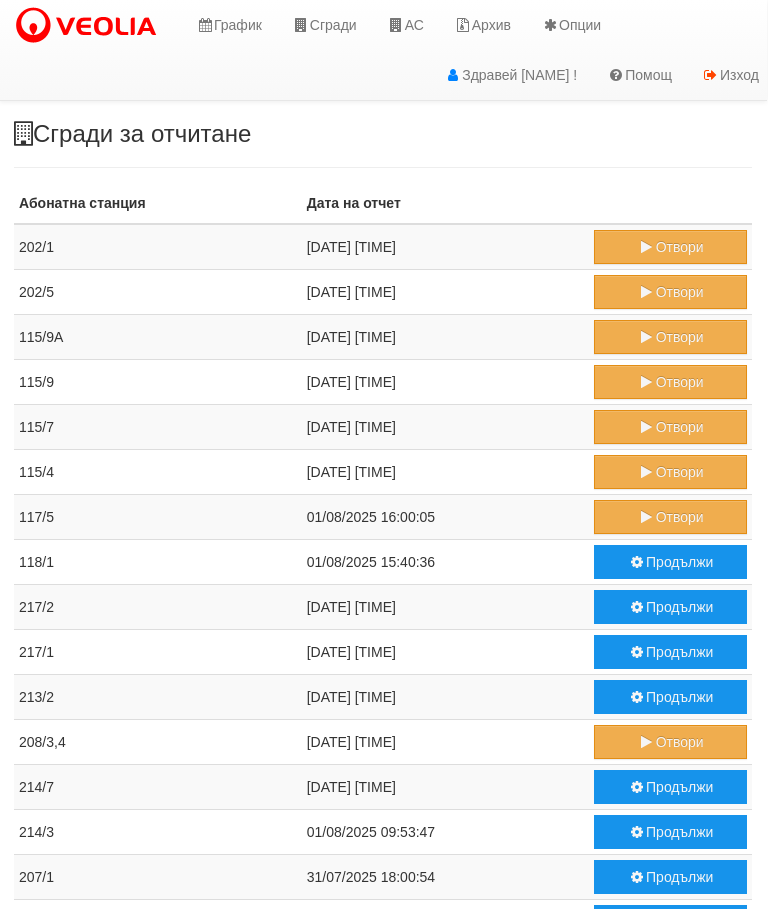 click on "Отвори" at bounding box center [670, 517] 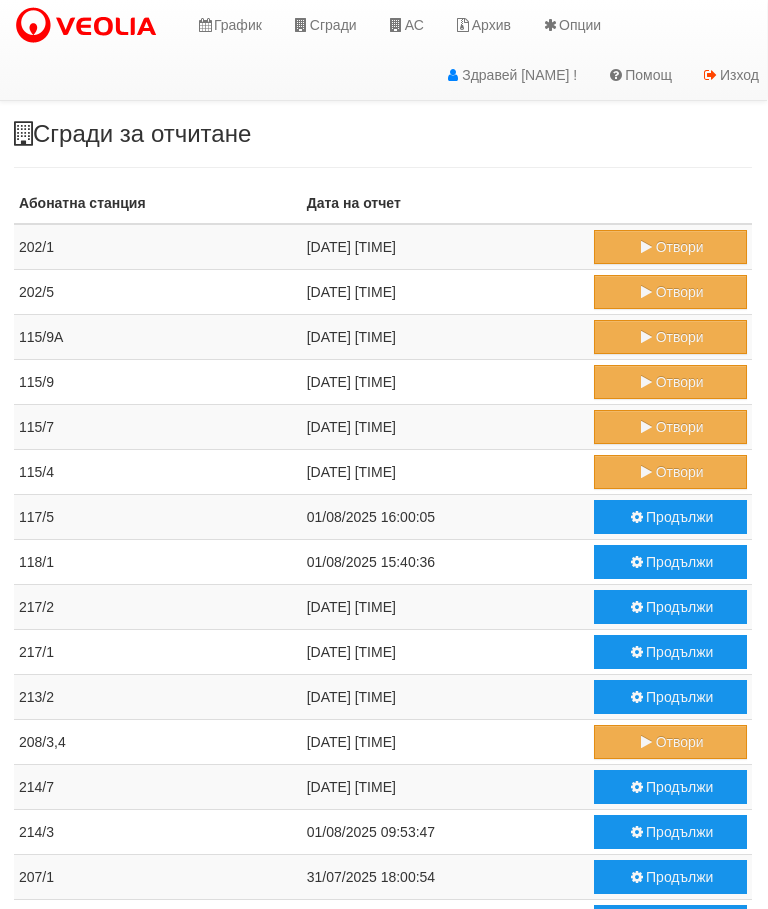 click on "Отвори" at bounding box center [670, 427] 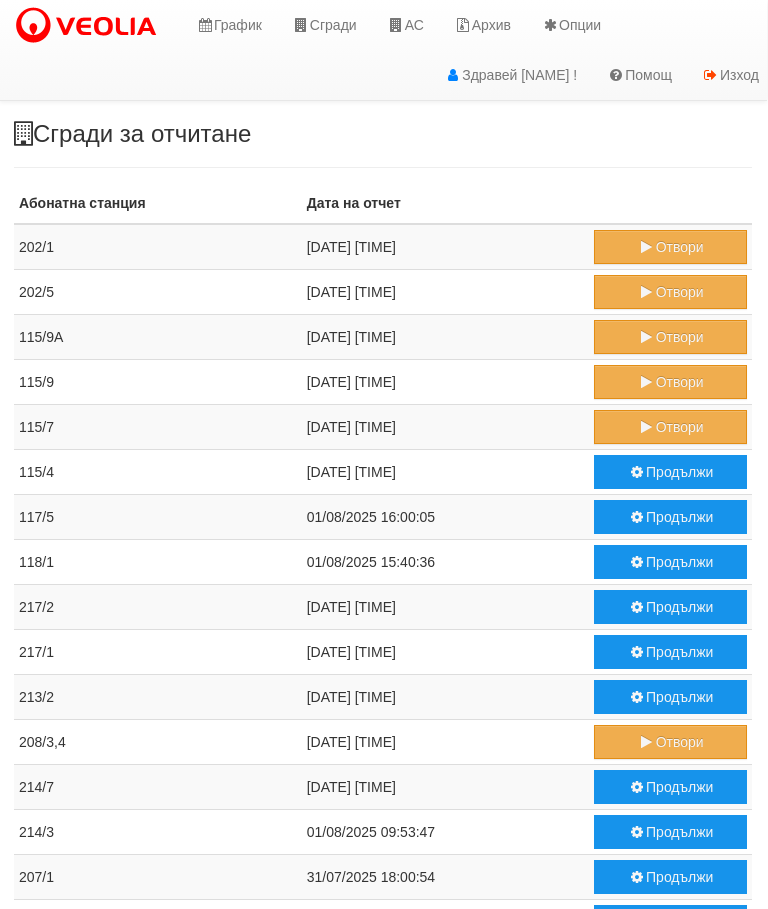 scroll, scrollTop: 0, scrollLeft: 1, axis: horizontal 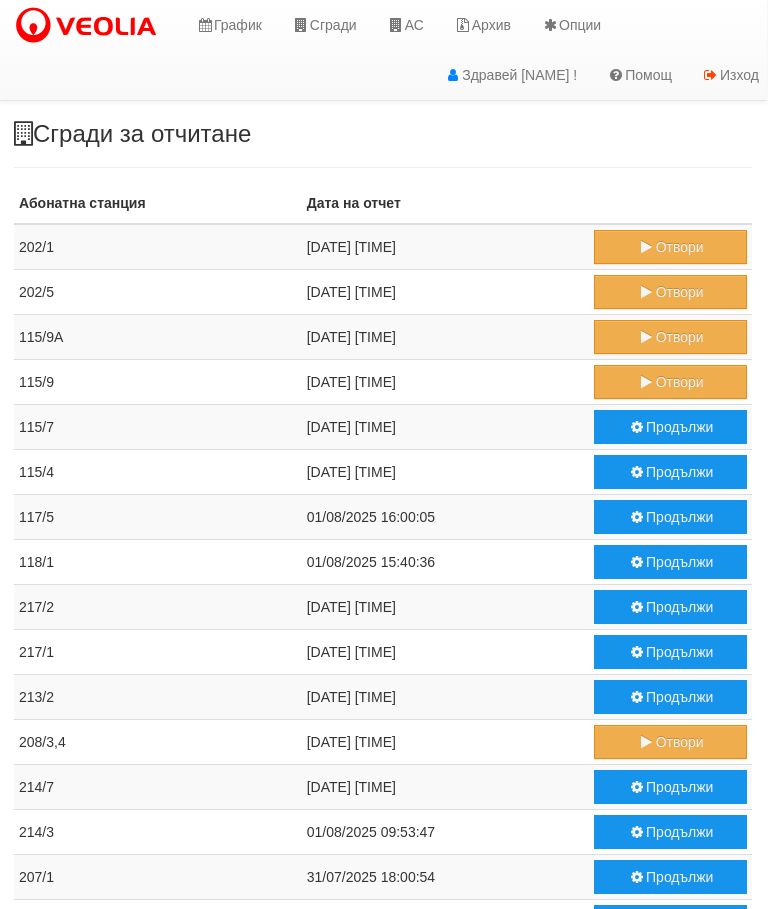 click at bounding box center (647, 382) 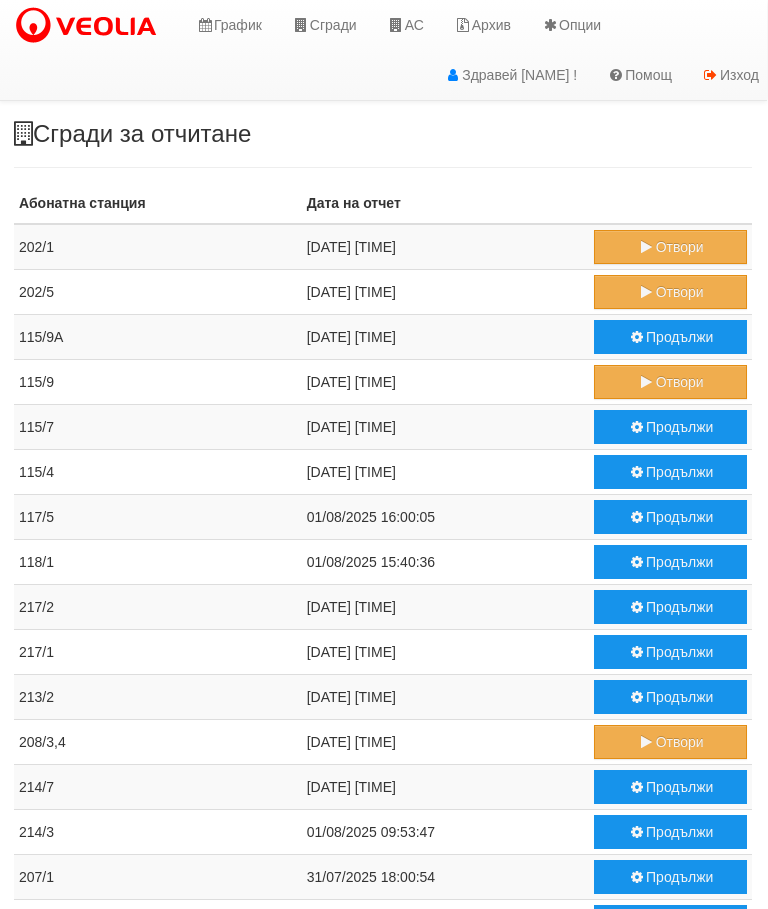 click on "Отвори" at bounding box center [670, 247] 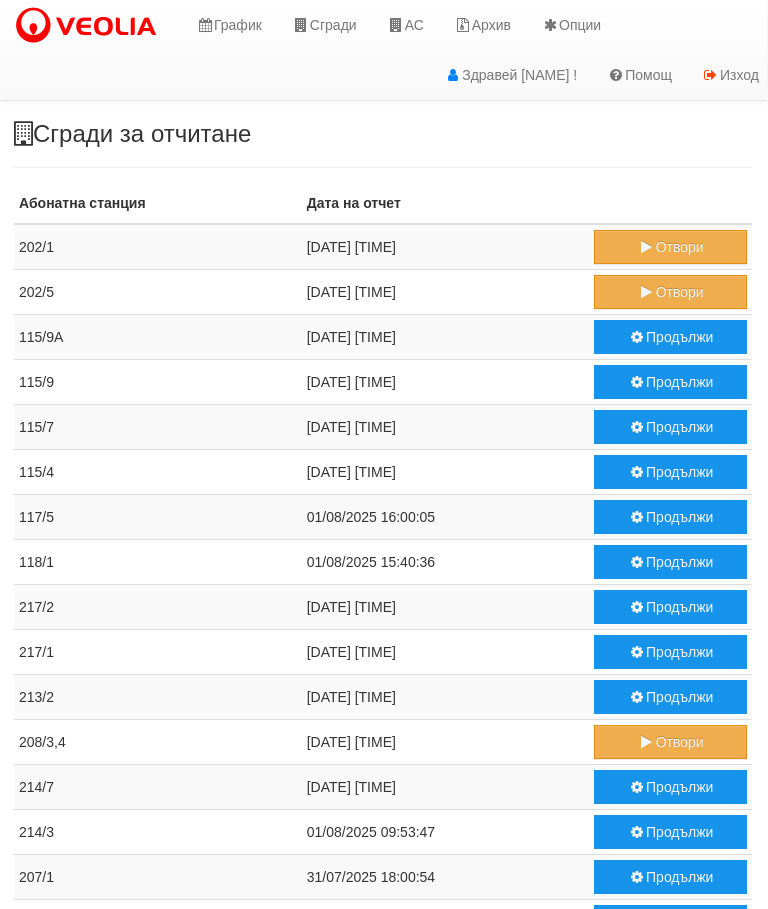 click on "Отвори" at bounding box center [670, 292] 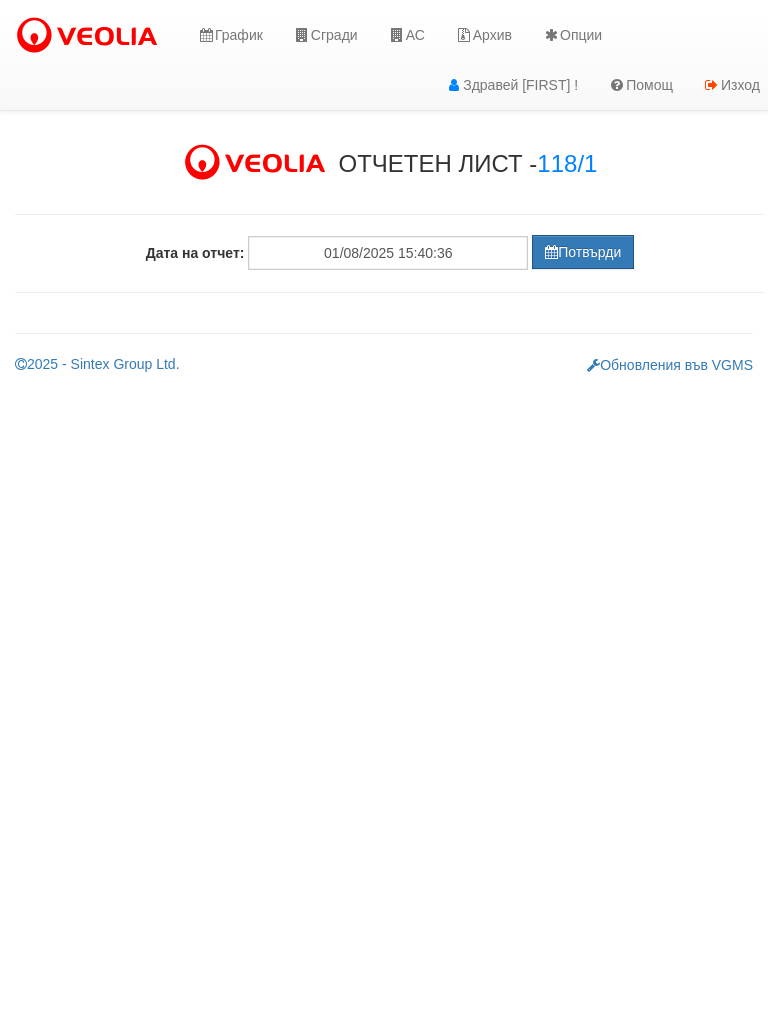 scroll, scrollTop: 0, scrollLeft: 0, axis: both 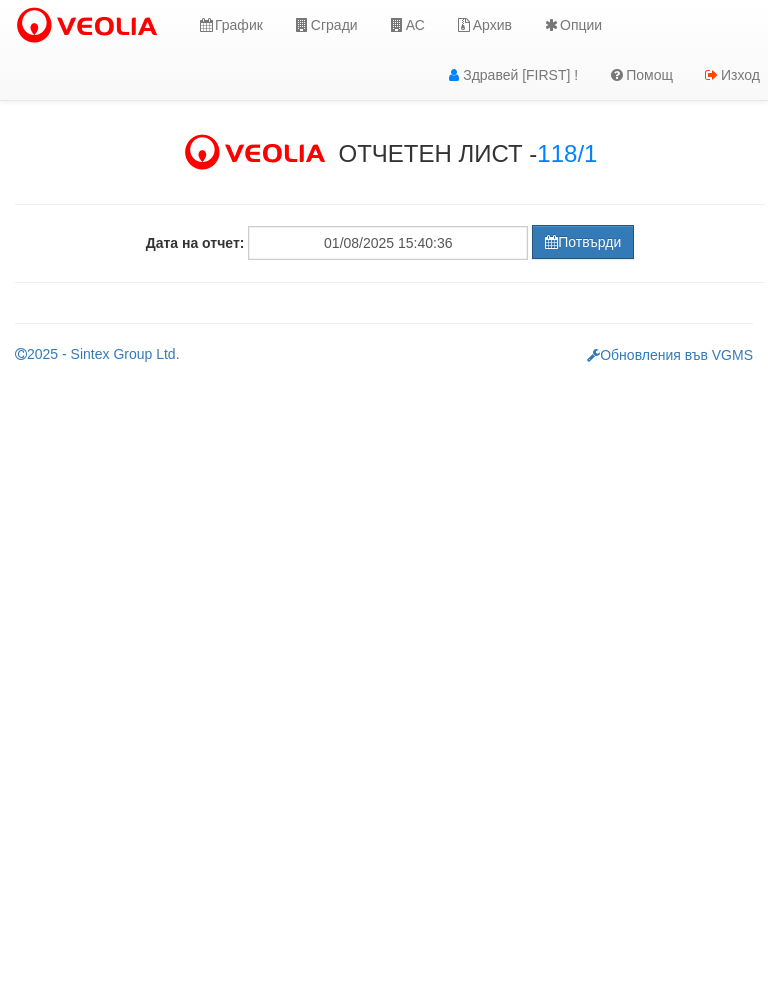click on "Потвърди" at bounding box center [583, 242] 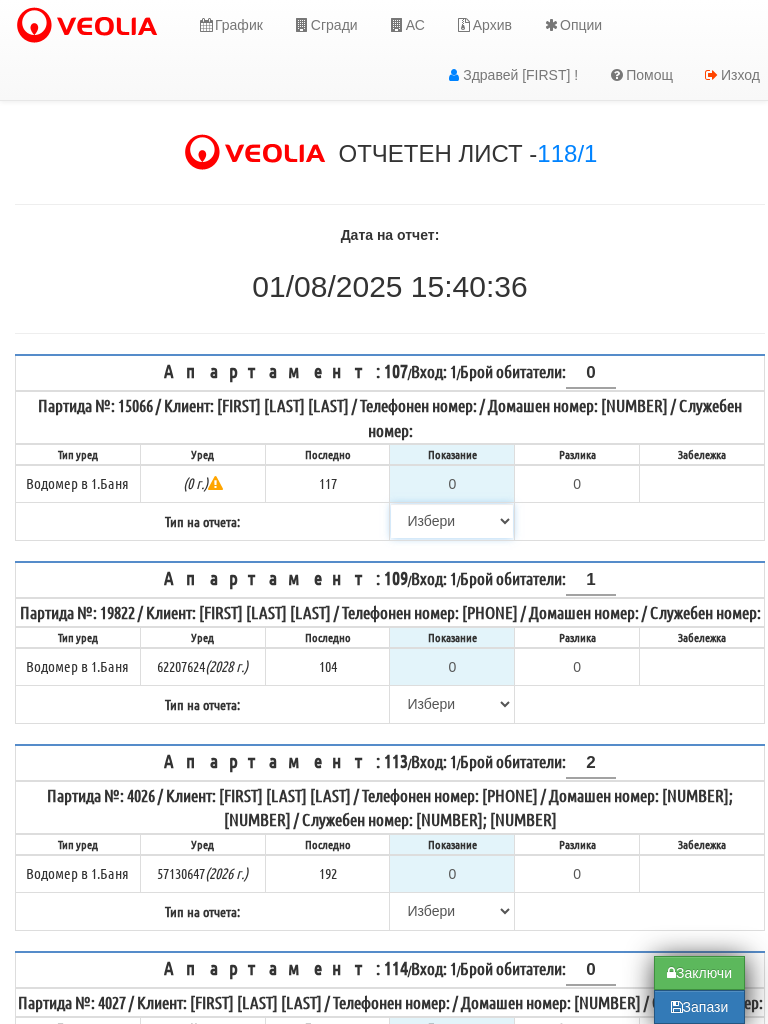 click on "Избери
Визуален
Телефон
Бележка
Неосигурен достъп
Самоотчет
Служебно
Дистанционен" at bounding box center [452, 521] 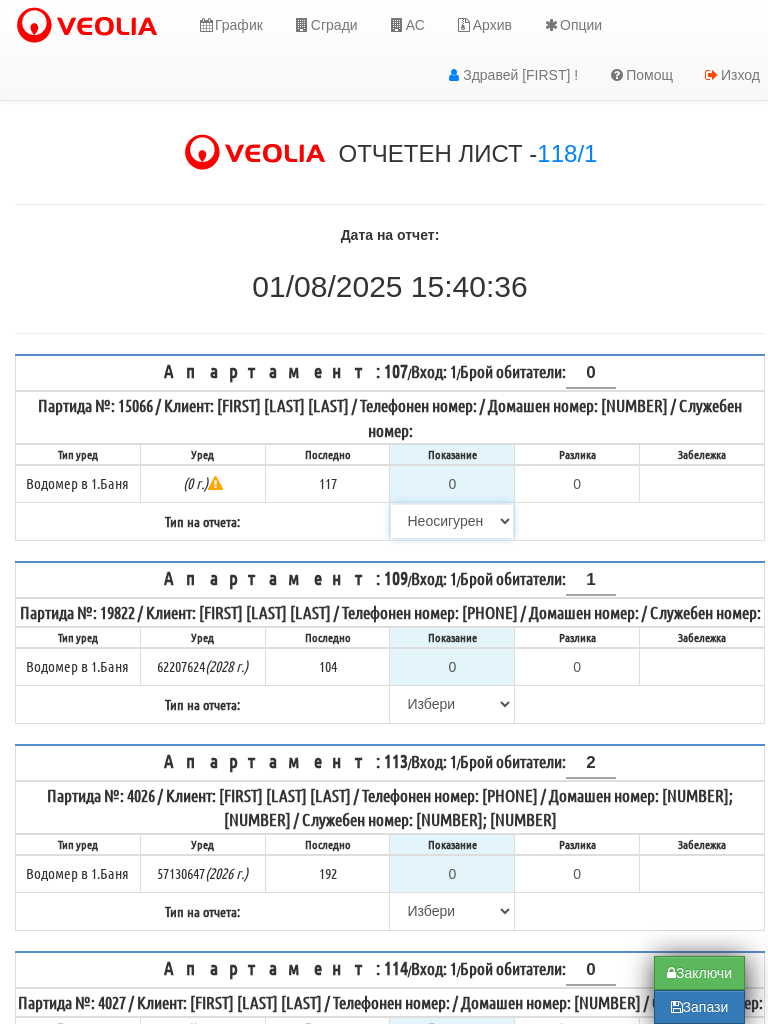 type on "117" 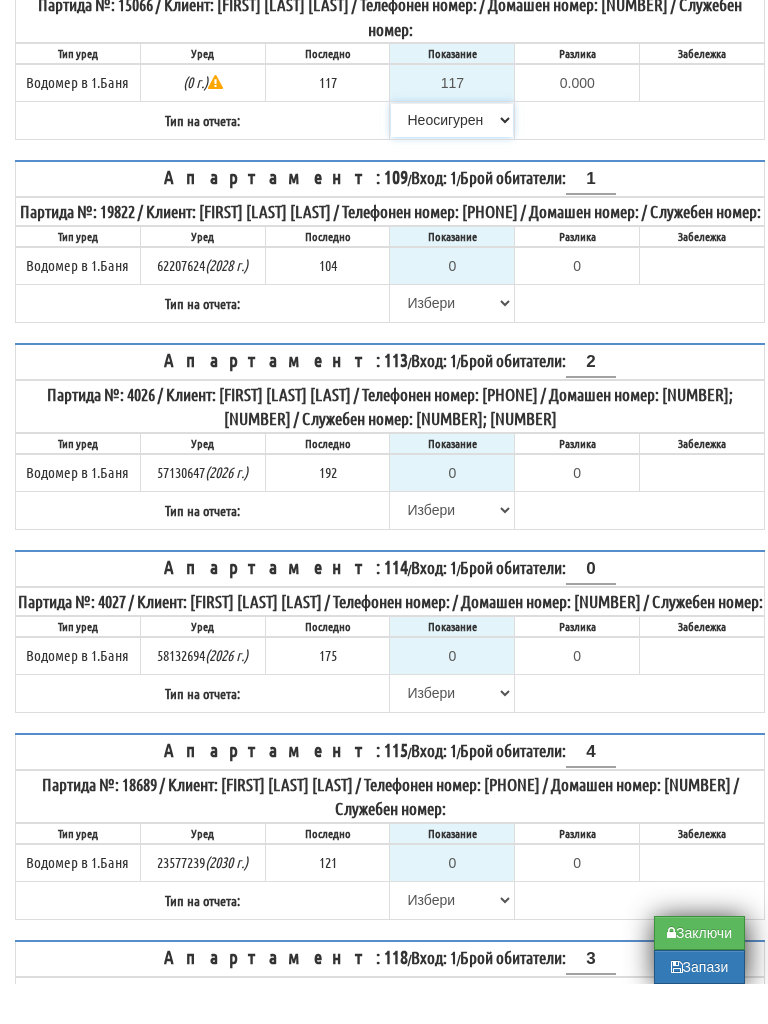 scroll, scrollTop: 365, scrollLeft: 0, axis: vertical 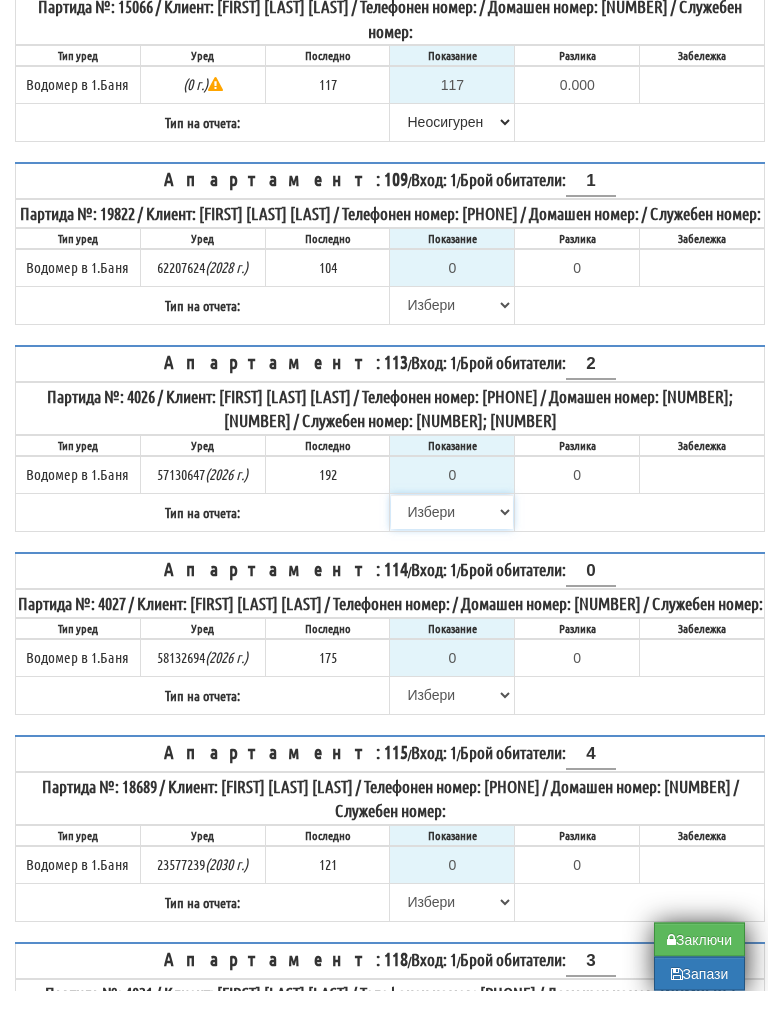 click on "Избери
Визуален
Телефон
Бележка
Неосигурен достъп
Самоотчет
Служебно
Дистанционен" at bounding box center [452, 546] 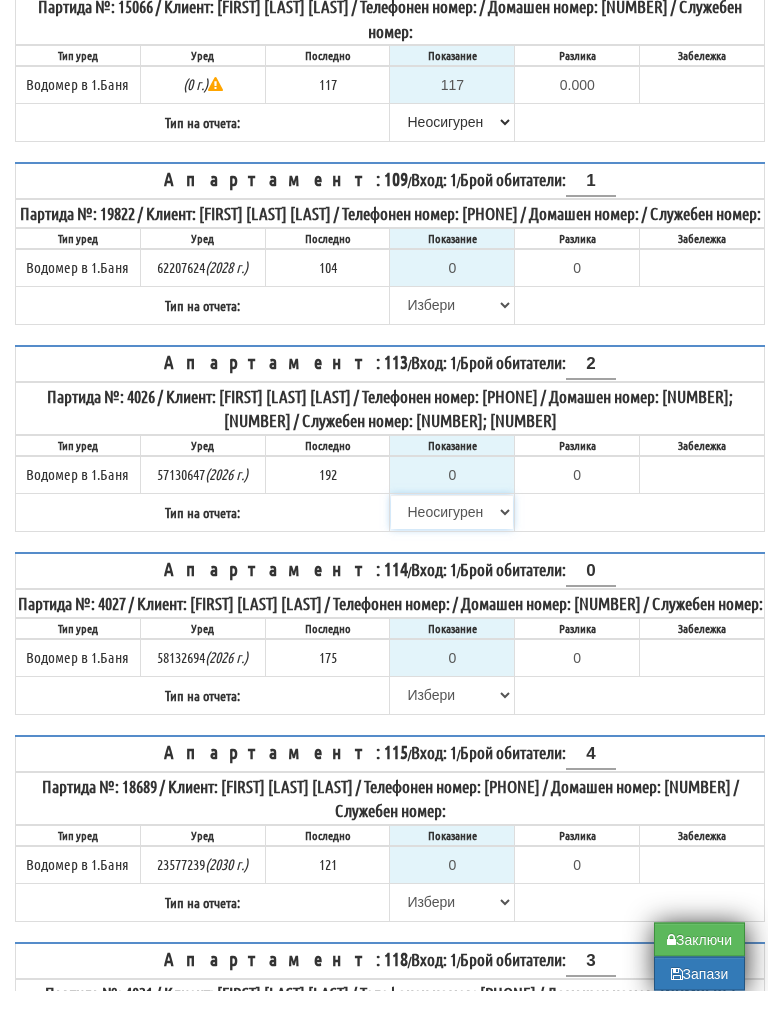 type on "192" 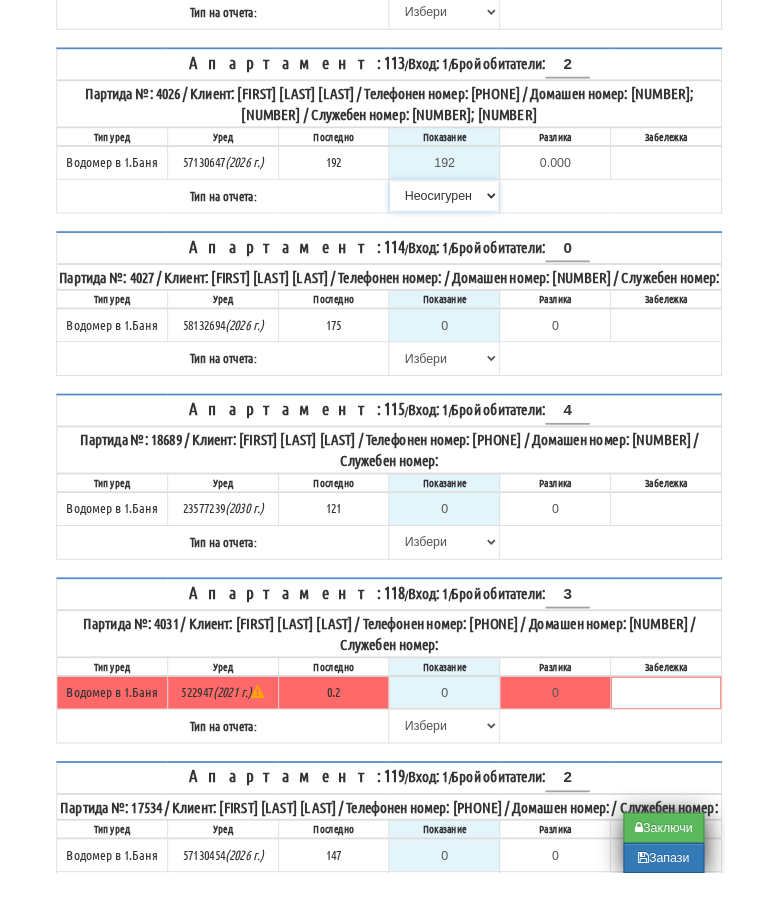 scroll, scrollTop: 652, scrollLeft: 0, axis: vertical 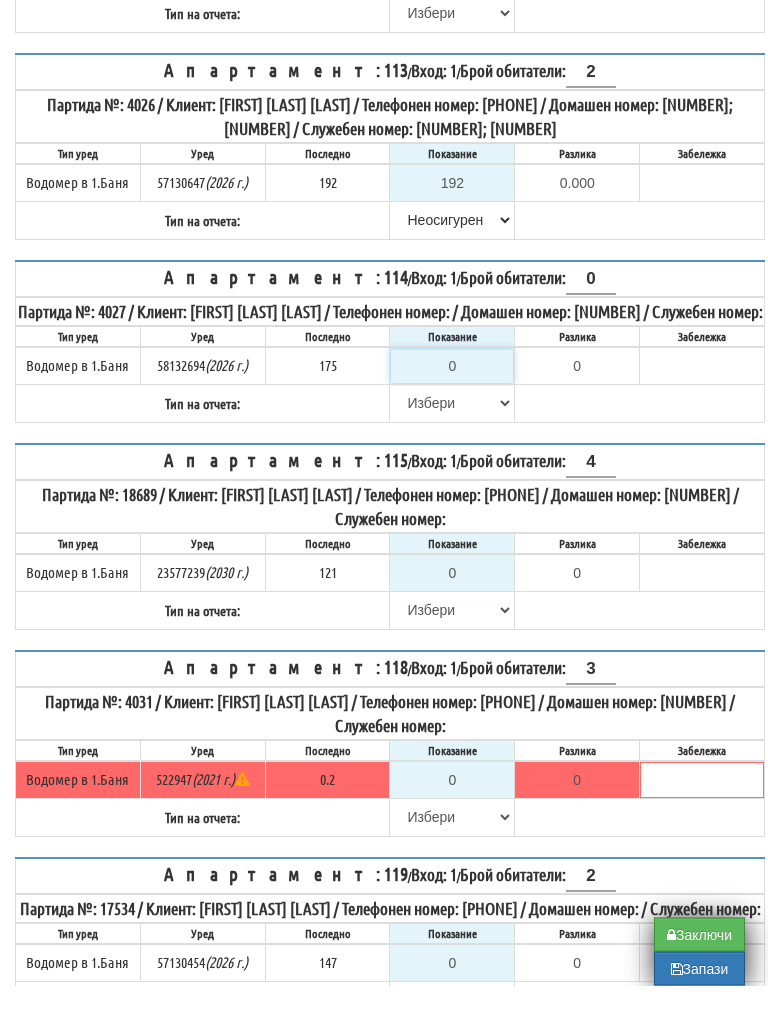 click on "0" at bounding box center [452, 405] 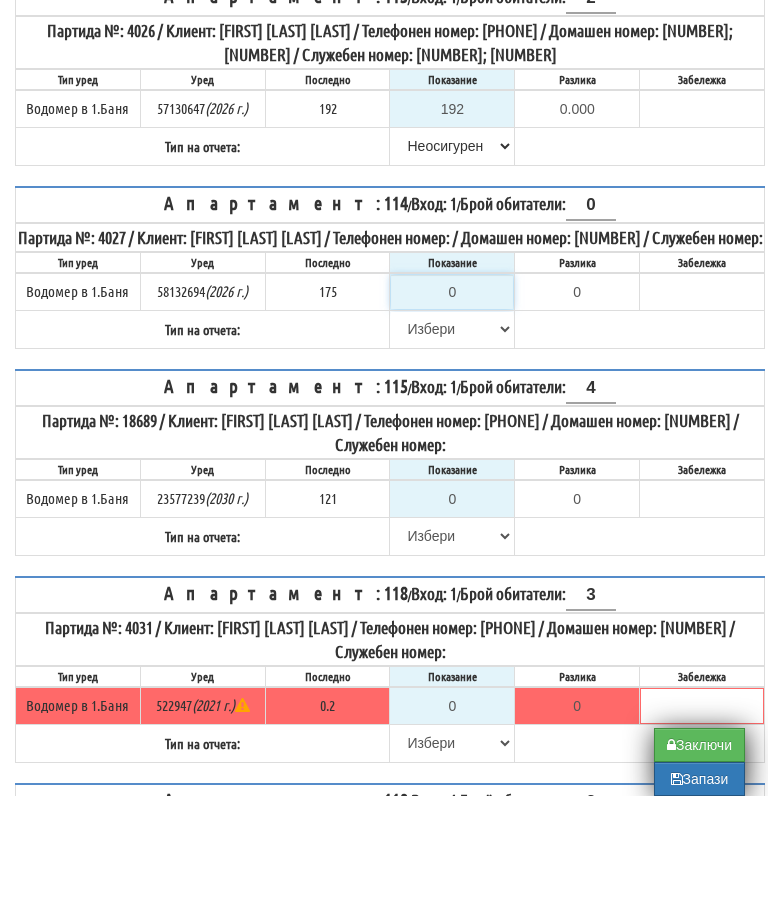 type on "1" 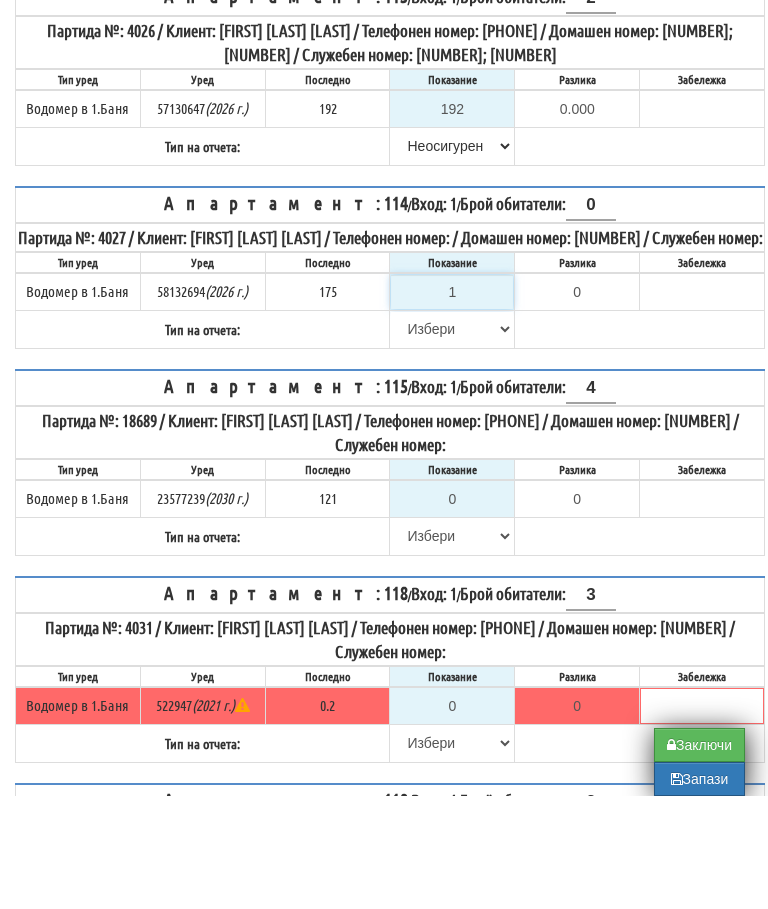 type on "-174.000" 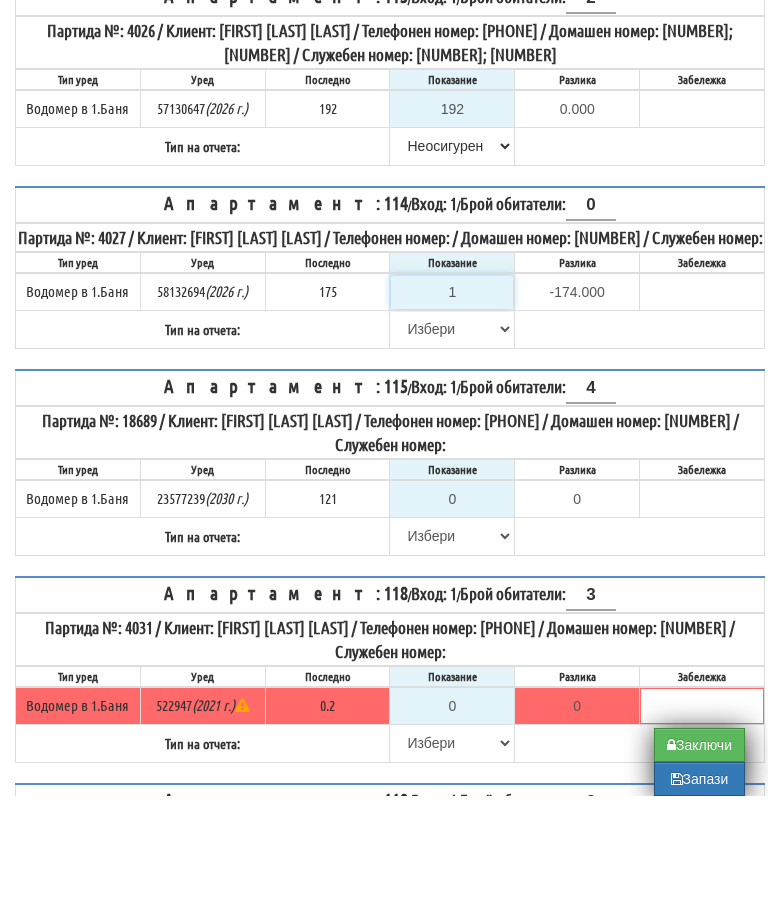 type on "17" 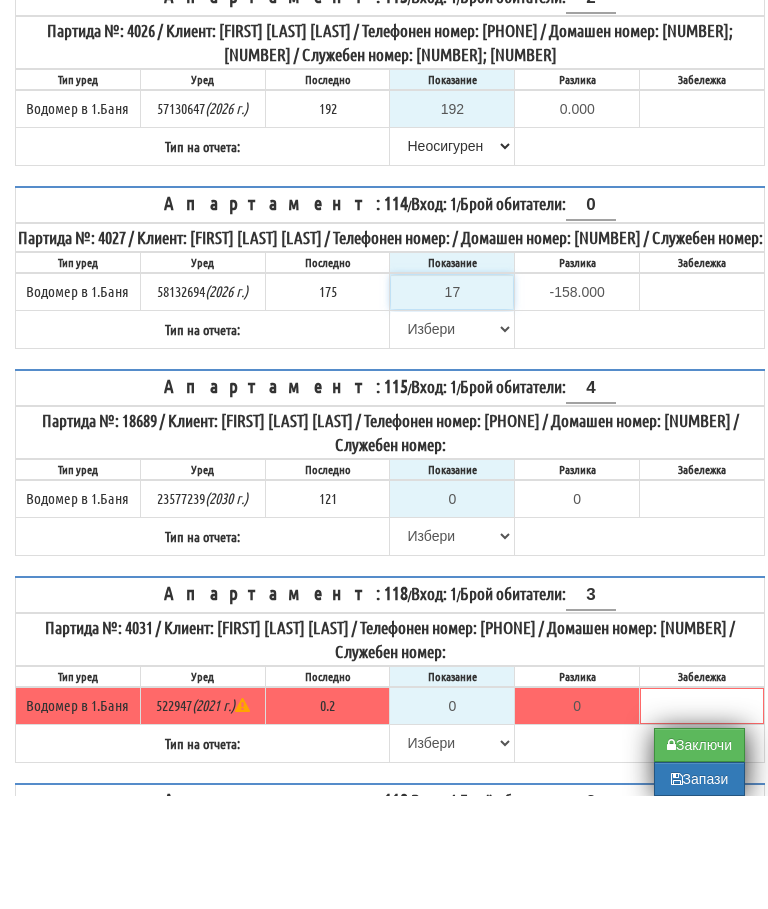type on "176" 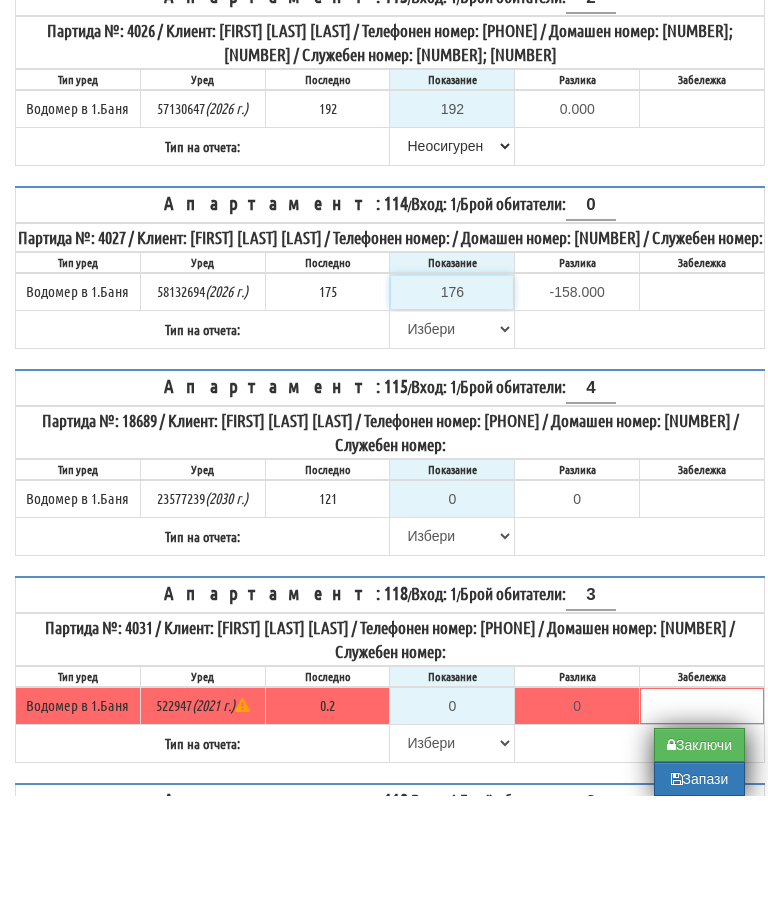 type on "1.000" 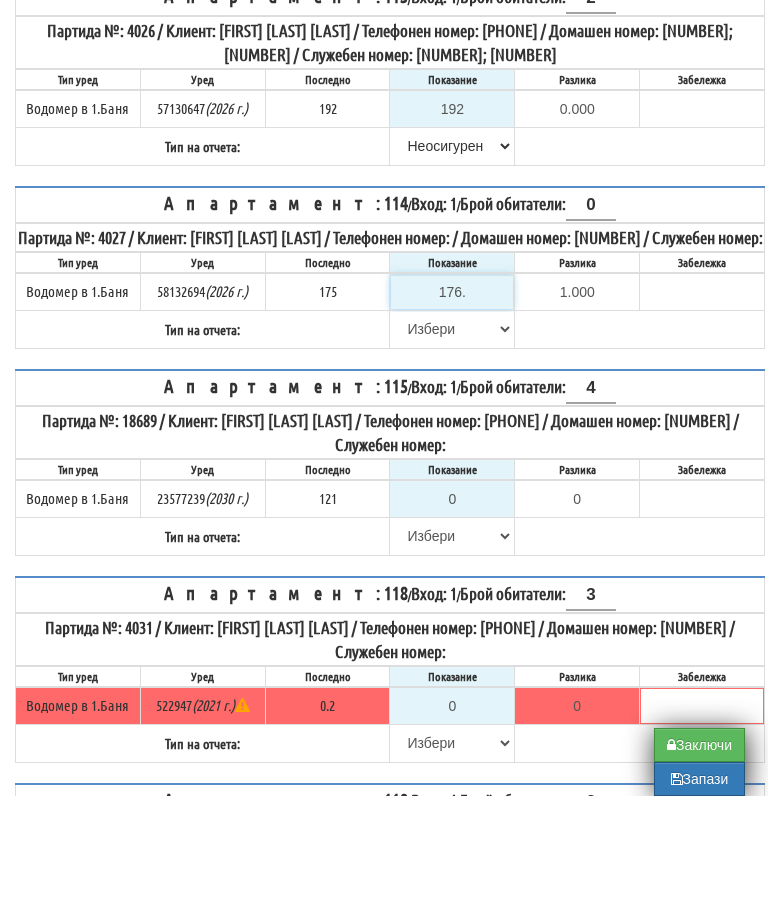 type on "176.4" 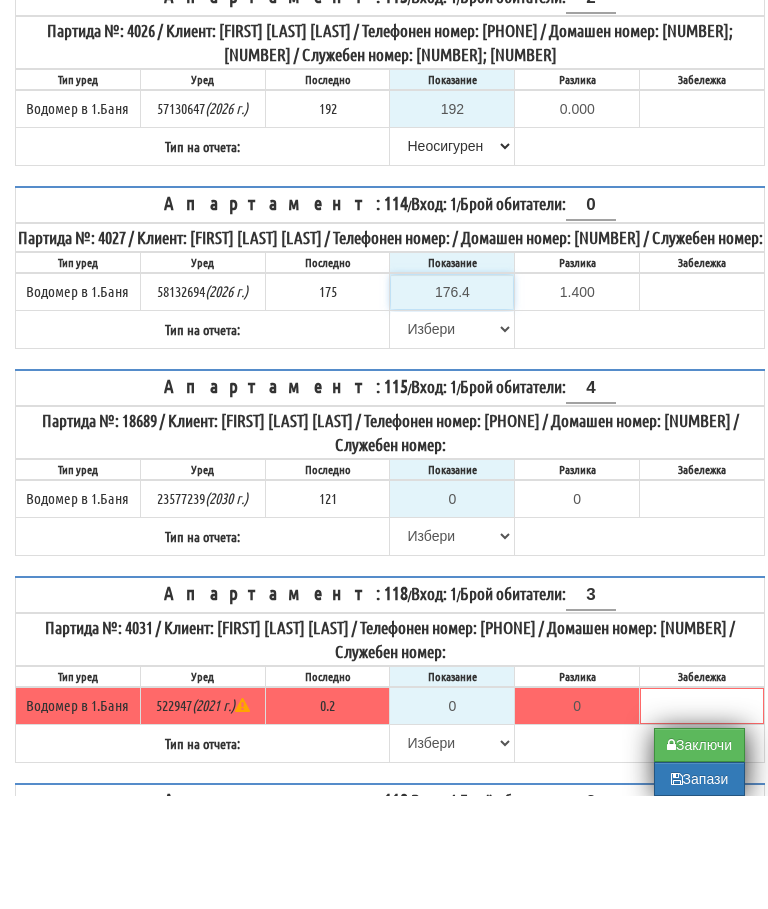 type on "176.4" 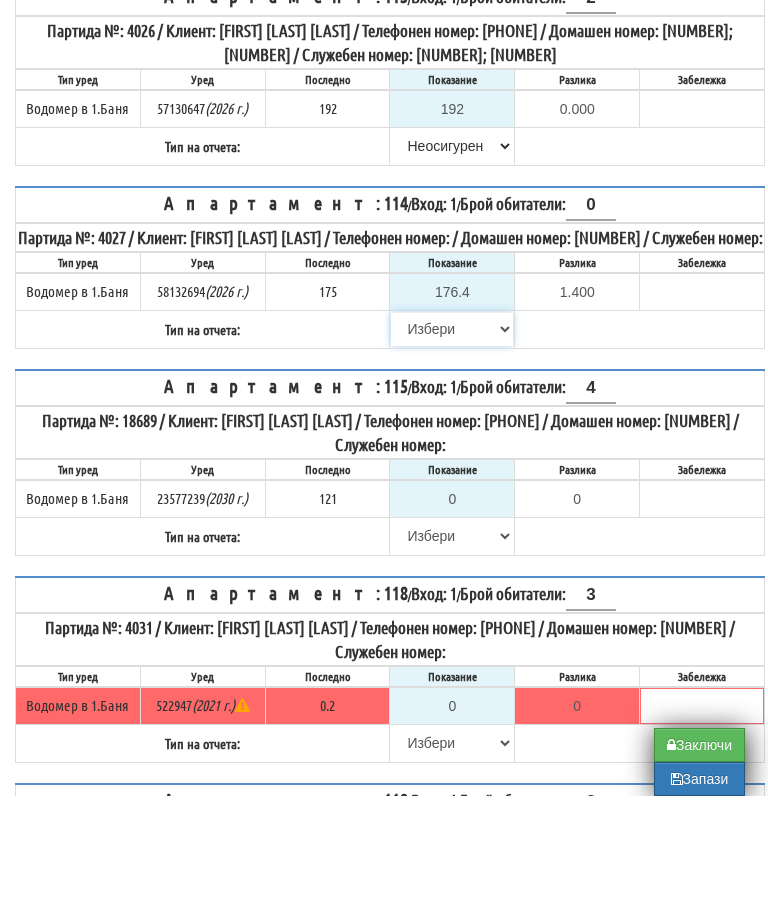 click on "Избери
Визуален
Телефон
Бележка
Неосигурен достъп
Самоотчет
Служебно
Дистанционен" at bounding box center [452, 442] 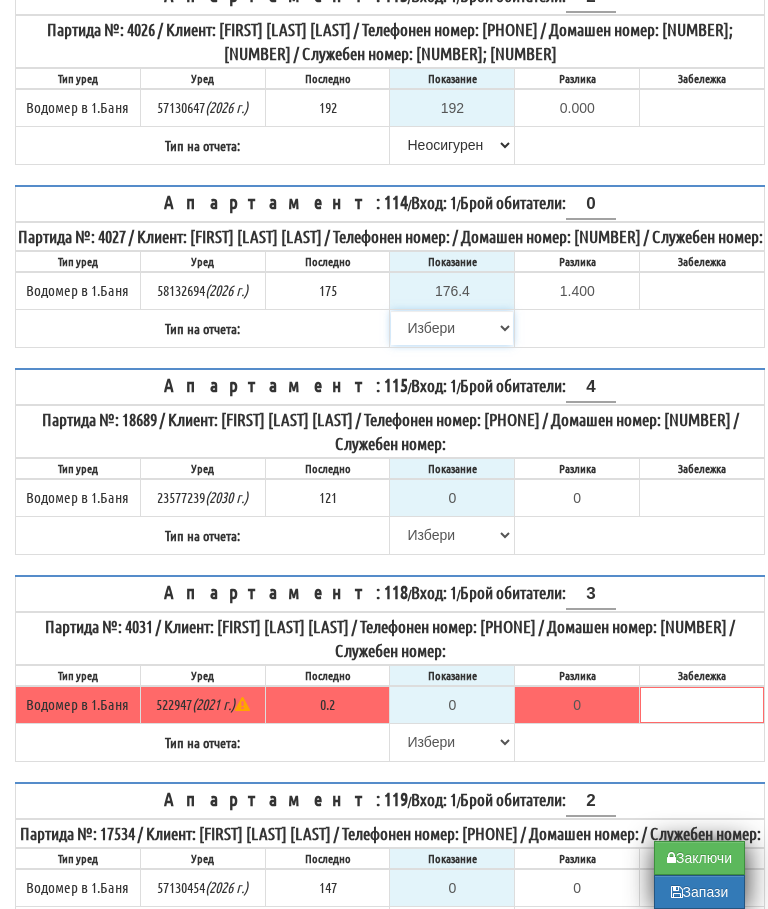 select on "89c75930-9bfd-e511-80be-8d5a1dced85a" 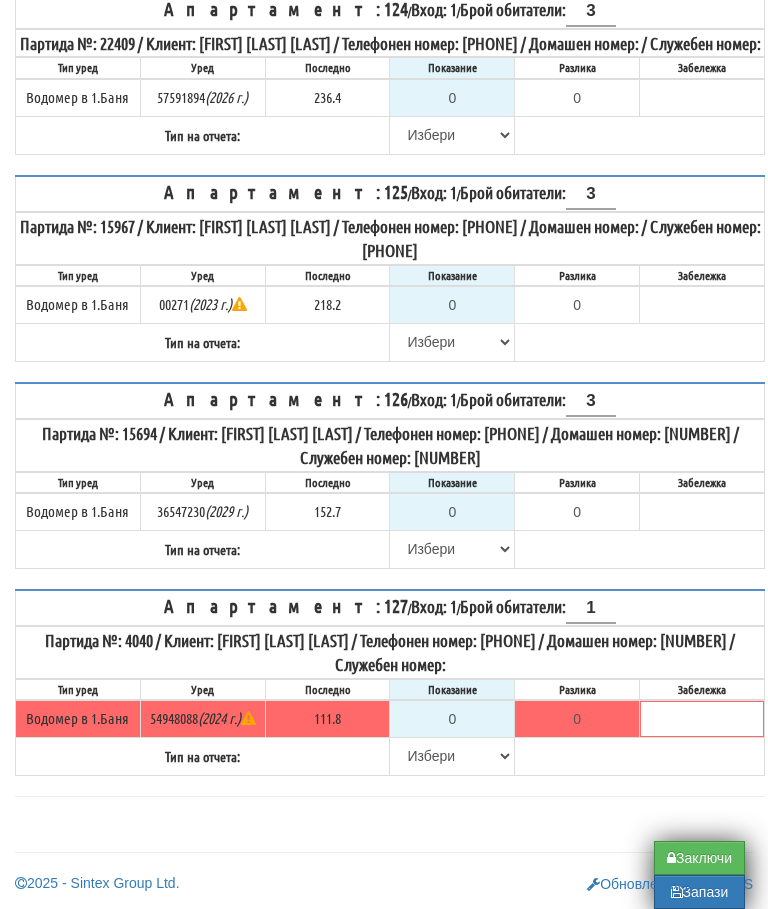 scroll, scrollTop: 2619, scrollLeft: 0, axis: vertical 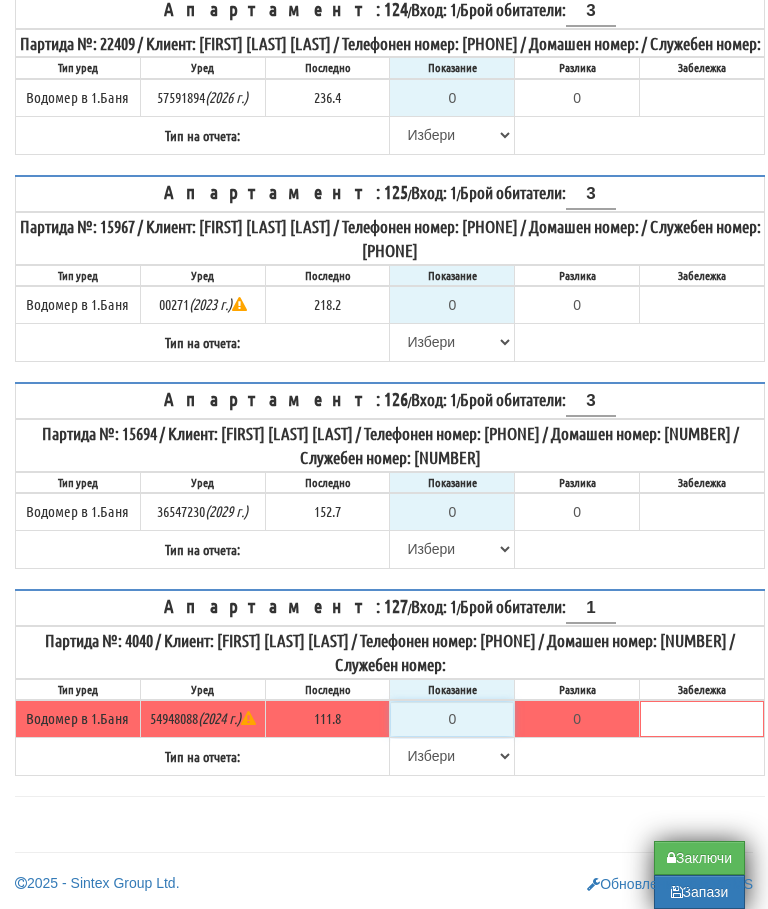 click on "0" at bounding box center (452, 719) 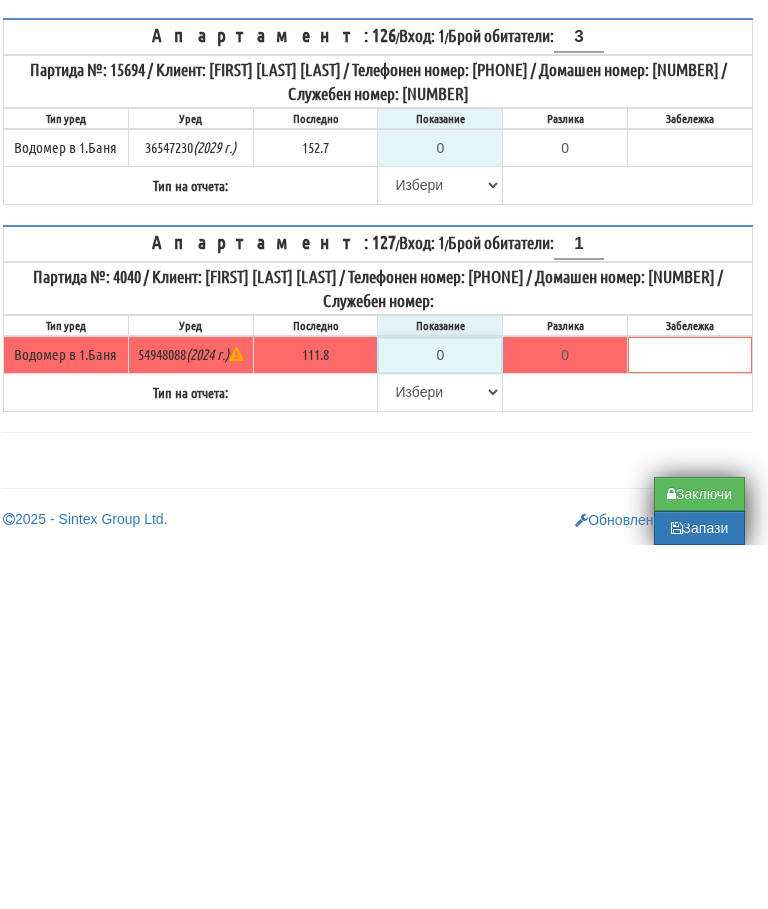 type on "1" 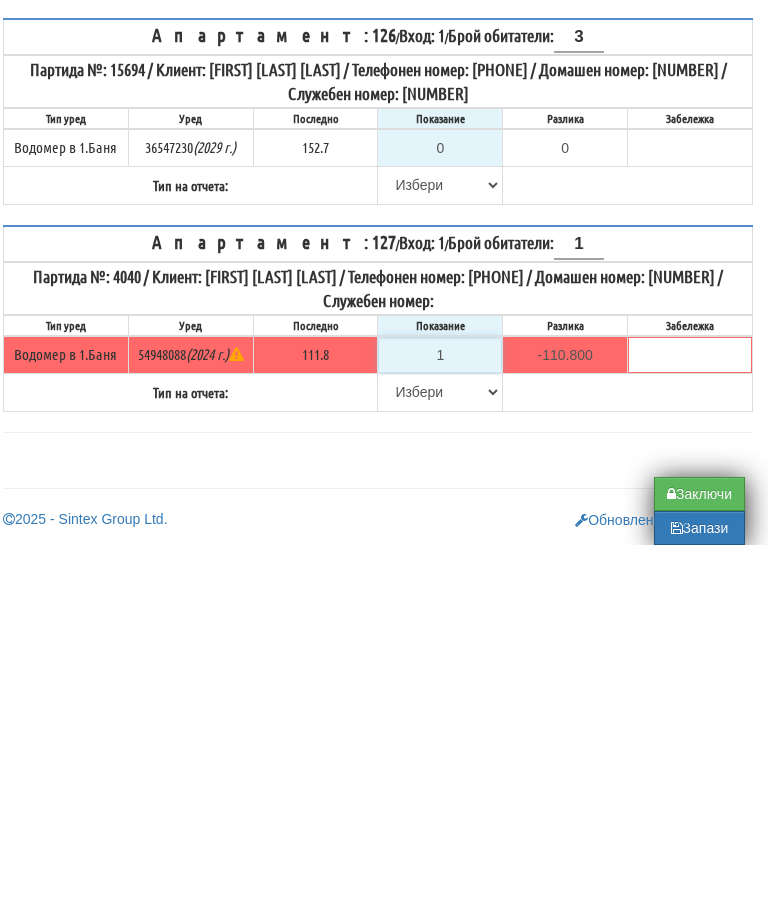 type on "11" 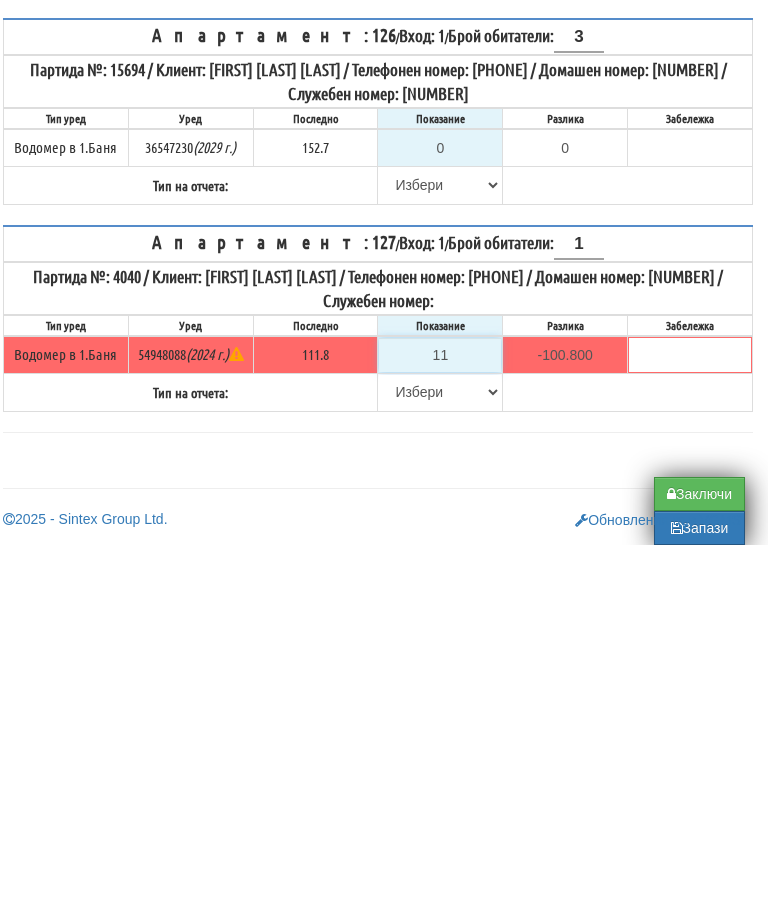 type on "112" 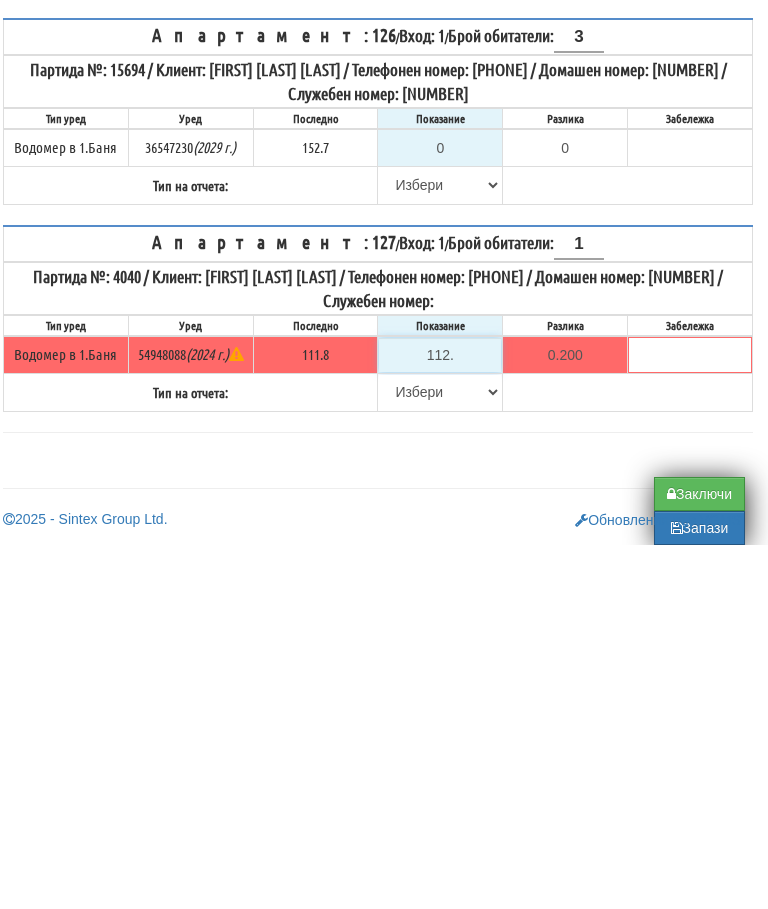 type on "112.3" 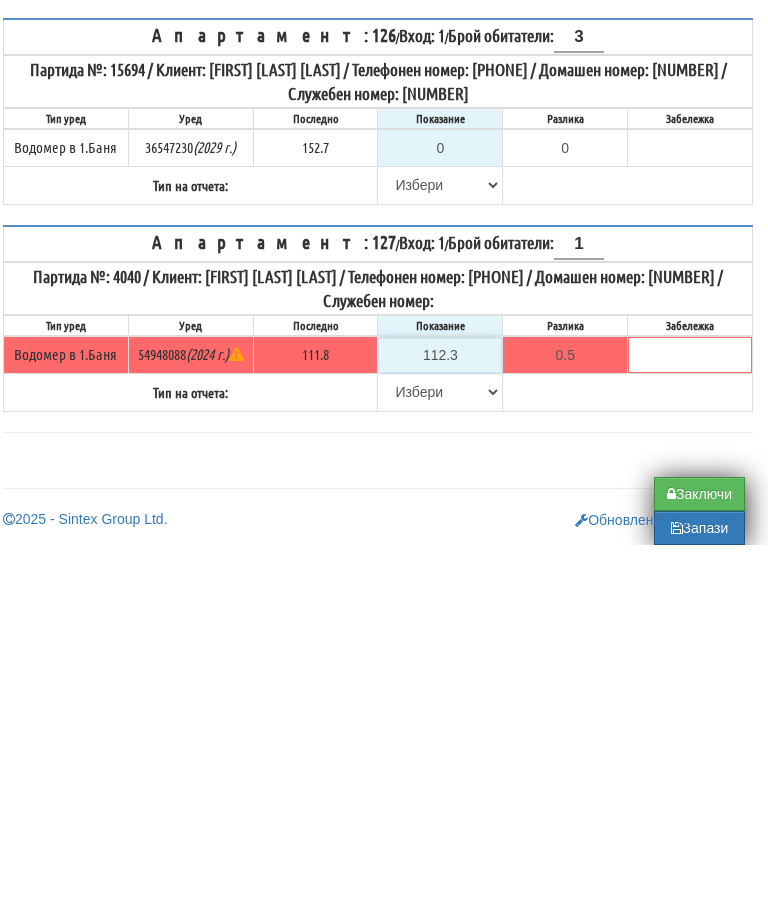 type on "112.3" 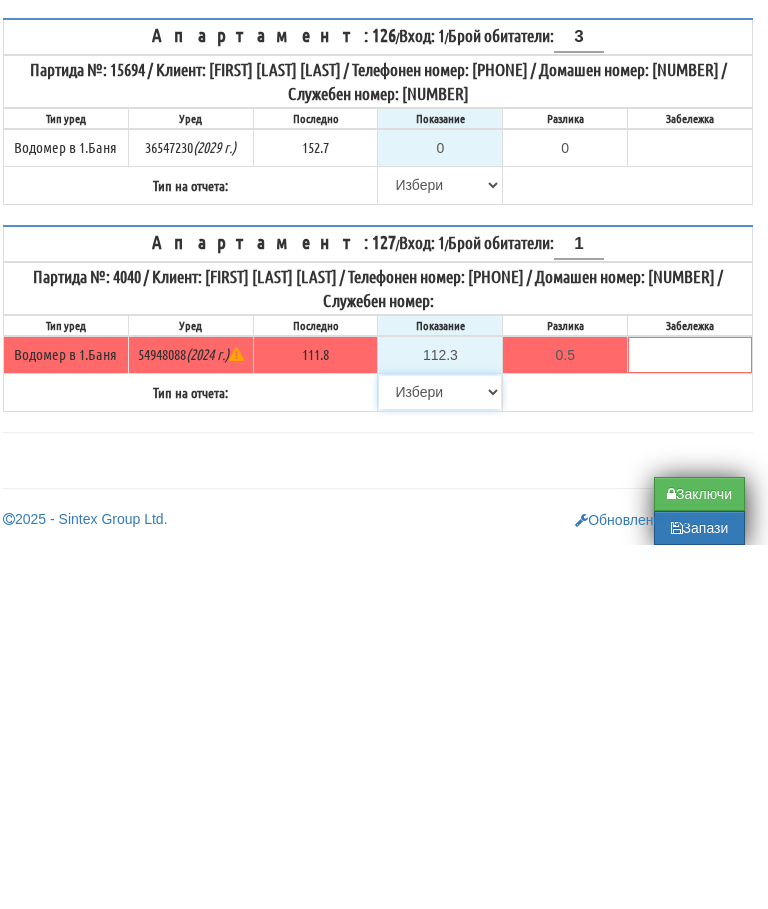 click on "Избери
Визуален
Телефон
Бележка
Неосигурен достъп
Самоотчет
Служебно
Дистанционен" at bounding box center (440, 756) 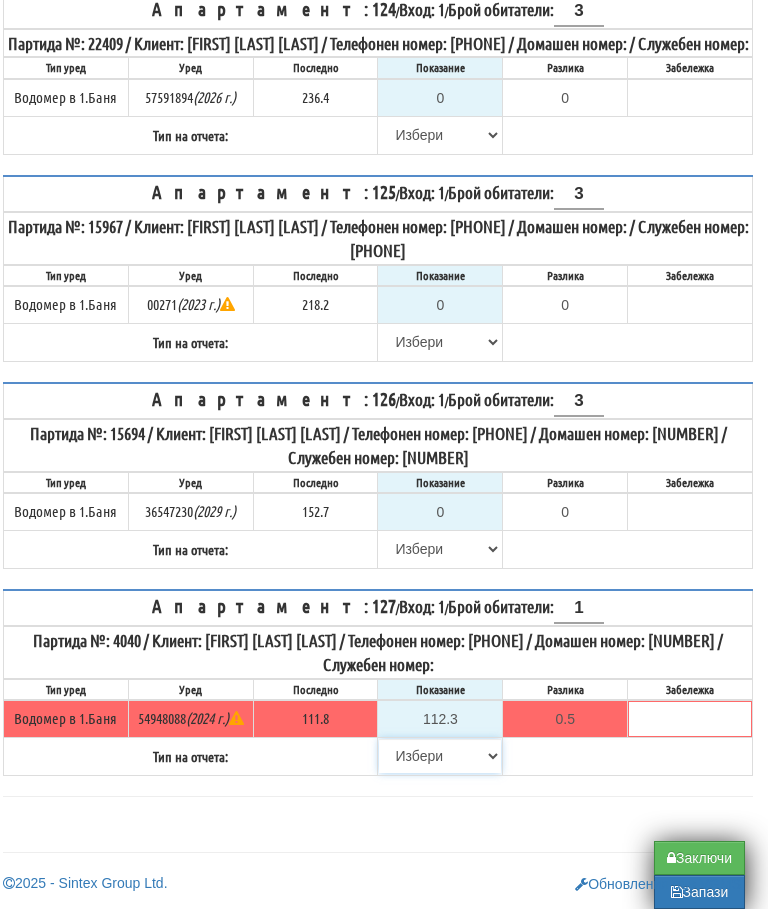 select on "89c75930-9bfd-e511-80be-8d5a1dced85a" 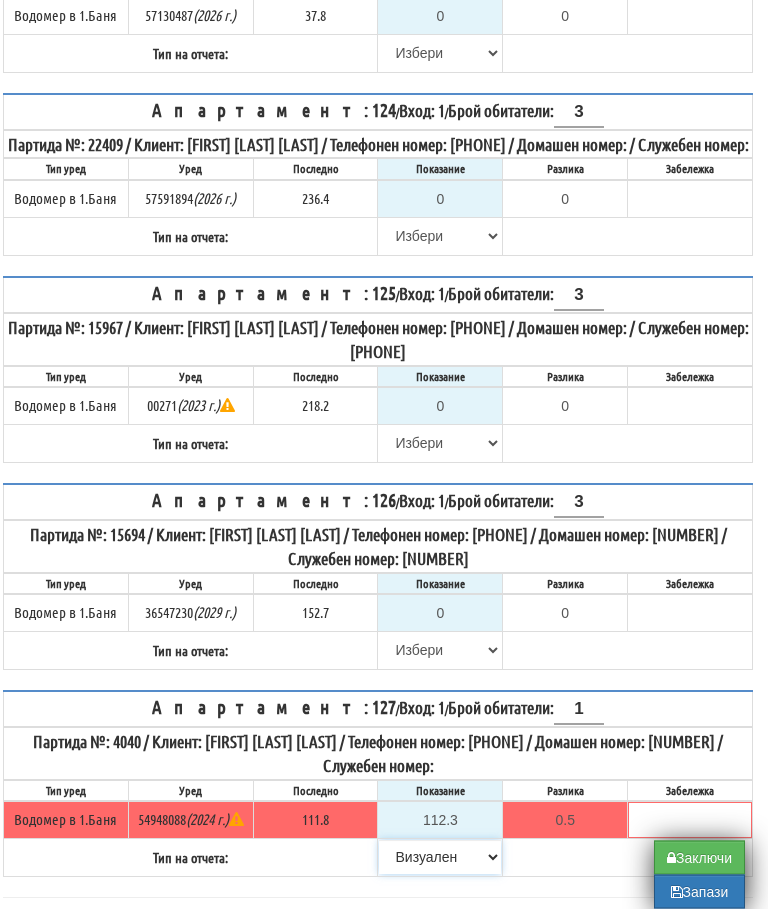 scroll, scrollTop: 2440, scrollLeft: 12, axis: both 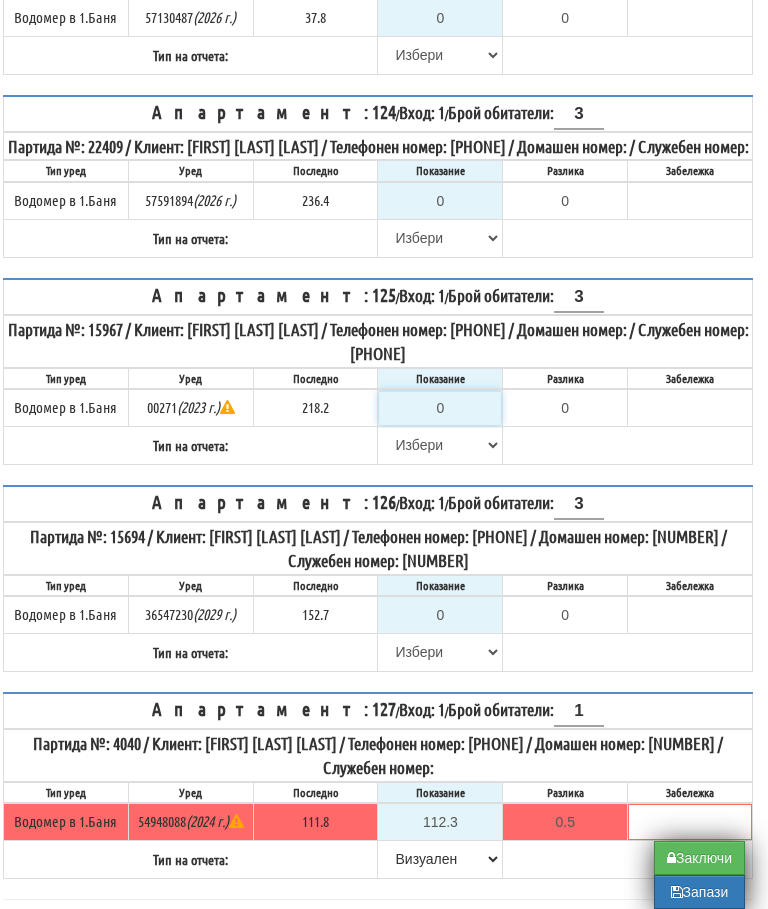 click on "0" at bounding box center [440, 408] 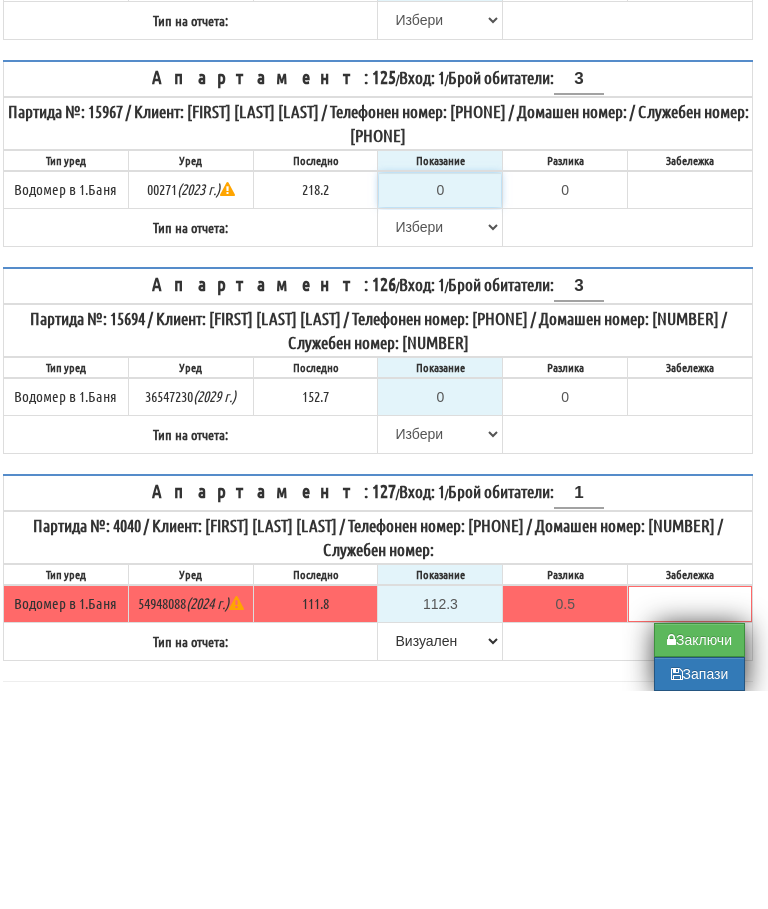 type on "2" 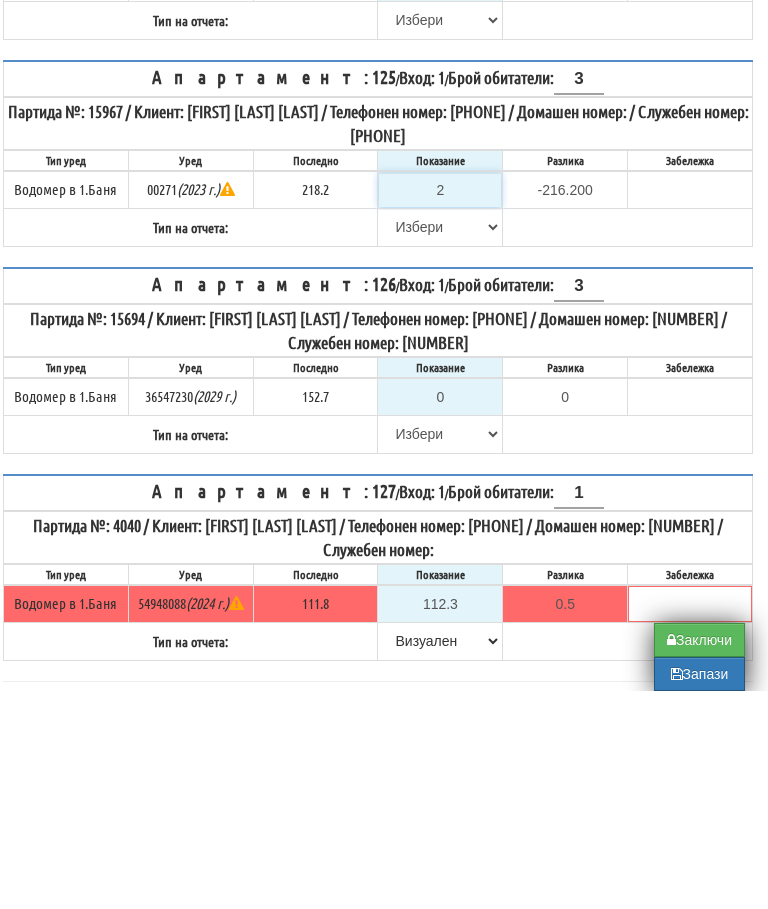 type on "22" 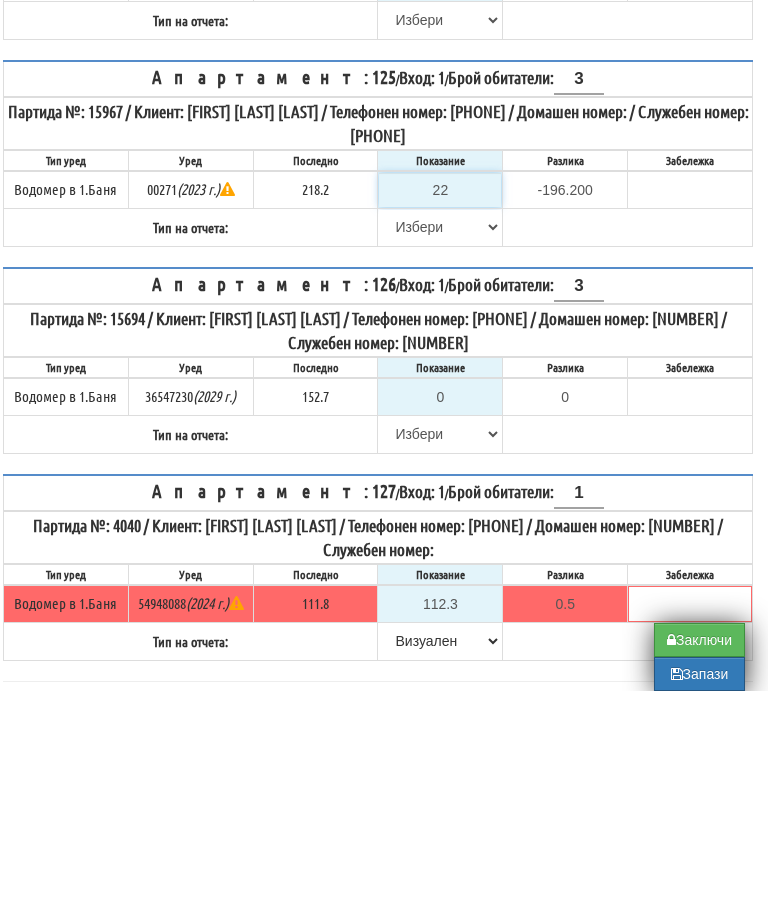 type on "223" 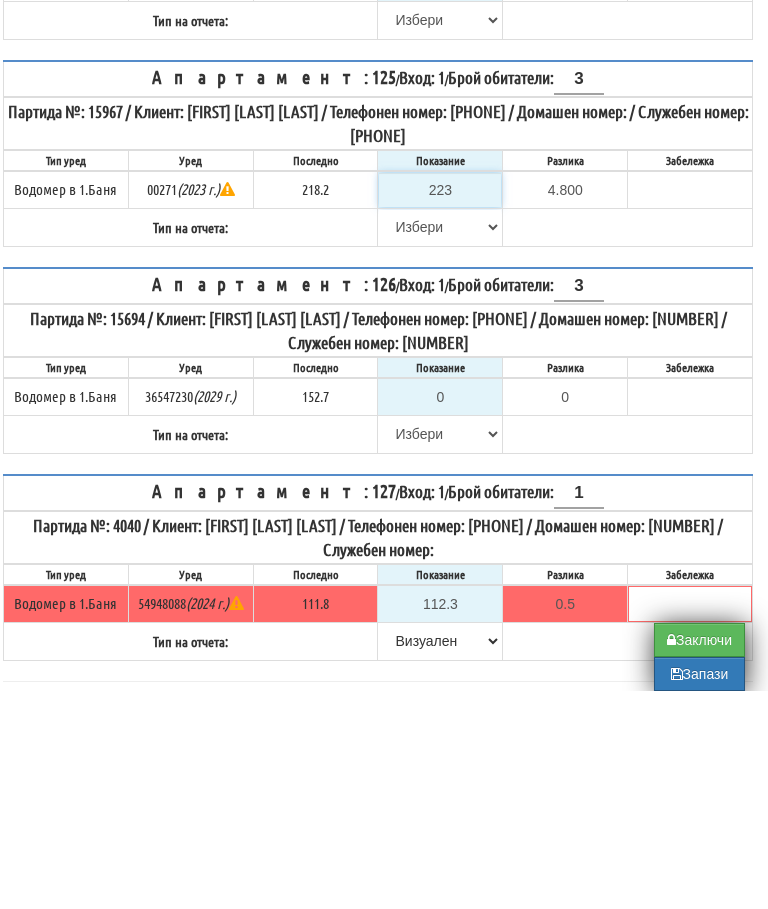 type on "223" 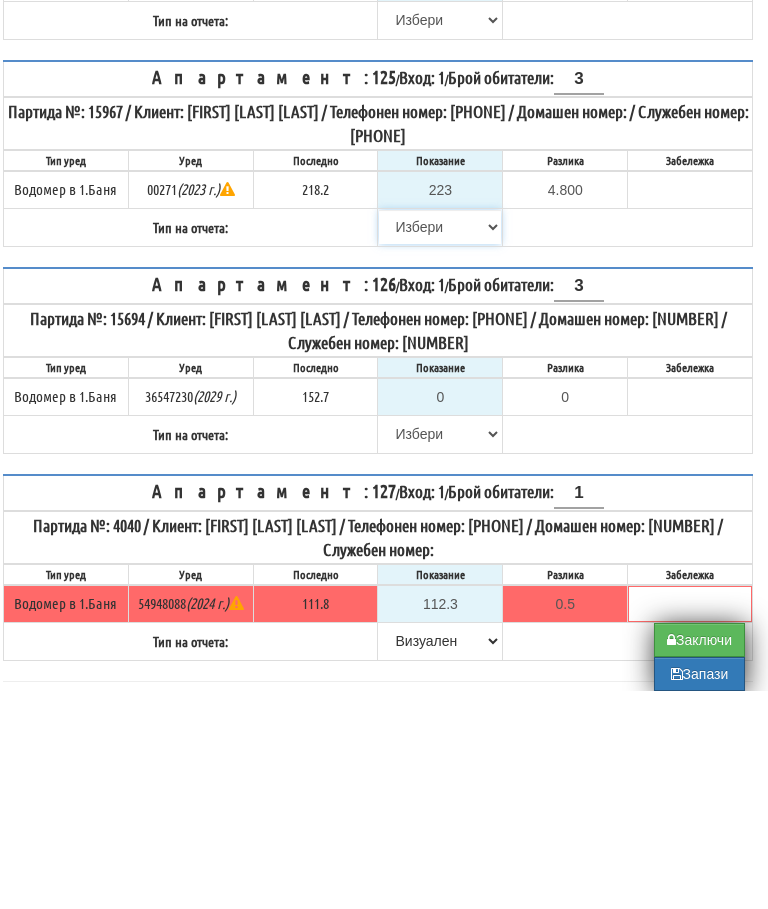 click on "Избери
Визуален
Телефон
Бележка
Неосигурен достъп
Самоотчет
Служебно
Дистанционен" at bounding box center (440, 445) 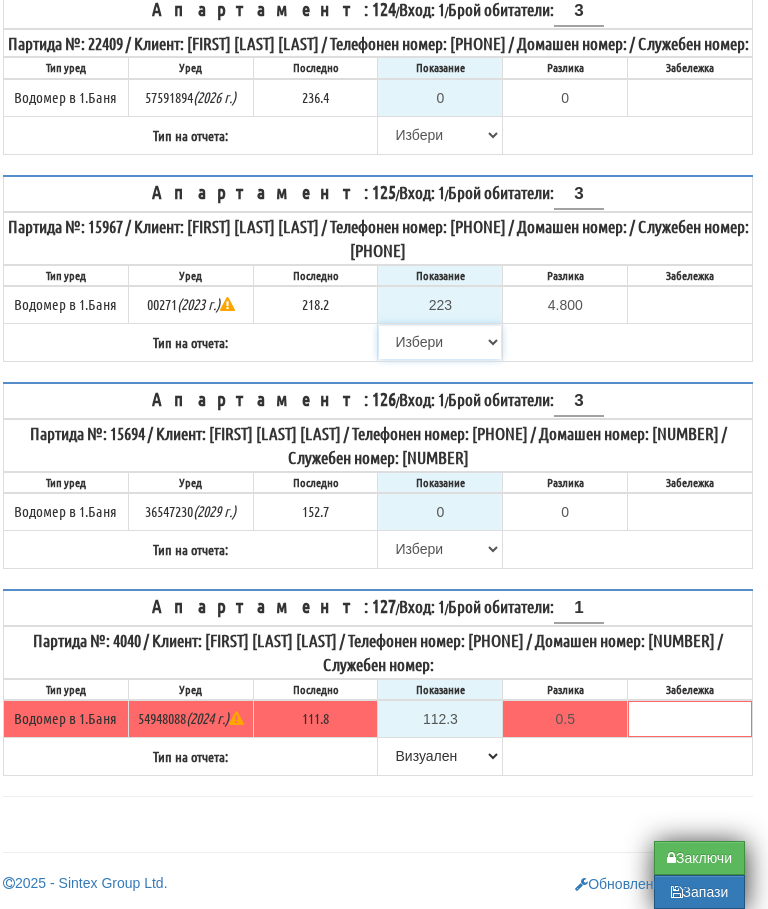 select on "8bc75930-9bfd-e511-80be-8d5a1dced85a" 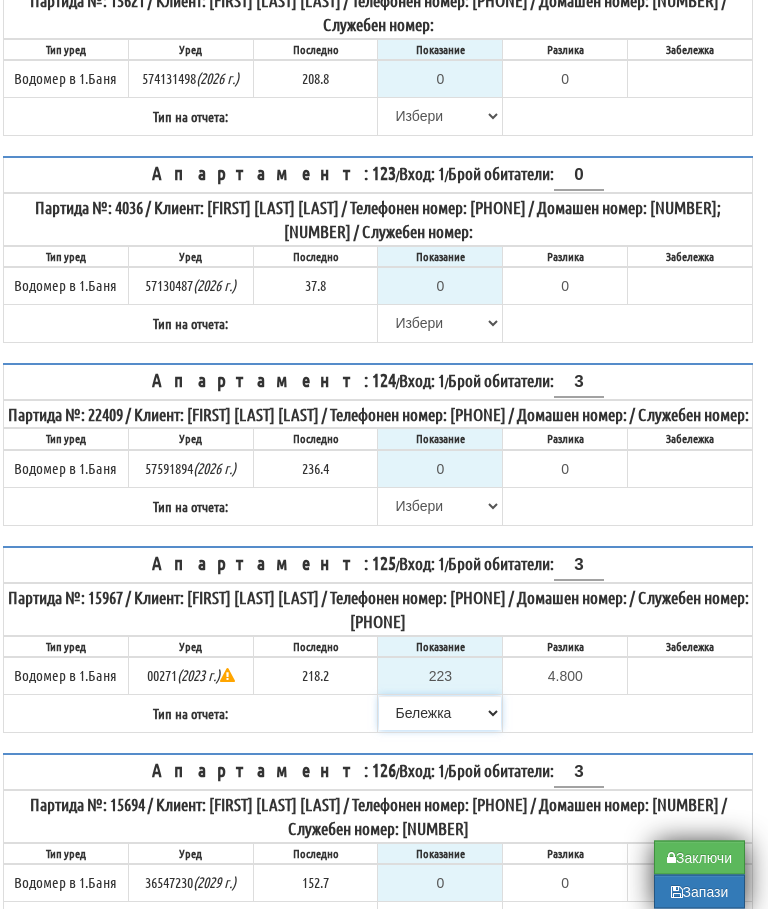 scroll, scrollTop: 2174, scrollLeft: 12, axis: both 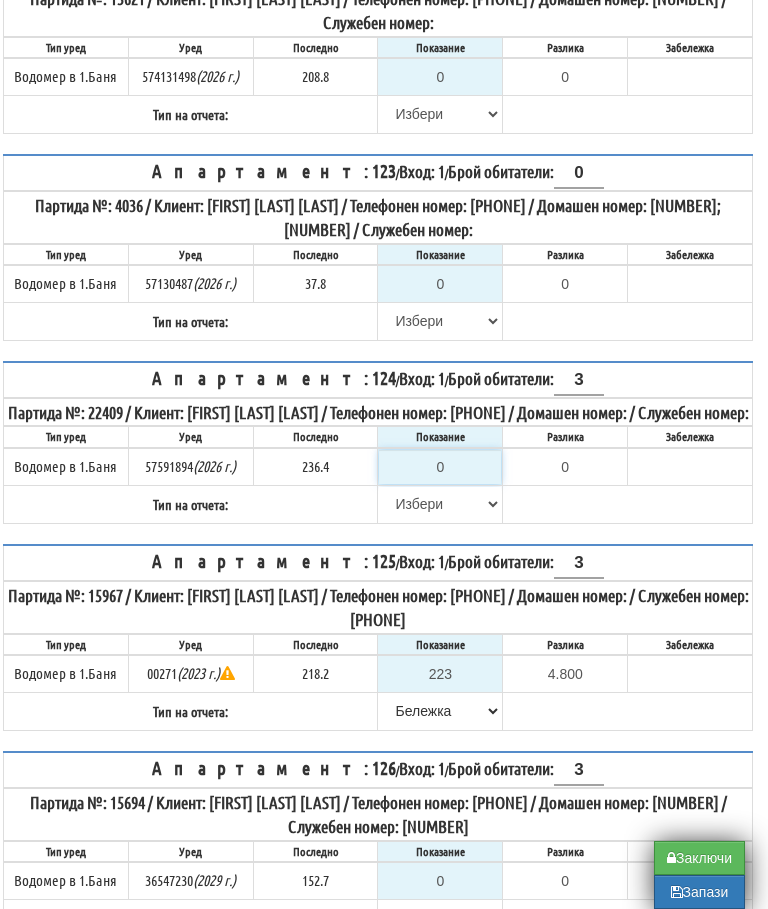 click on "0" at bounding box center [440, 467] 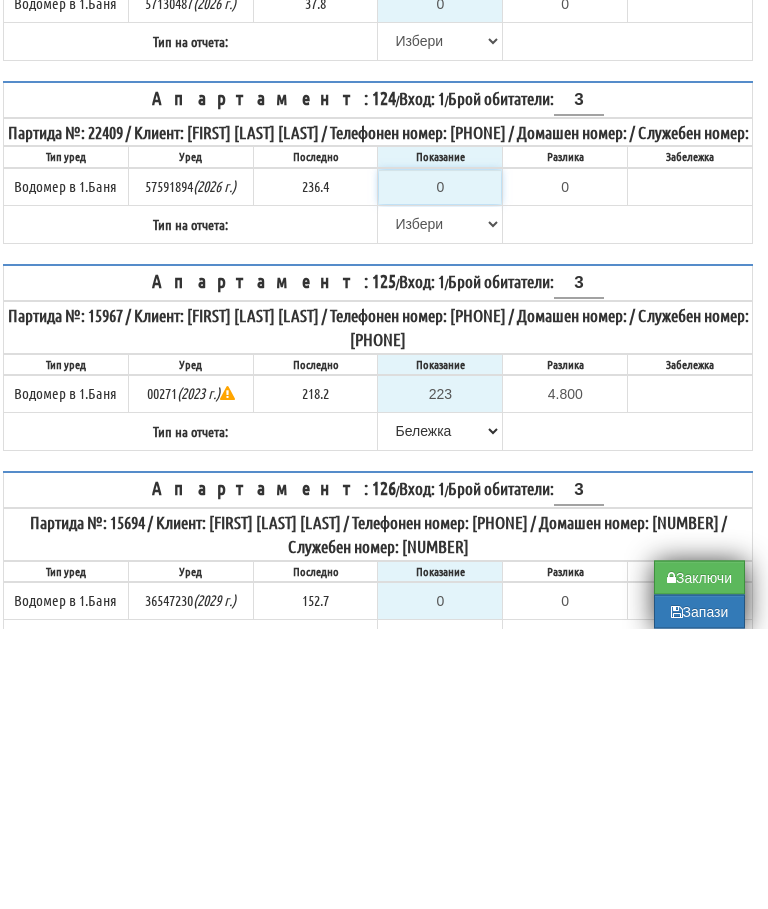 type on "2" 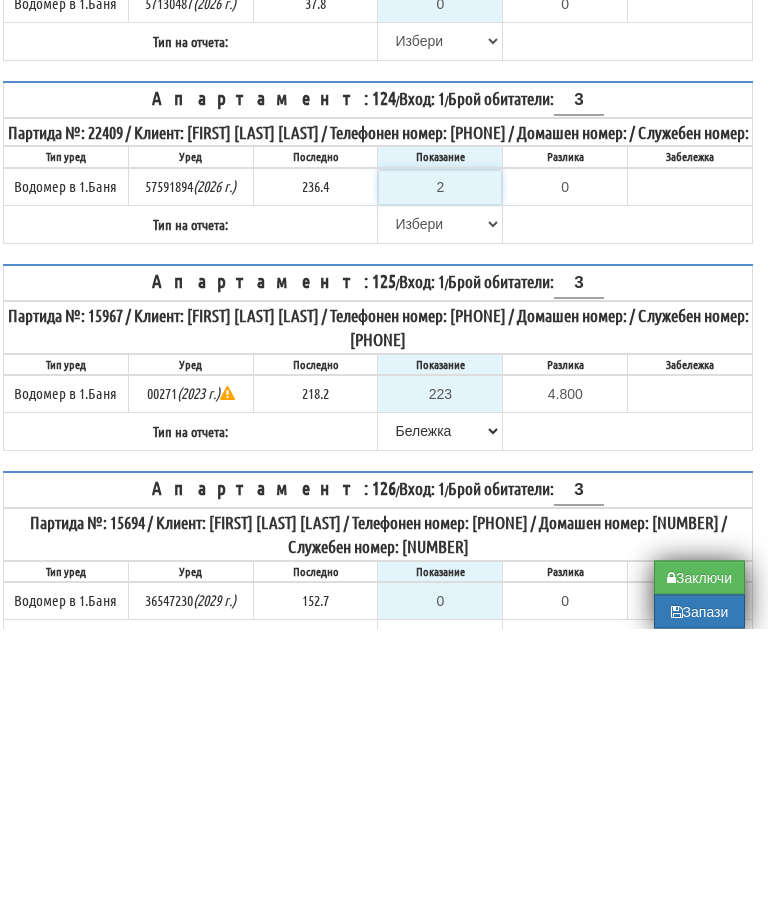 type on "-234.400" 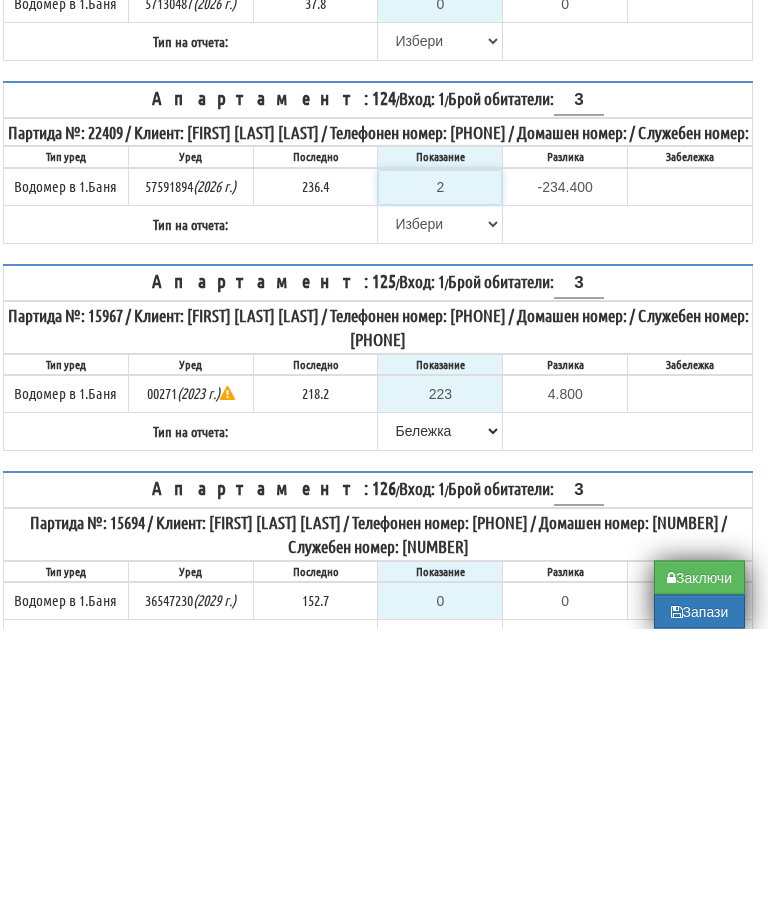 type on "23" 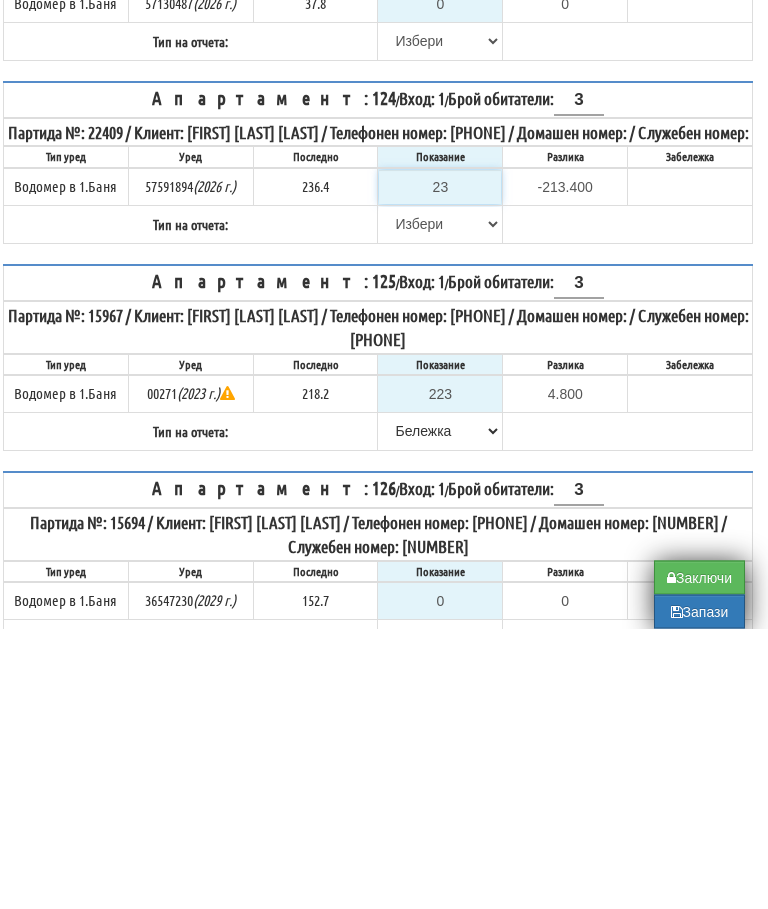 type on "239" 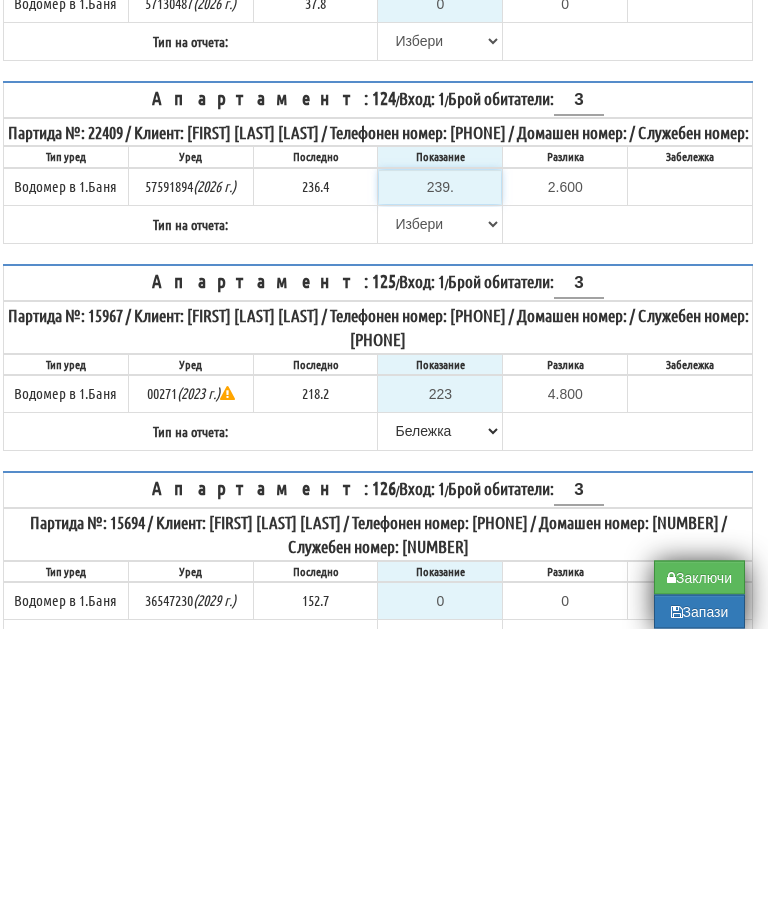 type on "239.5" 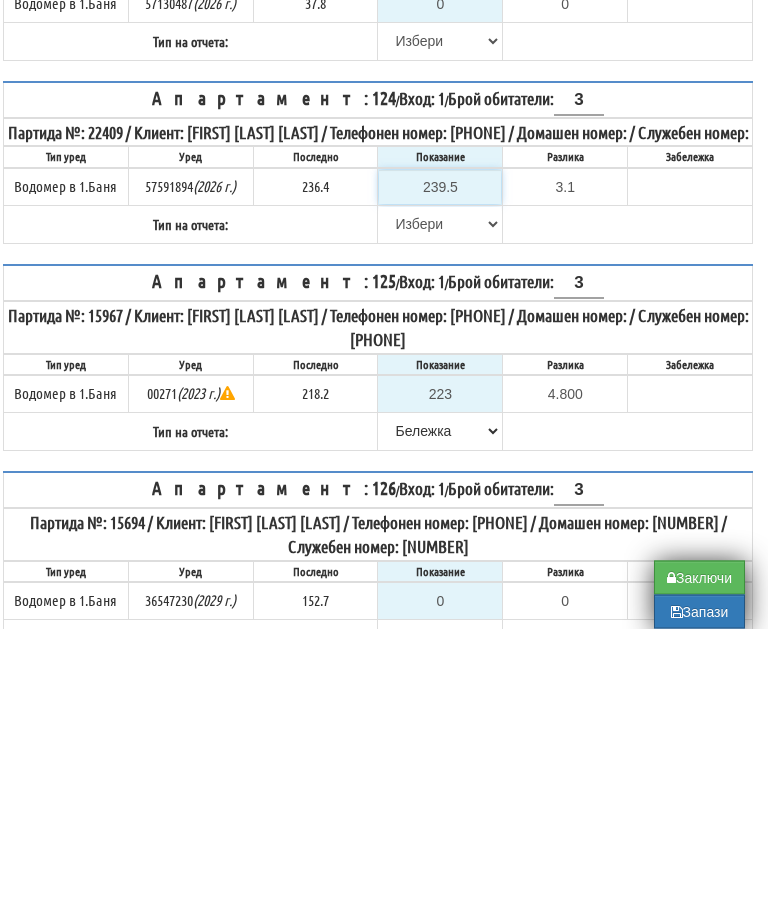 type on "239.5" 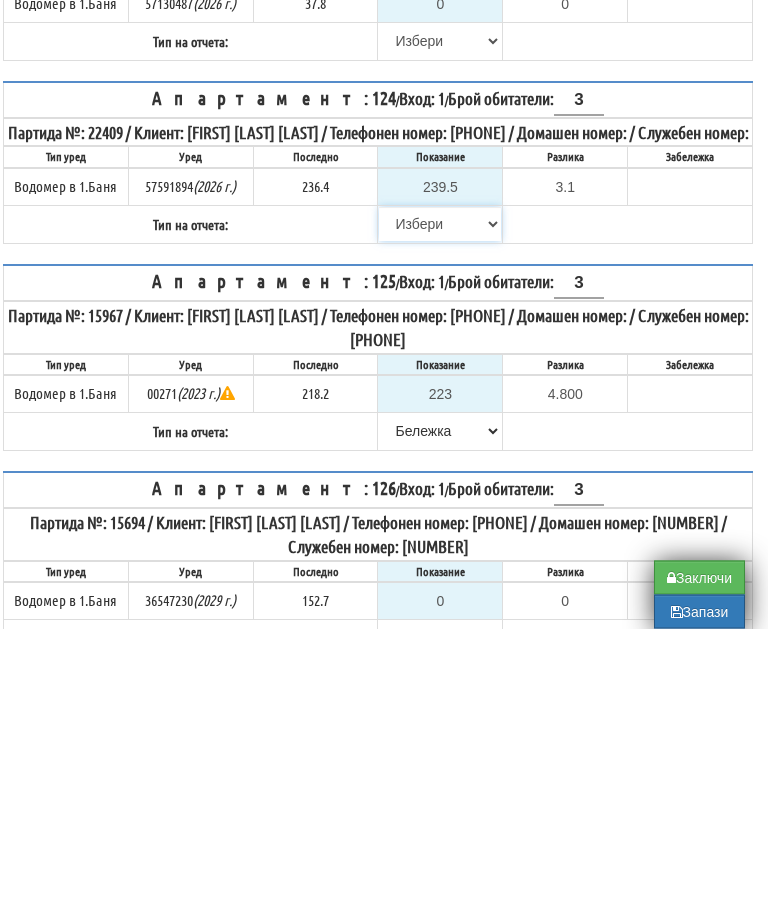 click on "Избери
Визуален
Телефон
Бележка
Неосигурен достъп
Самоотчет
Служебно
Дистанционен" at bounding box center (440, 505) 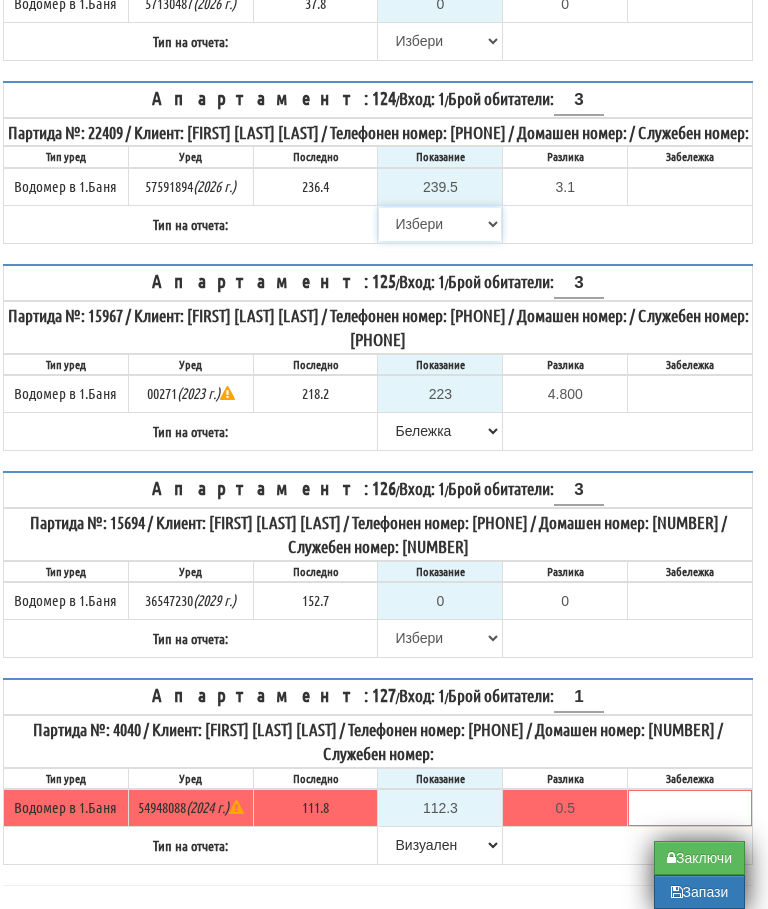 select on "89c75930-9bfd-e511-80be-8d5a1dced85a" 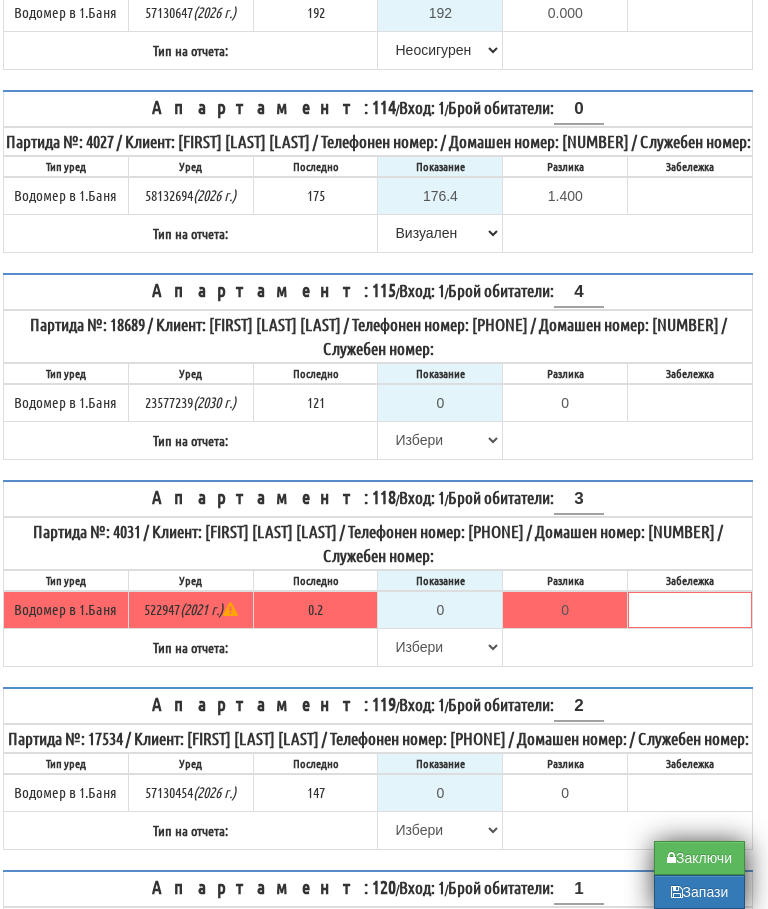 scroll, scrollTop: 861, scrollLeft: 12, axis: both 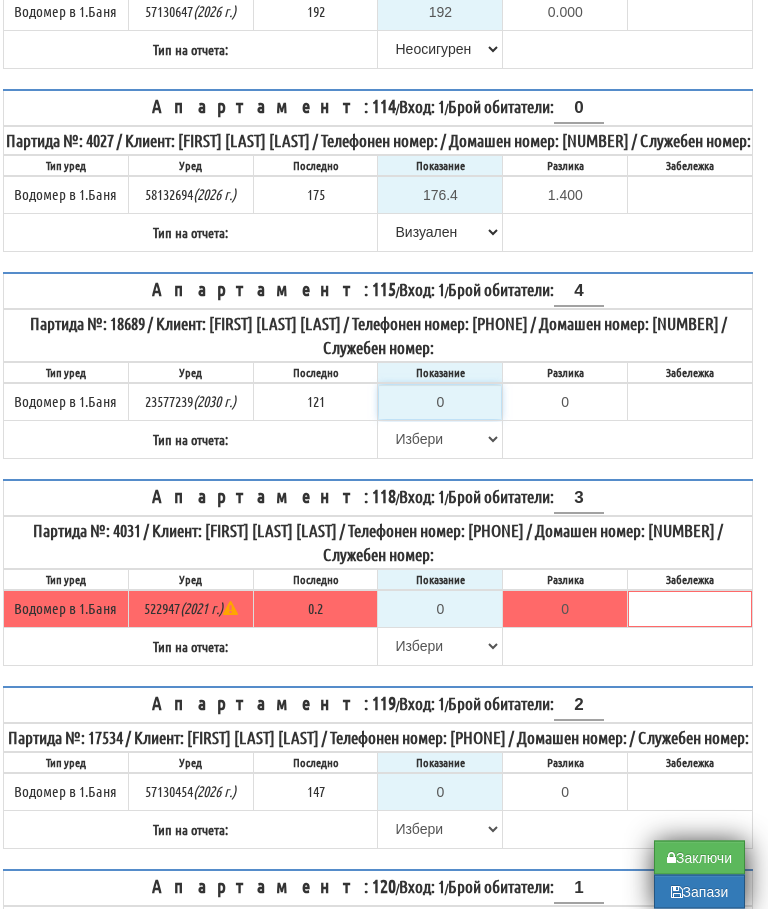 click on "0" at bounding box center (440, 403) 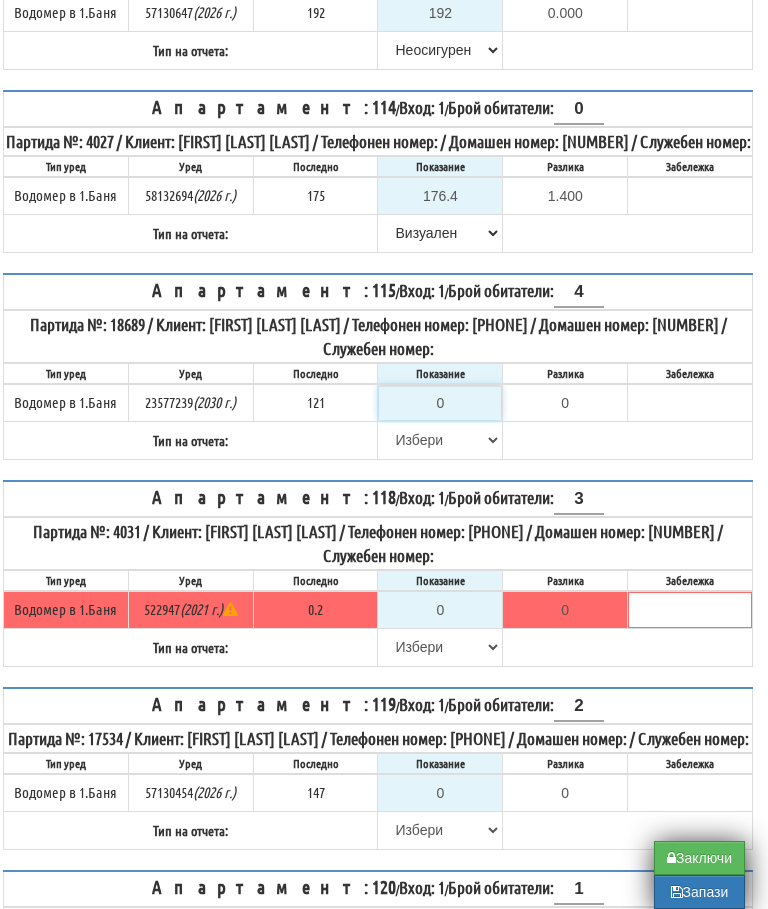 type on "1" 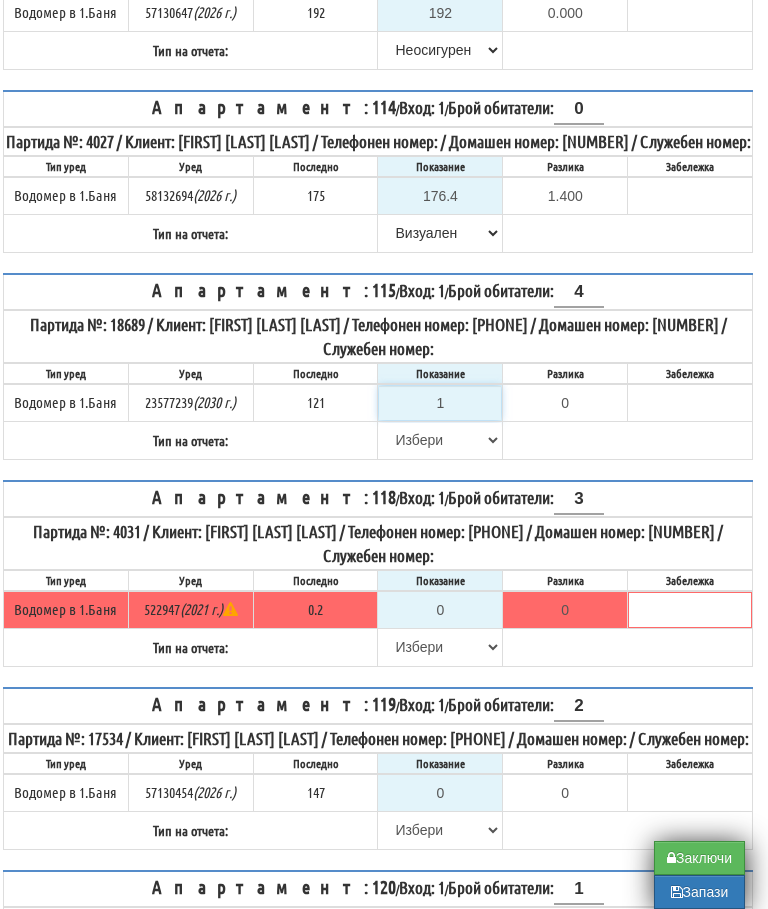 type on "-120.000" 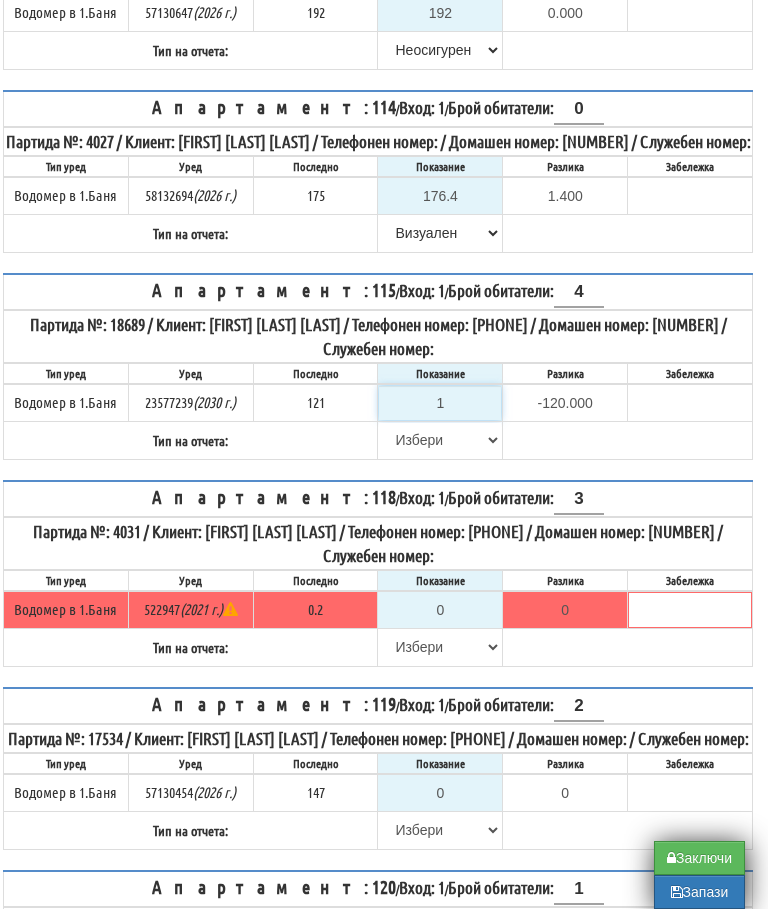 type on "12" 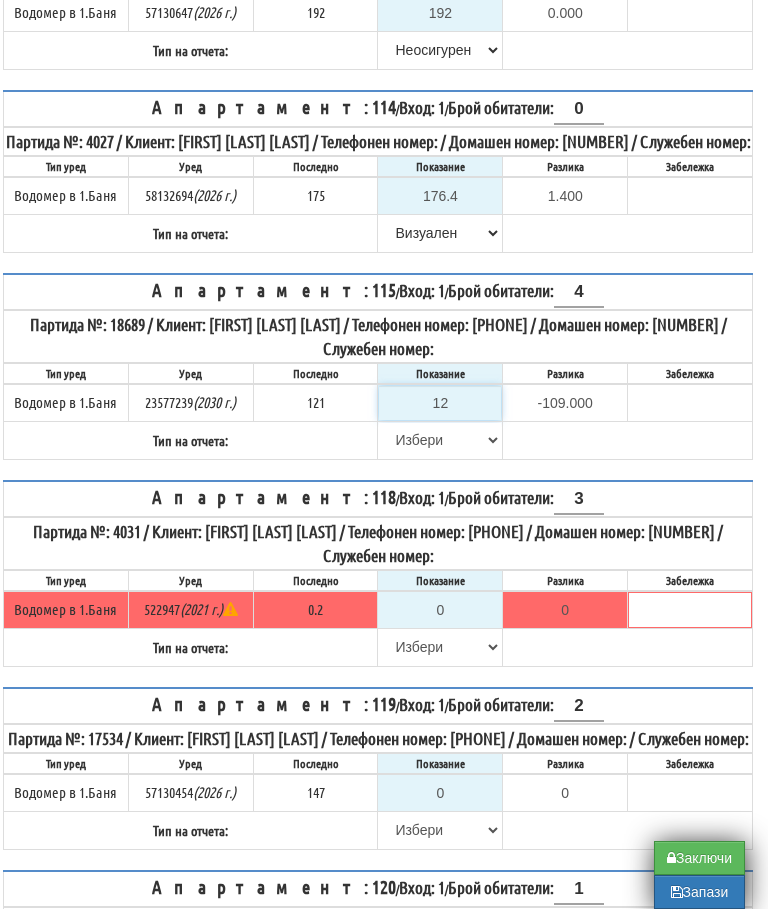type on "123" 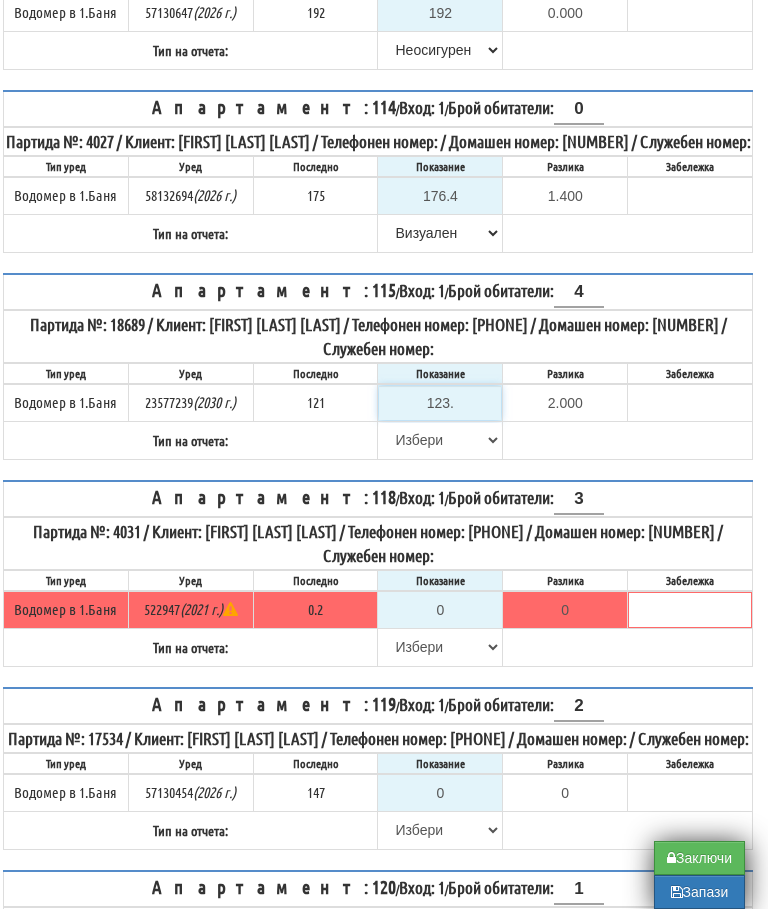 type on "123.2" 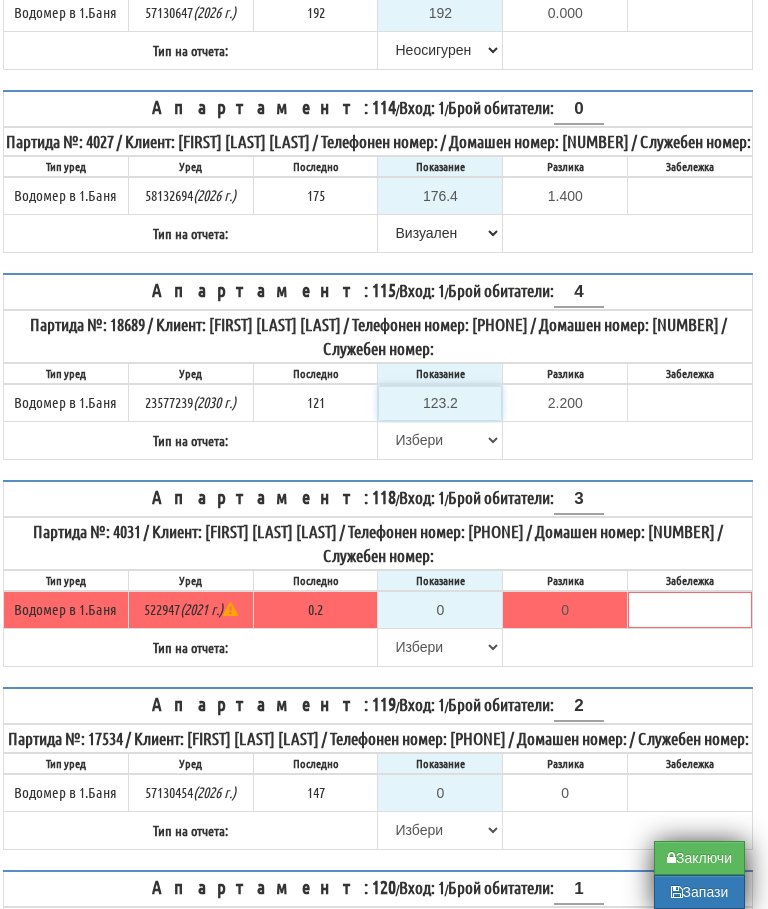 type on "123.2" 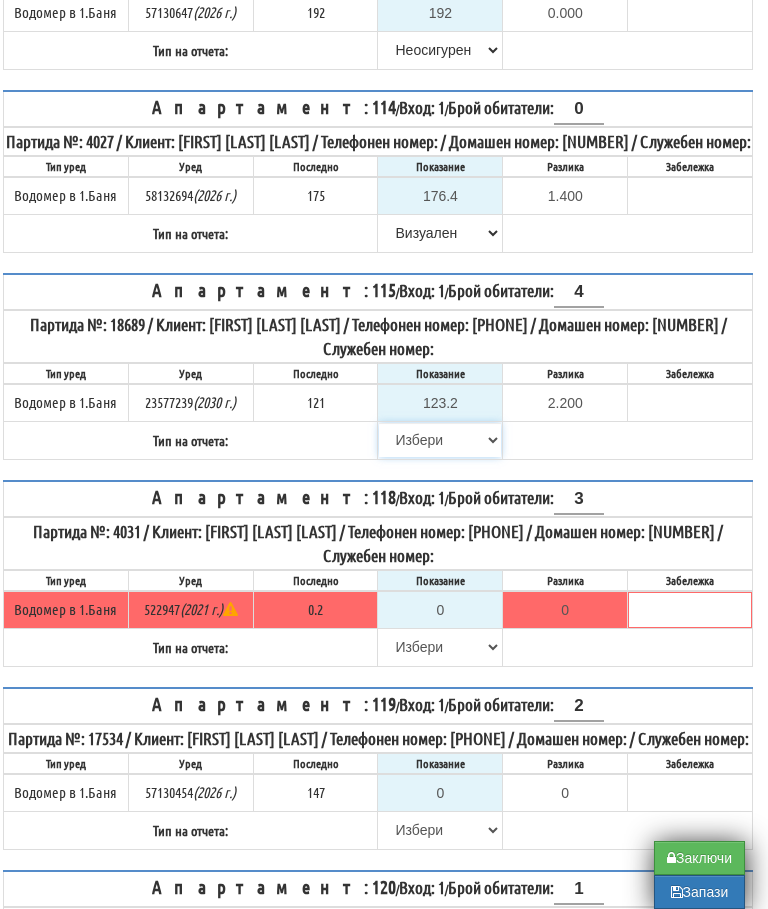 click on "Избери
Визуален
Телефон
Бележка
Неосигурен достъп
Самоотчет
Служебно
Дистанционен" at bounding box center [440, 440] 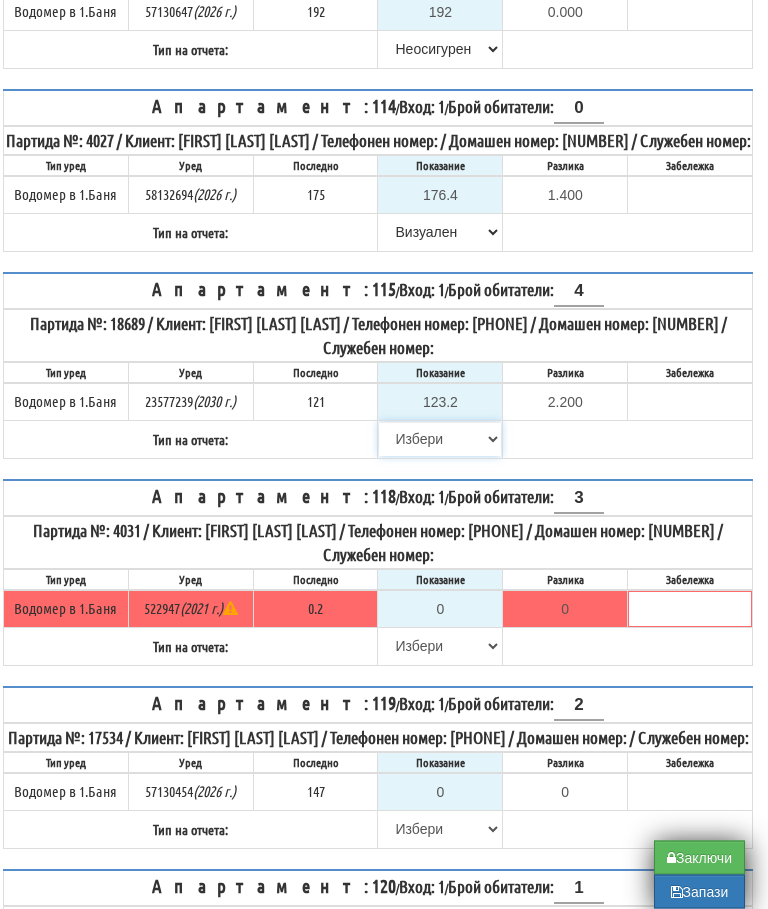 select on "89c75930-9bfd-e511-80be-8d5a1dced85a" 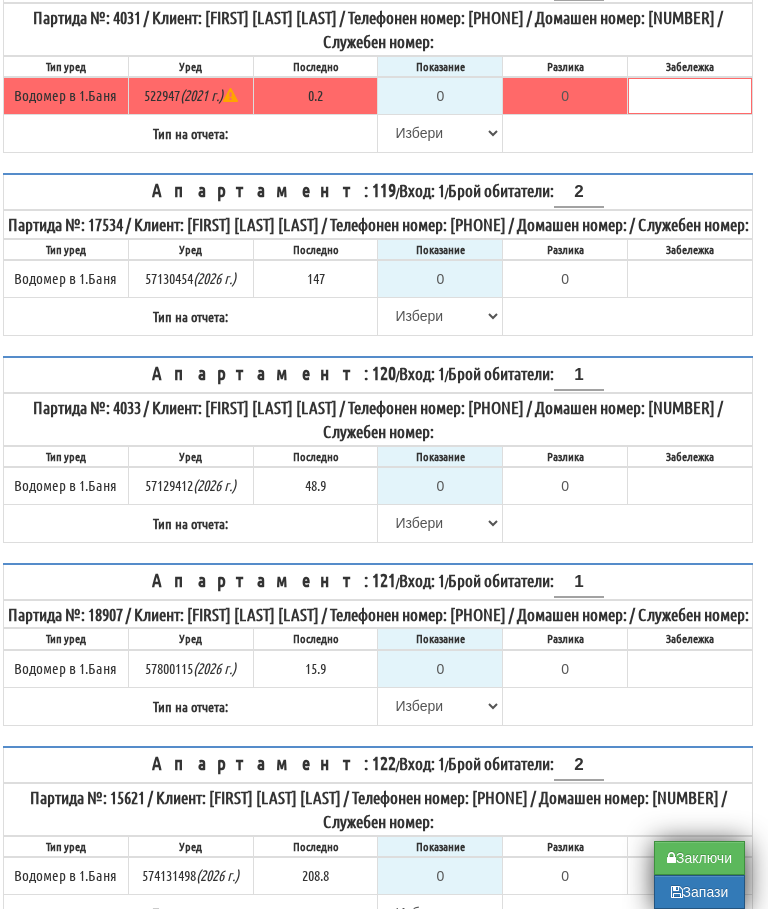 scroll, scrollTop: 1339, scrollLeft: 12, axis: both 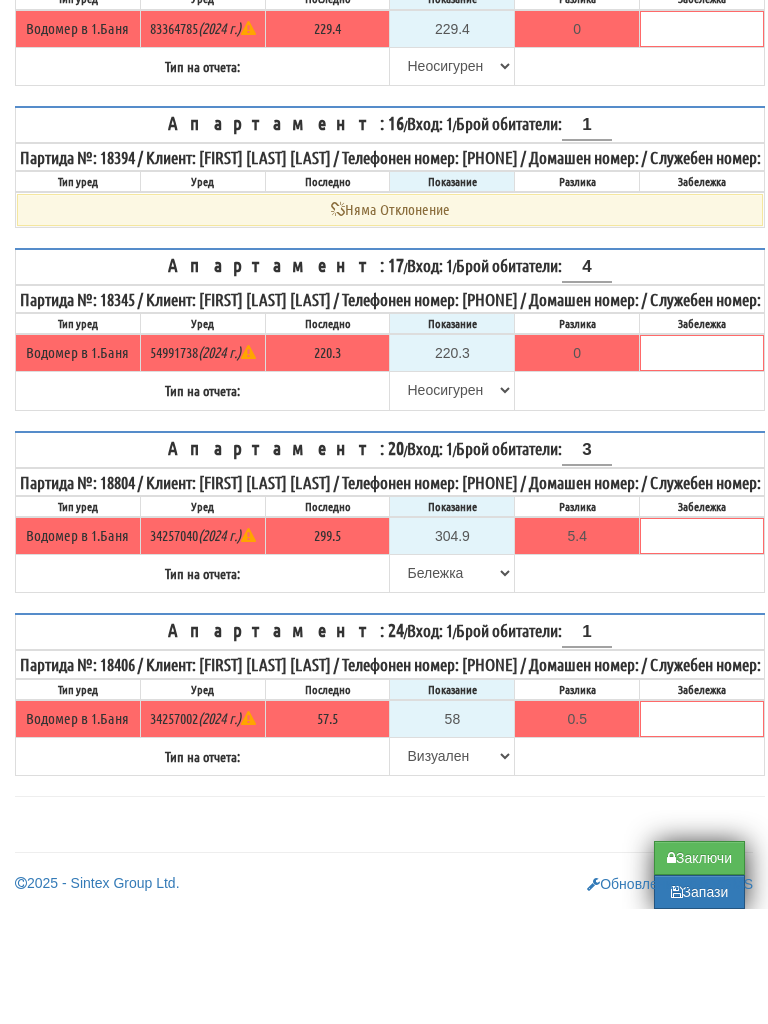 click on "ОТЧЕТЕН ЛИСТ -  206/1
Дата на отчет:
30/07/2025 10:10:47
30/07/2025 10:10:47
Апартамент:
3
/
Вход:
1
/
Брой обитатели:
4
Тип уред
Уред
Последно
Показание   51" at bounding box center [384, -282] 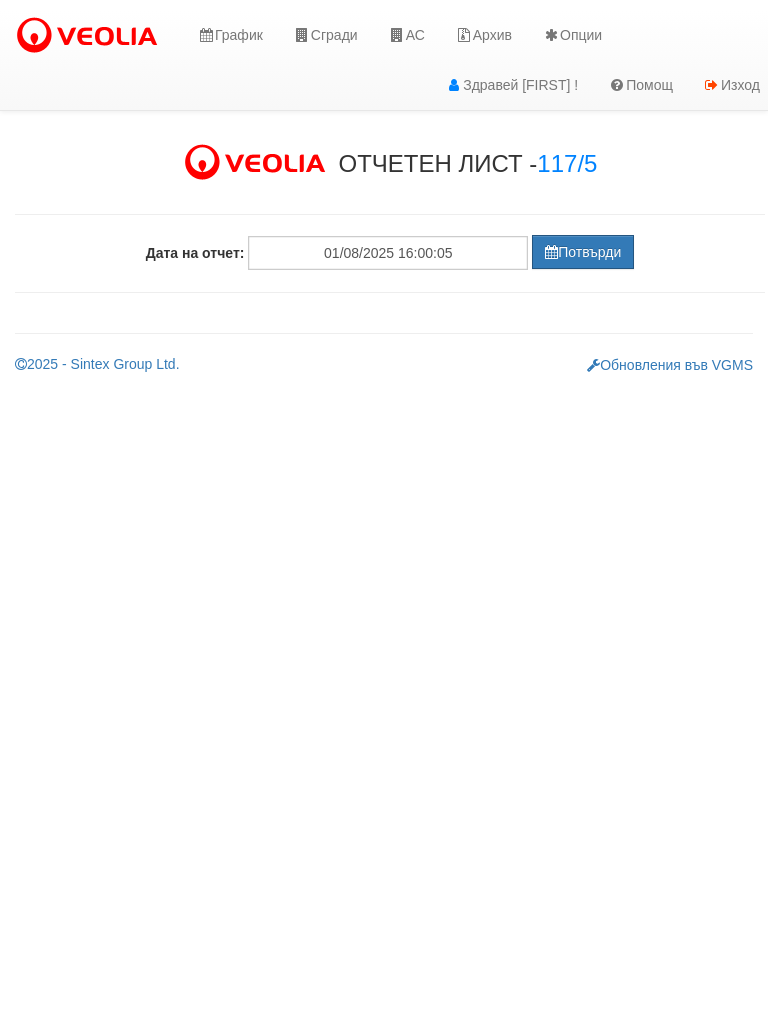 scroll, scrollTop: 0, scrollLeft: 0, axis: both 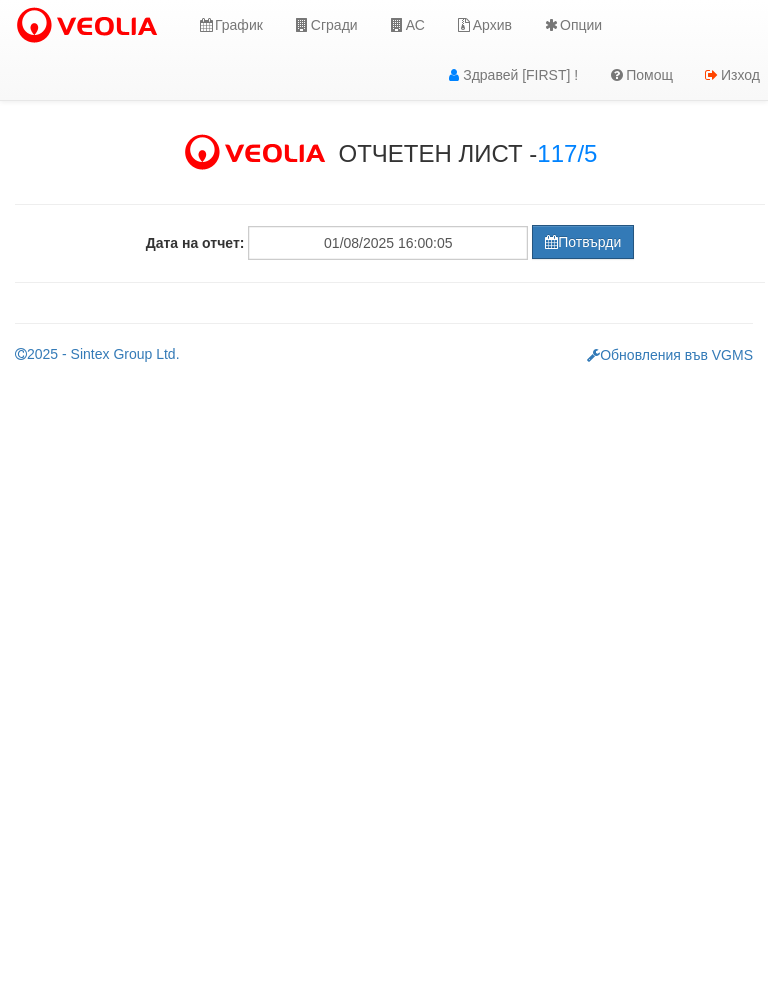 click on "Потвърди" at bounding box center [583, 242] 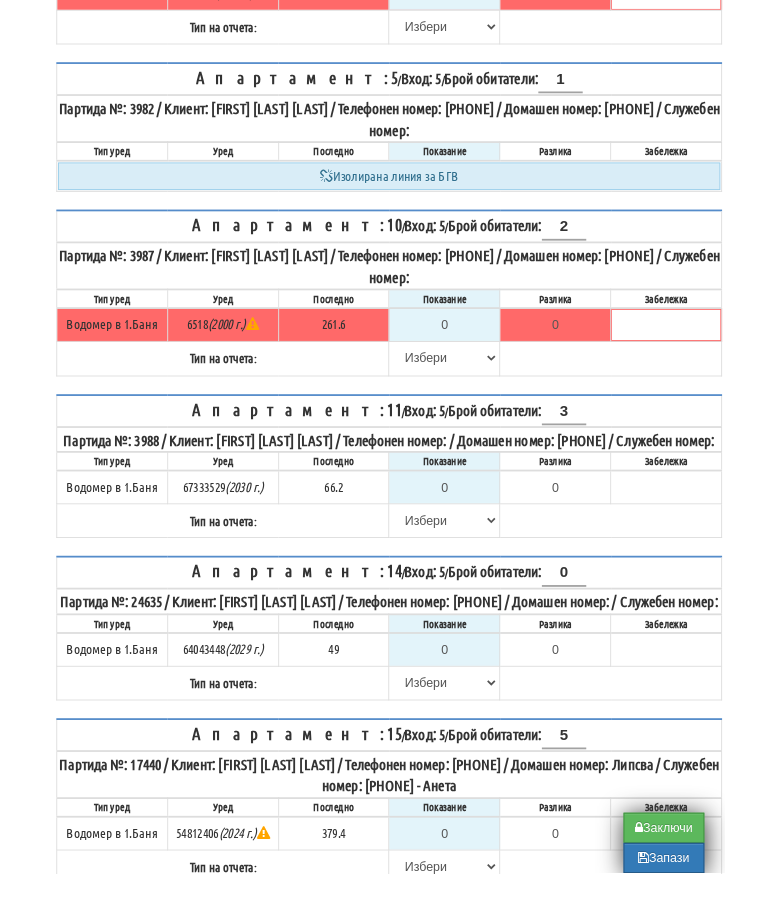 scroll, scrollTop: 903, scrollLeft: 0, axis: vertical 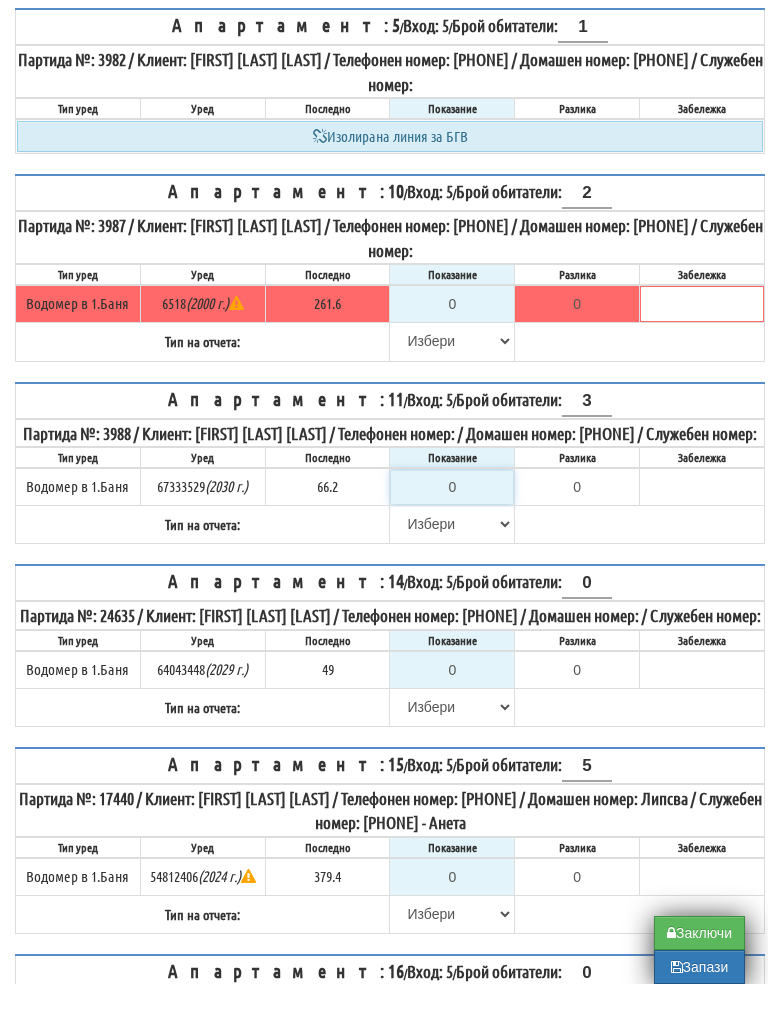 click on "0" at bounding box center (452, 527) 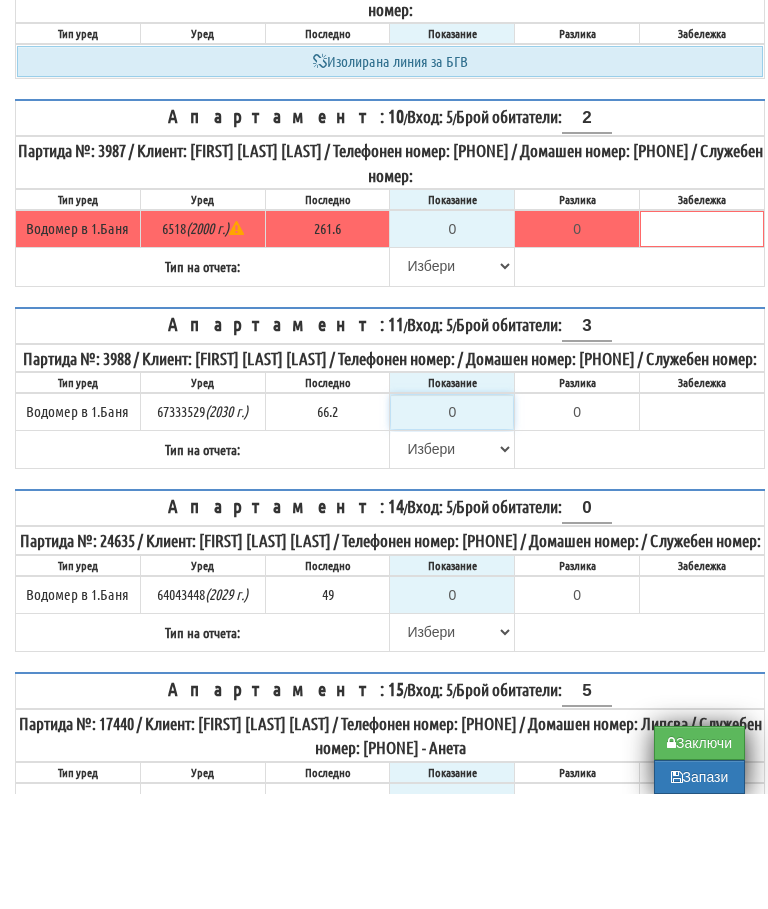 type on "6" 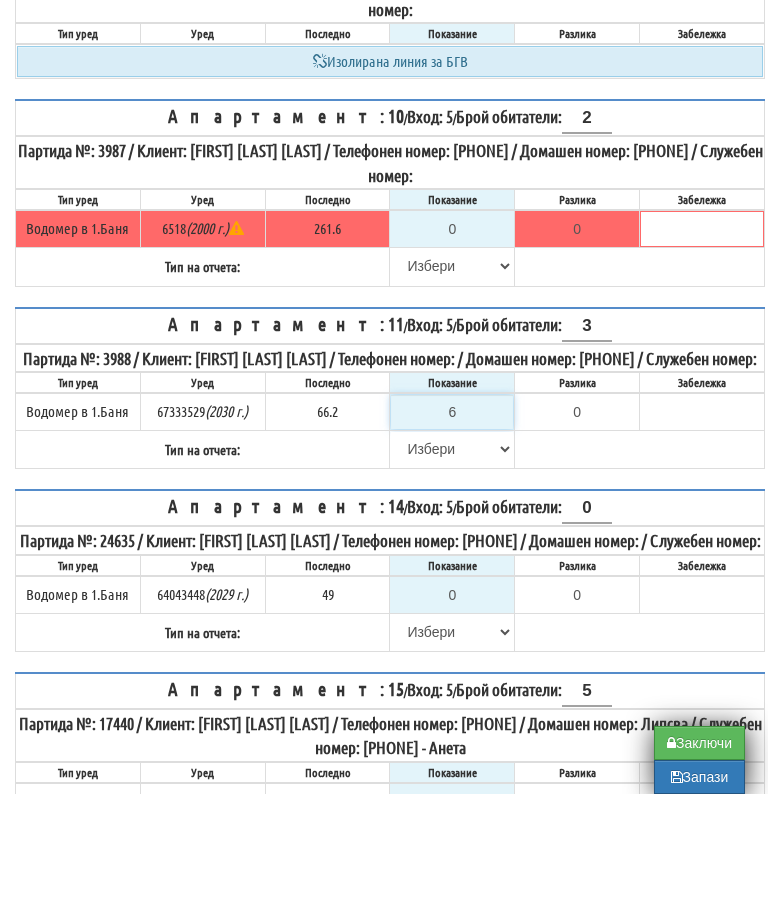 type on "-60.200" 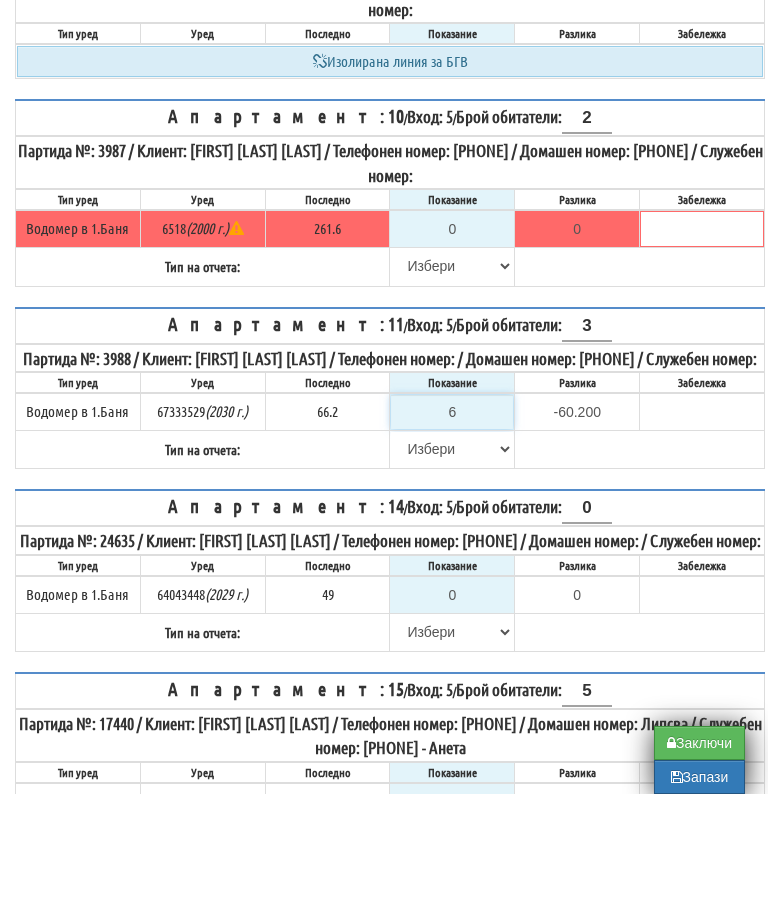 type on "66" 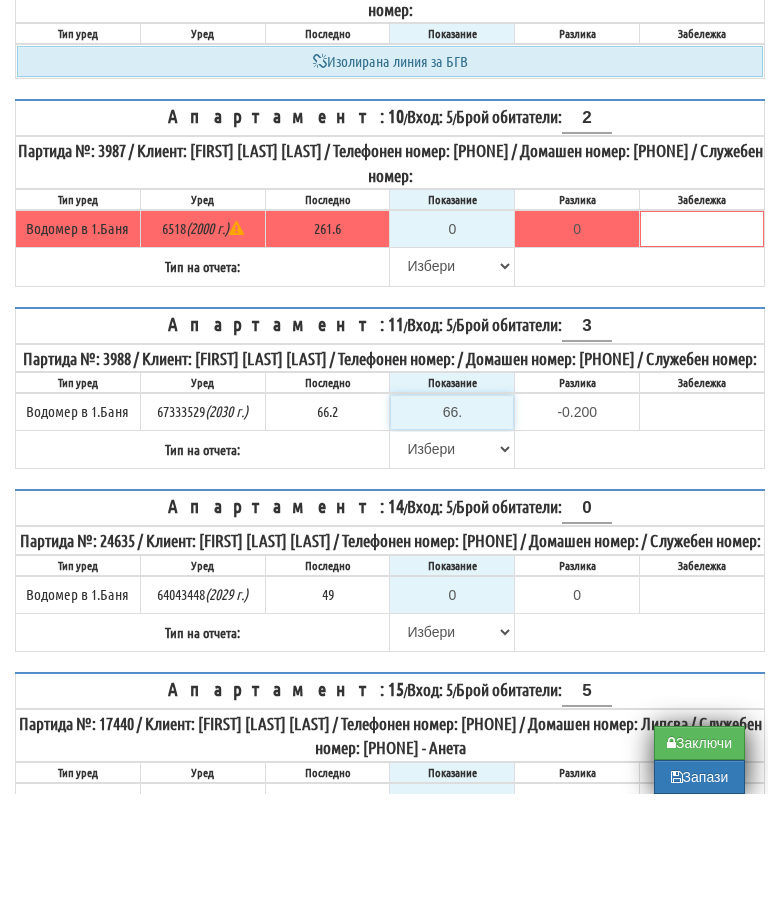 type on "66.6" 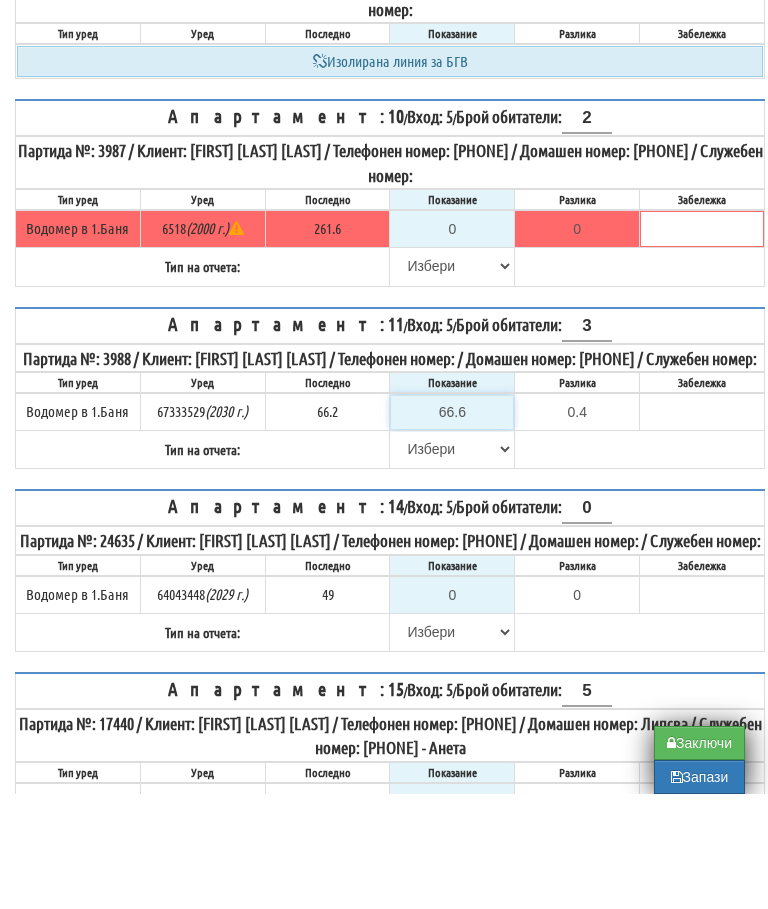 type on "66.6" 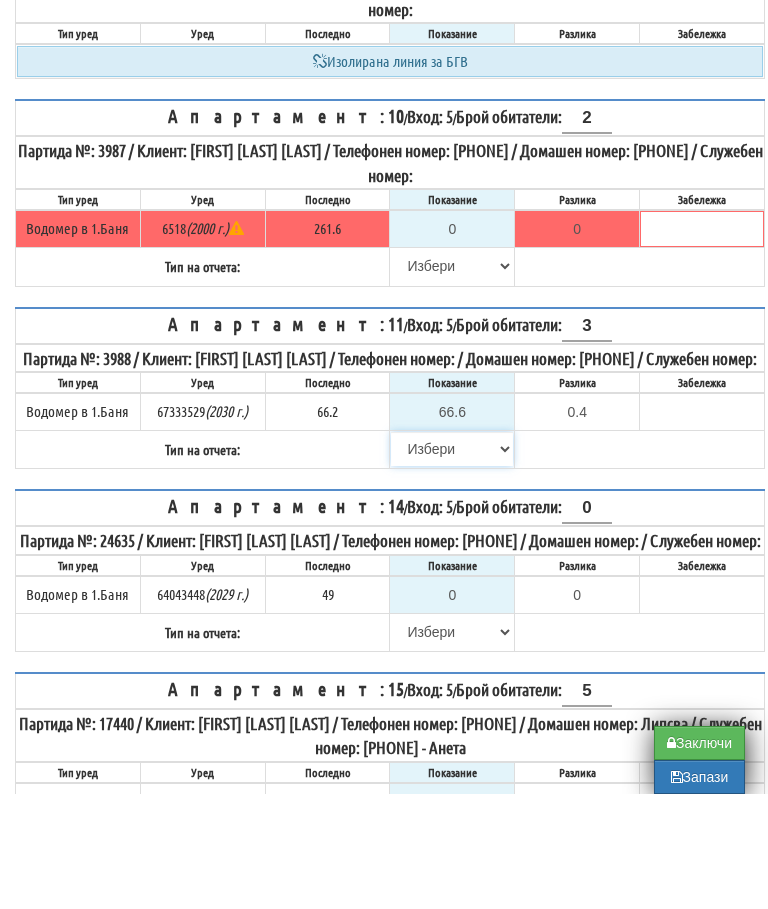 click on "Избери
Визуален
Телефон
Бележка
Неосигурен достъп
Самоотчет
Служебно
Дистанционен" at bounding box center (452, 564) 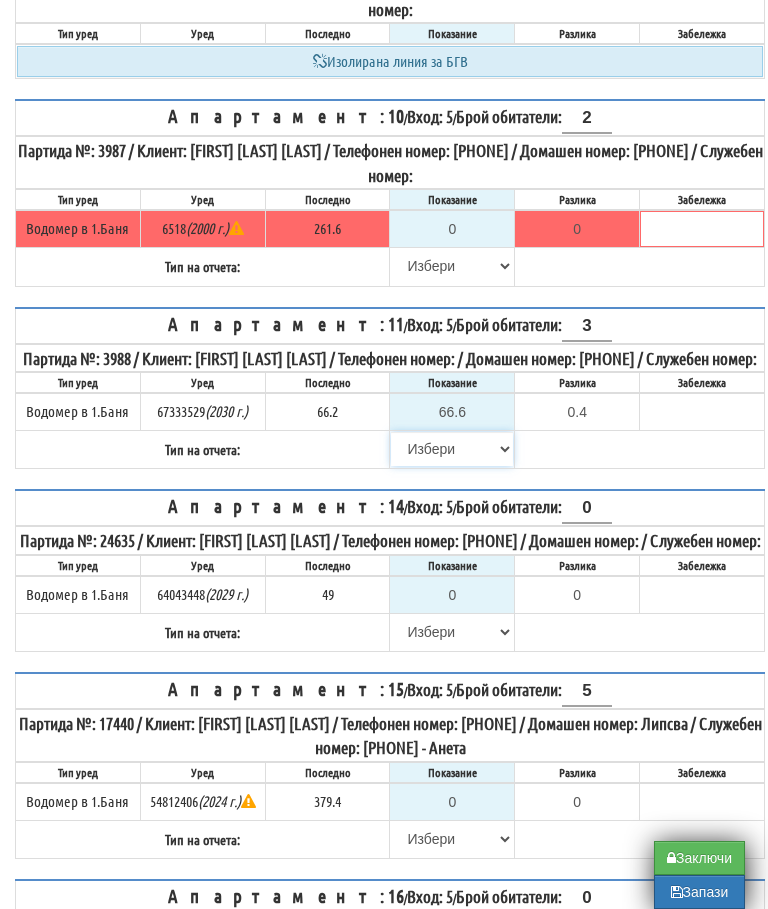 select on "89c75930-9bfd-e511-80be-8d5a1dced85a" 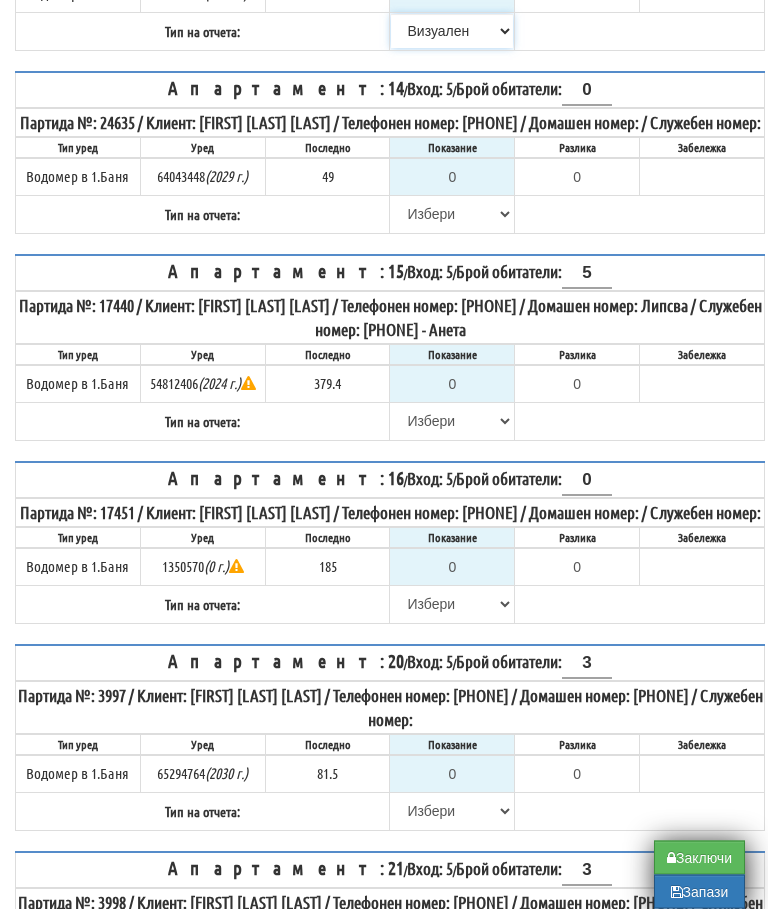 scroll, scrollTop: 1439, scrollLeft: 0, axis: vertical 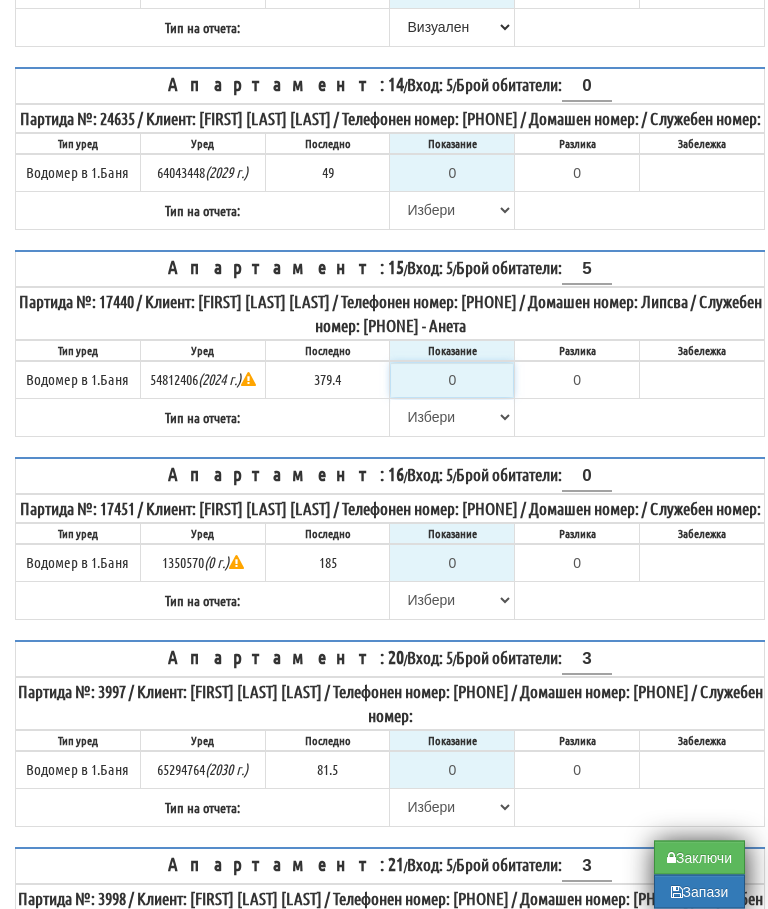 click on "0" at bounding box center [452, 381] 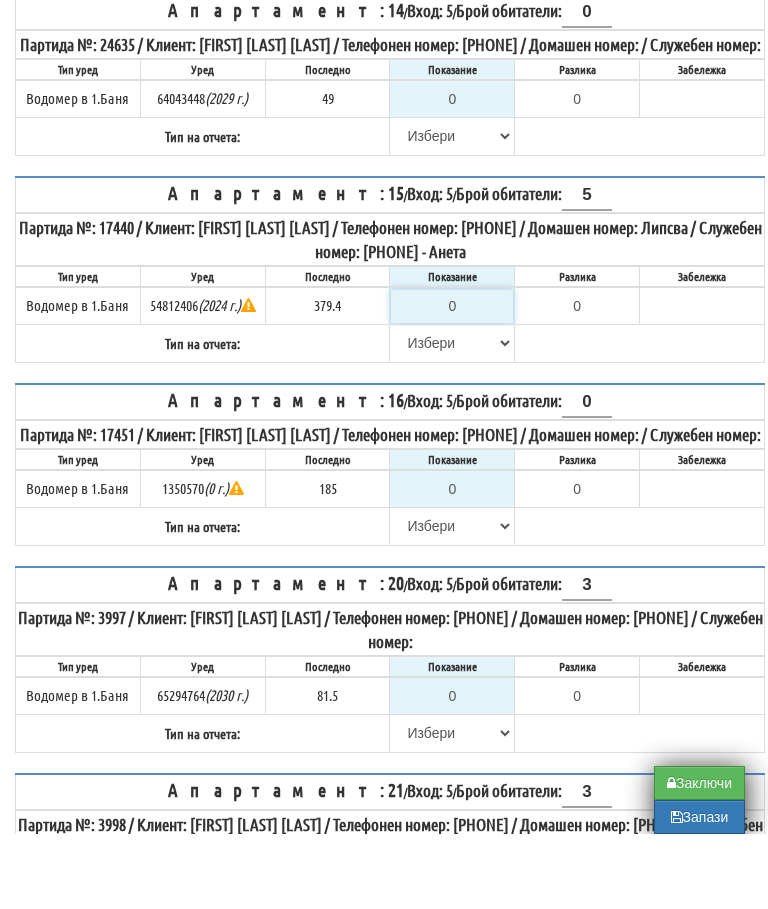 type on "3" 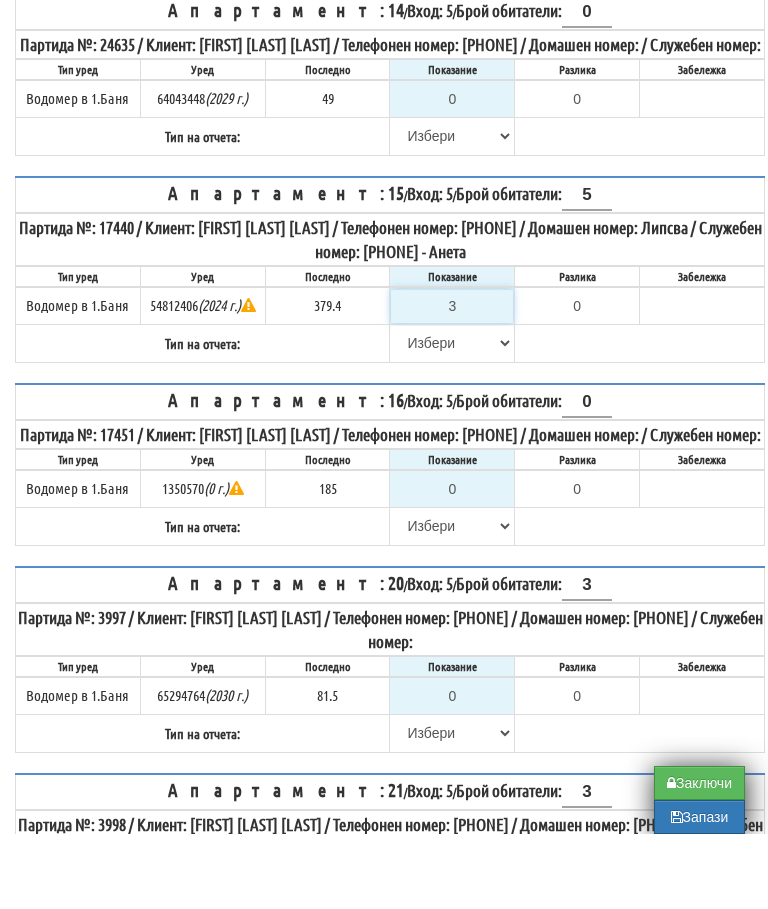 type on "-376.400" 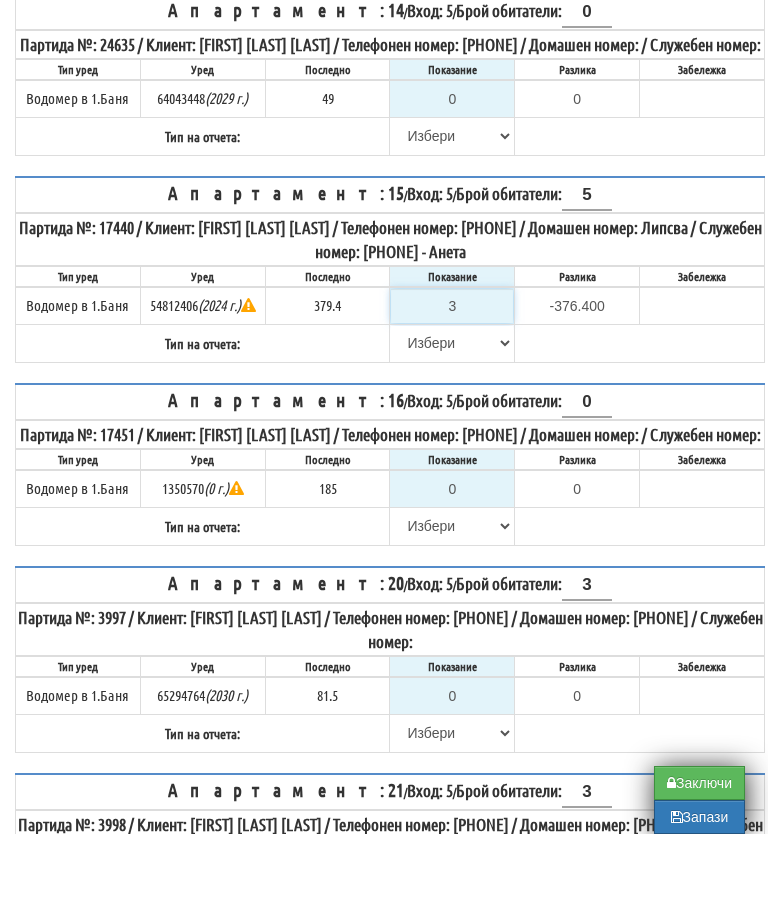 type on "38" 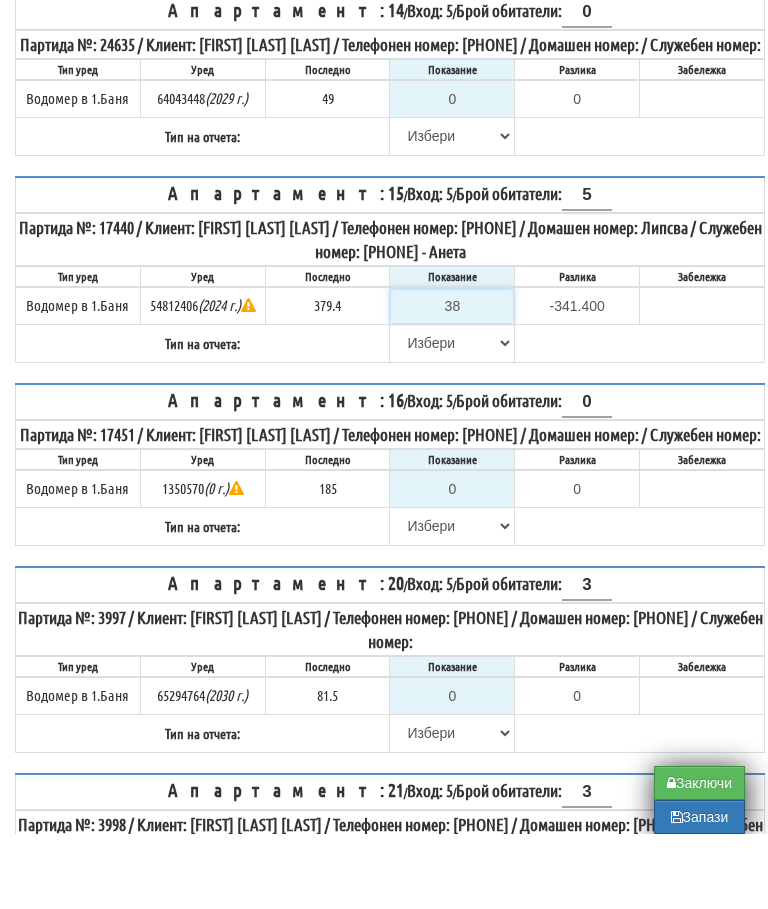 type on "381" 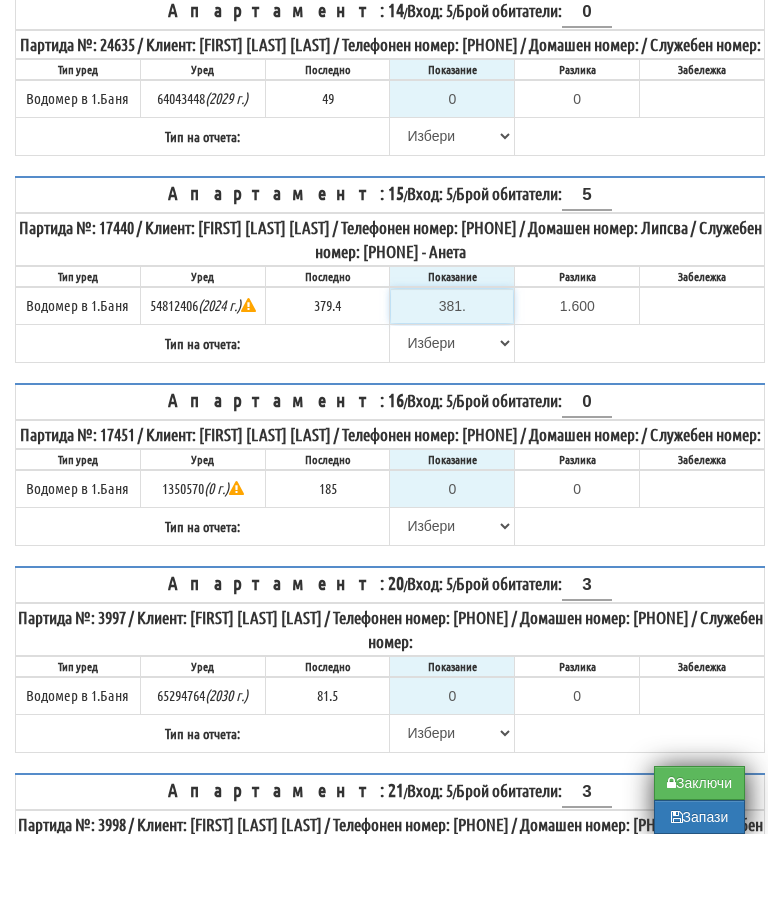 type on "381.9" 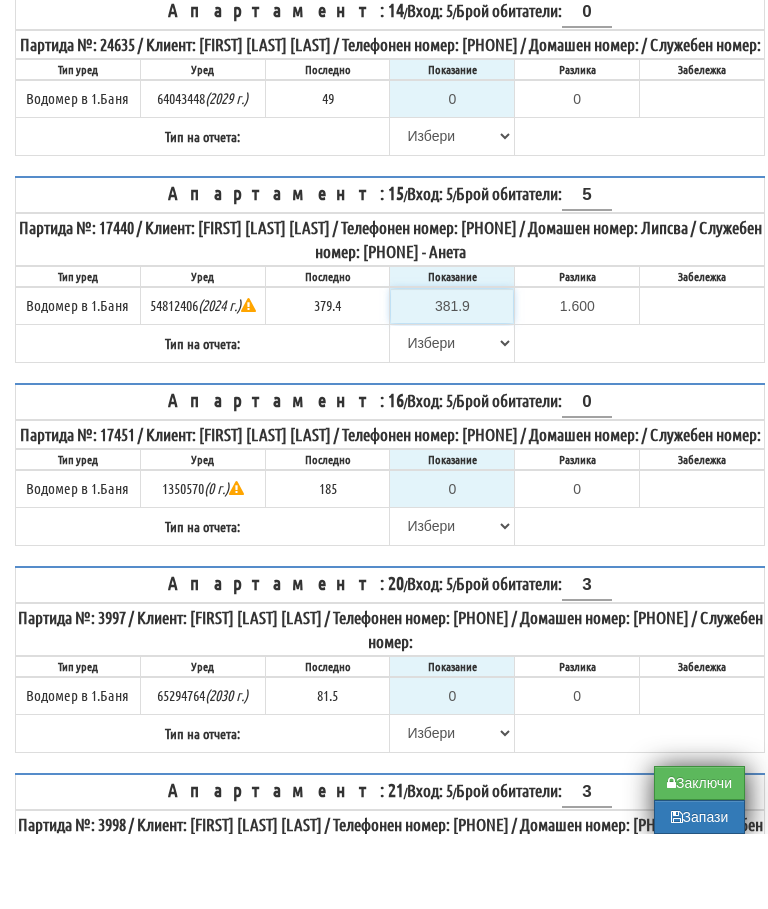 type on "2.5" 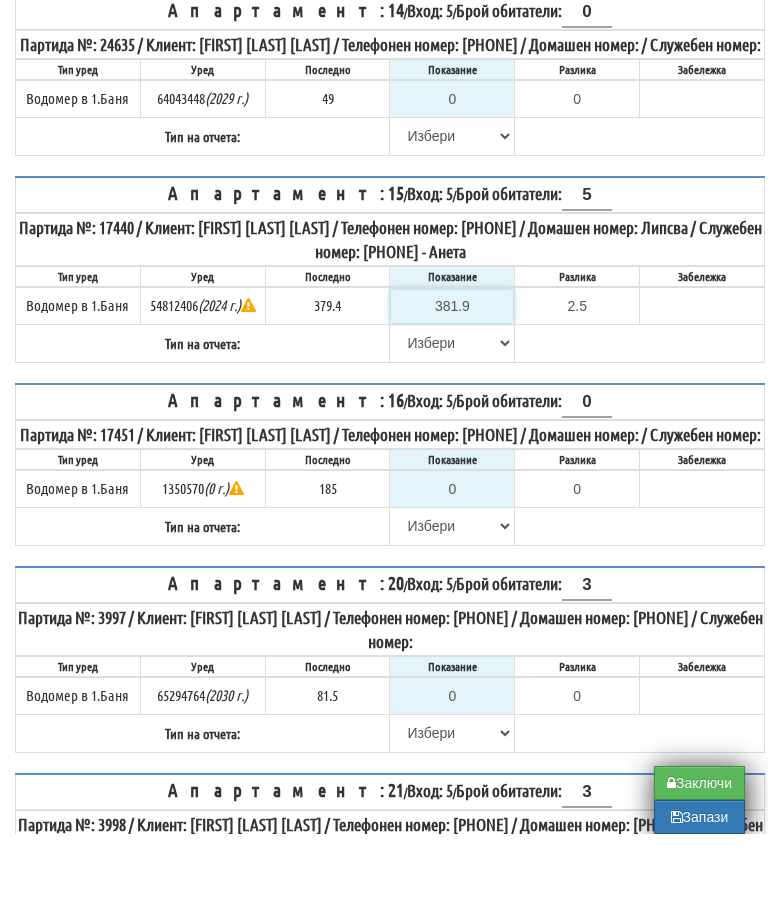 type on "381.9" 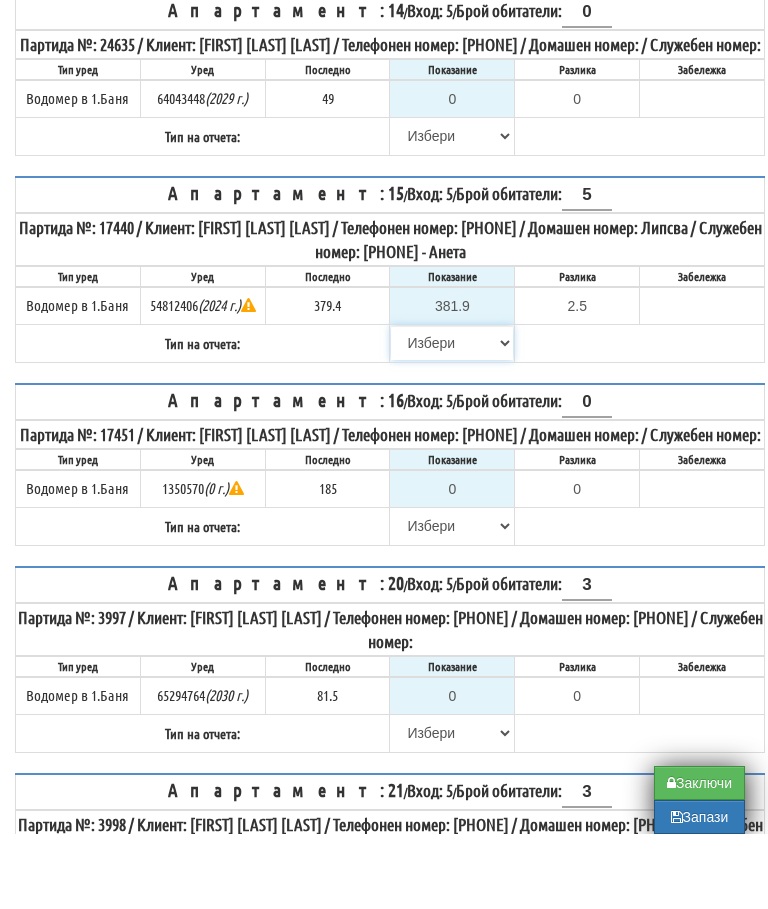 click on "Избери
Визуален
Телефон
Бележка
Неосигурен достъп
Самоотчет
Служебно
Дистанционен" at bounding box center [452, 418] 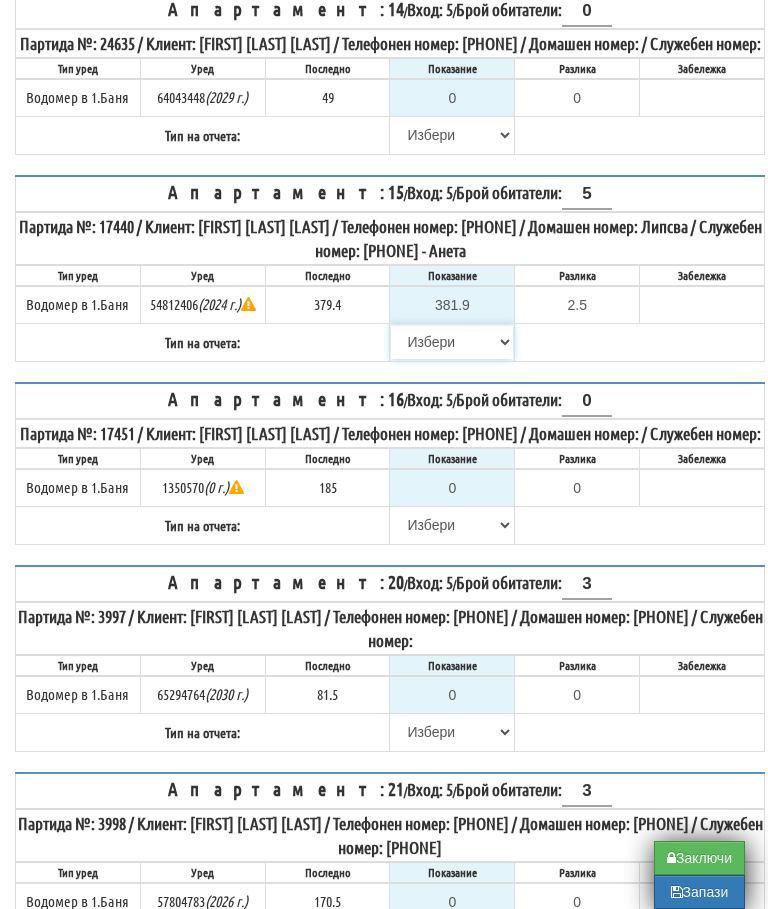 select on "89c75930-9bfd-e511-80be-8d5a1dced85a" 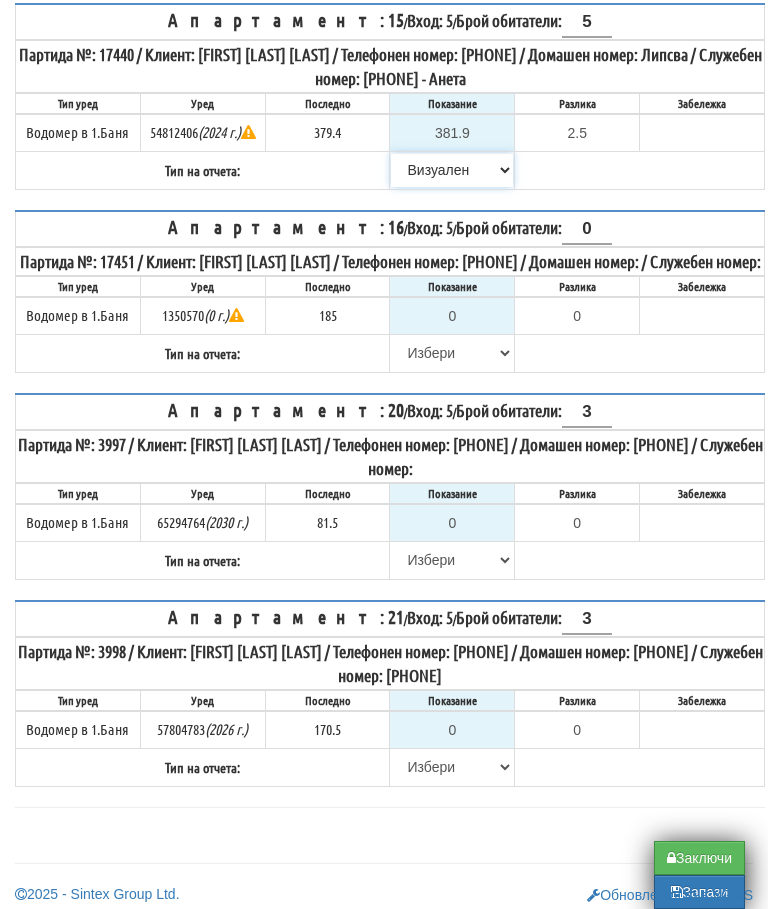 scroll, scrollTop: 1762, scrollLeft: 0, axis: vertical 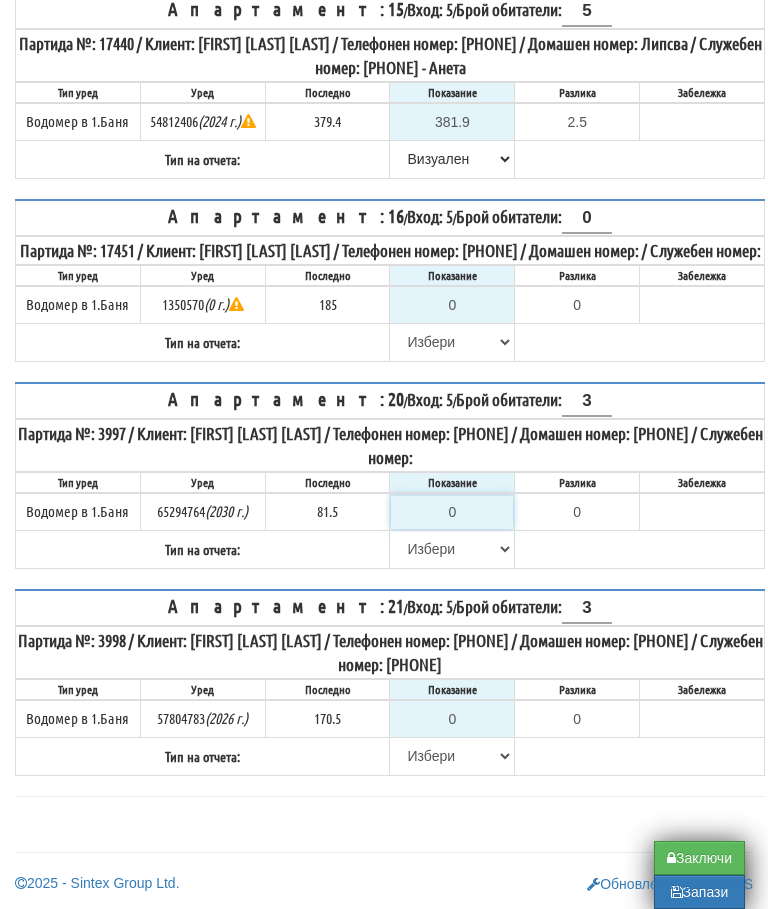 click on "0" at bounding box center [452, 512] 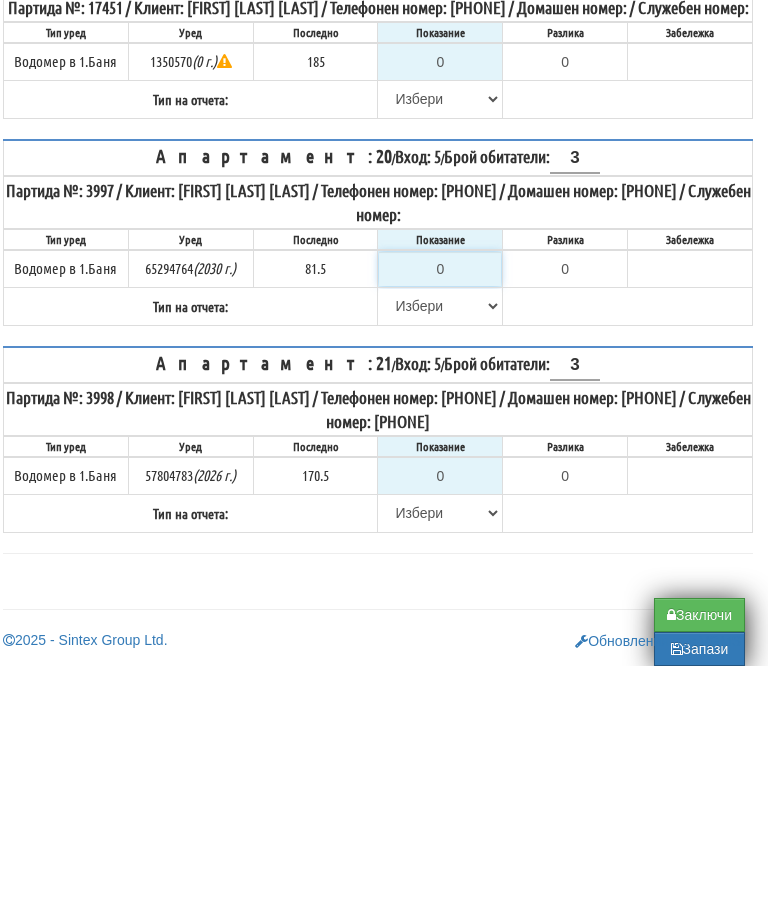 type on "8" 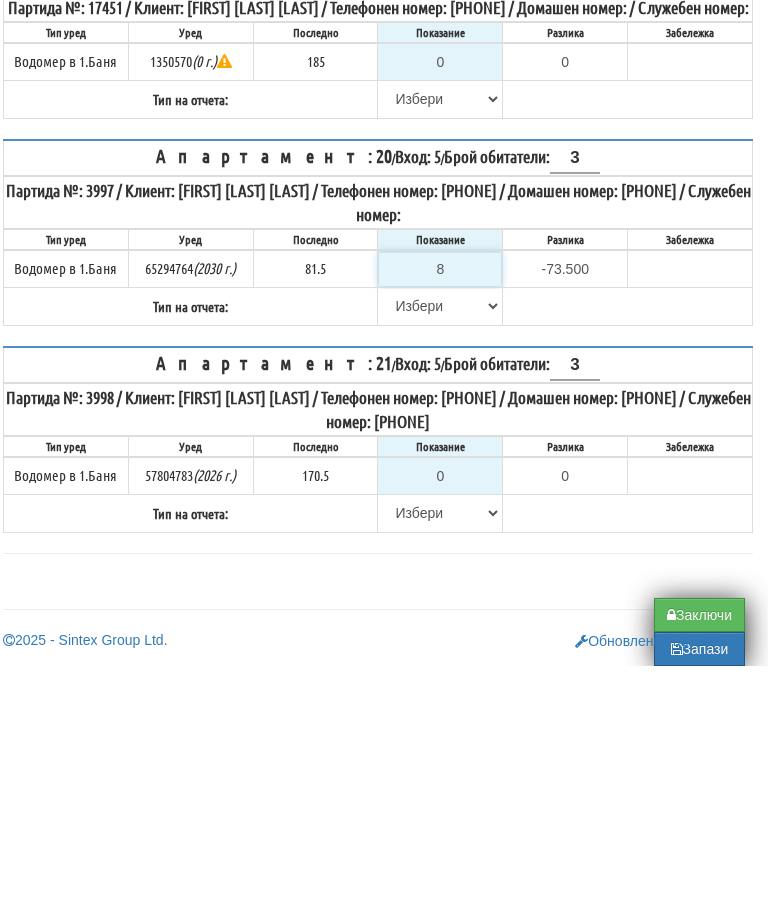 type on "82" 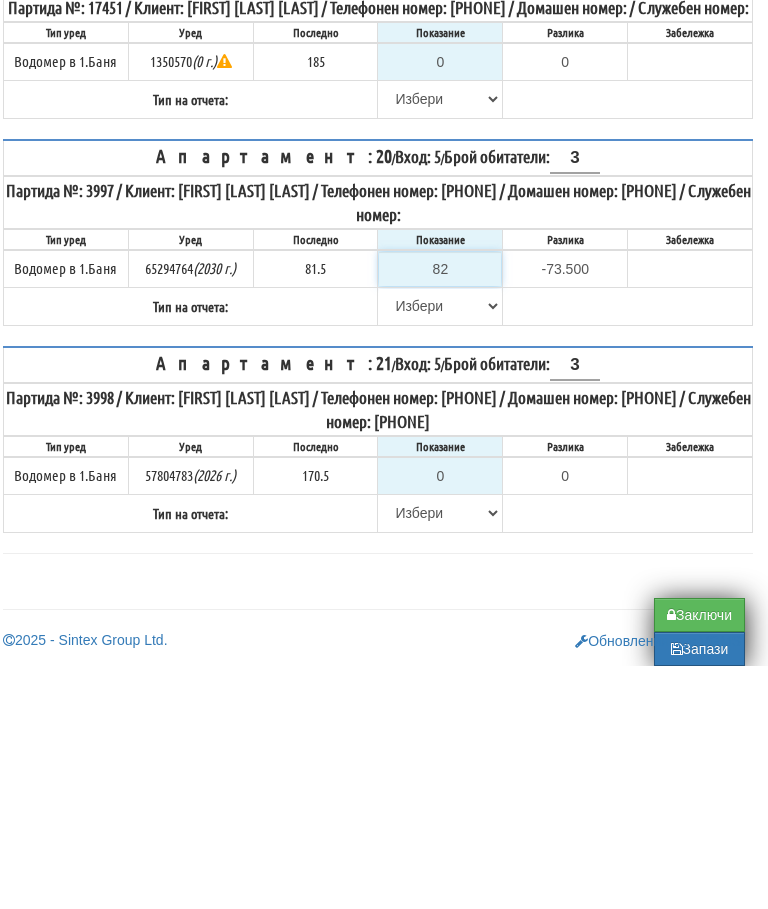 type on "0.500" 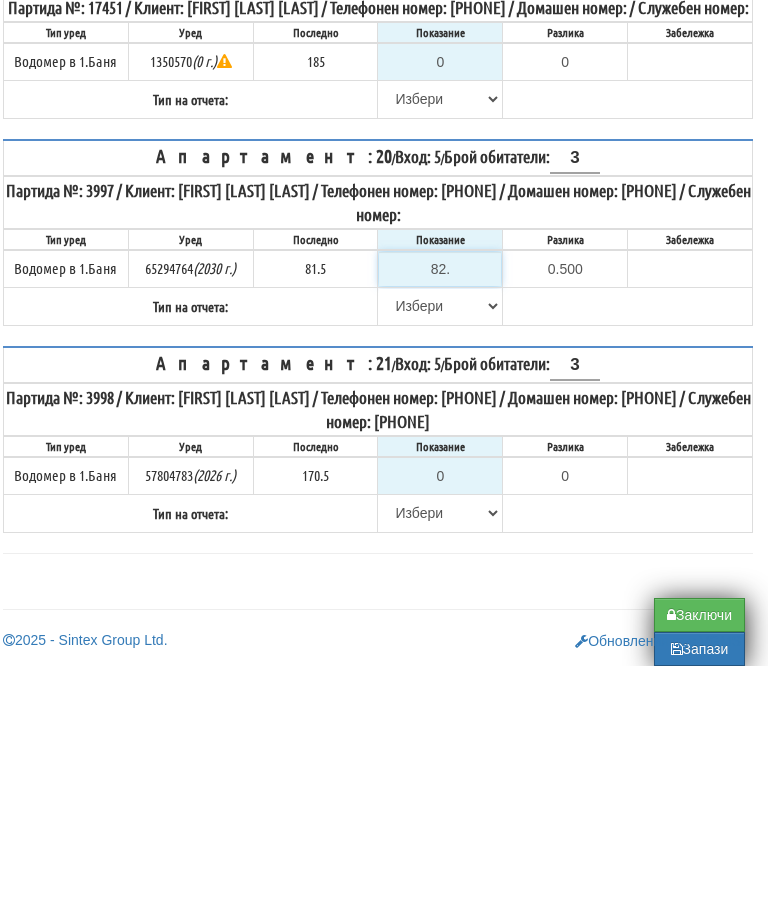 type on "82.2" 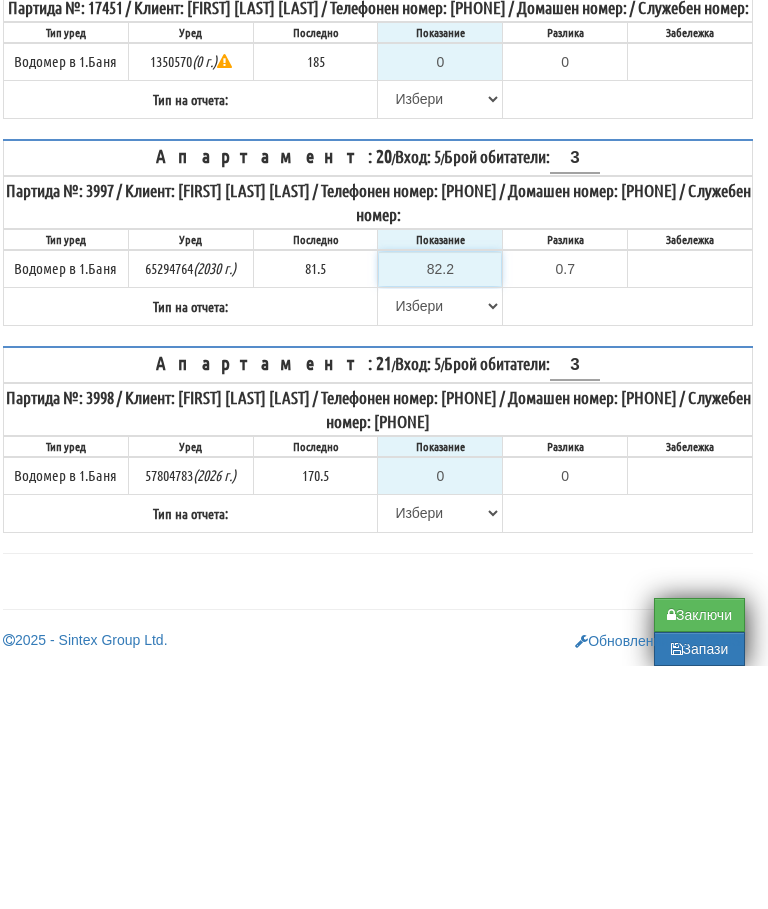 type on "82.2" 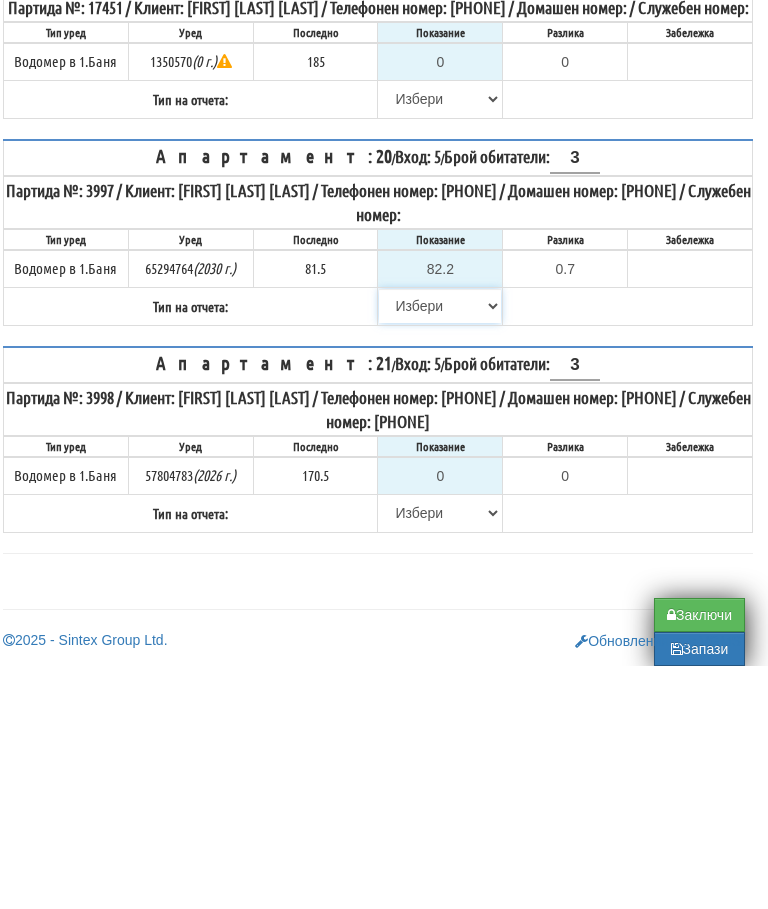 click on "Избери
Визуален
Телефон
Бележка
Неосигурен достъп
Самоотчет
Служебно
Дистанционен" at bounding box center [440, 549] 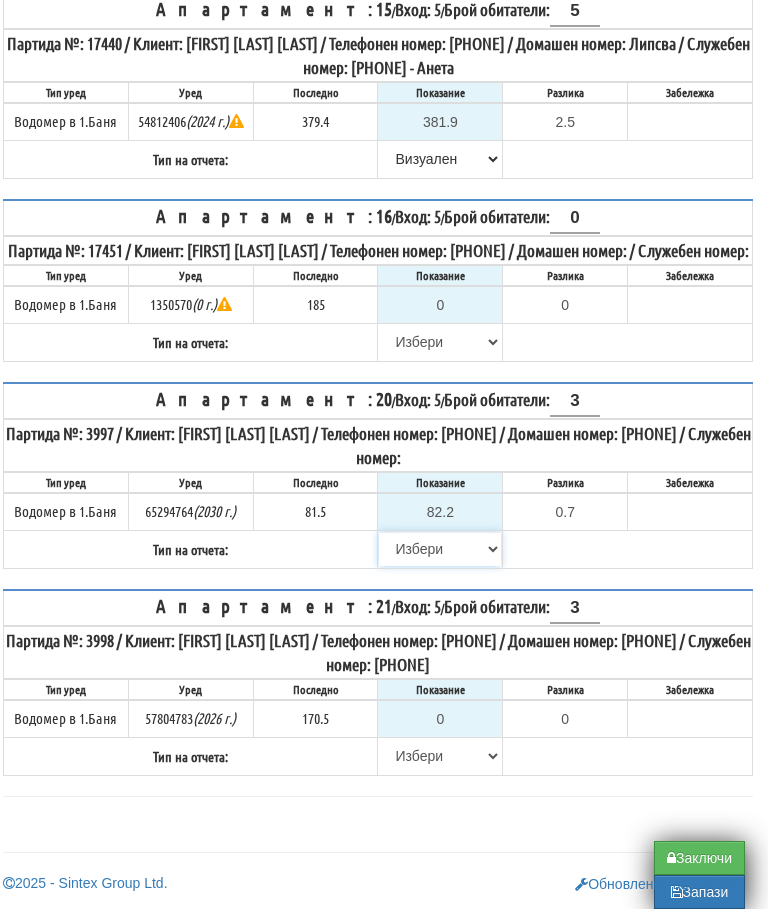 select on "89c75930-9bfd-e511-80be-8d5a1dced85a" 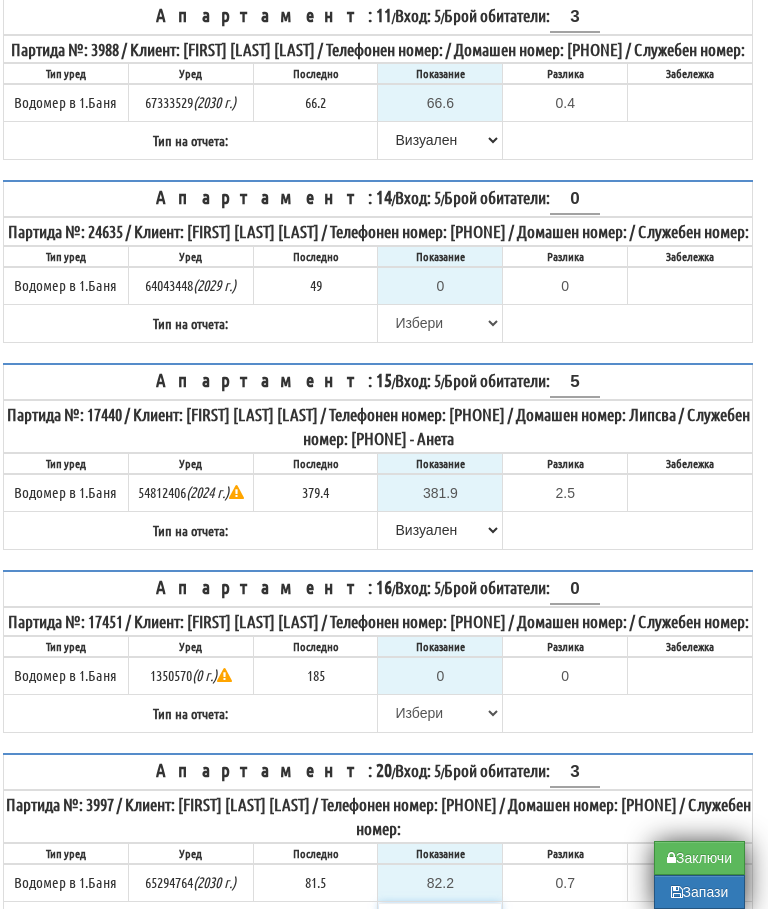scroll, scrollTop: 1322, scrollLeft: 12, axis: both 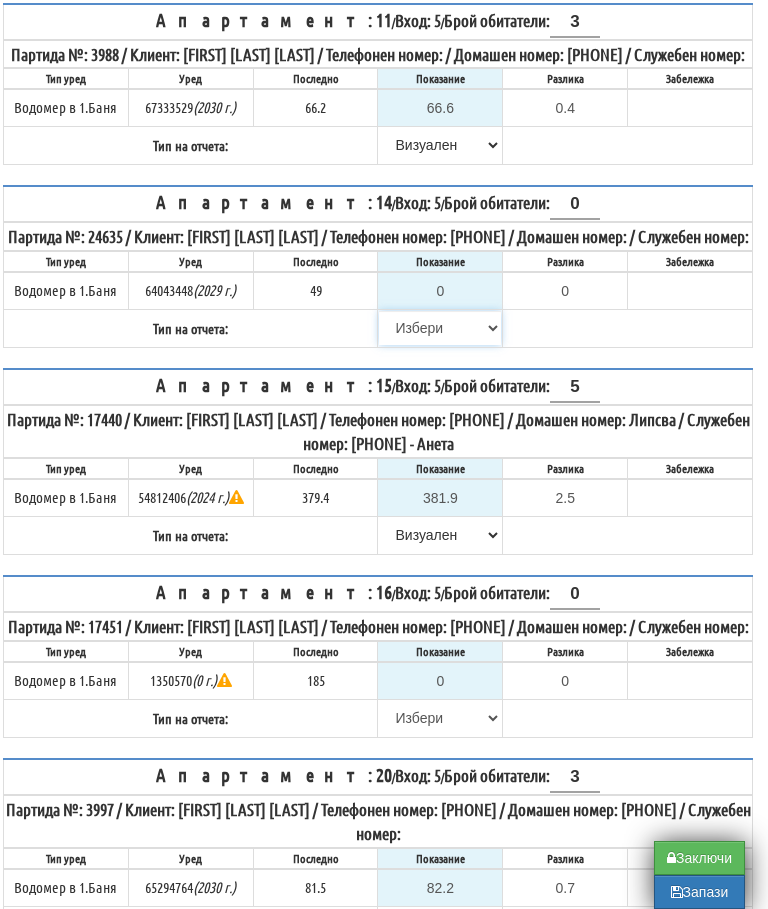 click on "Избери
Визуален
Телефон
Бележка
Неосигурен достъп
Самоотчет
Служебно
Дистанционен" at bounding box center (440, 328) 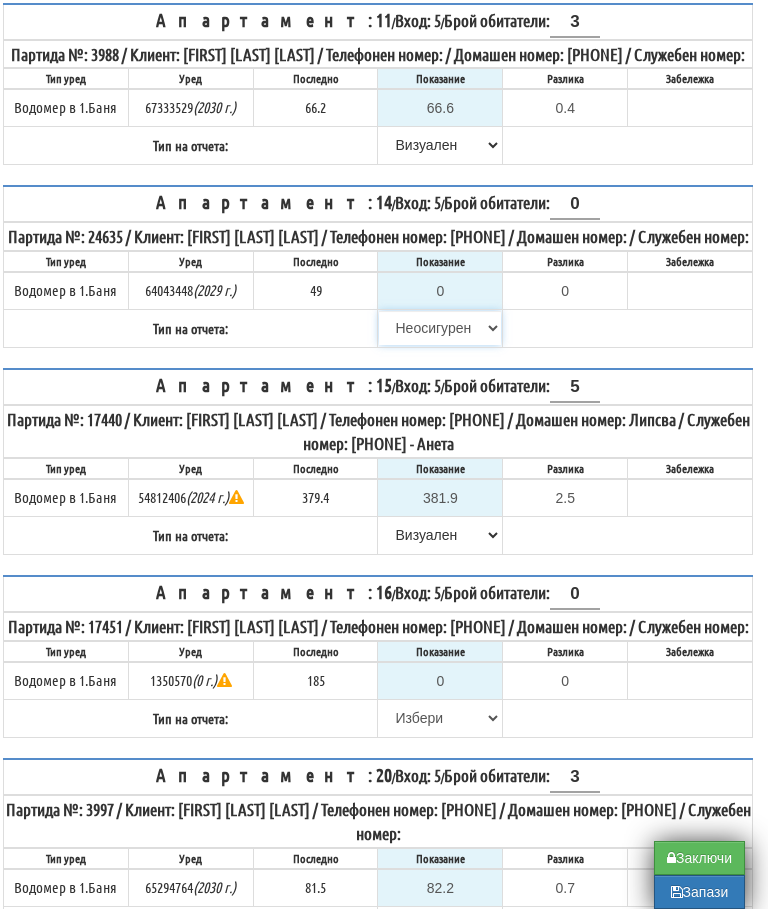 type on "49" 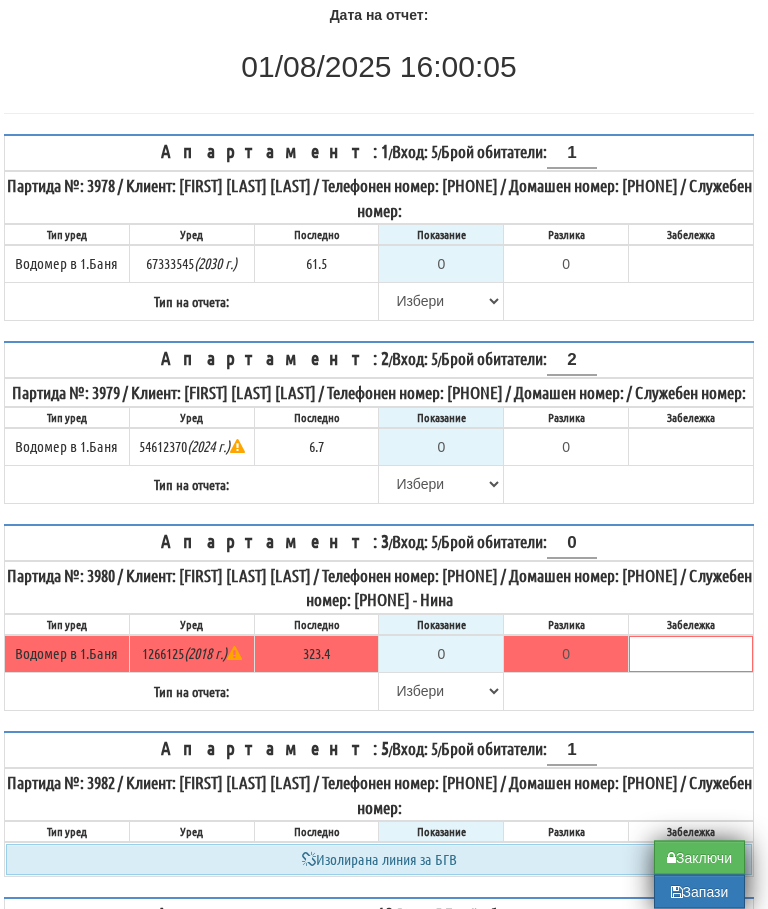 scroll, scrollTop: 219, scrollLeft: 10, axis: both 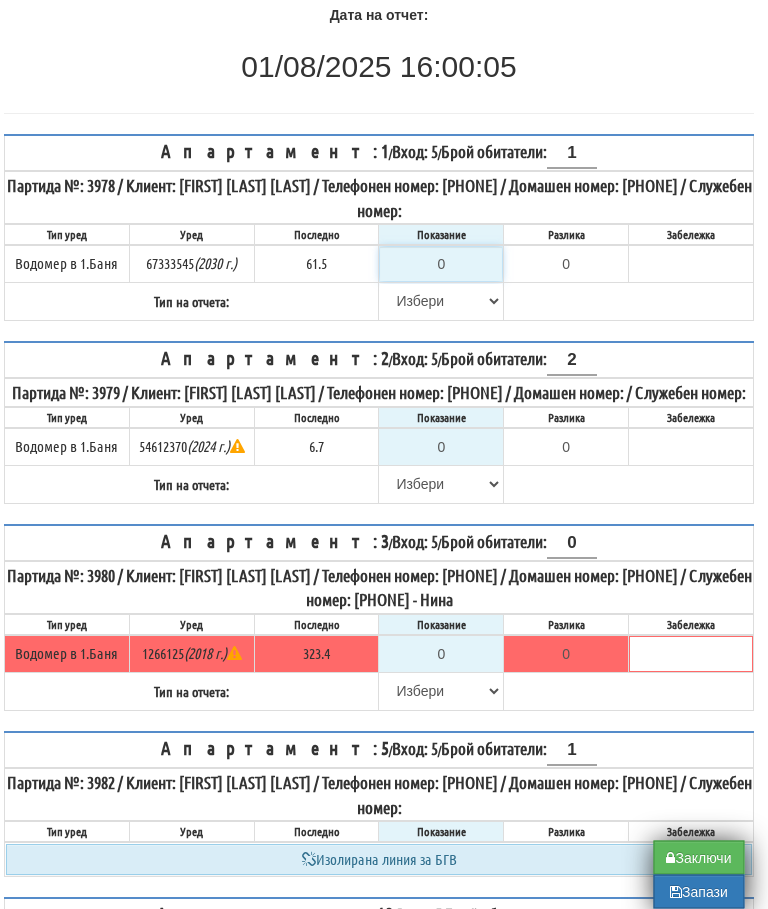 click on "0" at bounding box center [442, 265] 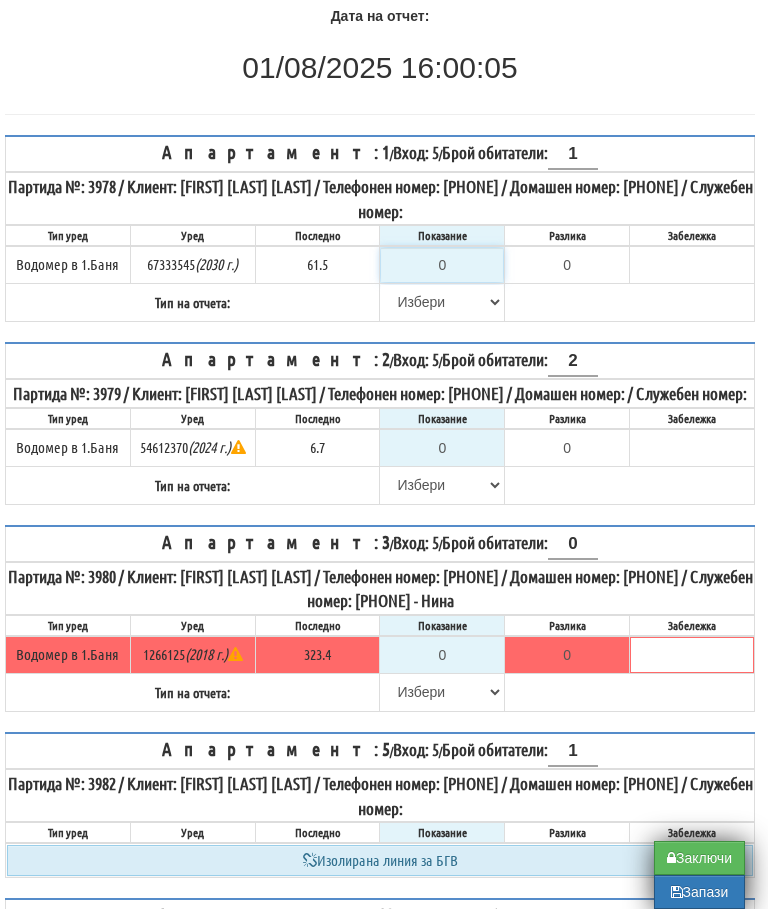 type on "6" 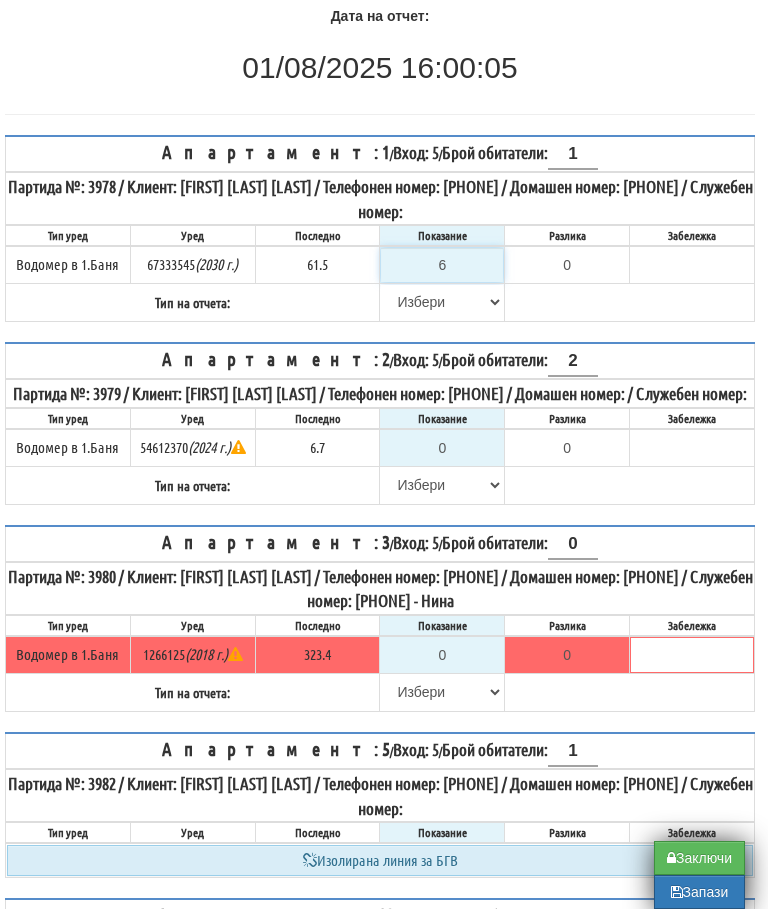 type on "-55.500" 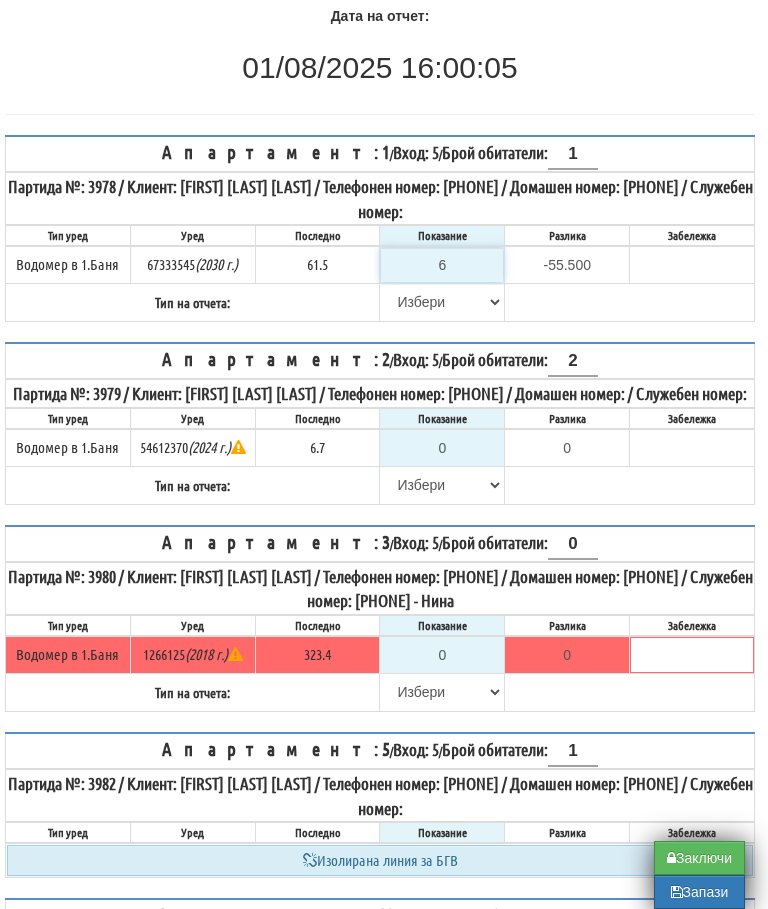type on "62" 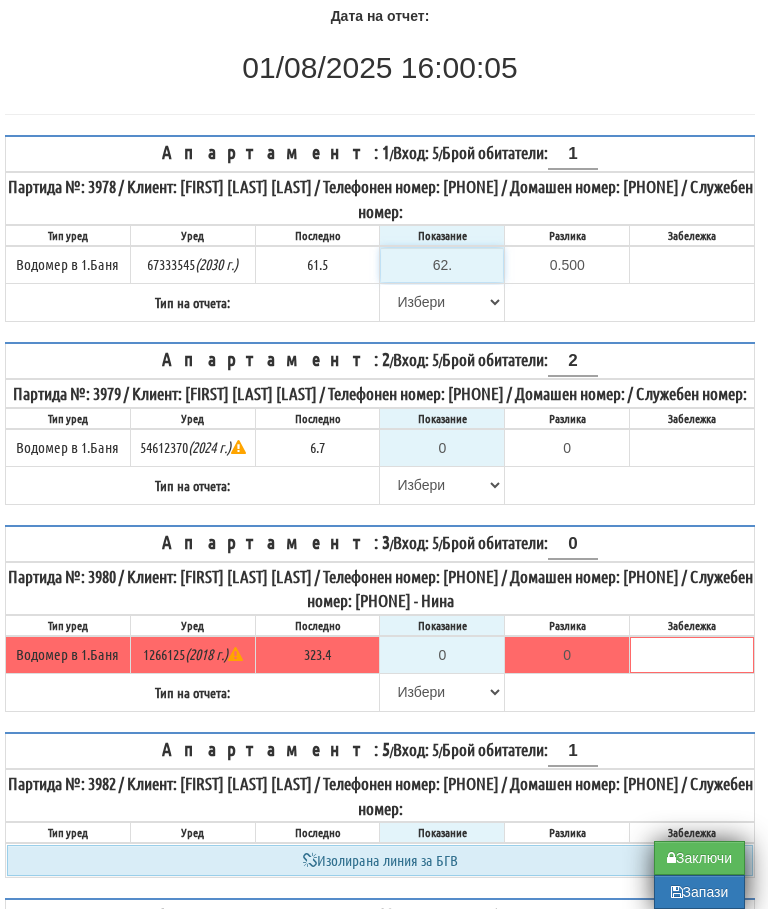 type on "62.5" 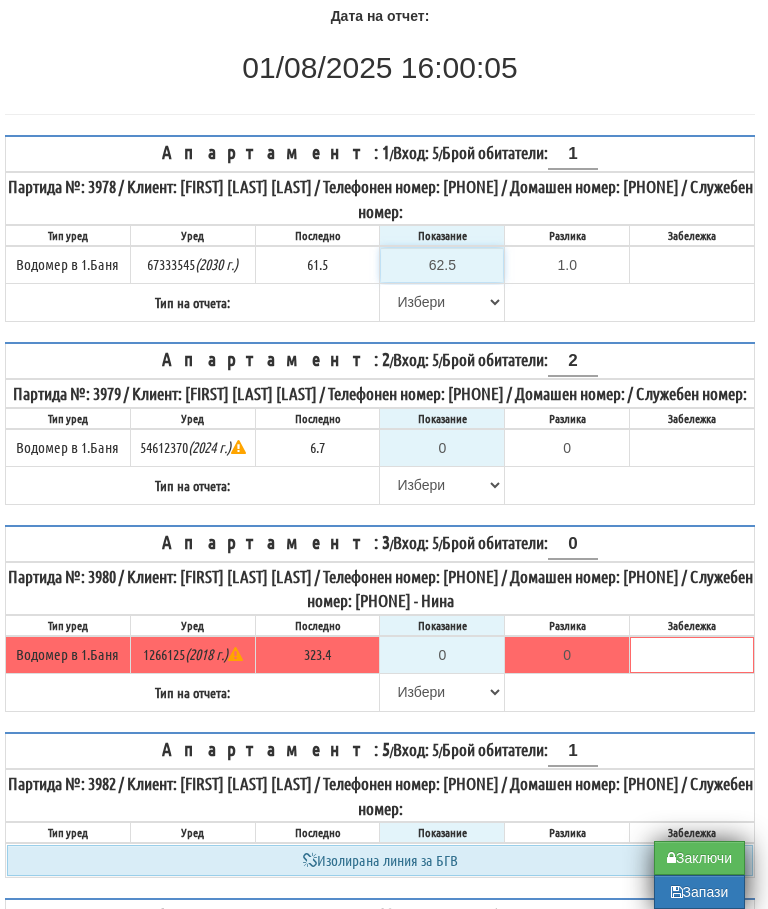 type on "62.5" 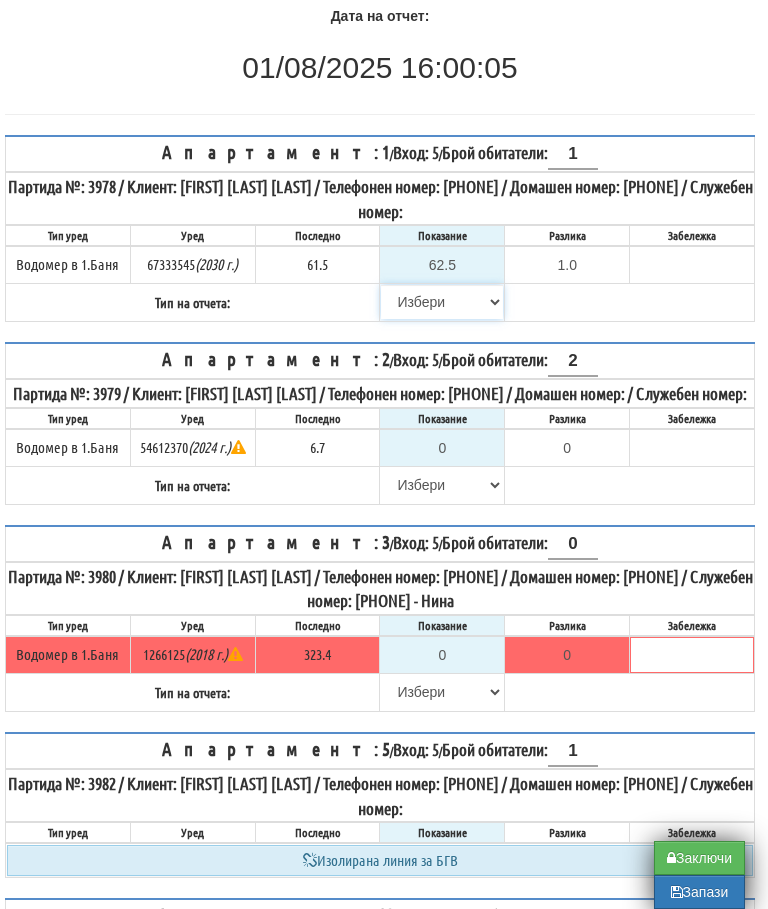 click on "Избери
Визуален
Телефон
Бележка
Неосигурен достъп
Самоотчет
Служебно
Дистанционен" at bounding box center [442, 302] 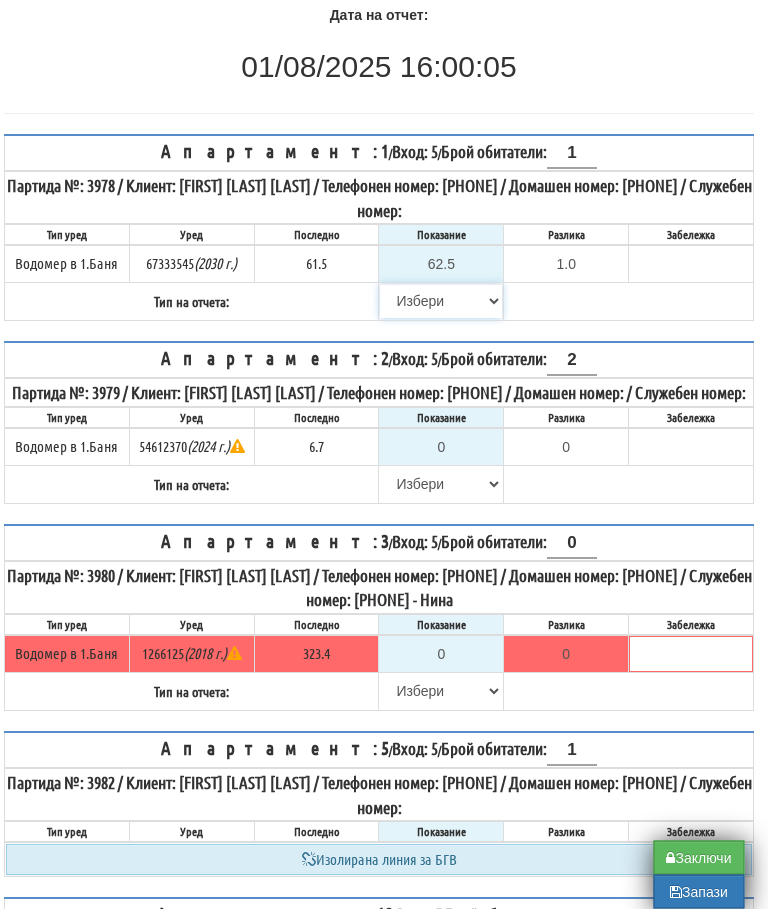 select on "89c75930-9bfd-e511-80be-8d5a1dced85a" 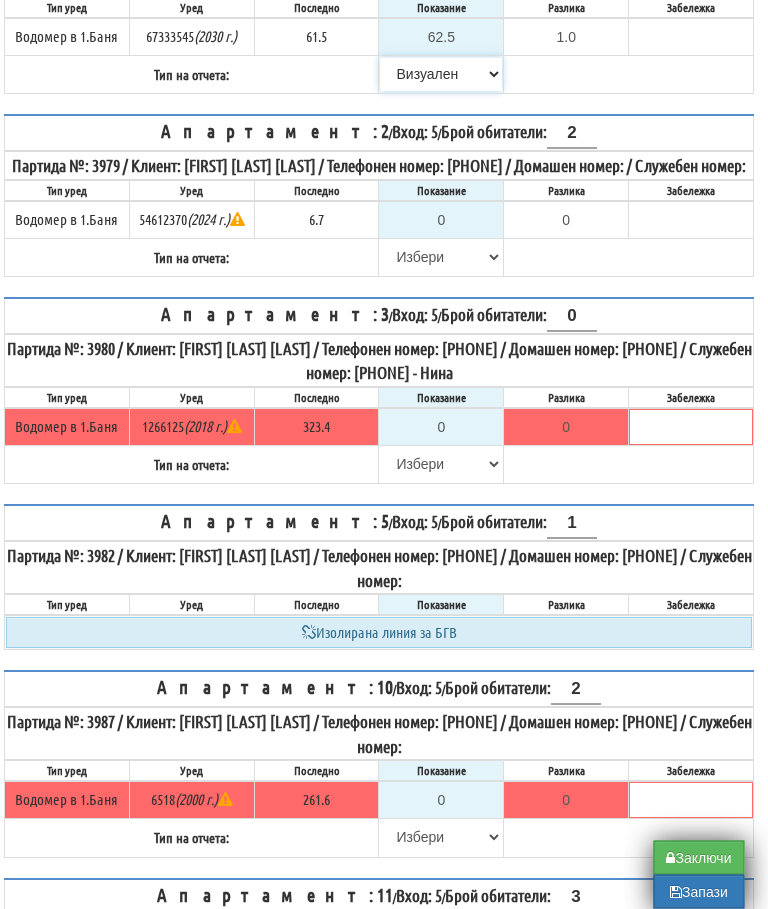 scroll, scrollTop: 447, scrollLeft: 10, axis: both 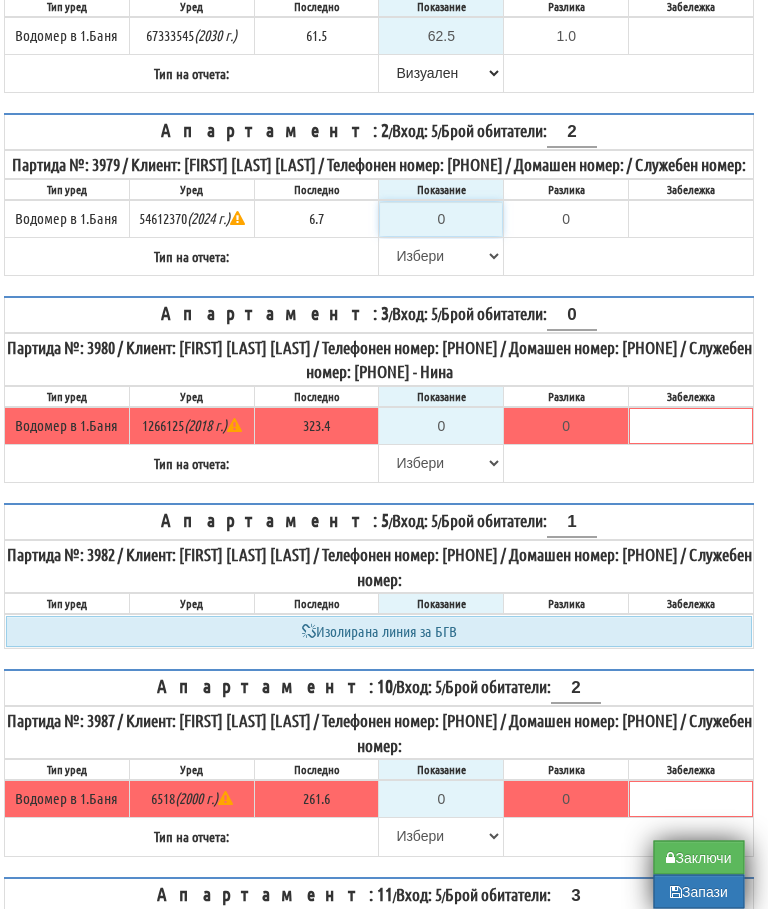 click on "0" at bounding box center (442, 220) 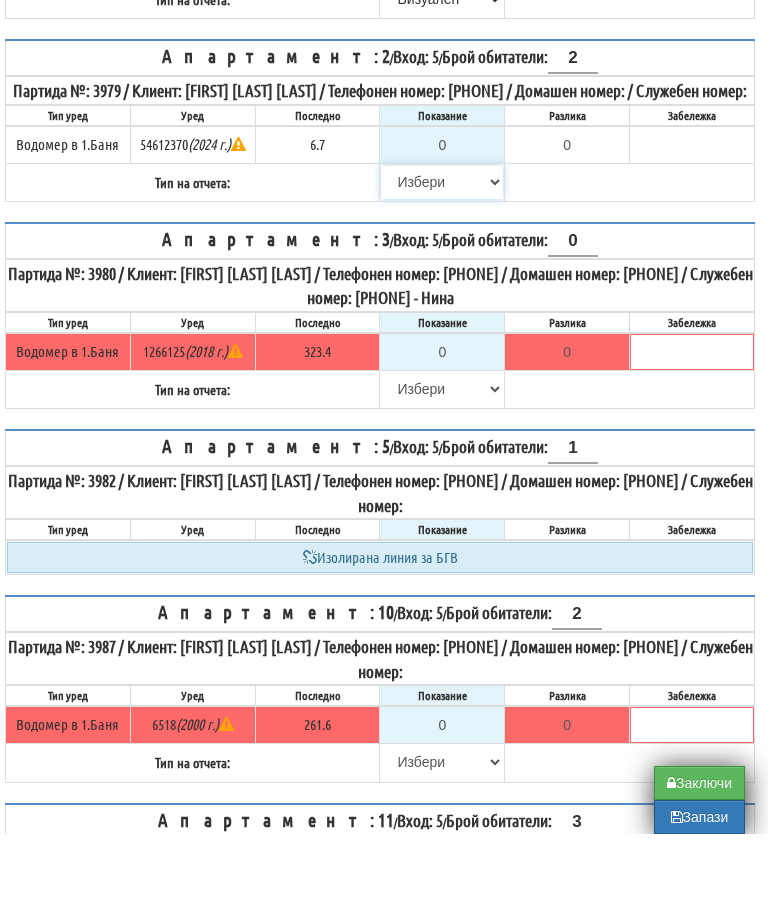 click on "Избери
Визуален
Телефон
Бележка
Неосигурен достъп
Самоотчет
Служебно
Дистанционен" at bounding box center (442, 257) 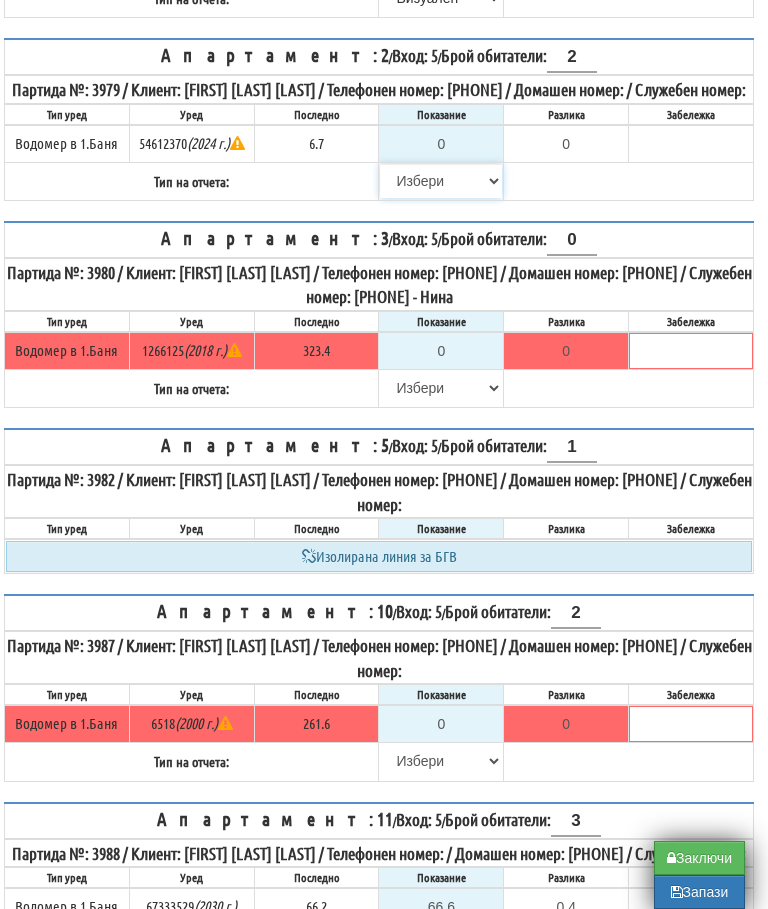 select on "8cc75930-9bfd-e511-80be-8d5a1dced85a" 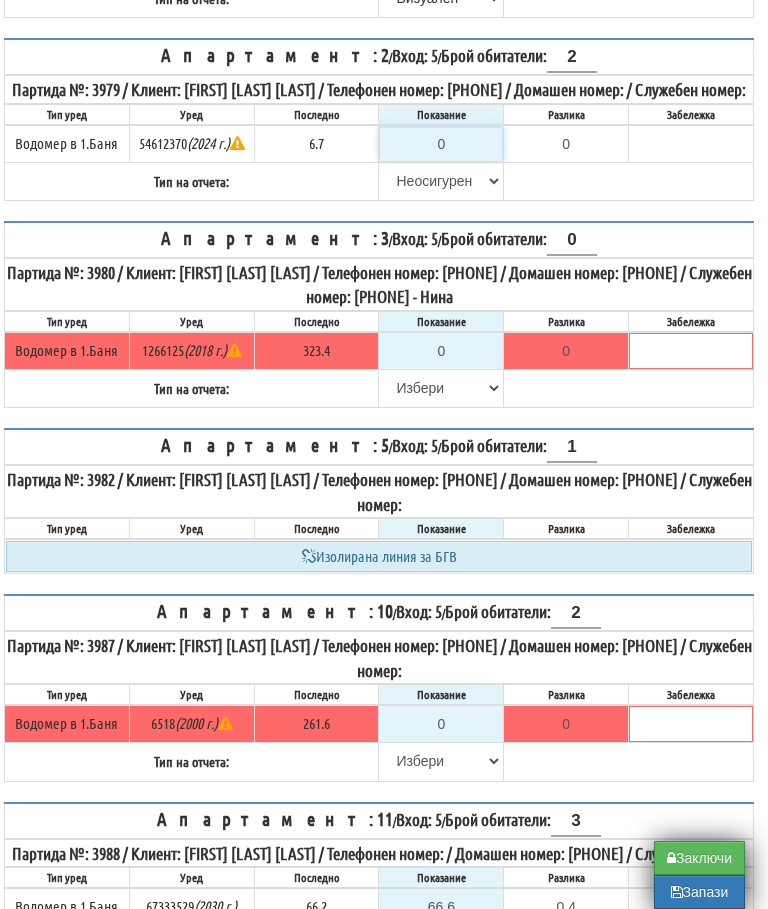 type on "6.7" 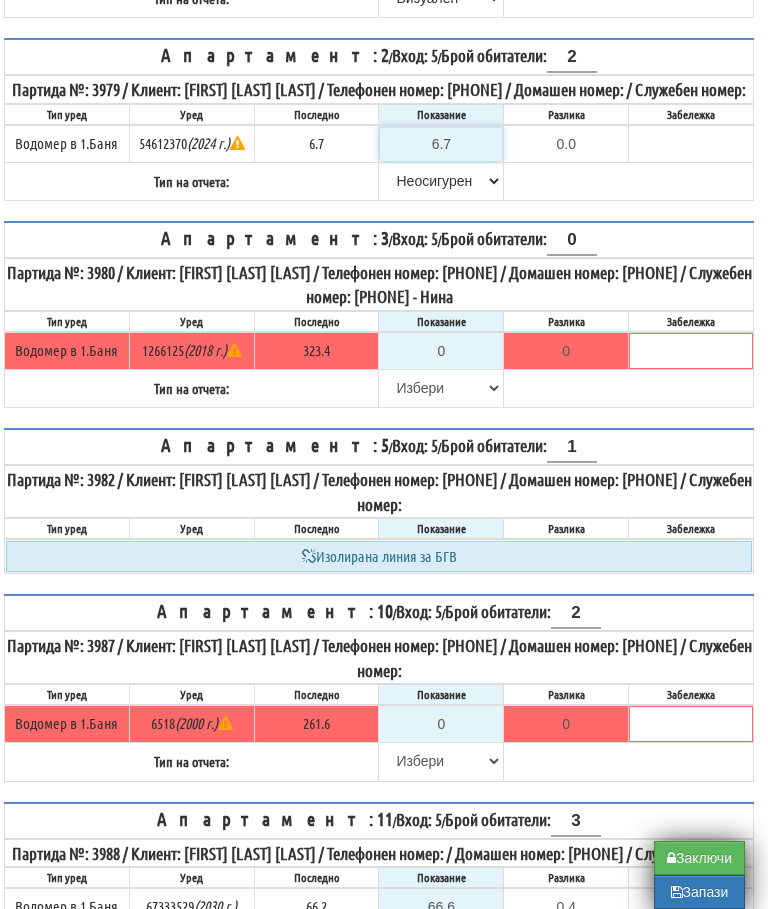 scroll, scrollTop: 522, scrollLeft: 10, axis: both 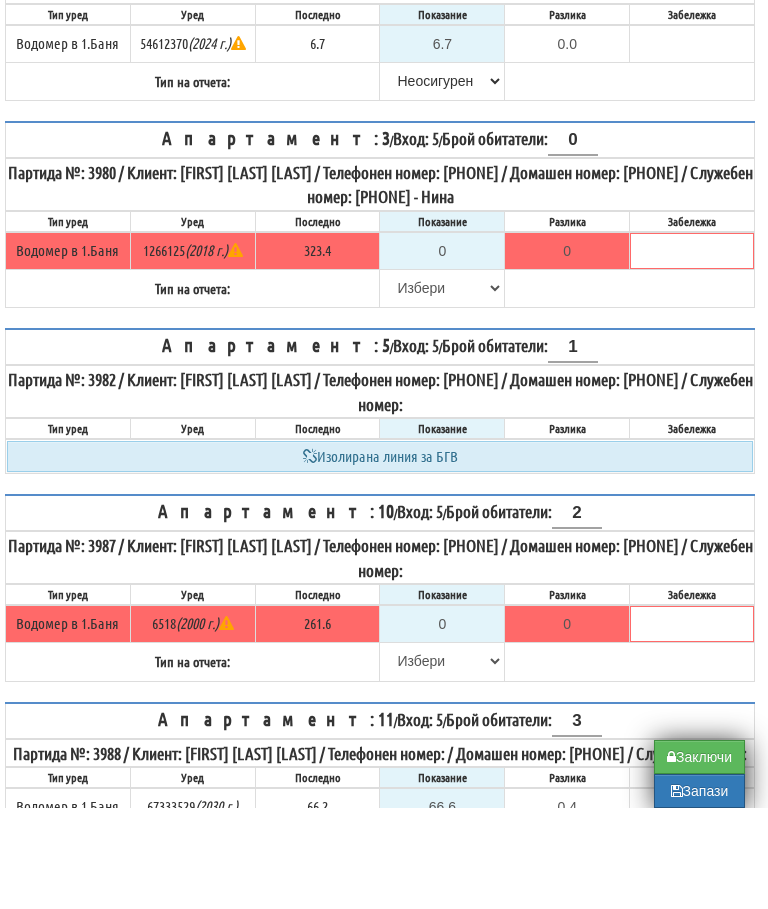 click on "Апартамент:
1
/
Вход:
5
/
Брой обитатели:
1
Партида №:
3978
/
Клиент:
ПЕТРАНКА МИХAЙЛОВА ДЯКОВА /
Телефонен номер:
359888720348 /
Домашен номер:
744913 /
Служебен номер:
Тип уред
Уред
Последно
Показание
Разлика
Забележка" at bounding box center (380, 902) 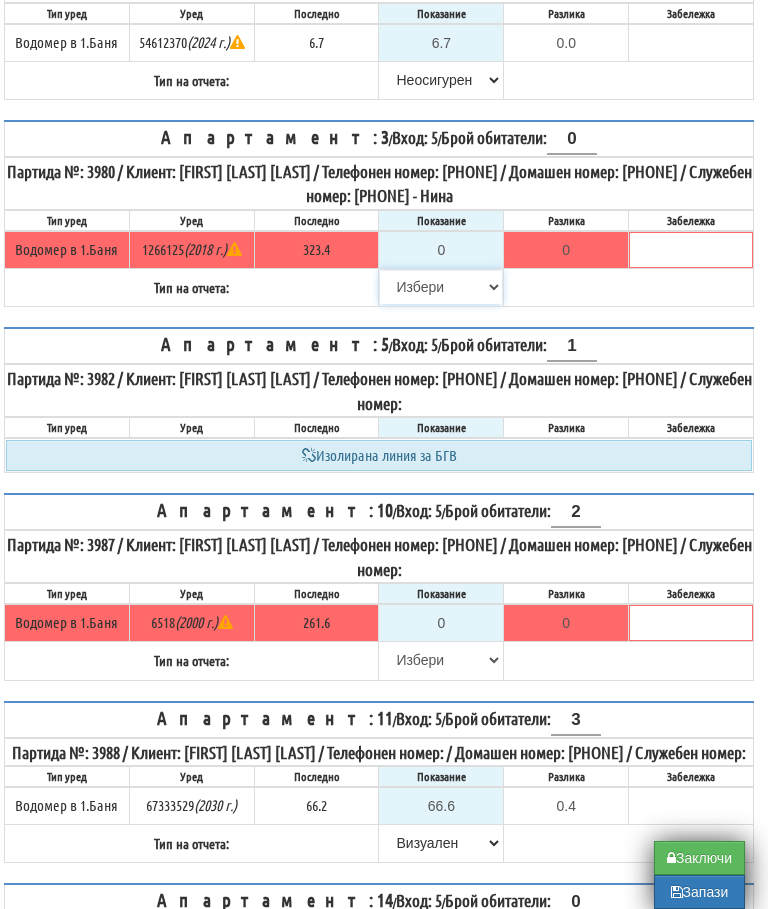 click on "Избери
Визуален
Телефон
Бележка
Неосигурен достъп
Самоотчет
Служебно
Дистанционен" at bounding box center (441, 287) 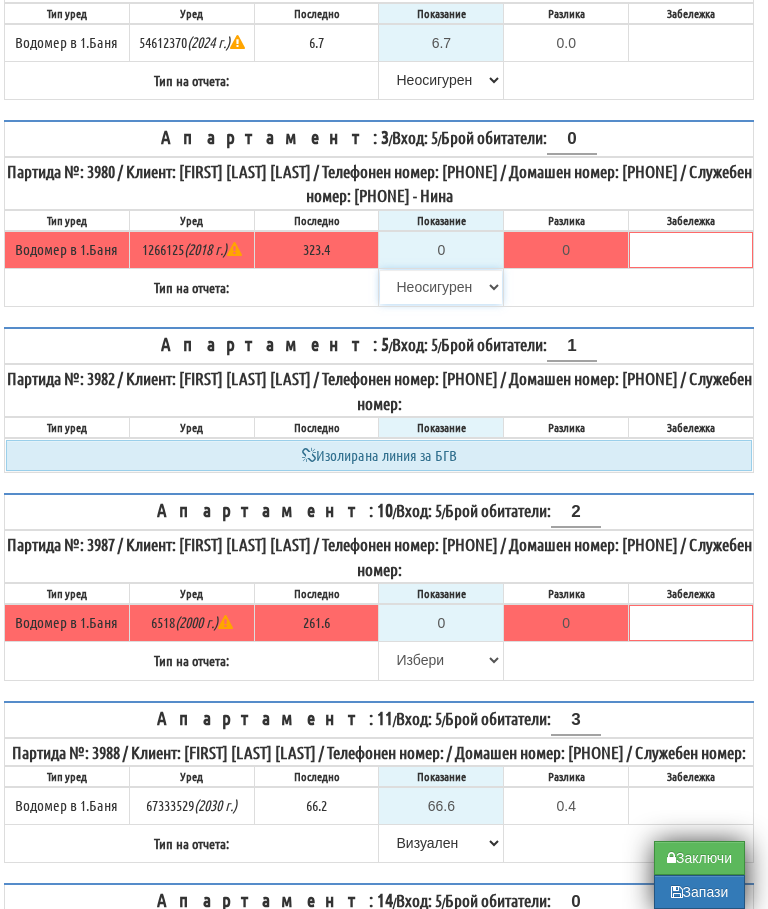 type on "323.4" 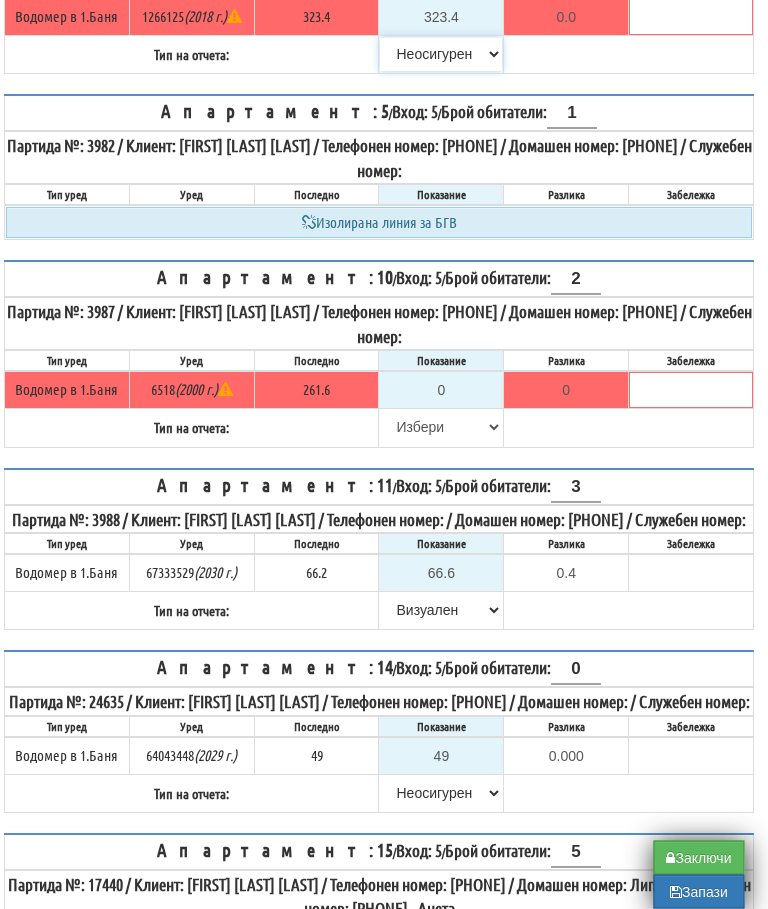 scroll, scrollTop: 857, scrollLeft: 10, axis: both 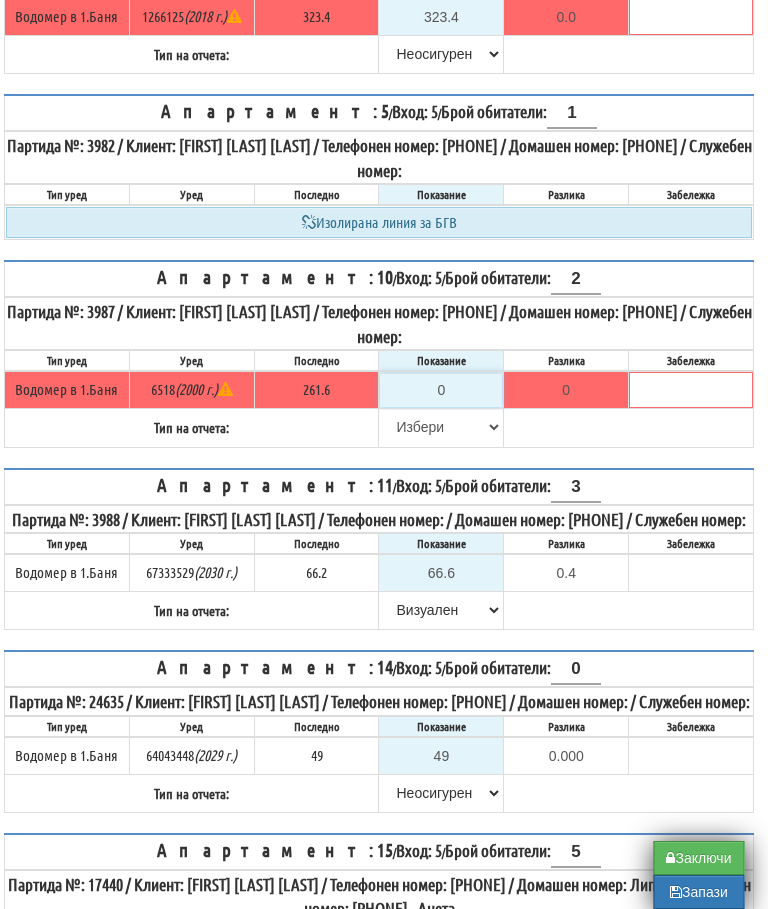 click on "0" at bounding box center [442, 390] 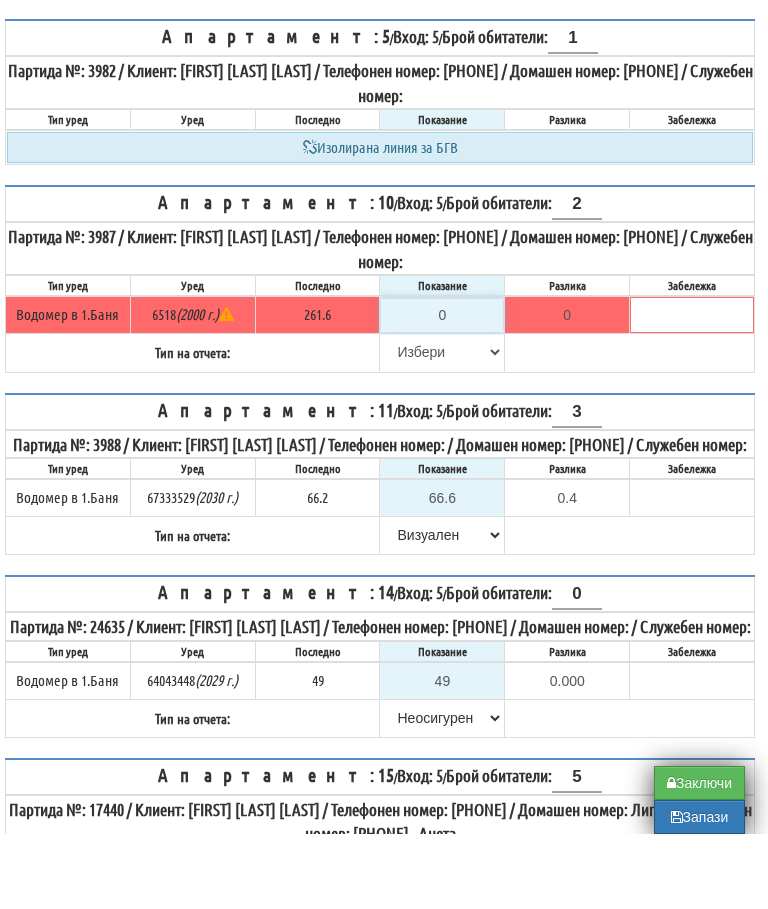 type on "2" 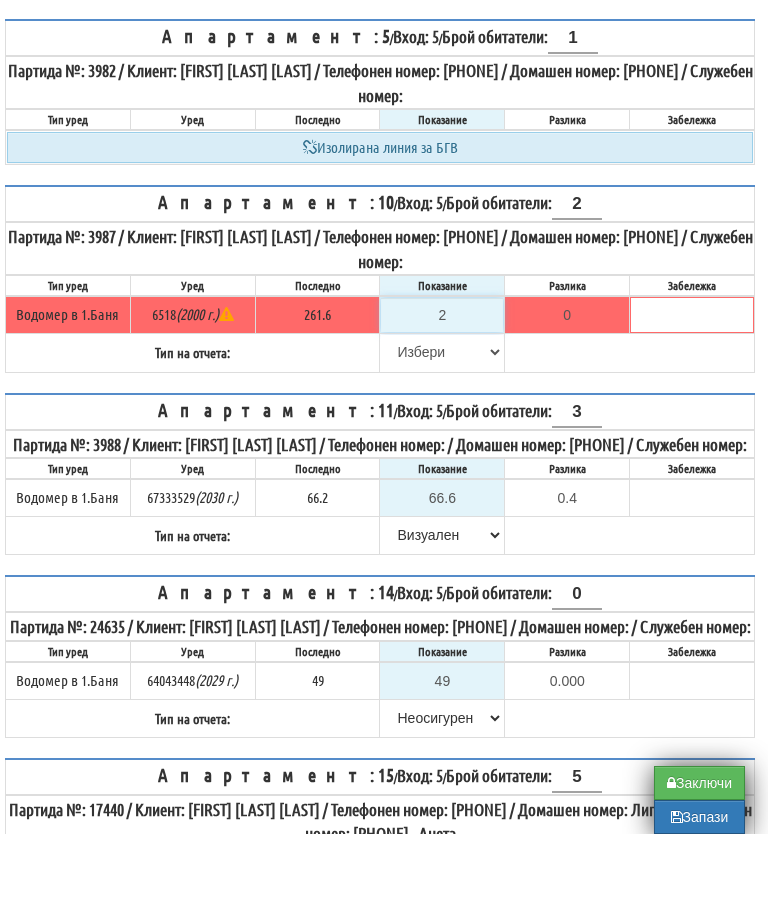 type on "-259.600" 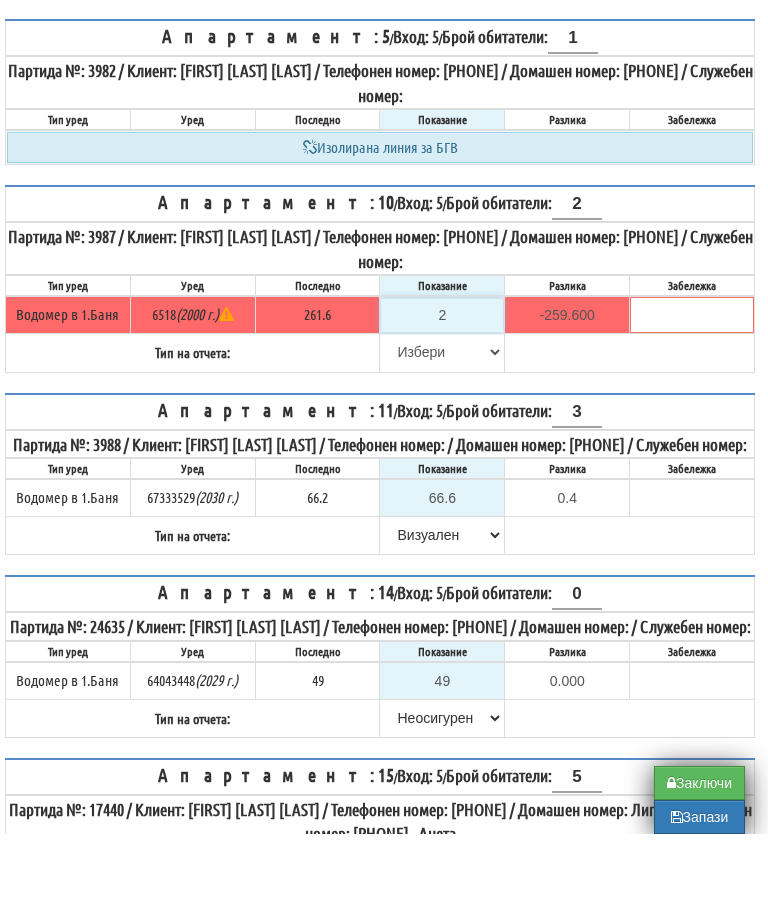 type on "26" 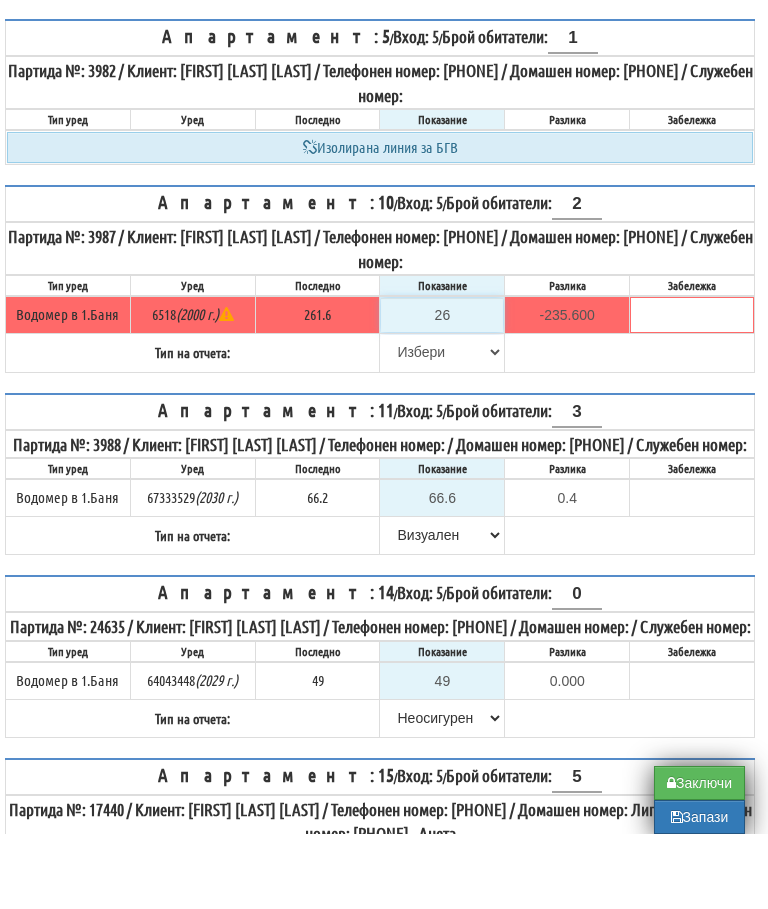 type on "261" 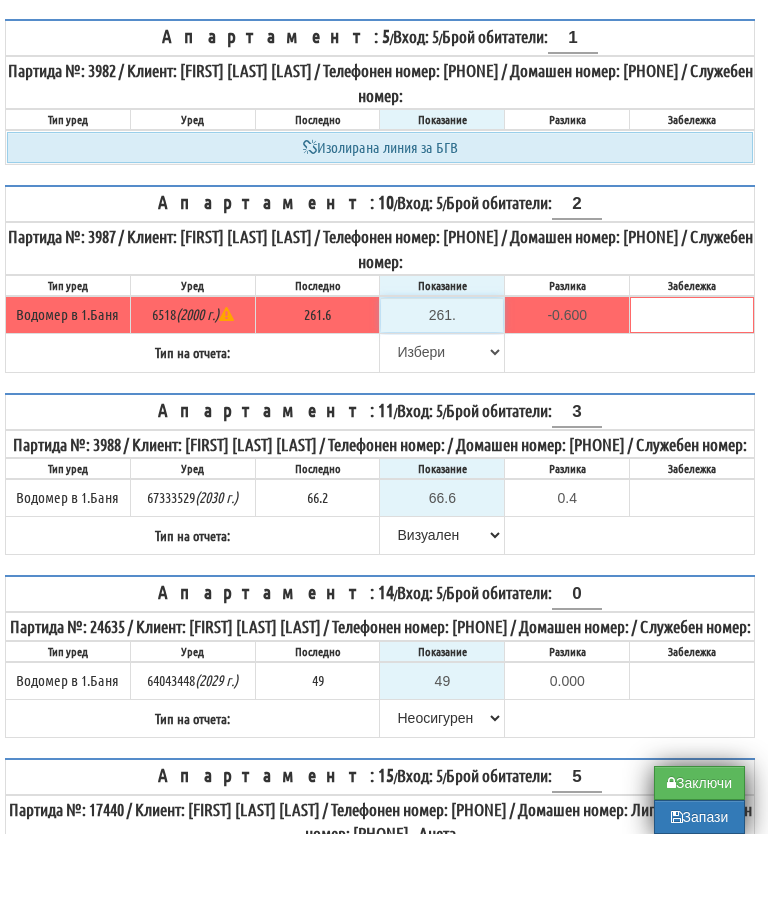 type on "261.6" 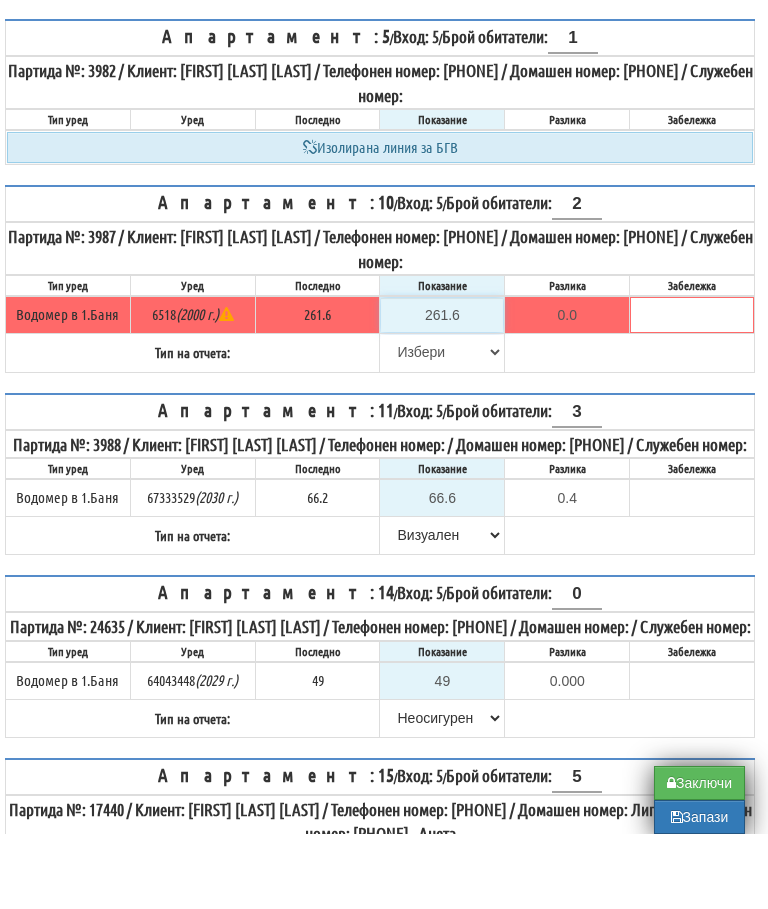 type on "261.6" 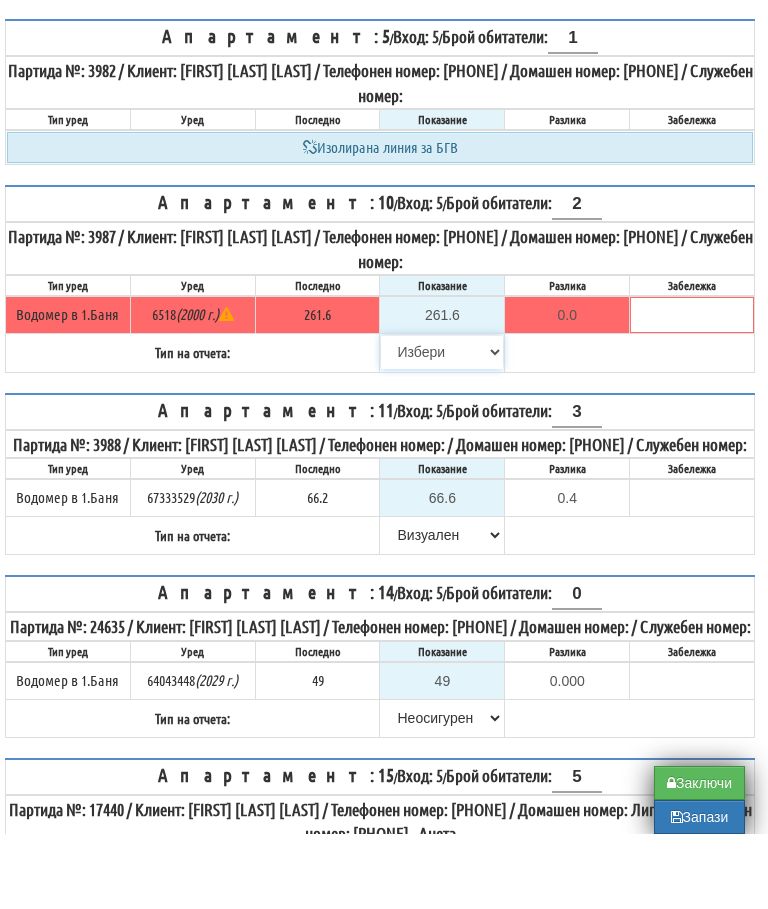 click on "Избери
Визуален
Телефон
Бележка
Неосигурен достъп
Самоотчет
Служебно
Дистанционен" at bounding box center [442, 427] 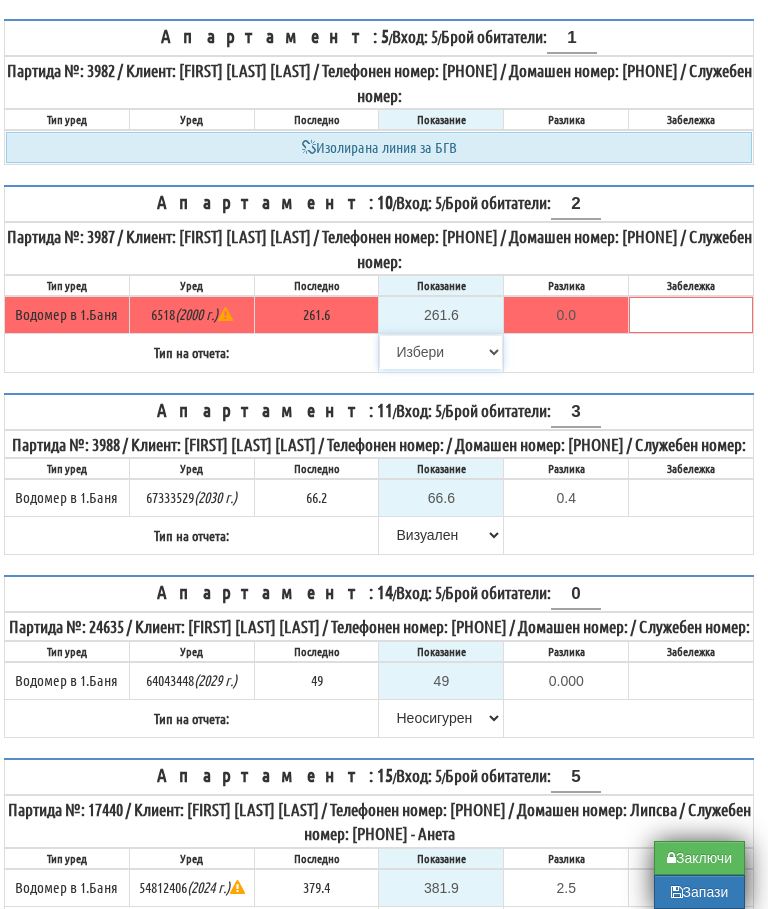 select on "8ac75930-9bfd-e511-80be-8d5a1dced85a" 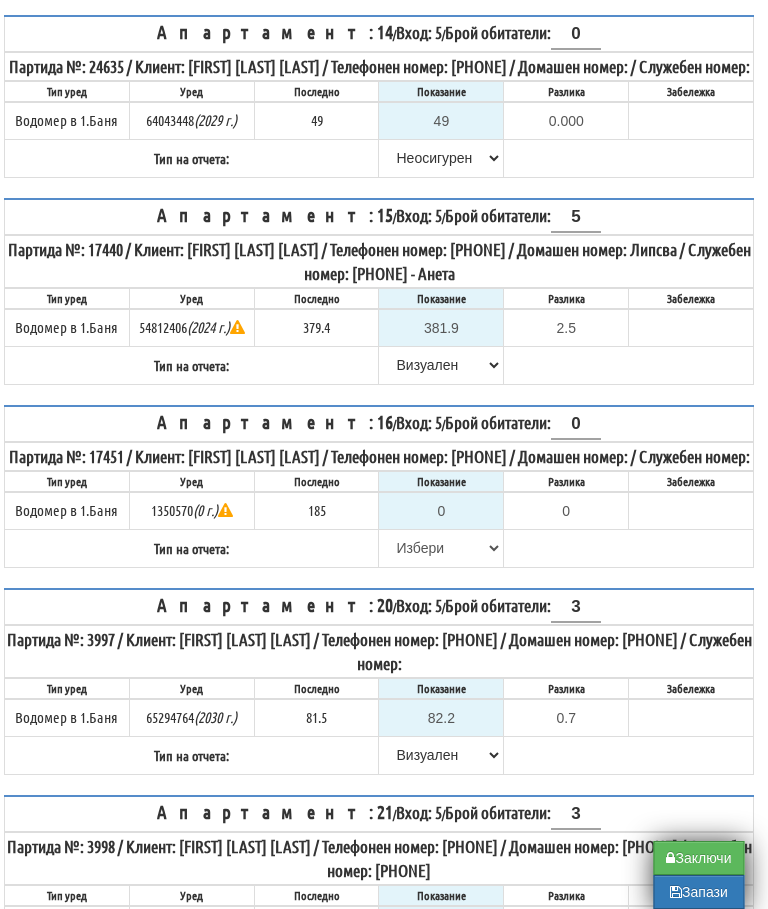 scroll, scrollTop: 1537, scrollLeft: 10, axis: both 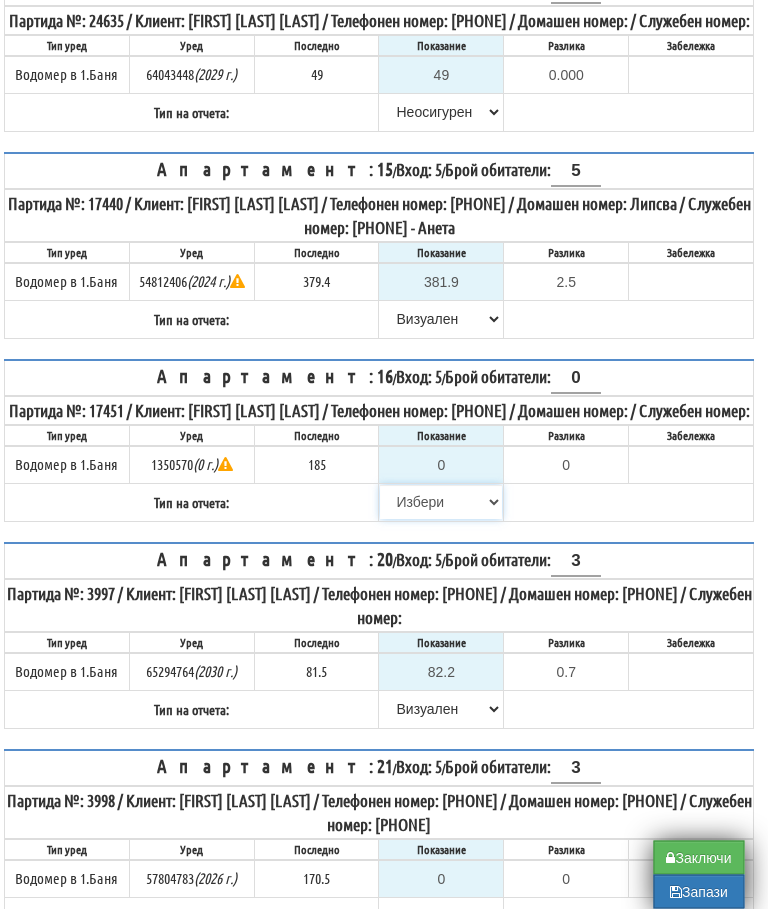 click on "Избери
Визуален
Телефон
Бележка
Неосигурен достъп
Самоотчет
Служебно
Дистанционен" at bounding box center [442, 503] 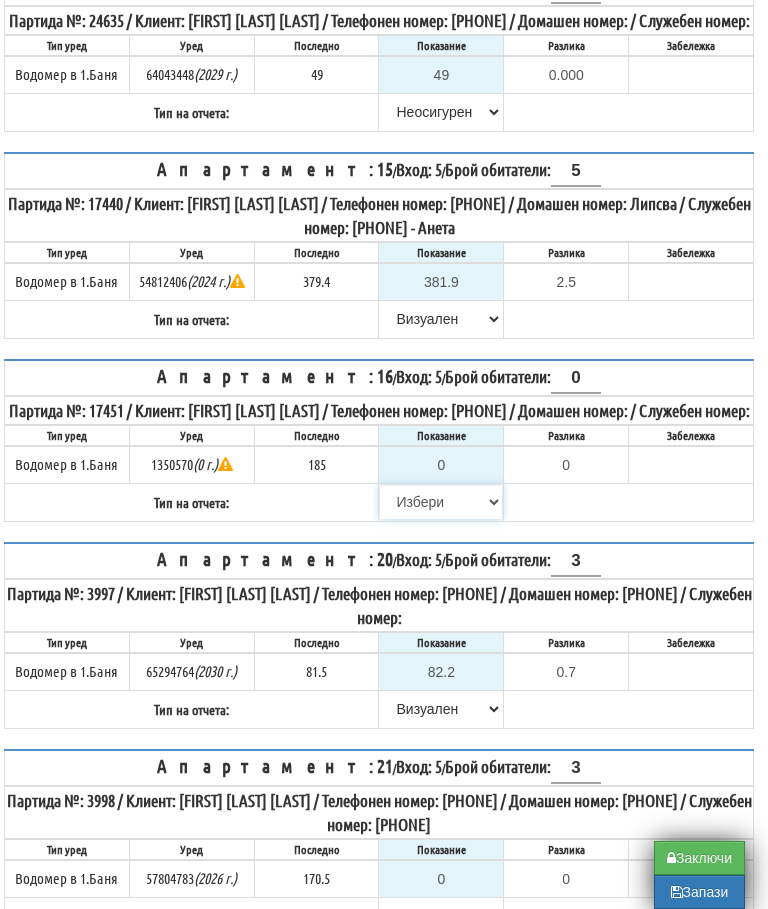 select on "8cc75930-9bfd-e511-80be-8d5a1dced85a" 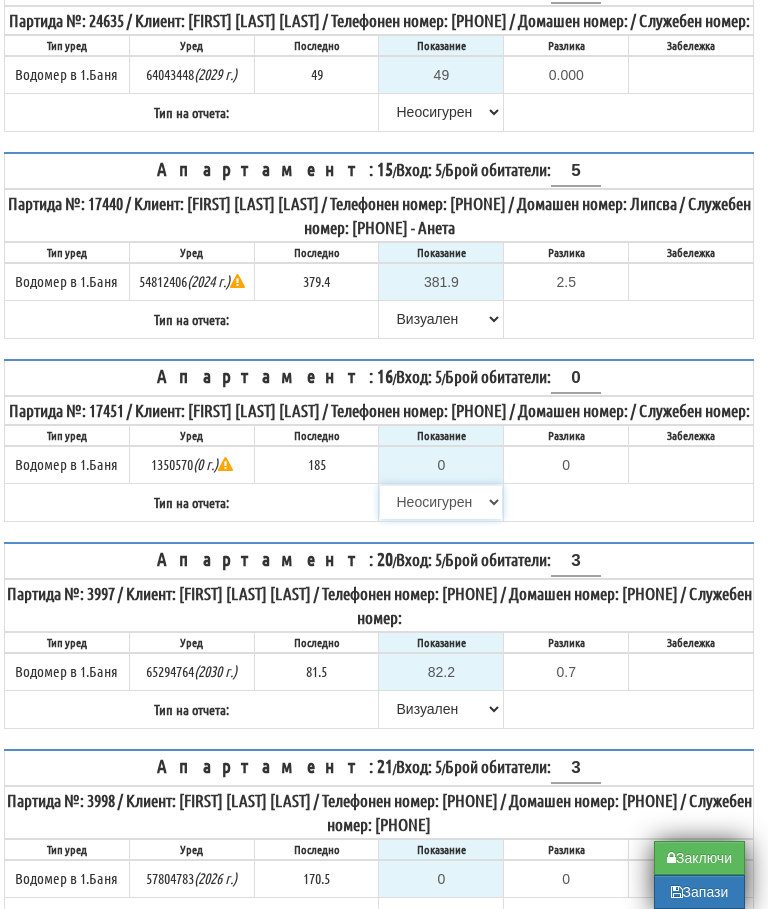type on "185" 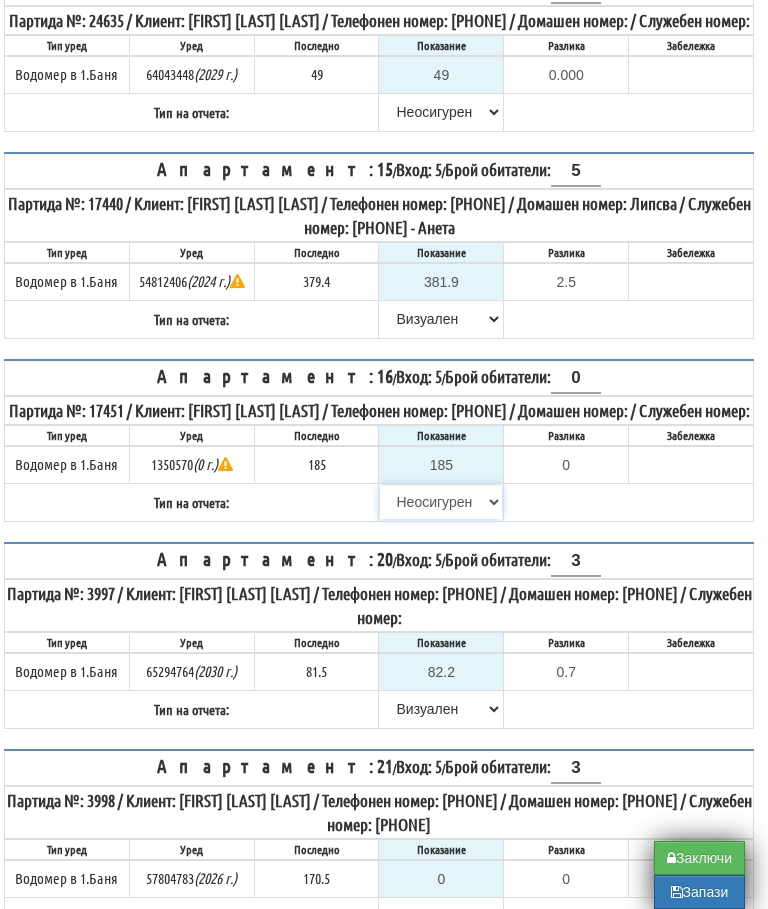 type on "0.000" 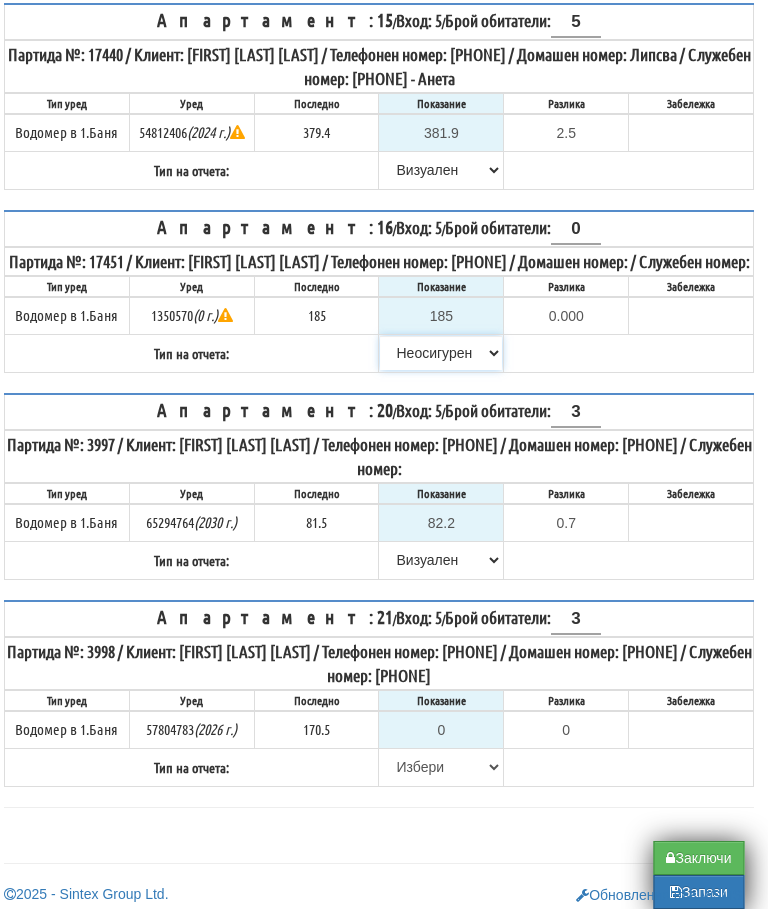 scroll, scrollTop: 1762, scrollLeft: 11, axis: both 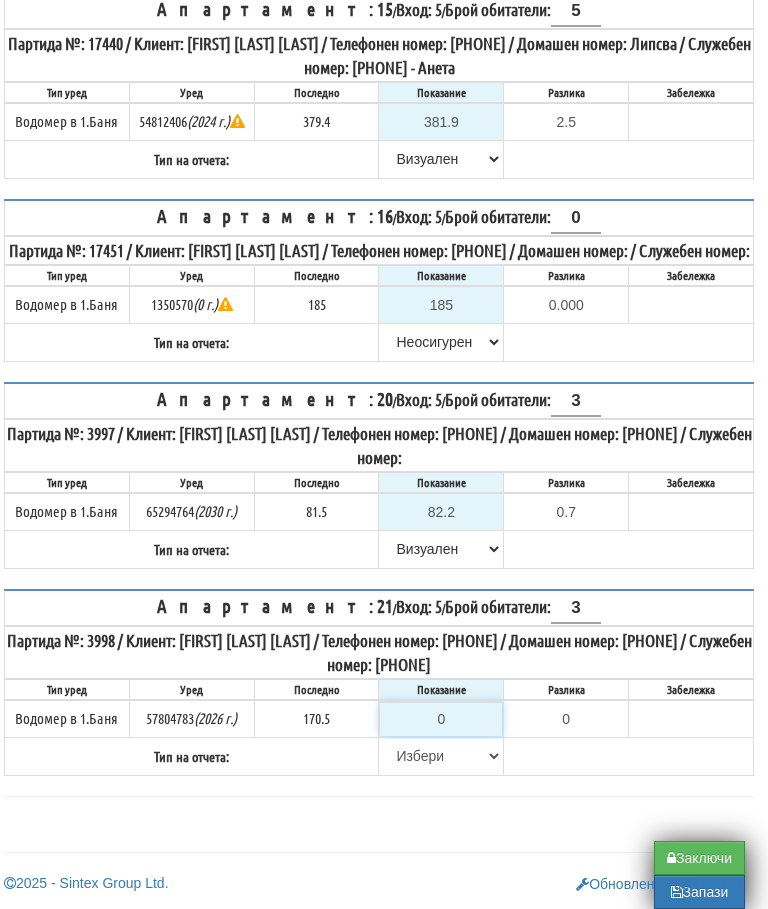 click on "0" at bounding box center (441, 719) 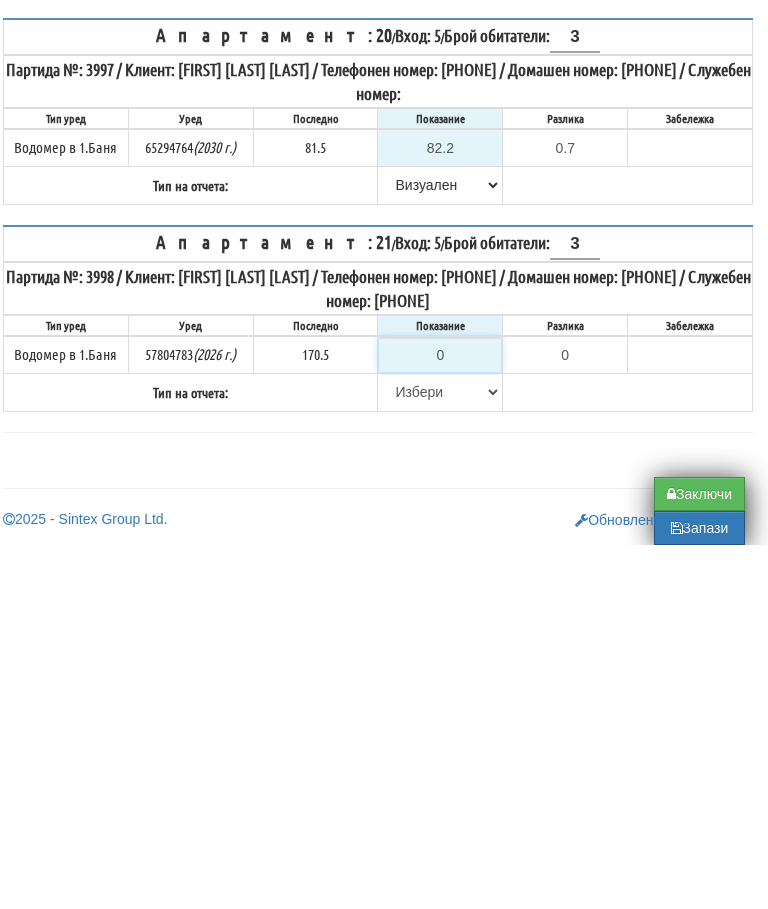 type on "1" 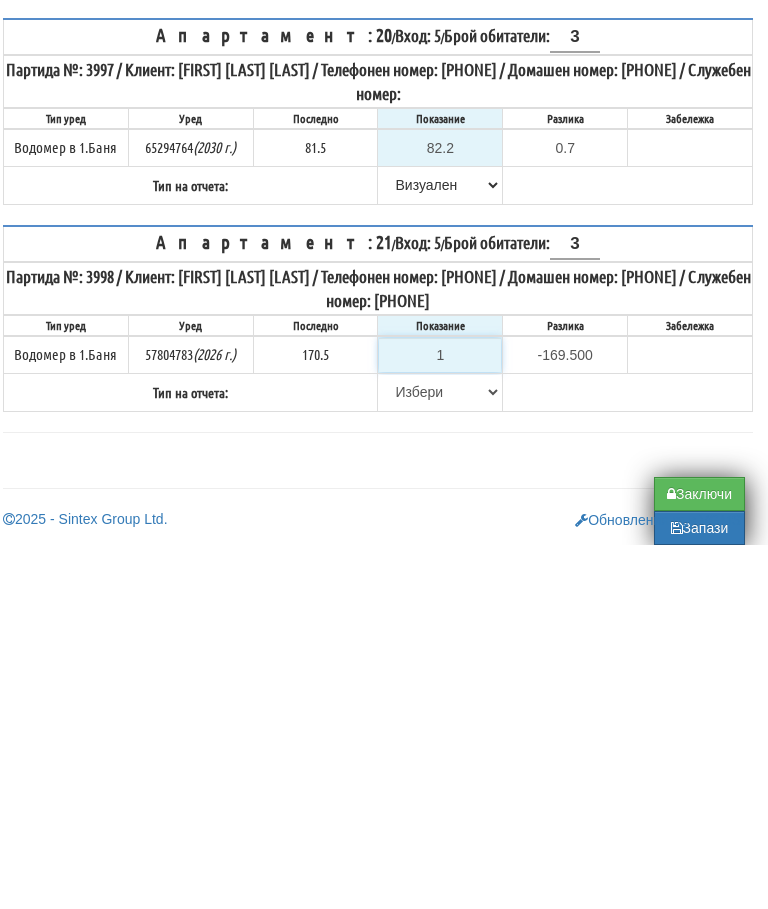 type on "17" 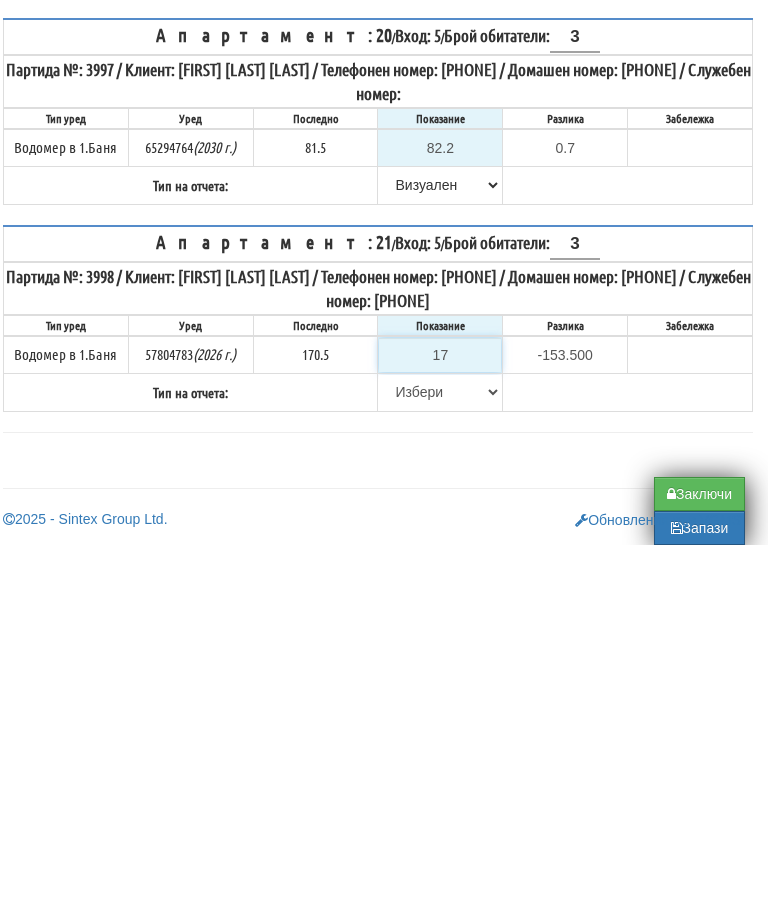 type on "171" 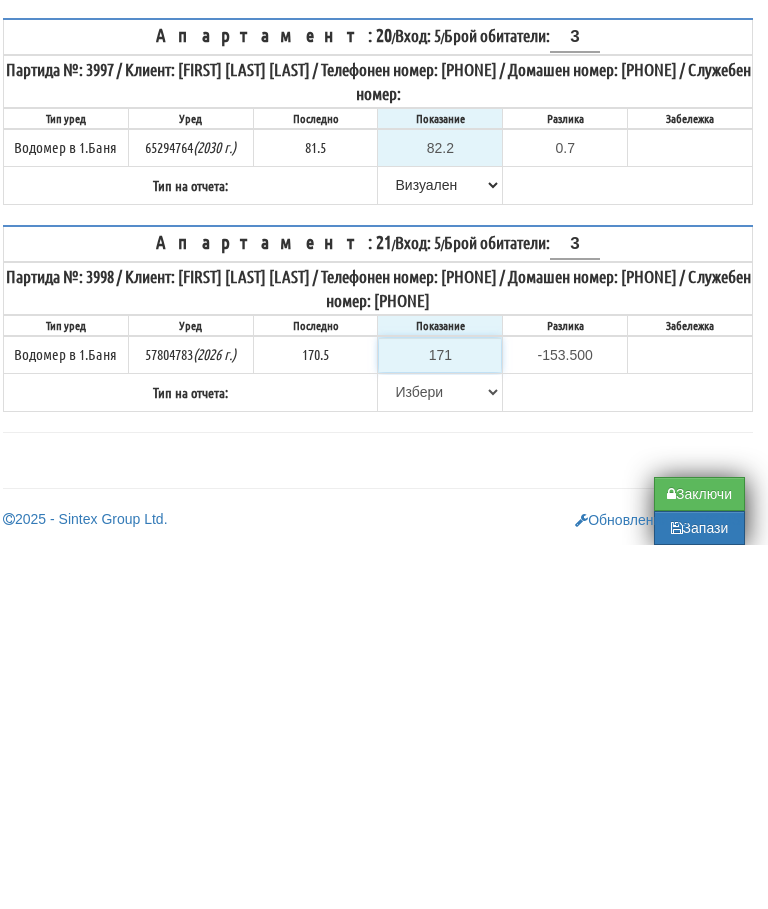 type on "0.500" 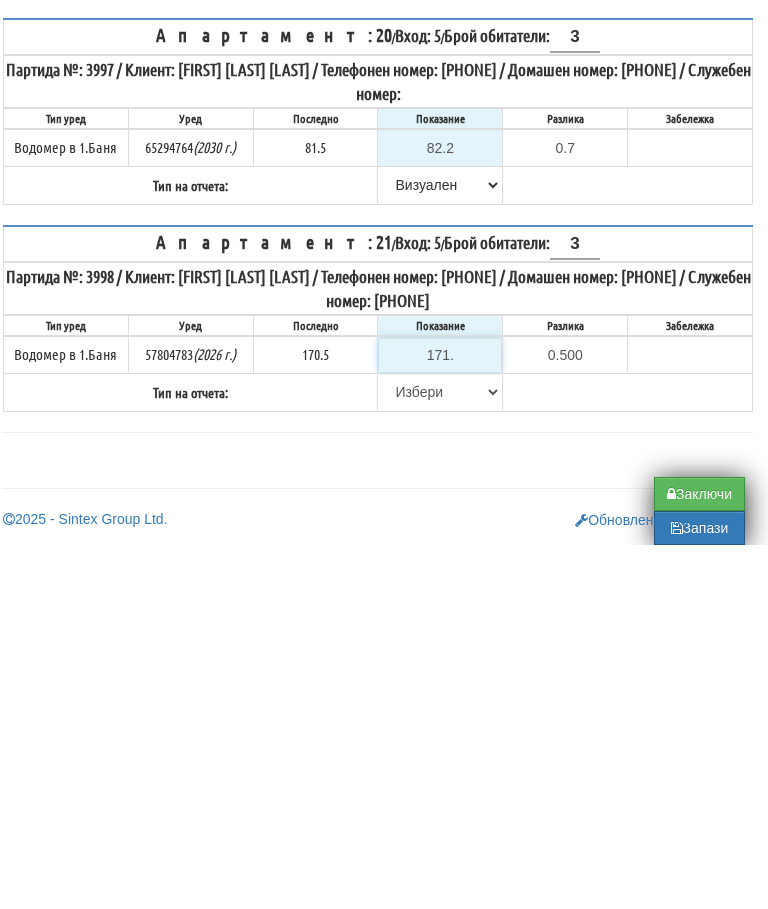 type on "171.5" 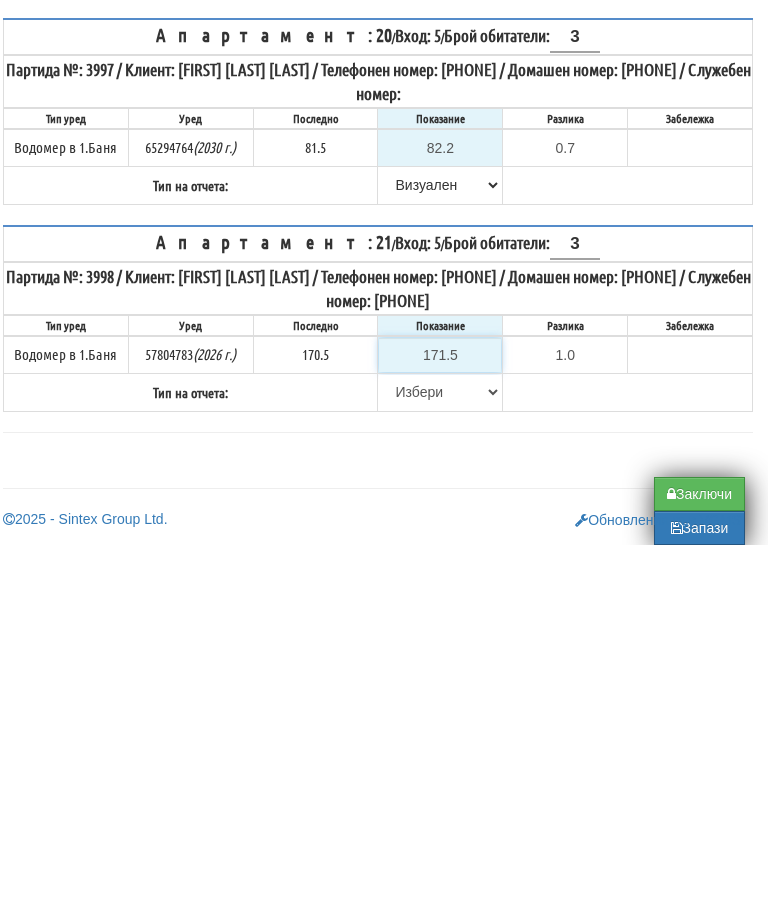 type on "171.5" 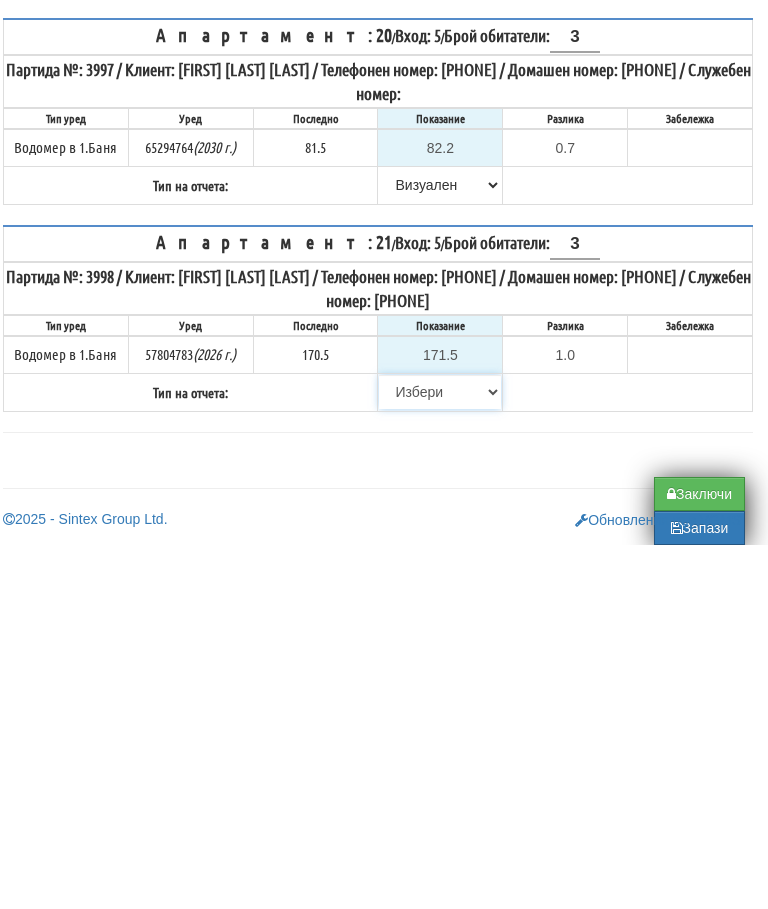 click on "Избери
Визуален
Телефон
Бележка
Неосигурен достъп
Самоотчет
Служебно
Дистанционен" at bounding box center [440, 756] 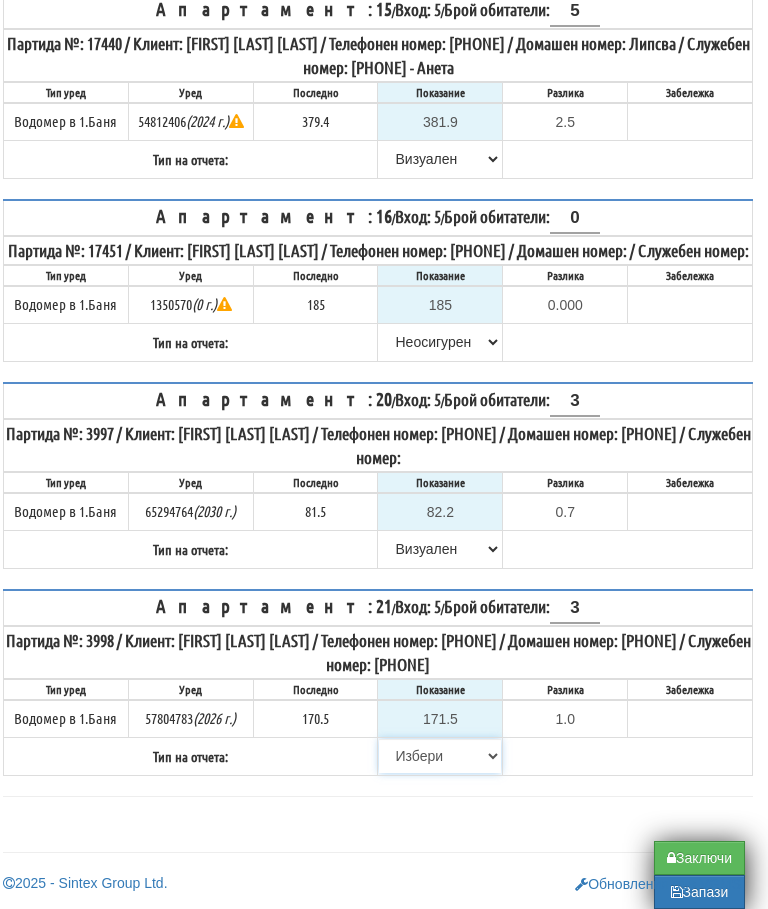 select on "8bc75930-9bfd-e511-80be-8d5a1dced85a" 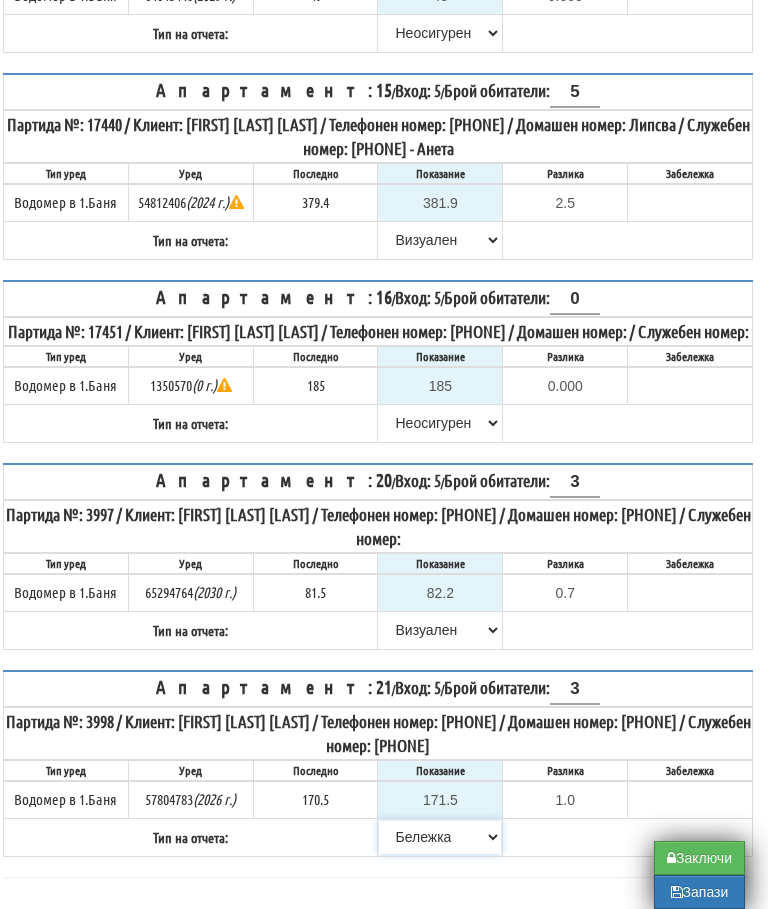 scroll, scrollTop: 1616, scrollLeft: 12, axis: both 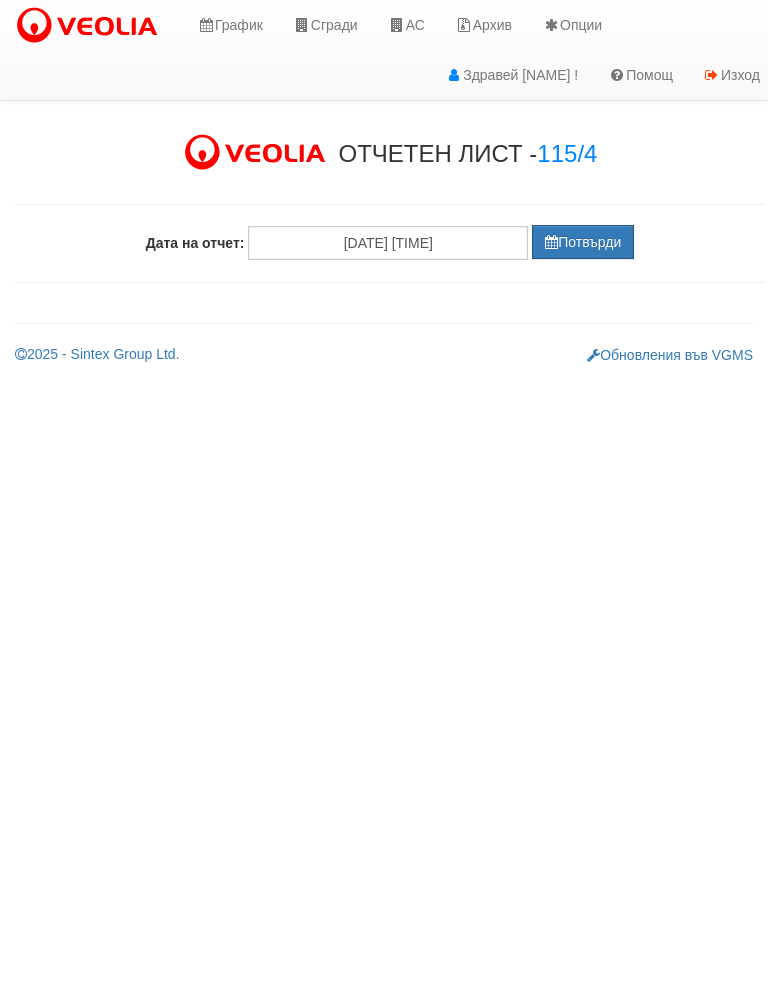 click on "Потвърди" at bounding box center [583, 242] 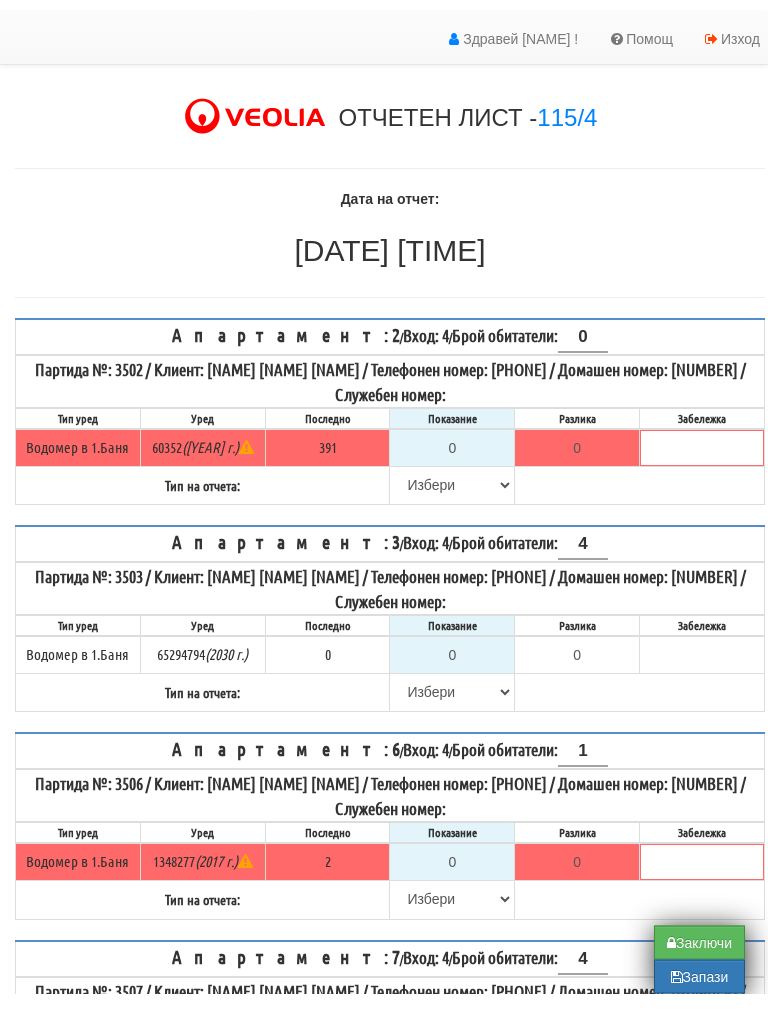 scroll, scrollTop: 28, scrollLeft: 0, axis: vertical 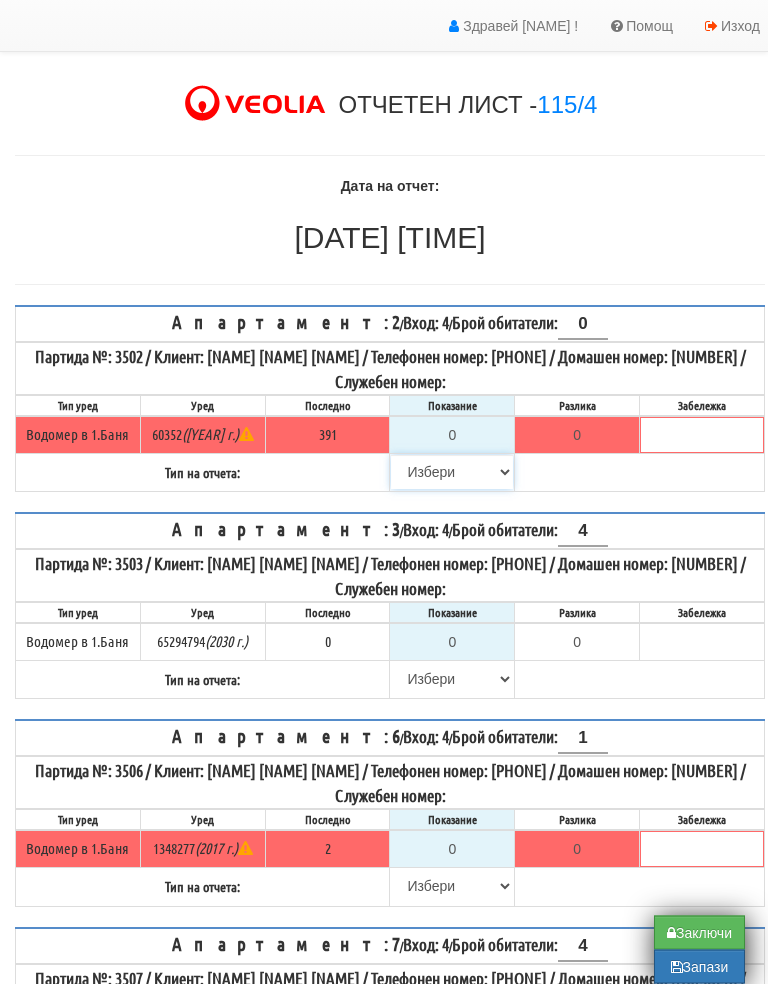 click on "Избери
Визуален
Телефон
Бележка
Неосигурен достъп
Самоотчет
Служебно
Дистанционен" at bounding box center (452, 493) 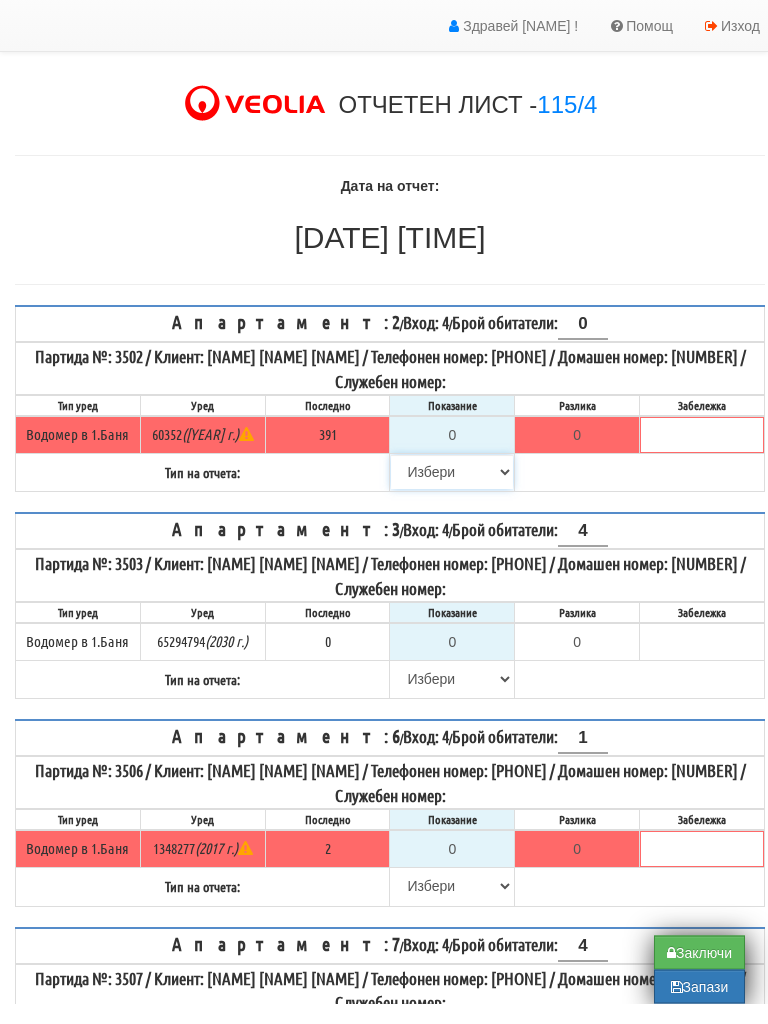 select on "8cc75930-9bfd-e511-80be-8d5a1dced85a" 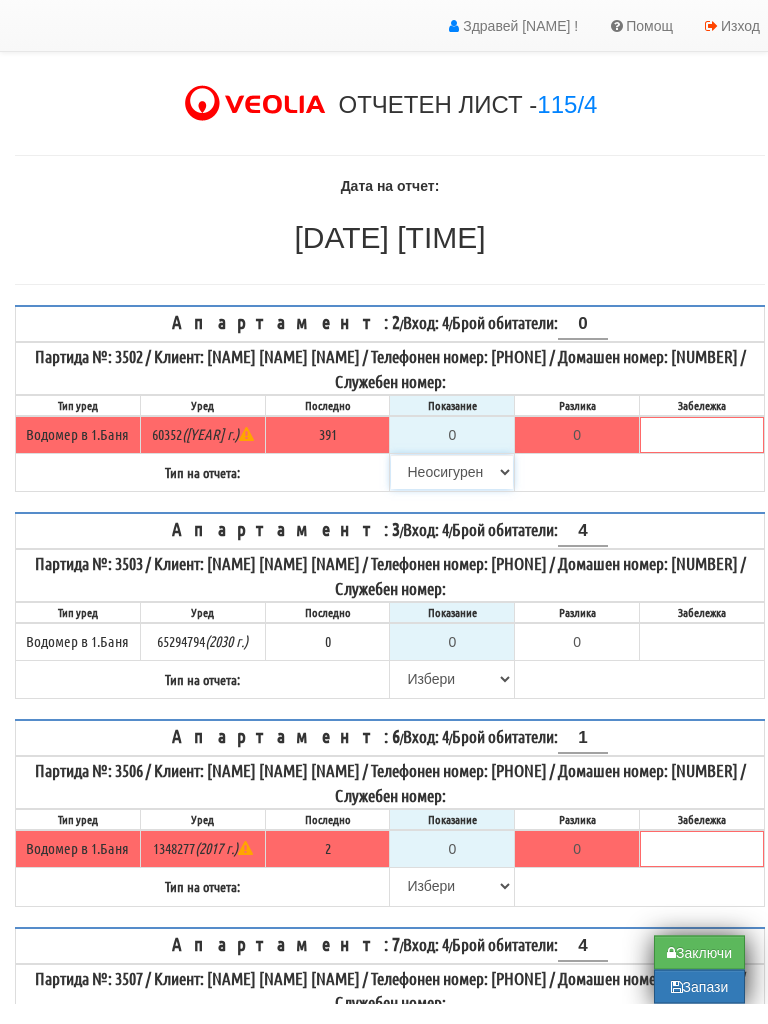 type on "391" 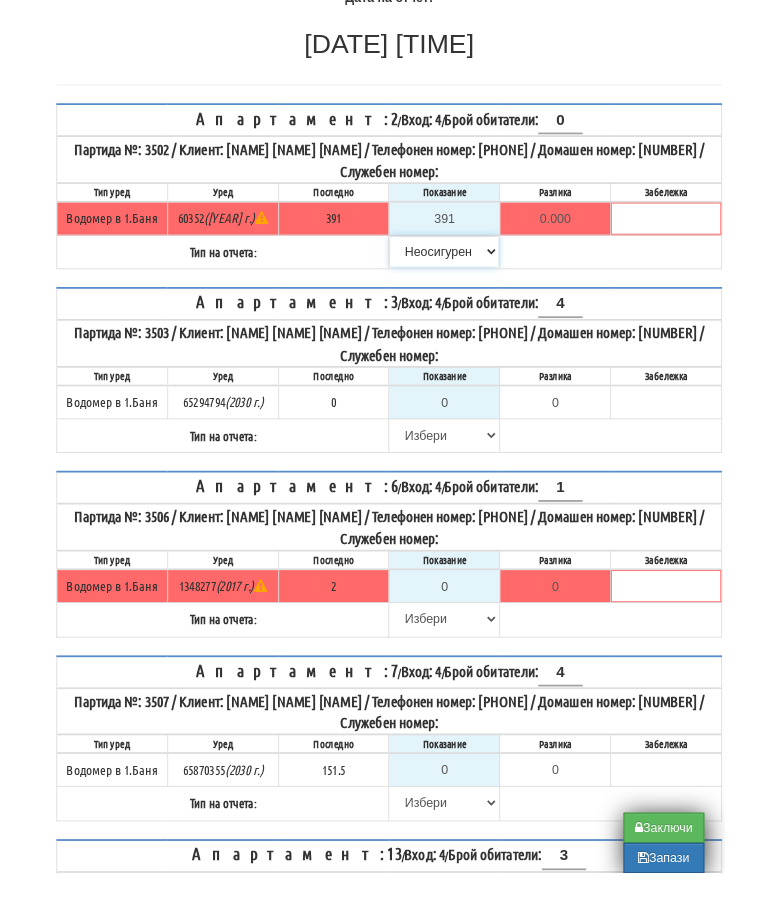 scroll, scrollTop: 198, scrollLeft: 0, axis: vertical 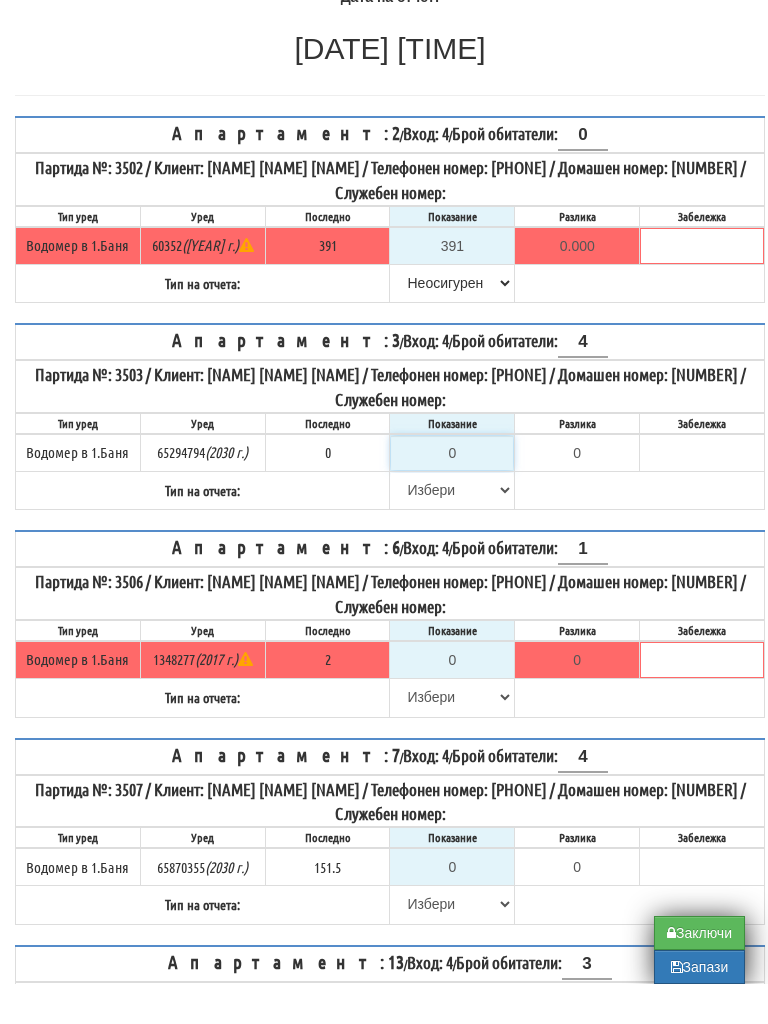 click on "0" at bounding box center (452, 493) 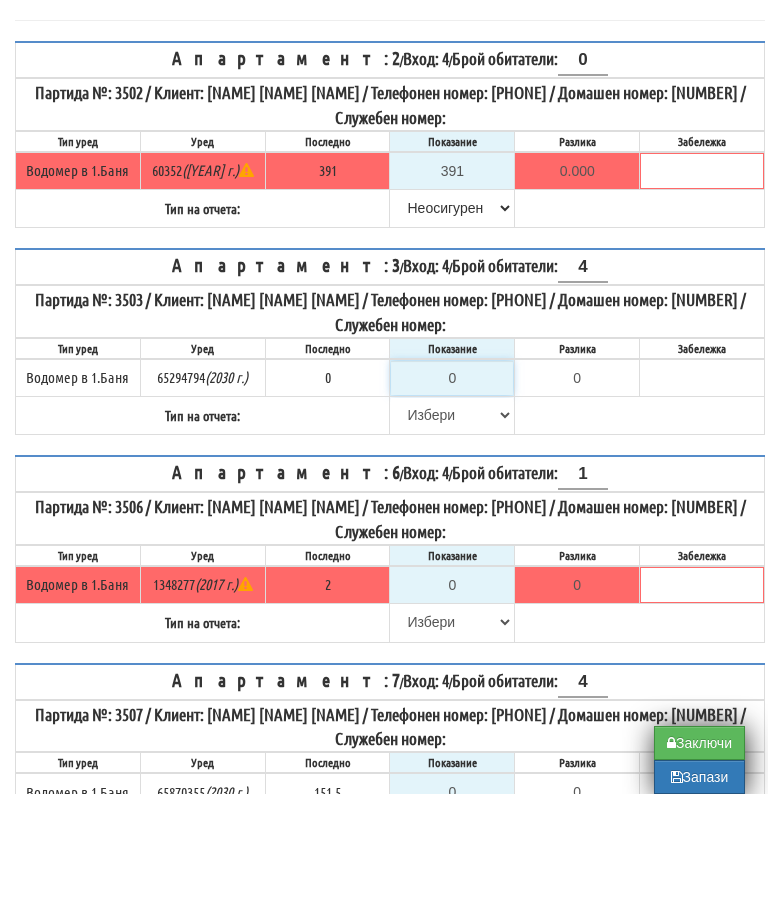 type on "0.000" 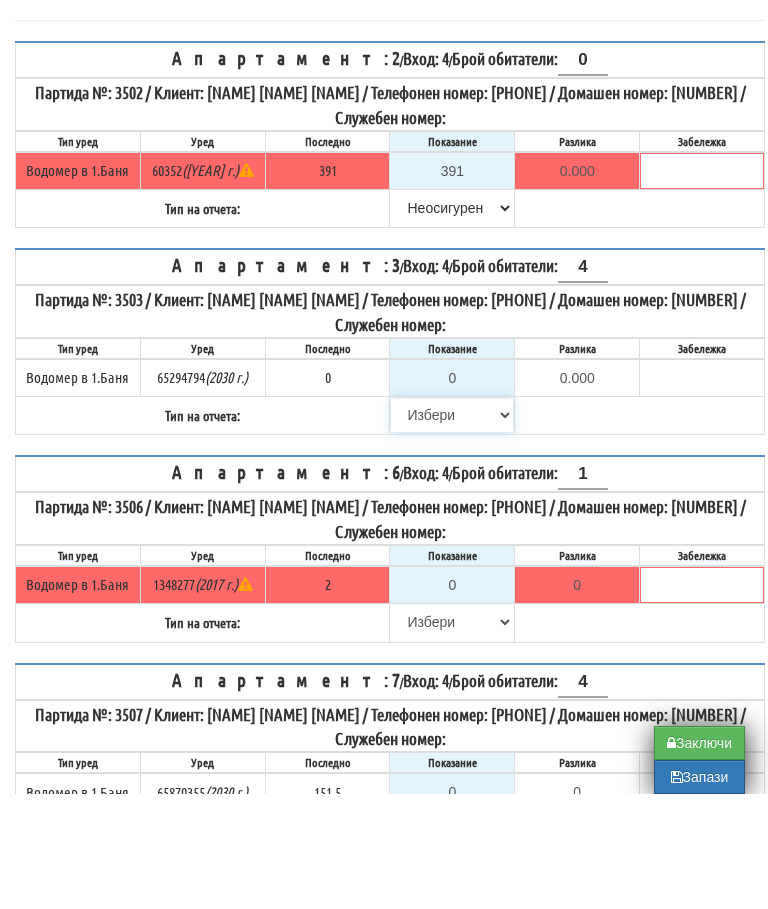click on "Избери
Визуален
Телефон
Бележка
Неосигурен достъп
Самоотчет
Служебно
Дистанционен" at bounding box center [452, 530] 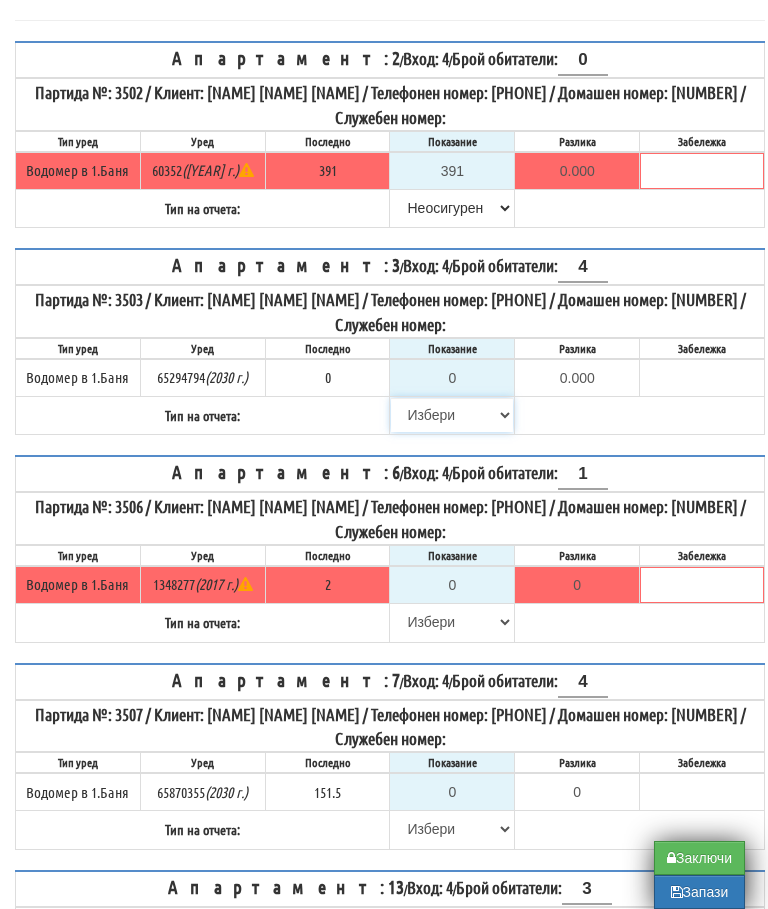 select on "89c75930-9bfd-e511-80be-8d5a1dced85a" 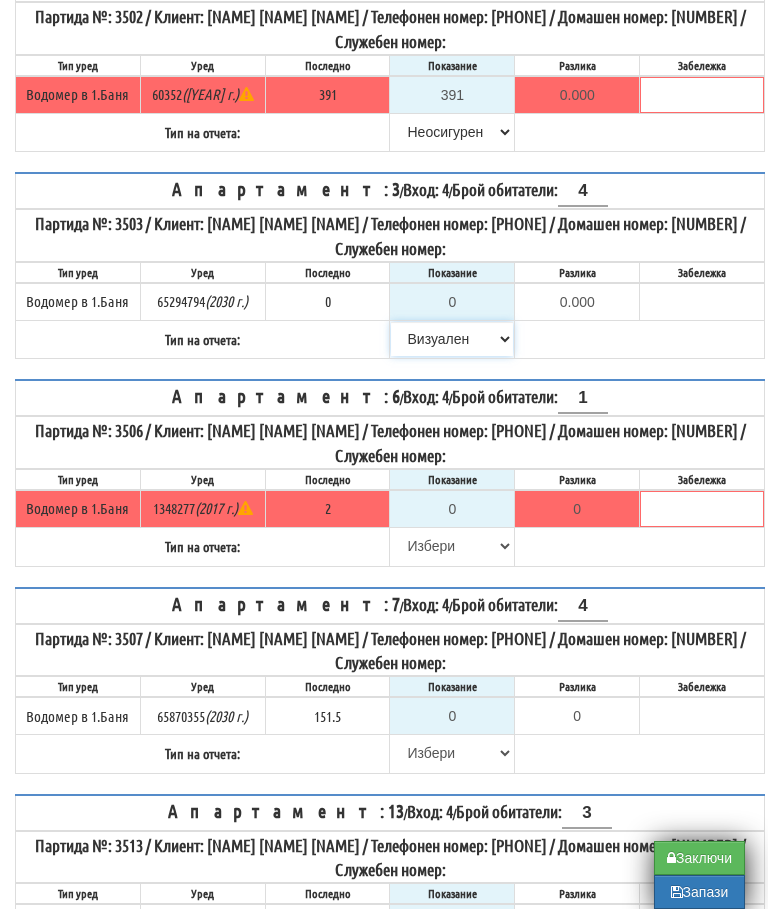 scroll, scrollTop: 397, scrollLeft: 0, axis: vertical 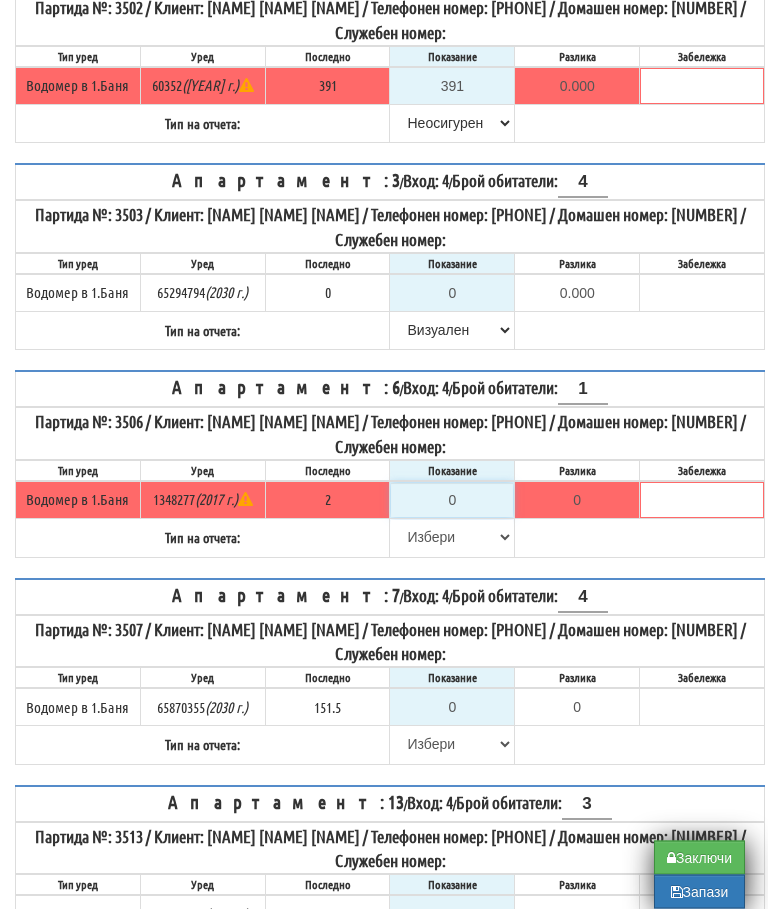 click on "0" at bounding box center (452, 501) 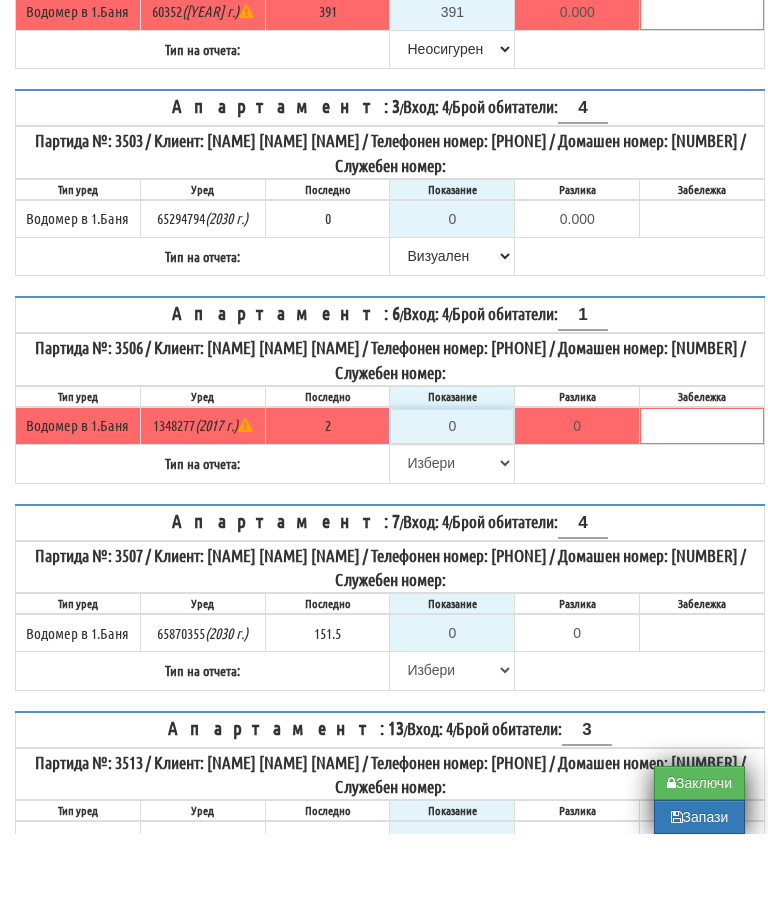type on "2" 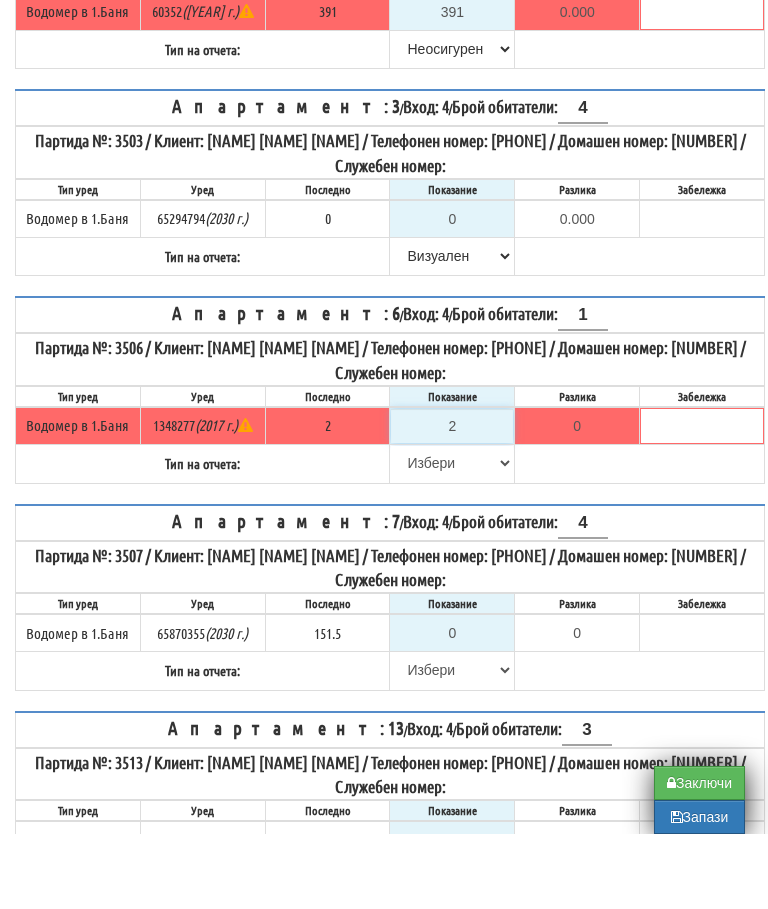 type on "0.000" 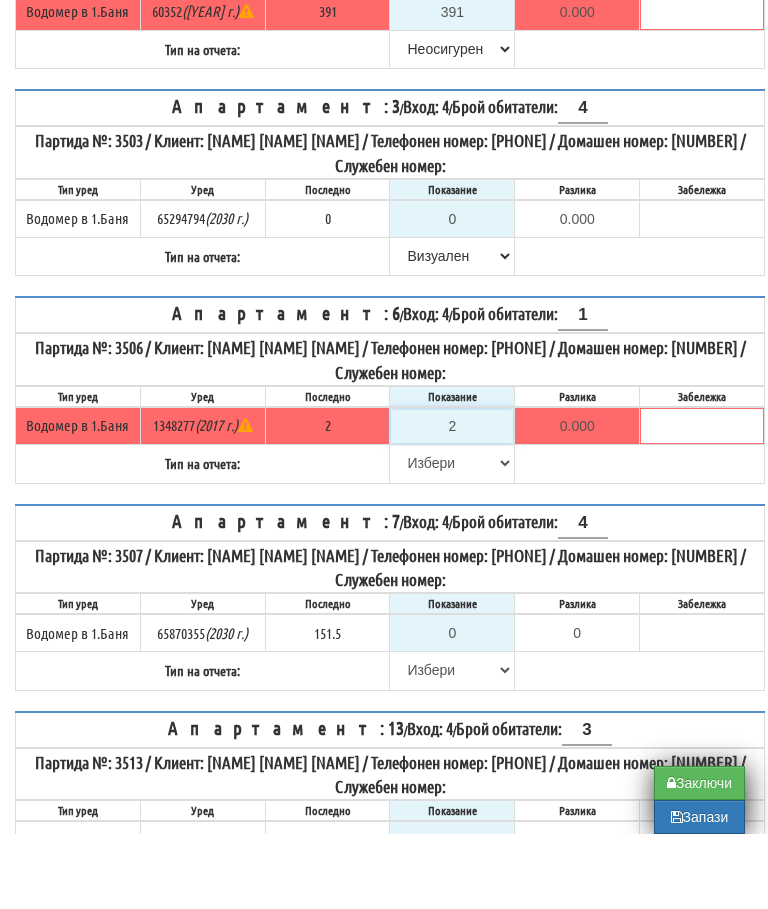 type on "2" 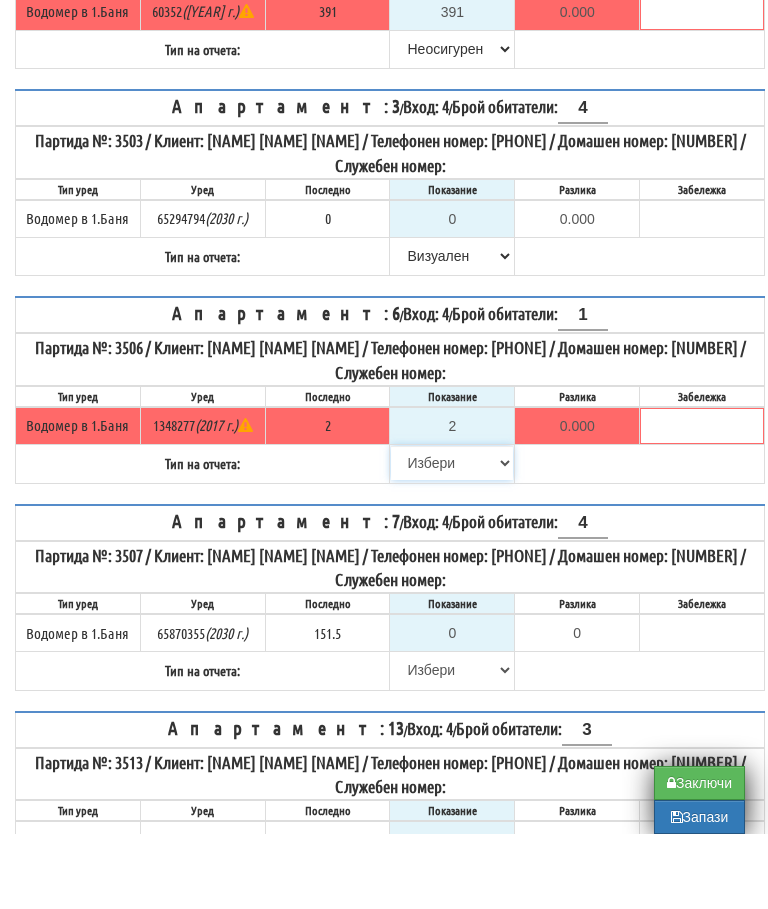 click on "Избери
Визуален
Телефон
Бележка
Неосигурен достъп
Самоотчет
Служебно
Дистанционен" at bounding box center [452, 538] 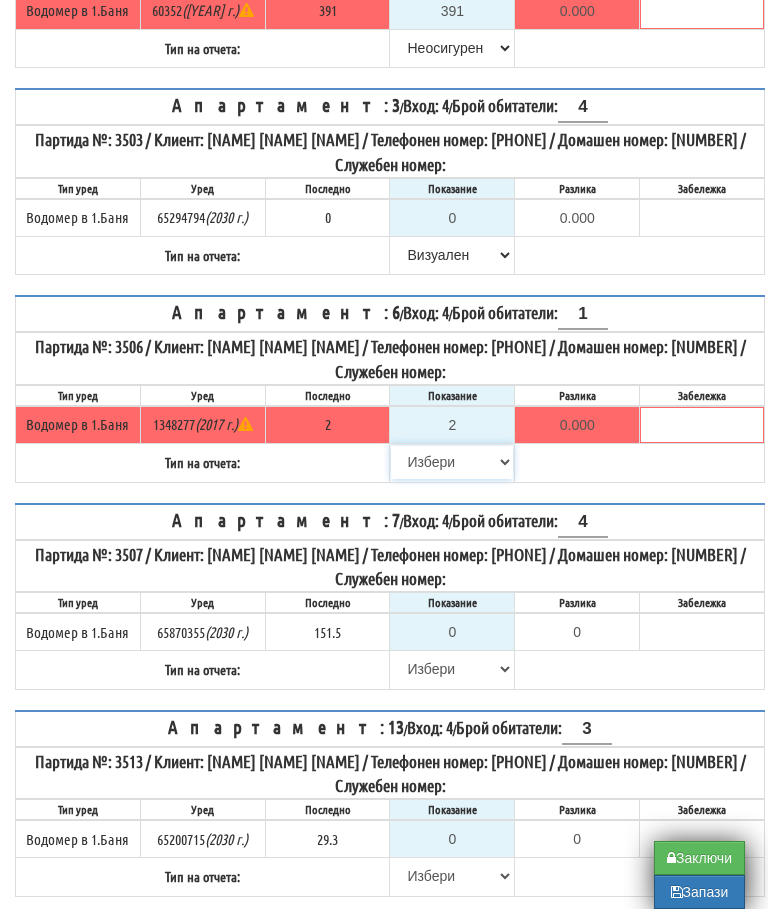 select on "8ac75930-9bfd-e511-80be-8d5a1dced85a" 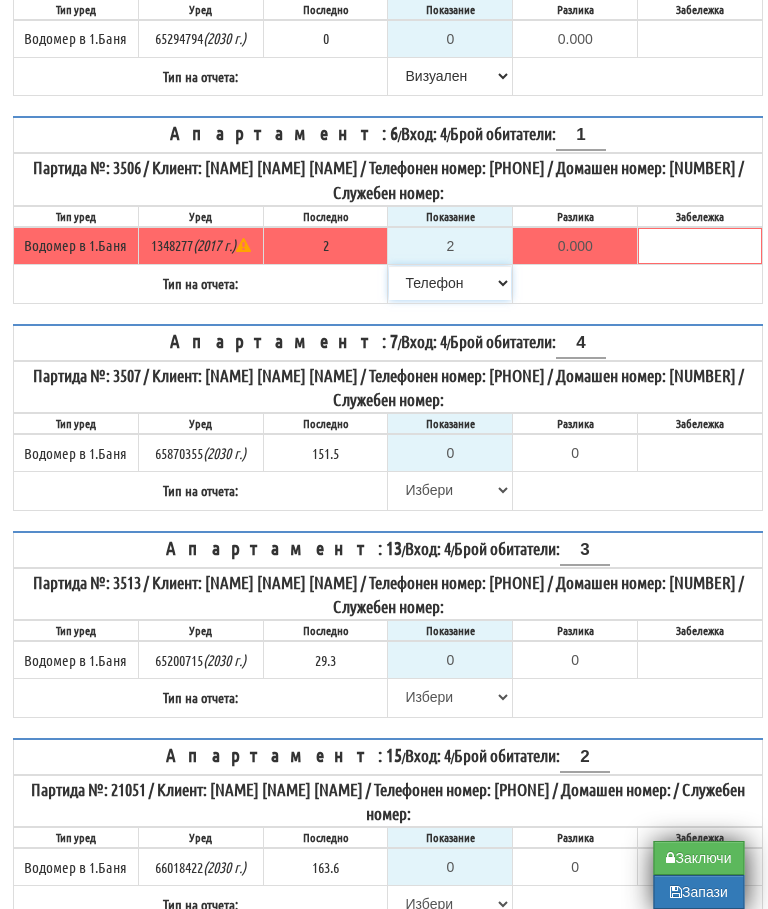 scroll, scrollTop: 651, scrollLeft: 2, axis: both 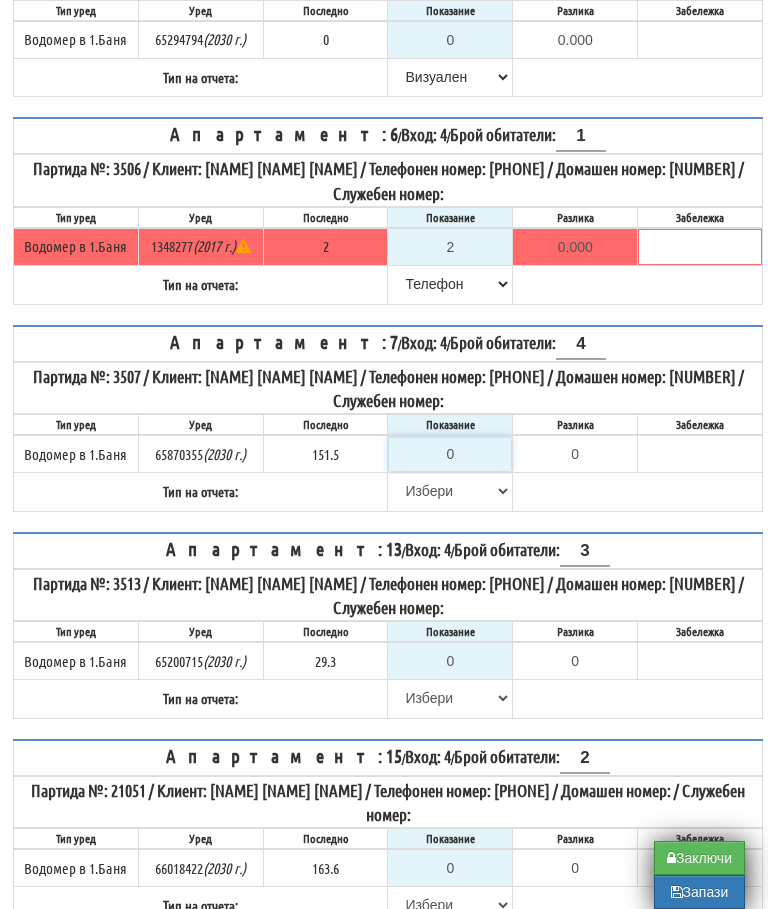 click on "0" at bounding box center [450, 454] 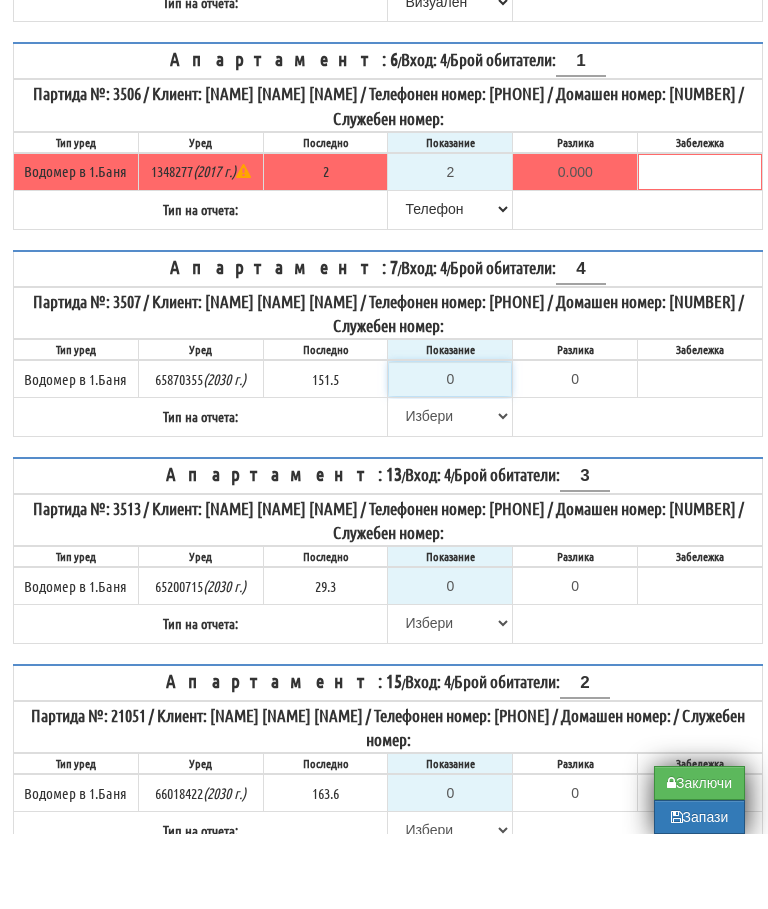type on "1" 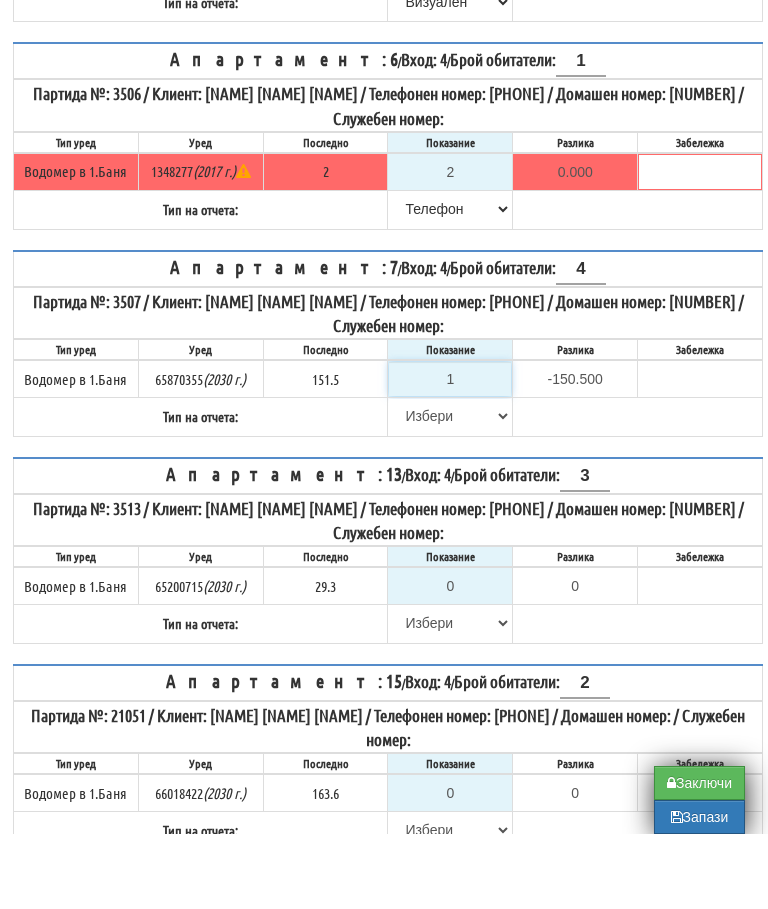 type on "15" 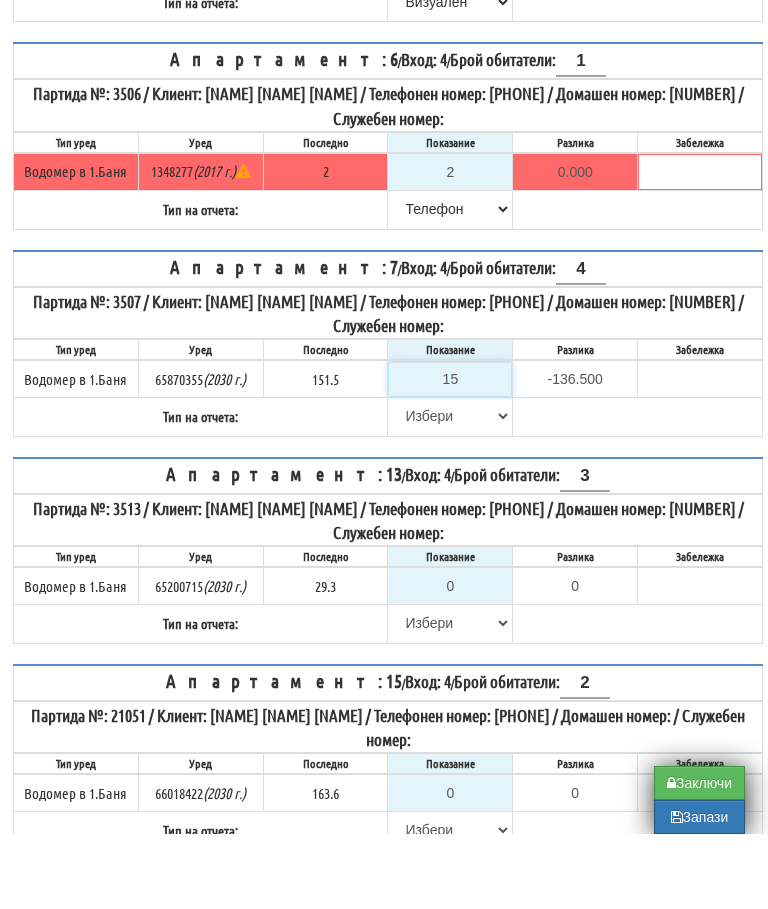 type on "155" 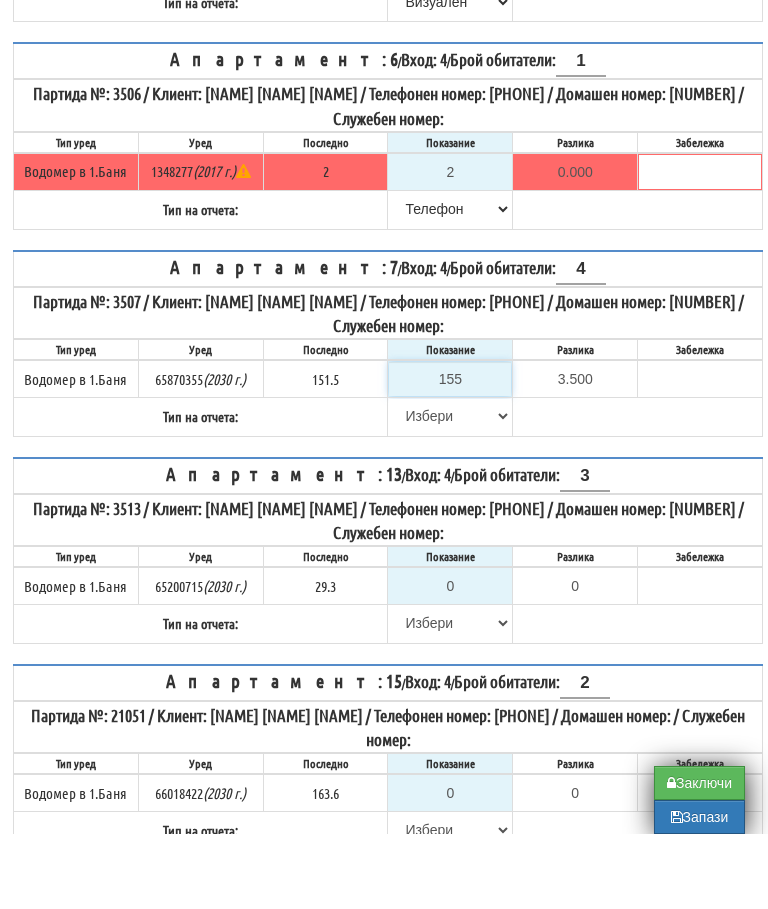 type on "155" 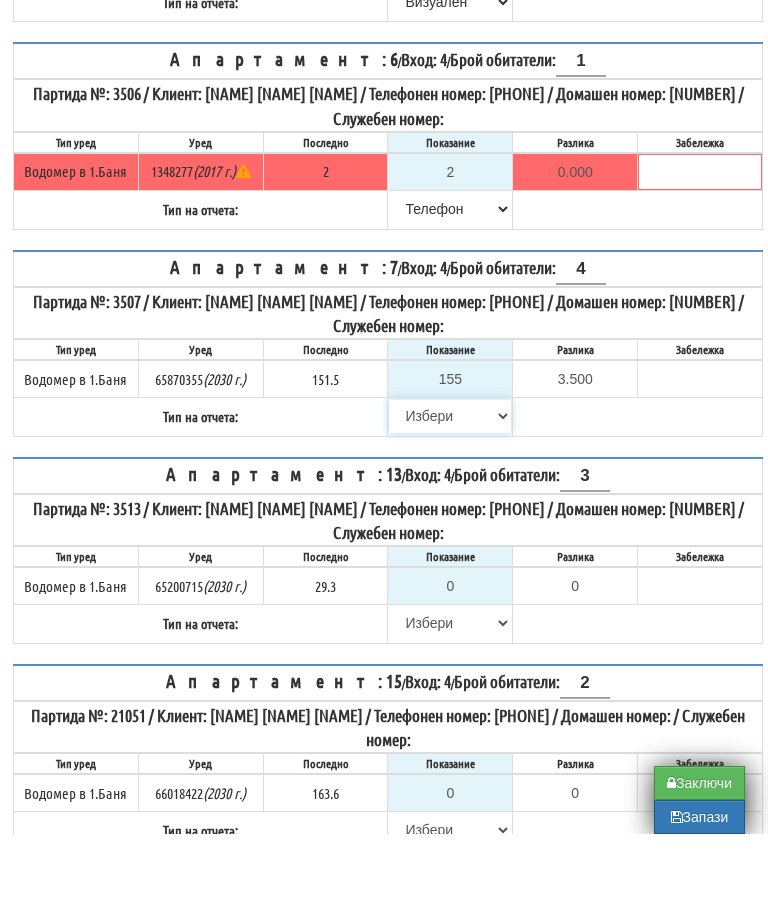 click on "Избери
Визуален
Телефон
Бележка
Неосигурен достъп
Самоотчет
Служебно
Дистанционен" at bounding box center (450, 491) 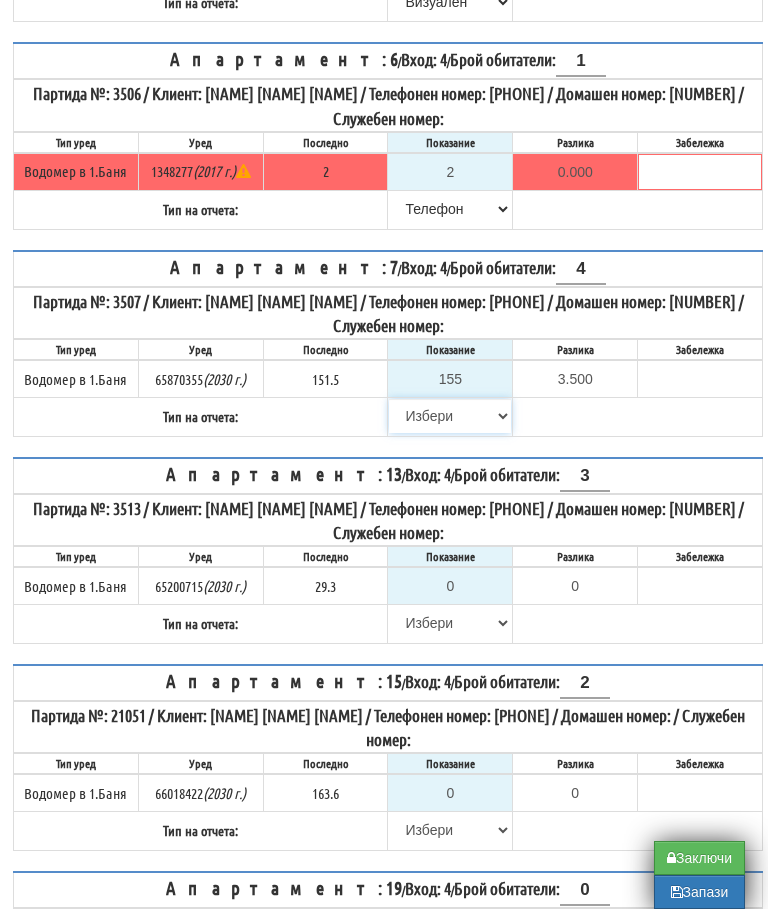 select on "89c75930-9bfd-e511-80be-8d5a1dced85a" 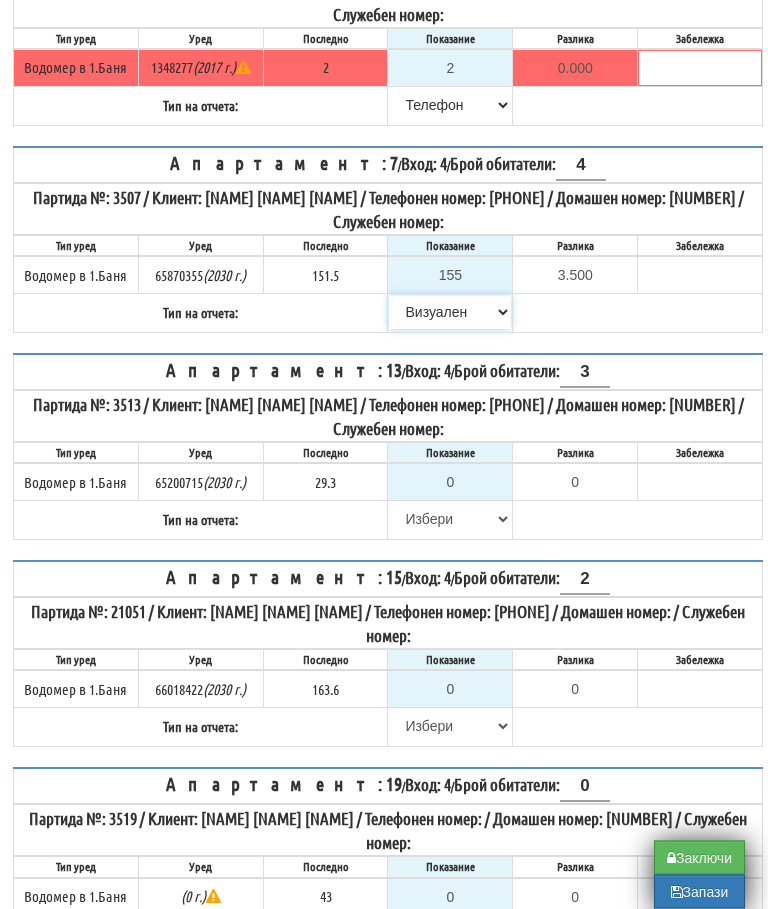 scroll, scrollTop: 830, scrollLeft: 2, axis: both 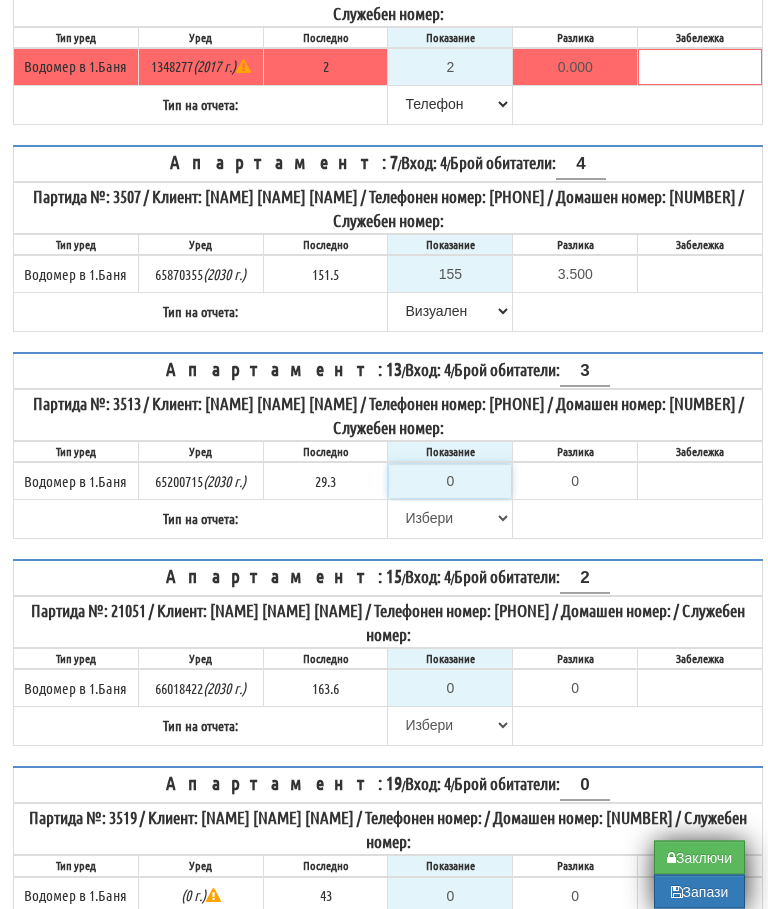 click on "0" at bounding box center (450, 482) 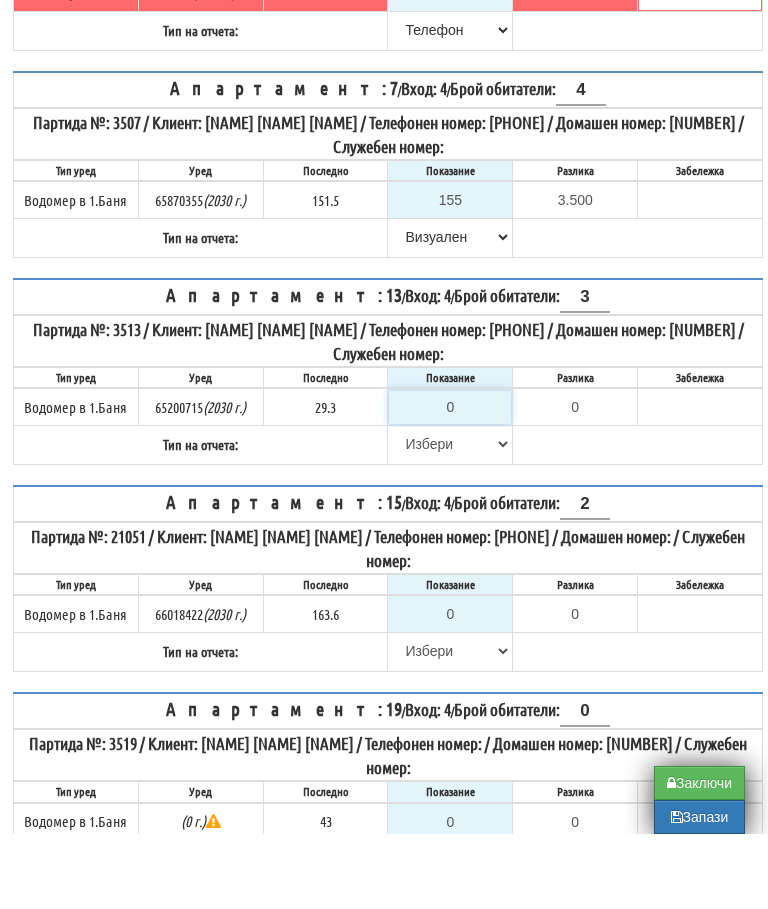 type on "2" 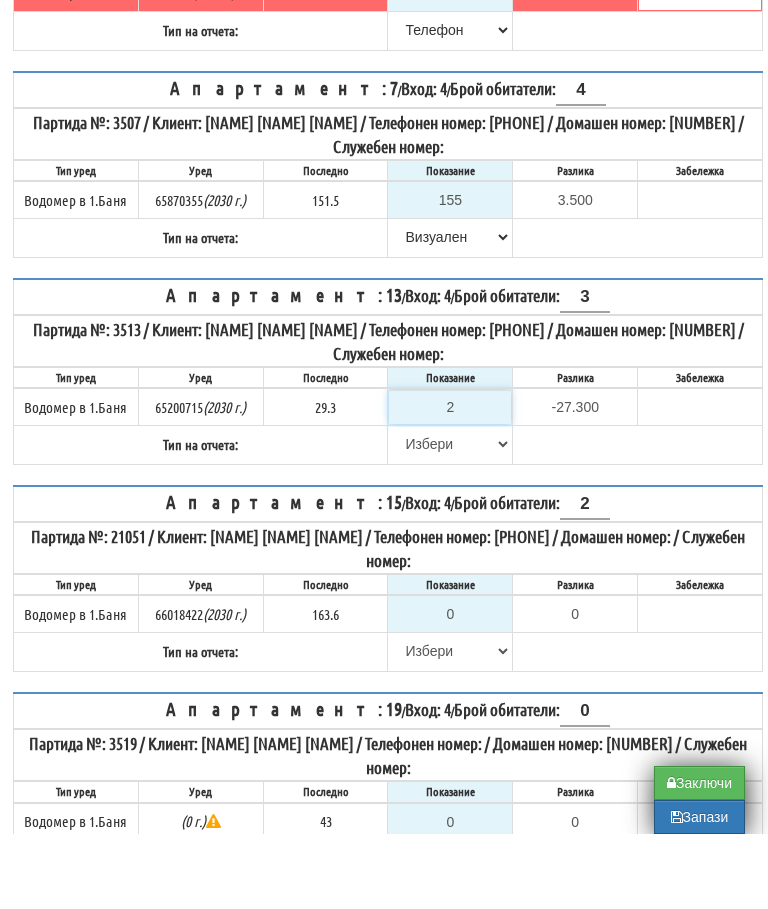 type on "29" 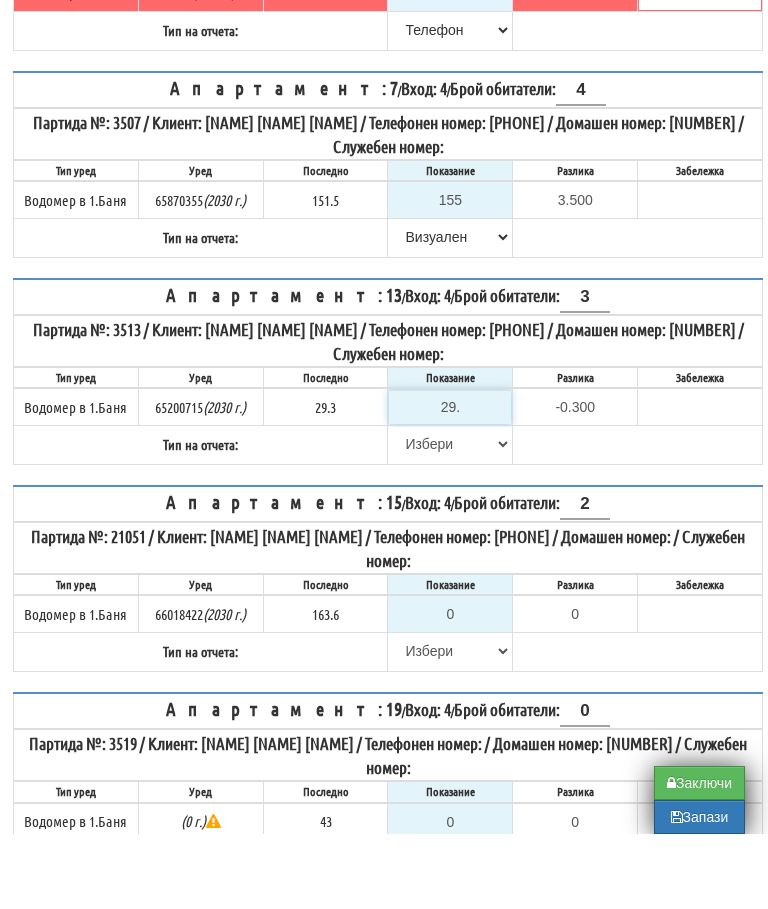 type on "29.3" 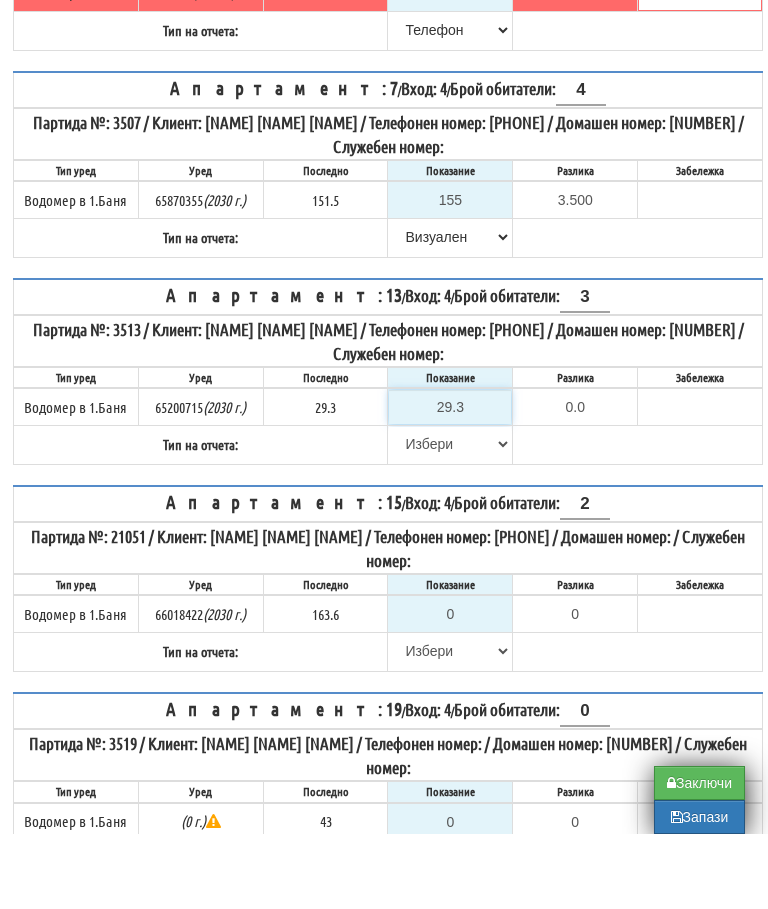 type on "29.3" 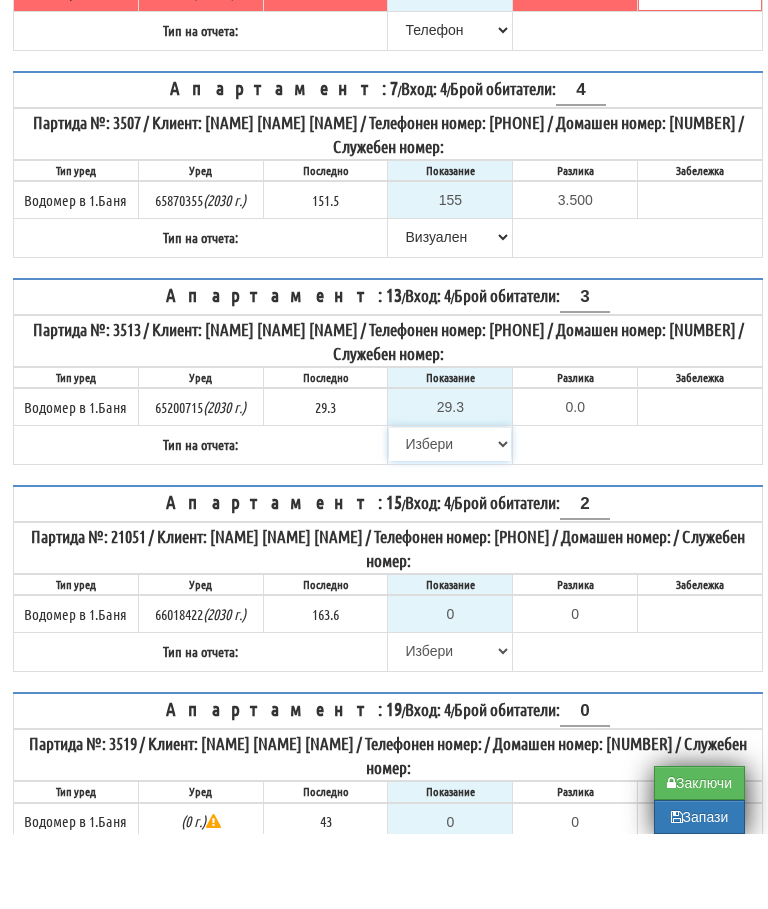 click on "Избери
Визуален
Телефон
Бележка
Неосигурен достъп
Самоотчет
Служебно
Дистанционен" at bounding box center [450, 519] 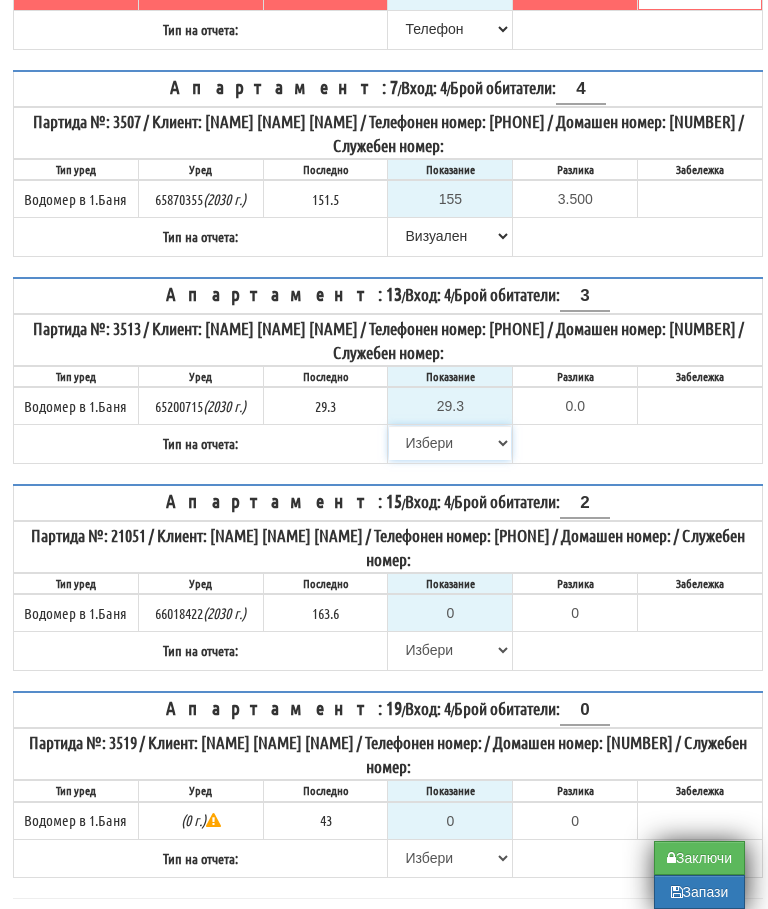 select on "89c75930-9bfd-e511-80be-8d5a1dced85a" 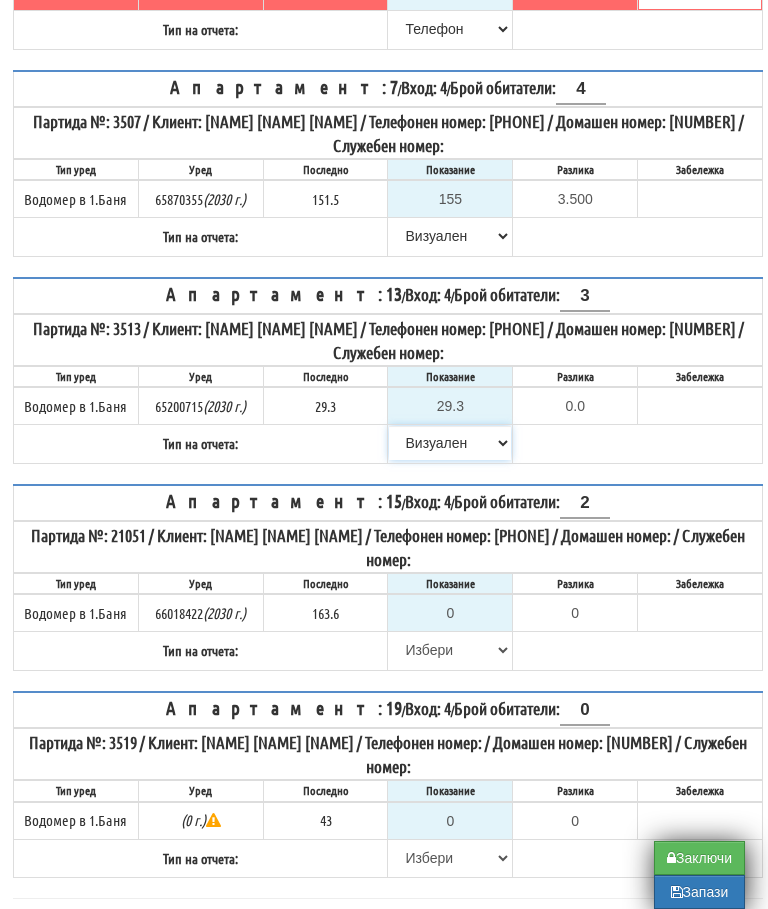 scroll, scrollTop: 912, scrollLeft: 2, axis: both 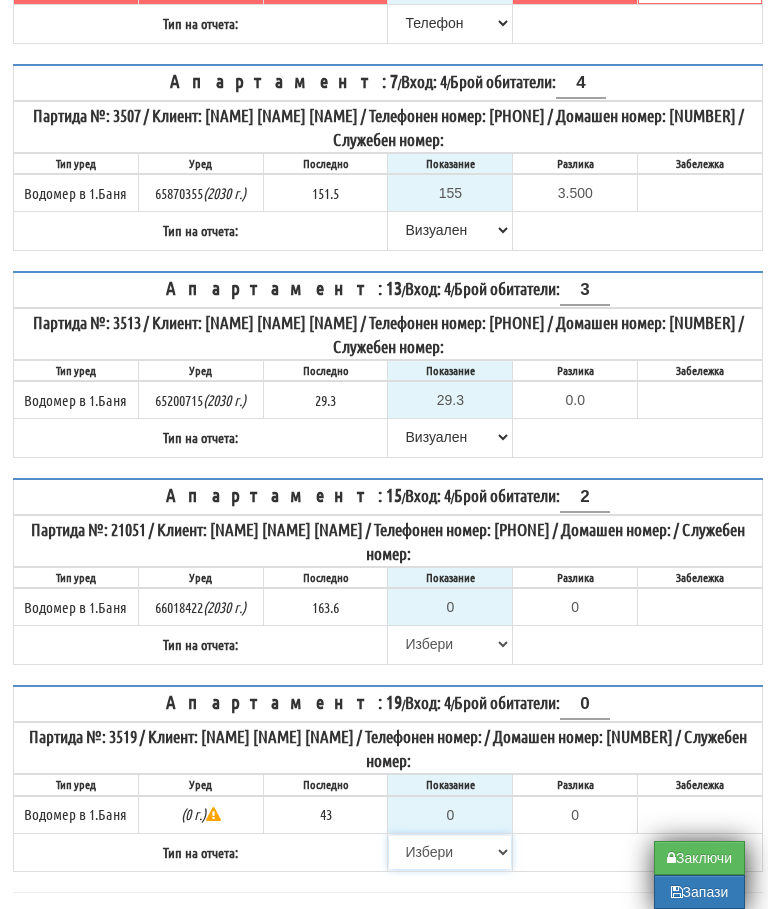 click on "Избери
Визуален
Телефон
Бележка
Неосигурен достъп
Самоотчет
Служебно
Дистанционен" at bounding box center [450, 852] 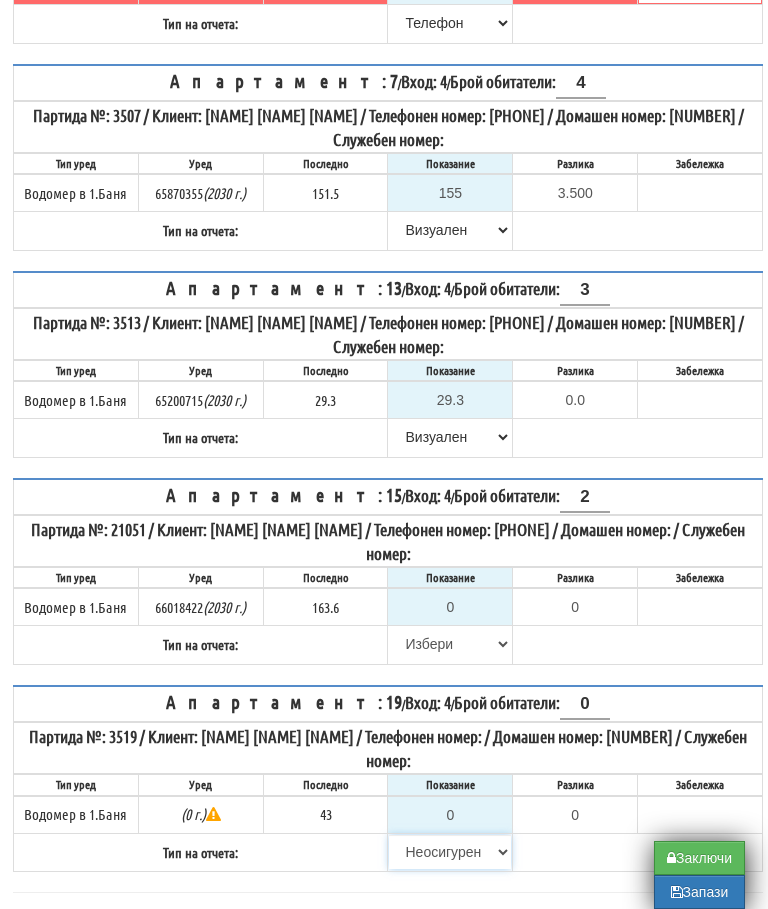 type on "43" 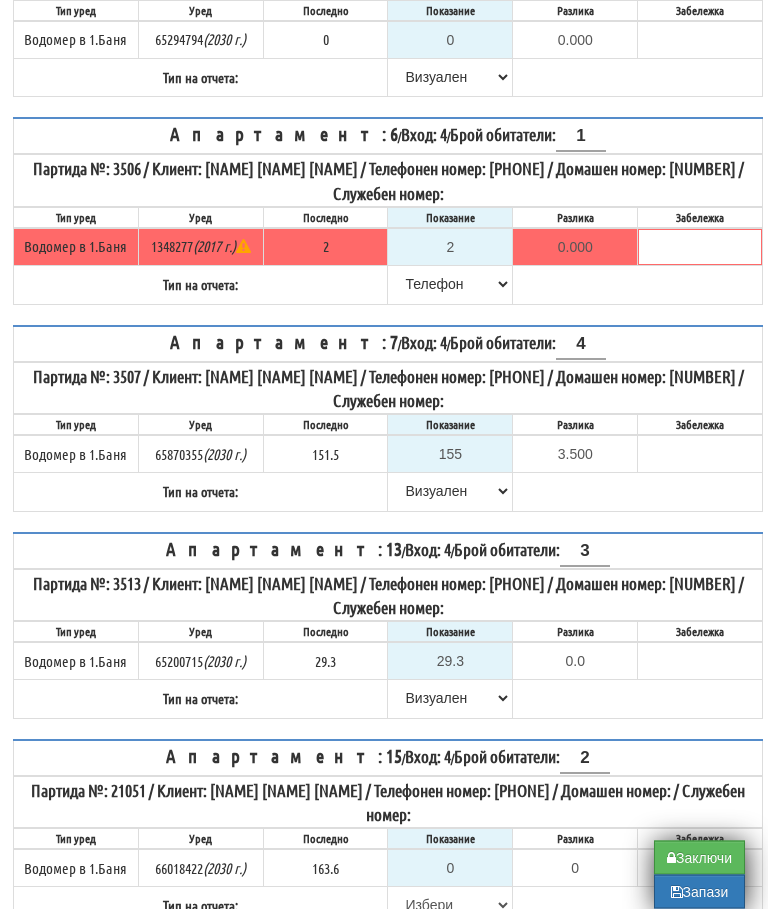 scroll, scrollTop: 651, scrollLeft: 2, axis: both 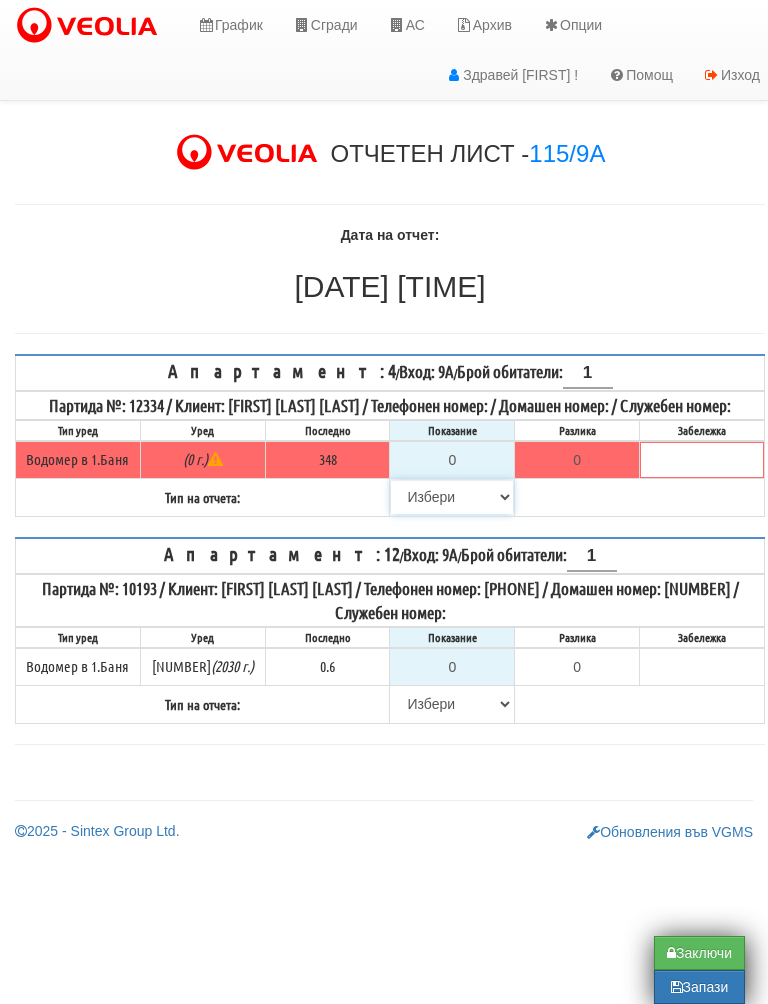click on "Избери
Визуален
Телефон
Бележка
Неосигурен достъп
Самоотчет
Служебно
Дистанционен" at bounding box center (452, 497) 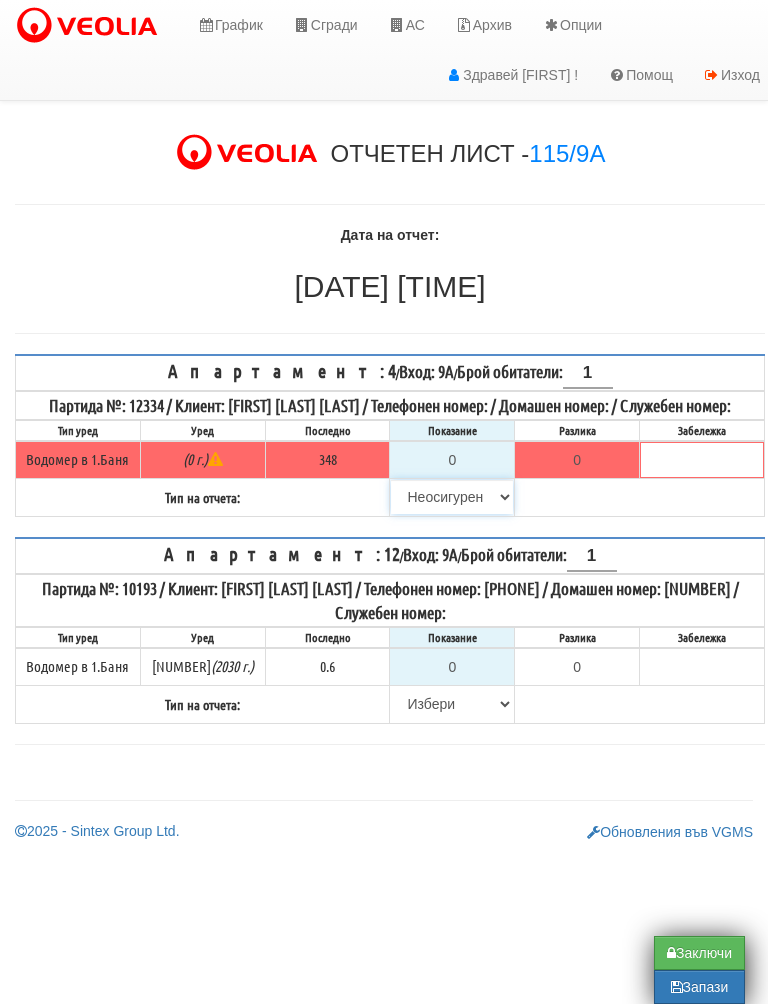 type on "348" 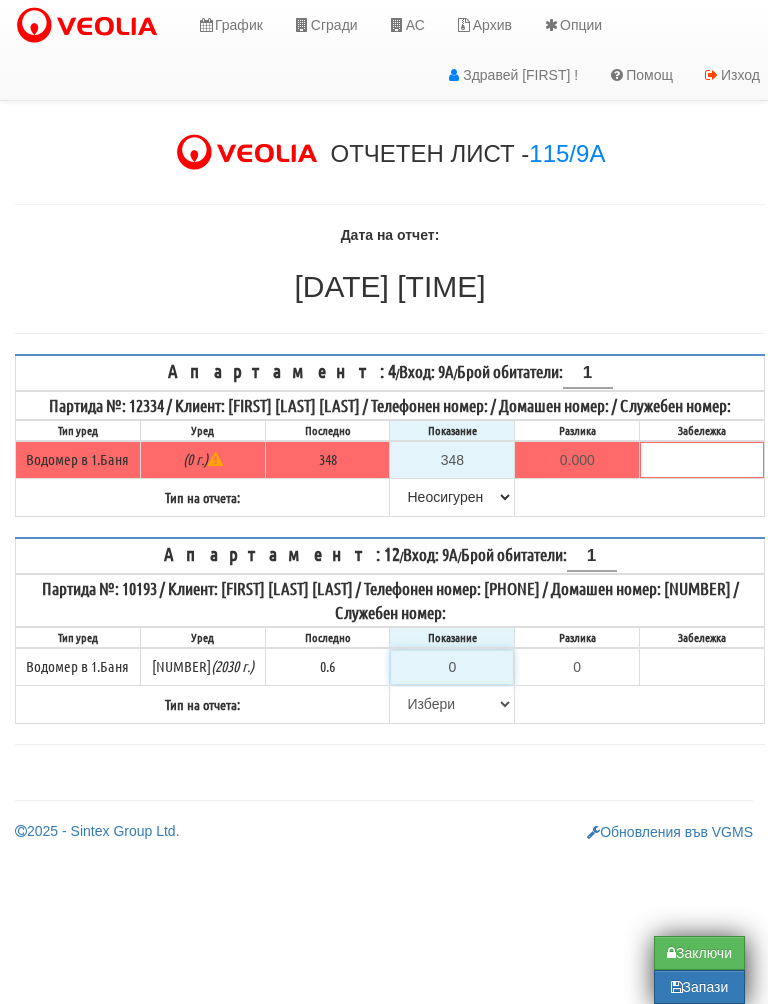 click on "0" at bounding box center [452, 667] 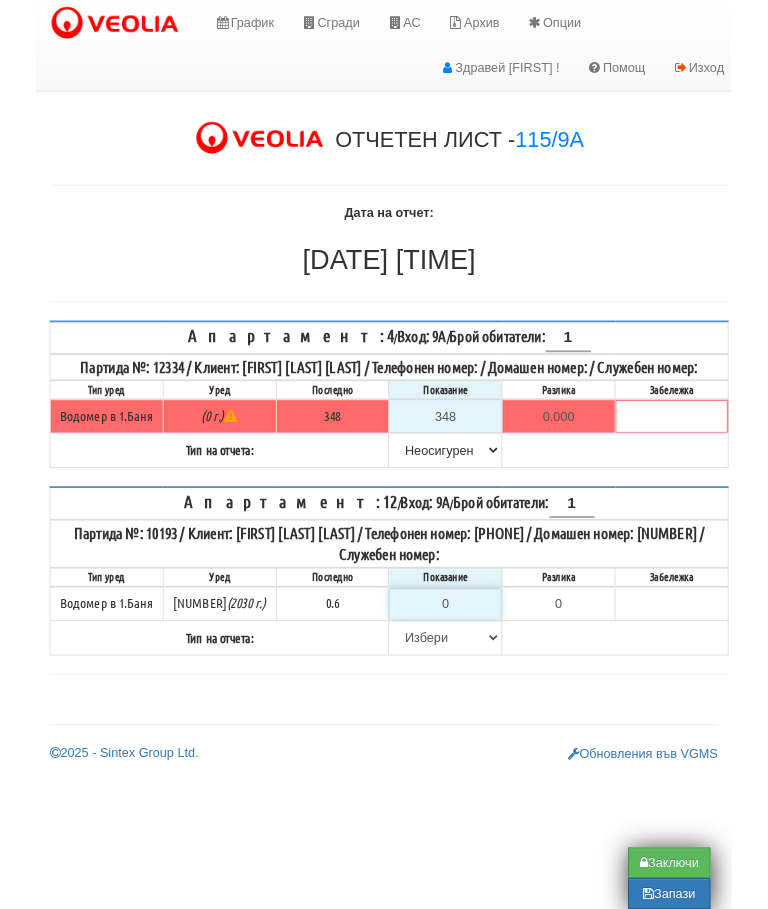scroll, scrollTop: 0, scrollLeft: 12, axis: horizontal 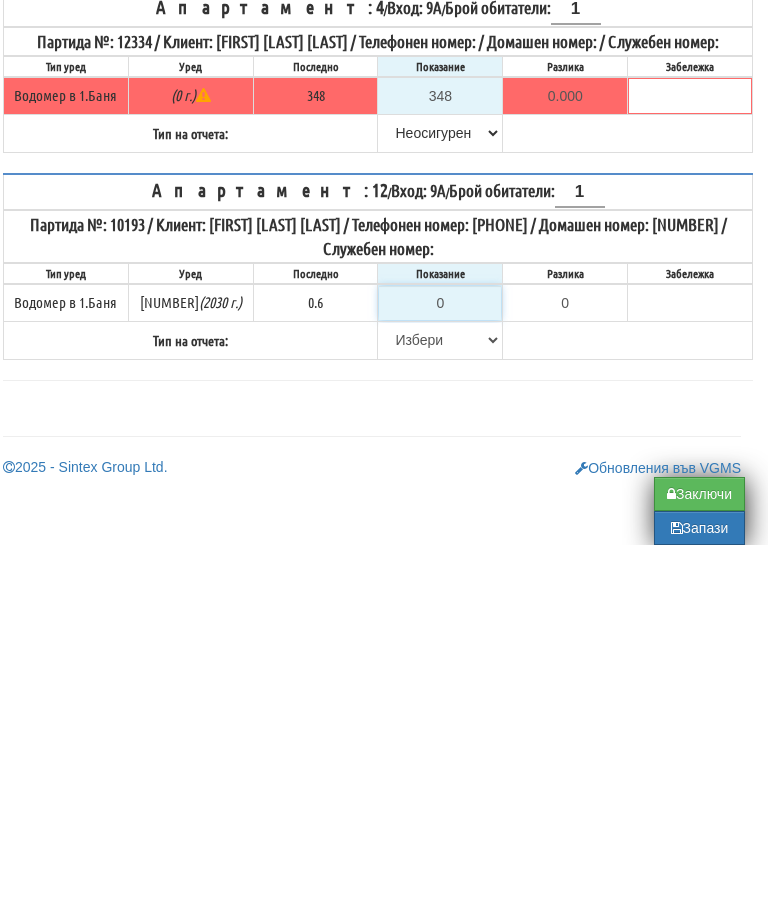 type on "-0.600" 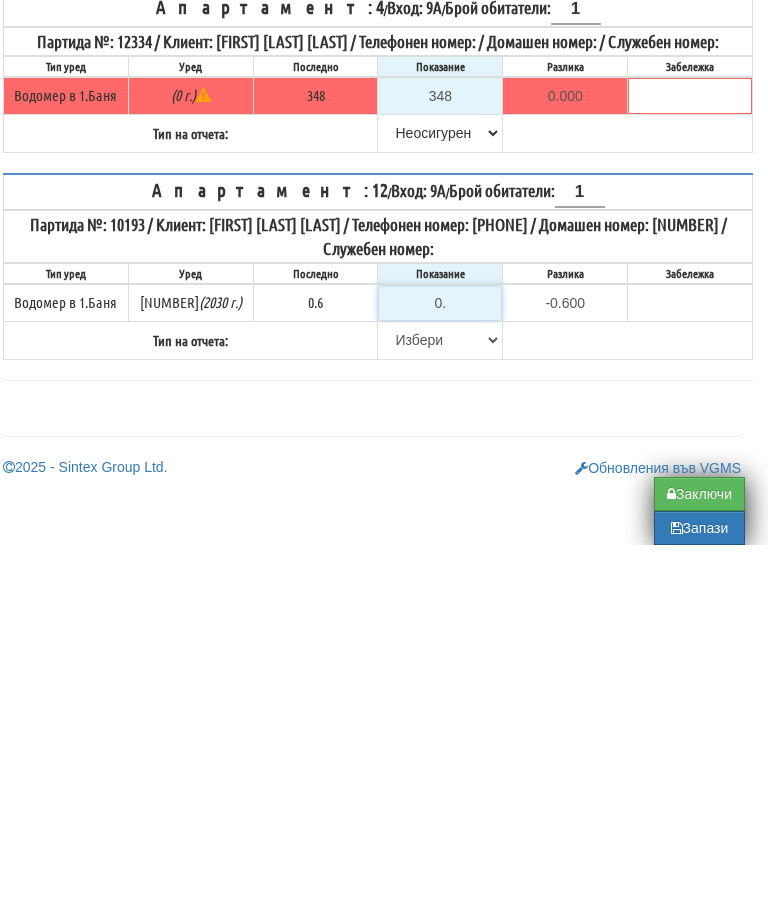 type on "0.6" 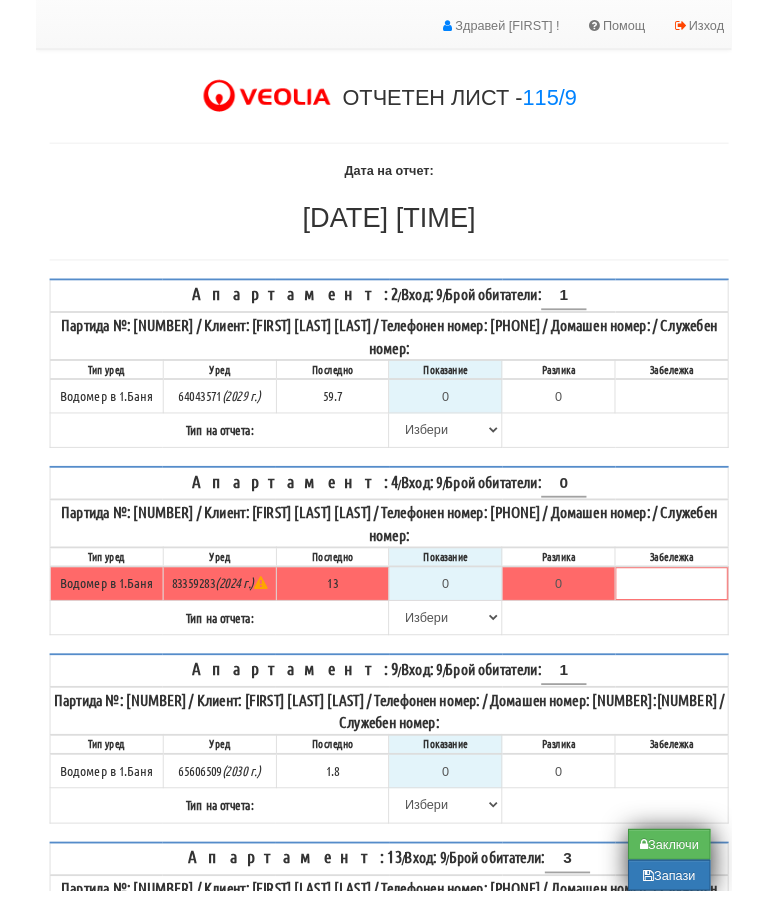 scroll, scrollTop: 27, scrollLeft: 0, axis: vertical 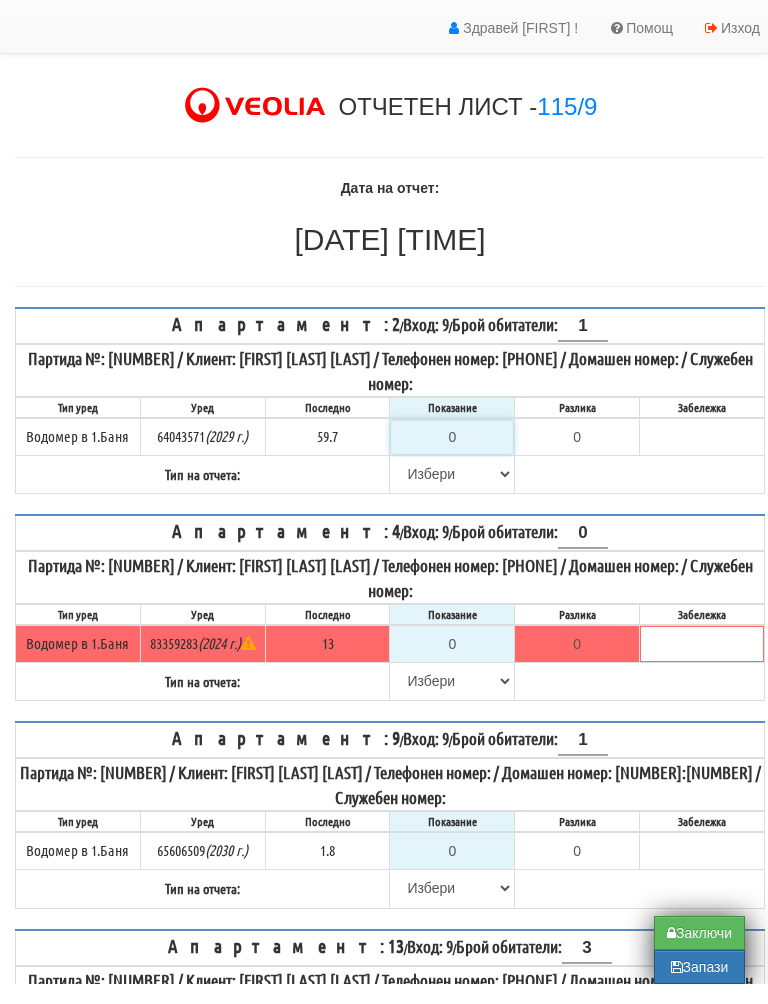 click on "0" at bounding box center [452, 457] 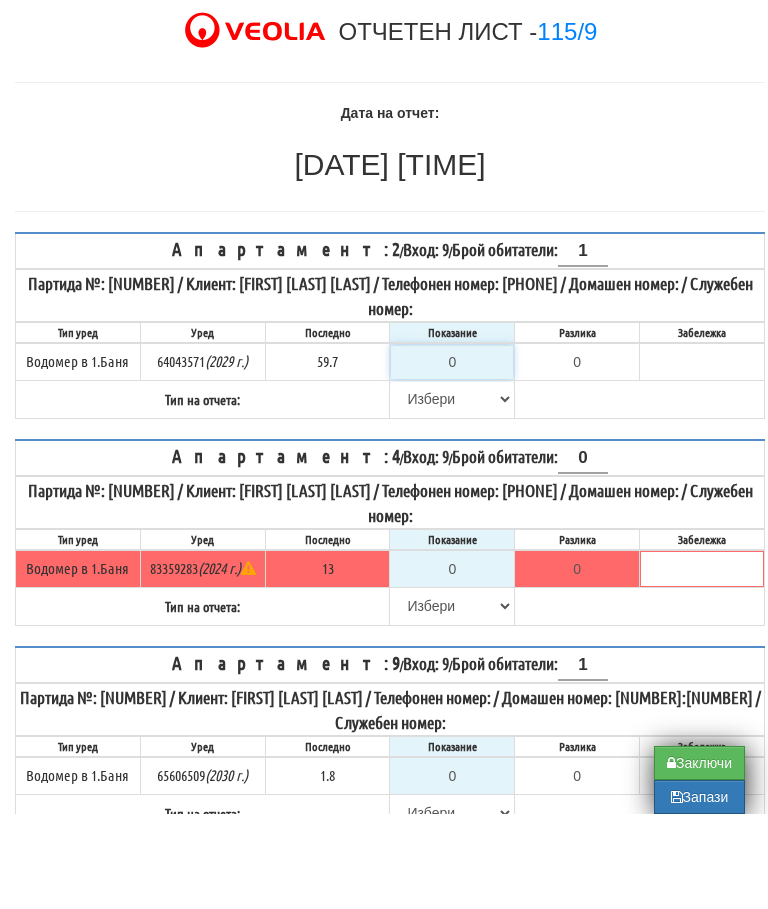 type on "6" 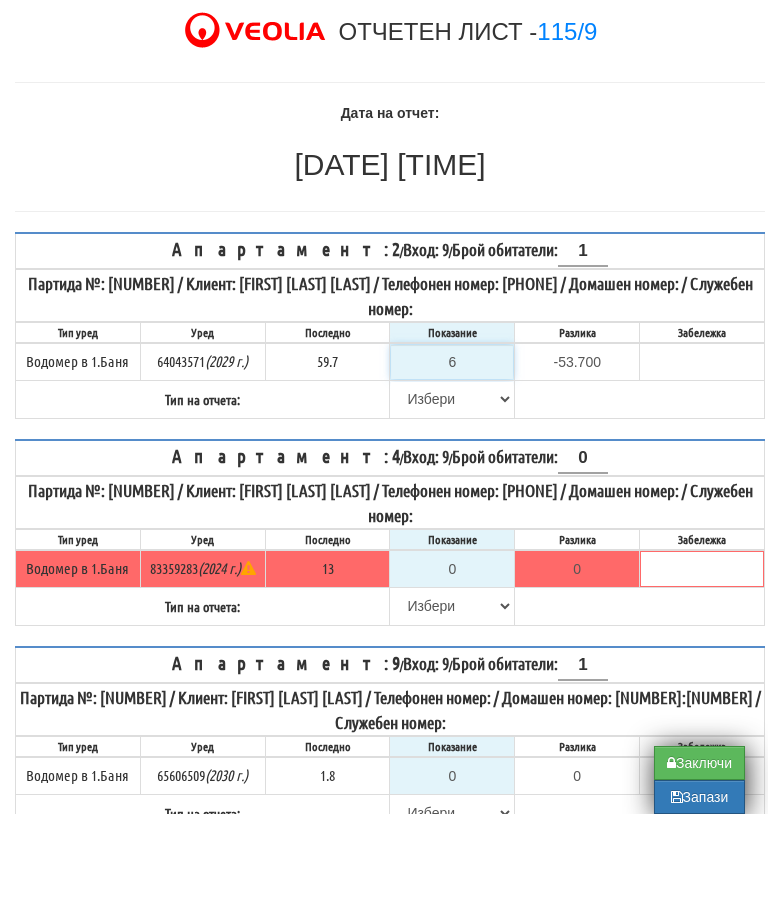 type on "60" 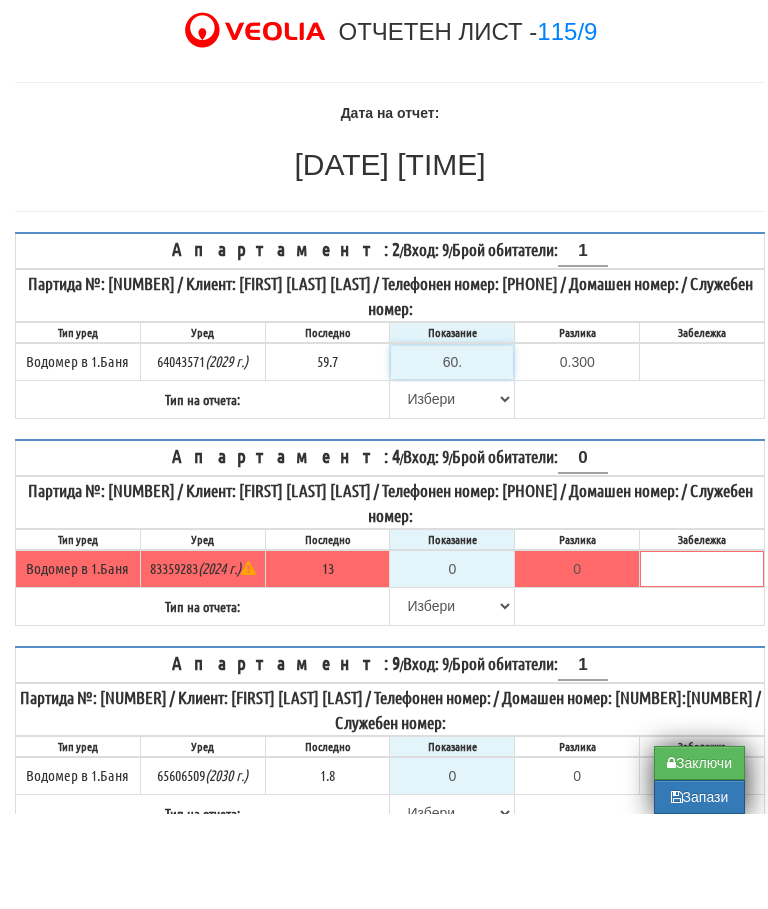 type on "60.2" 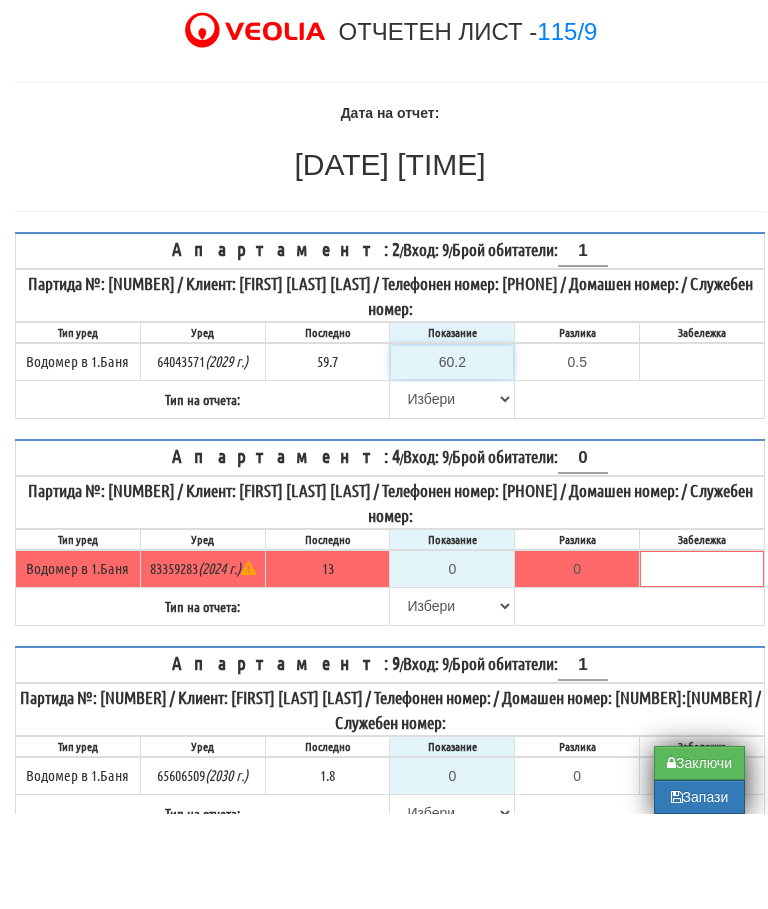 type on "60.2" 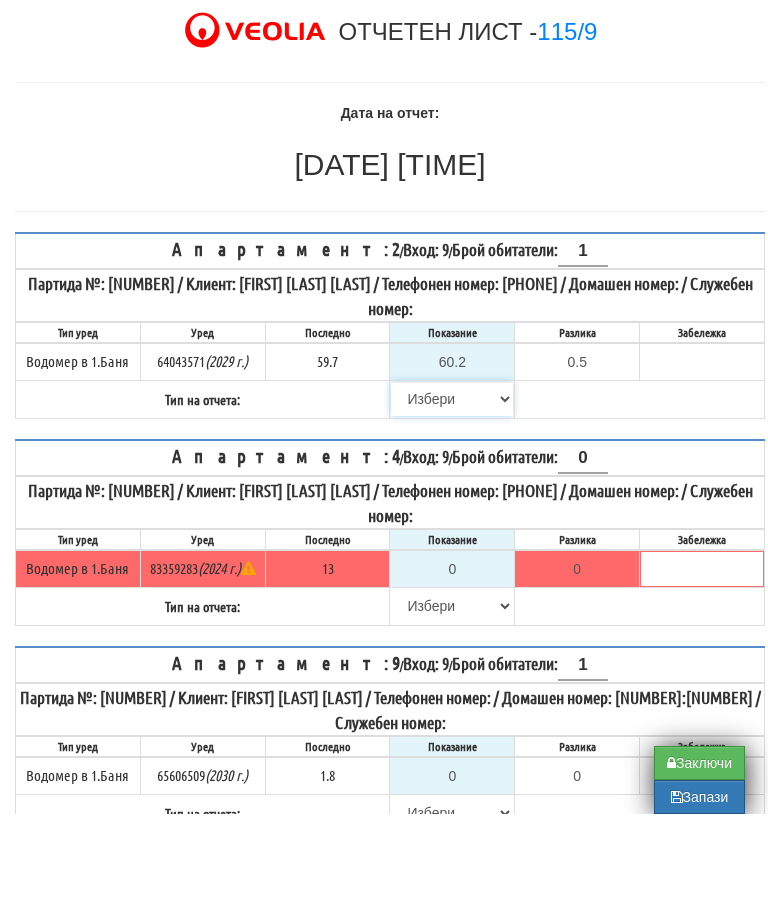 click on "Избери
Визуален
Телефон
Бележка
Неосигурен достъп
Самоотчет
Служебно
Дистанционен" at bounding box center [452, 494] 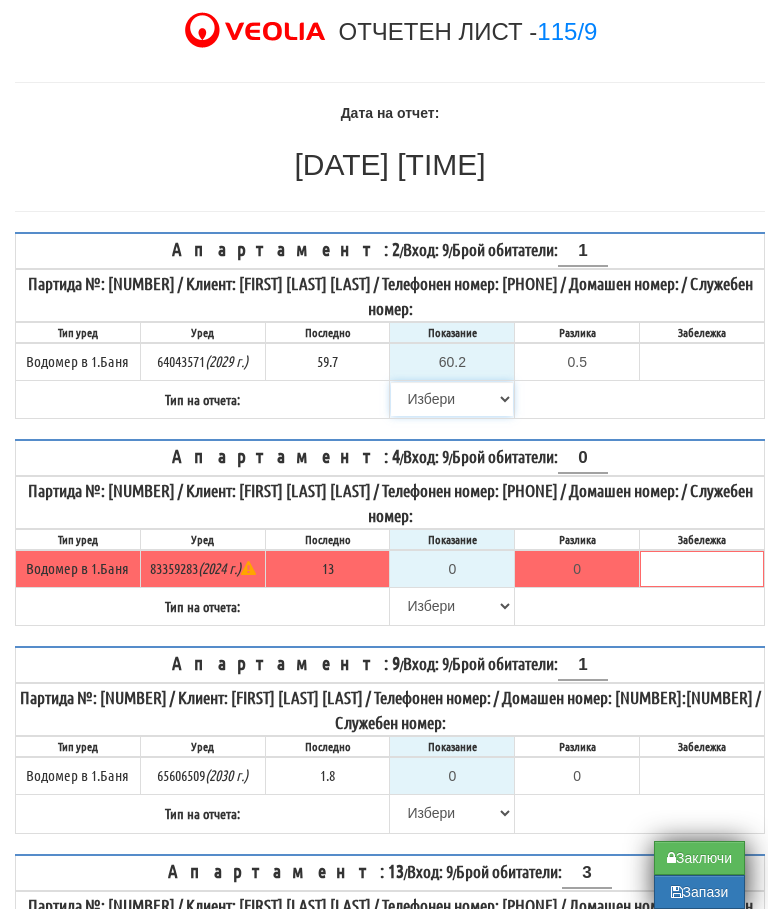 select on "89c75930-9bfd-e511-80be-8d5a1dced85a" 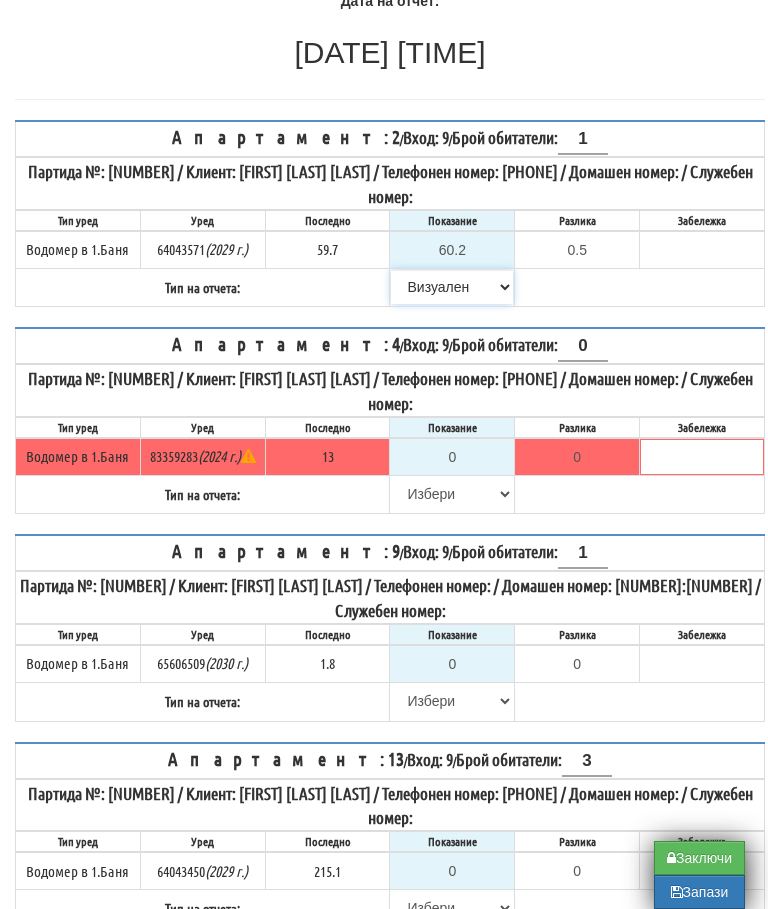 scroll, scrollTop: 238, scrollLeft: 0, axis: vertical 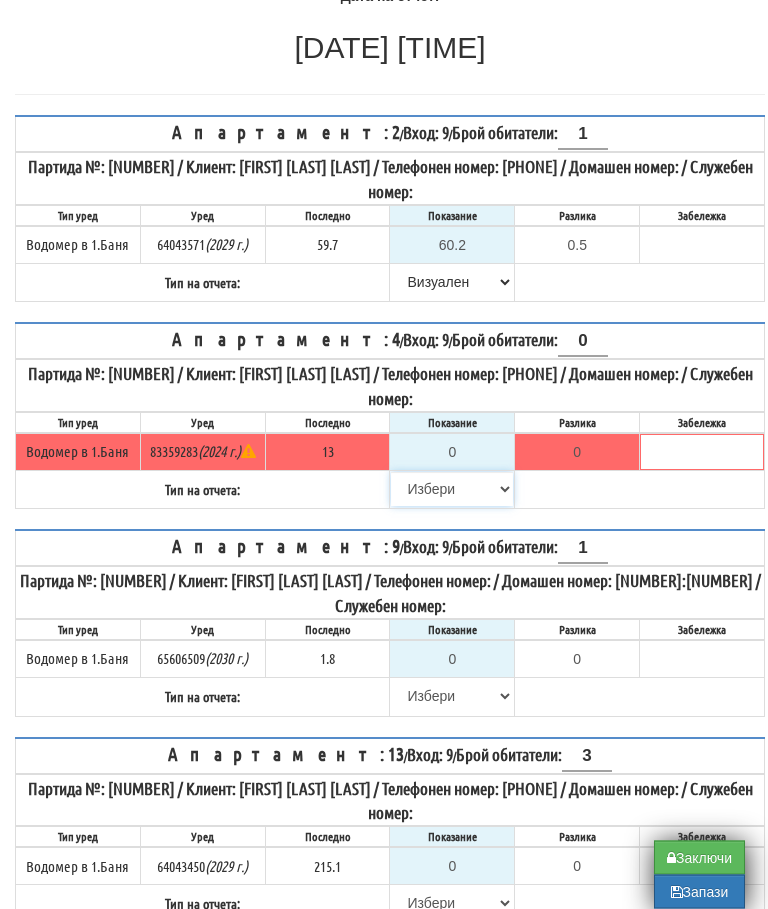 click on "Избери
Визуален
Телефон
Бележка
Неосигурен достъп
Самоотчет
Служебно
Дистанционен" at bounding box center (452, 490) 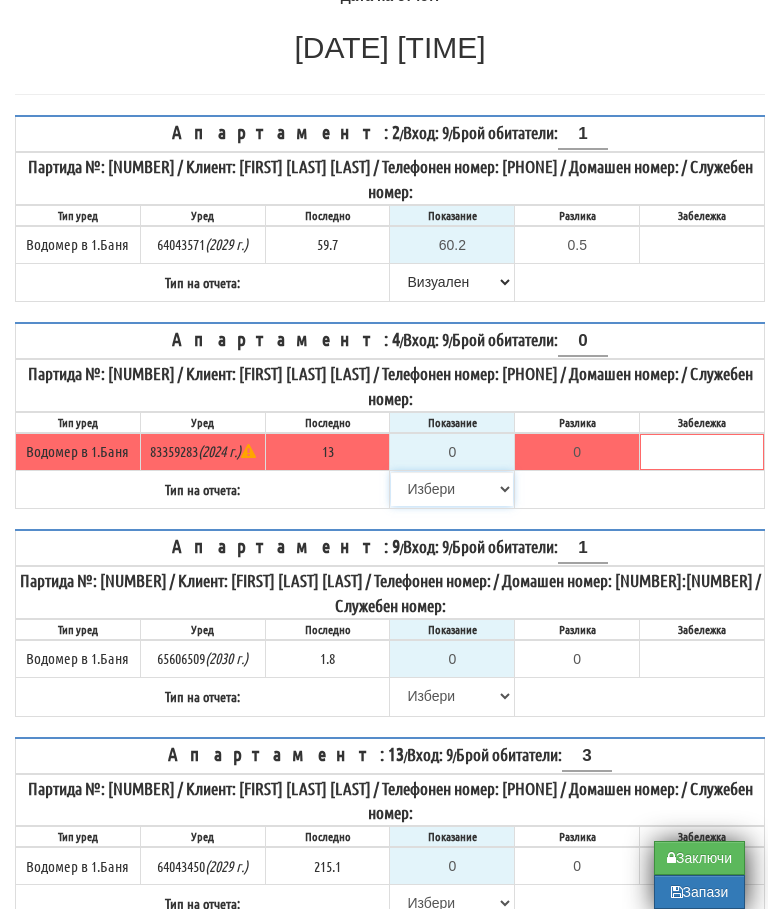 select on "8cc75930-9bfd-e511-80be-8d5a1dced85a" 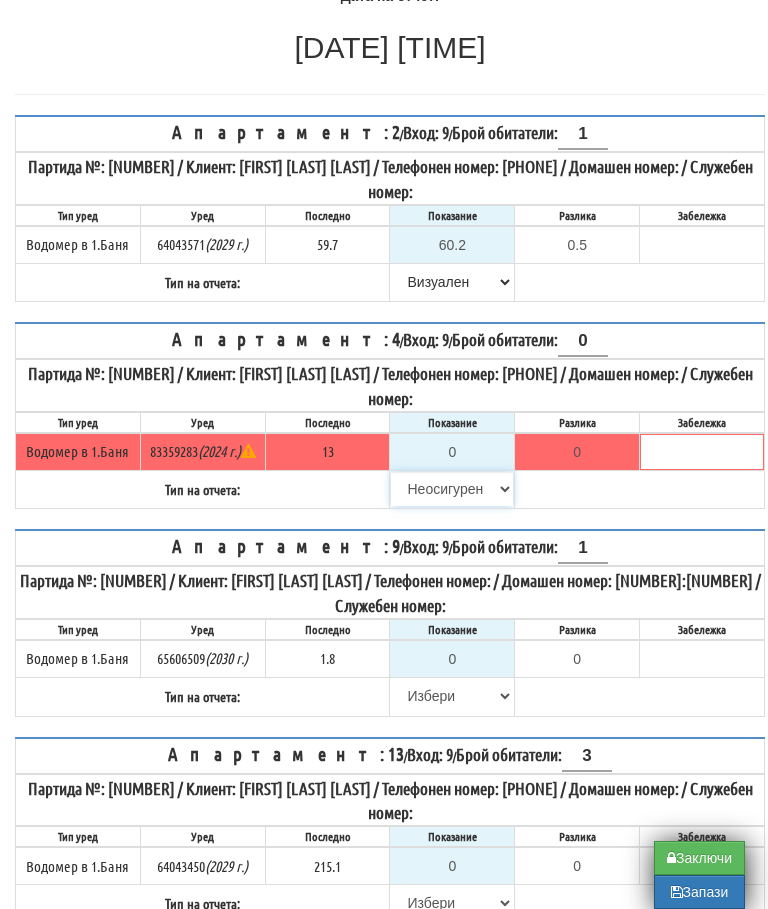 type on "13" 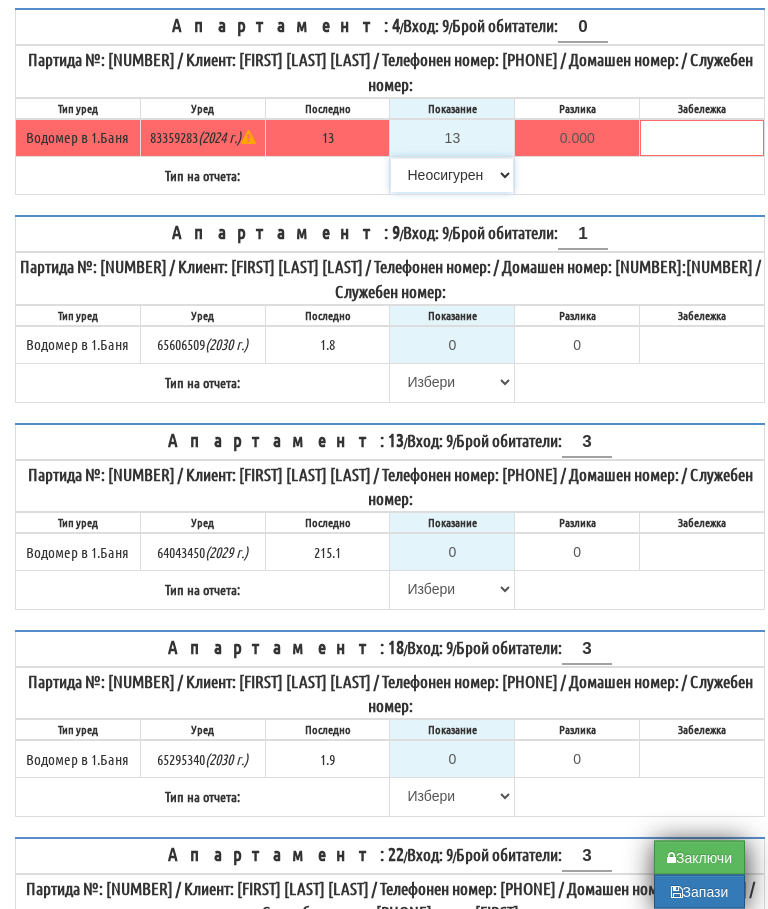 scroll, scrollTop: 553, scrollLeft: 0, axis: vertical 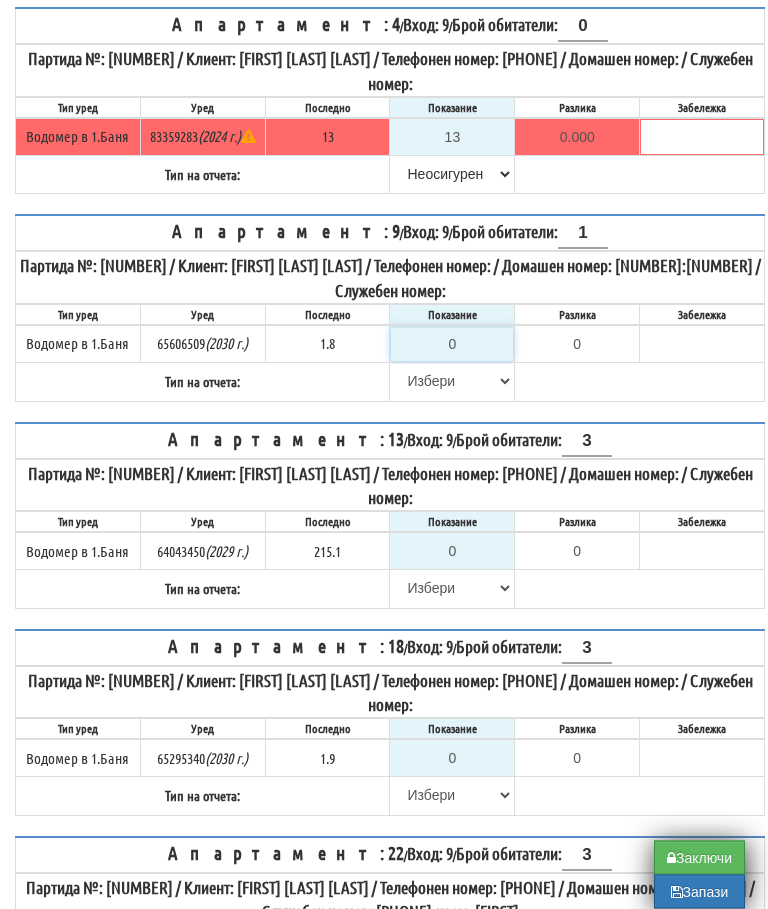 click on "0" at bounding box center (452, 345) 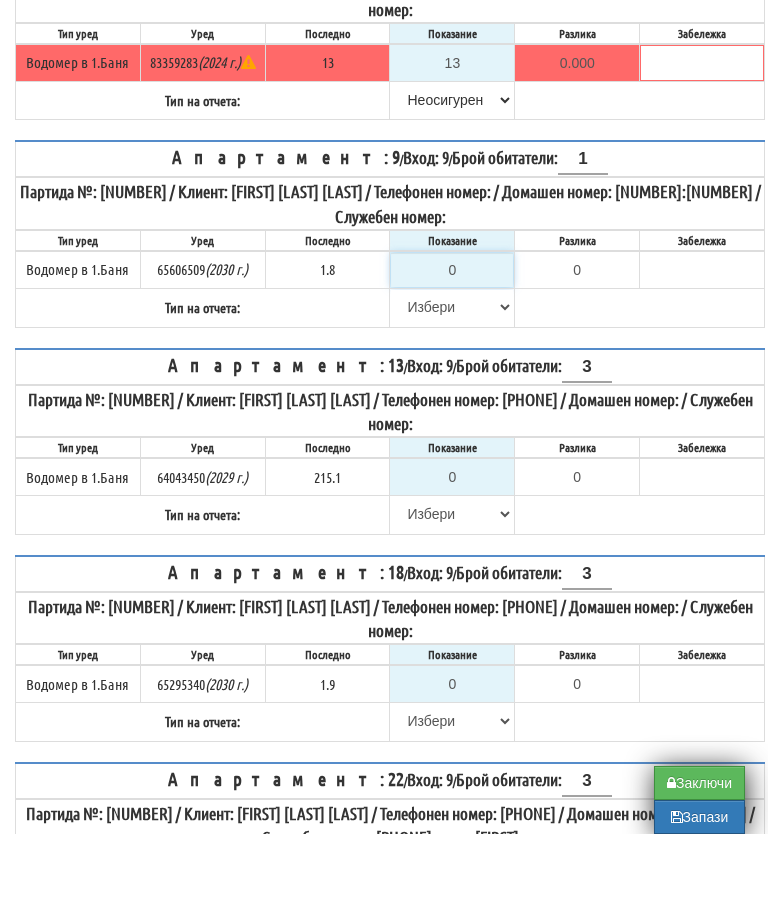 type on "1" 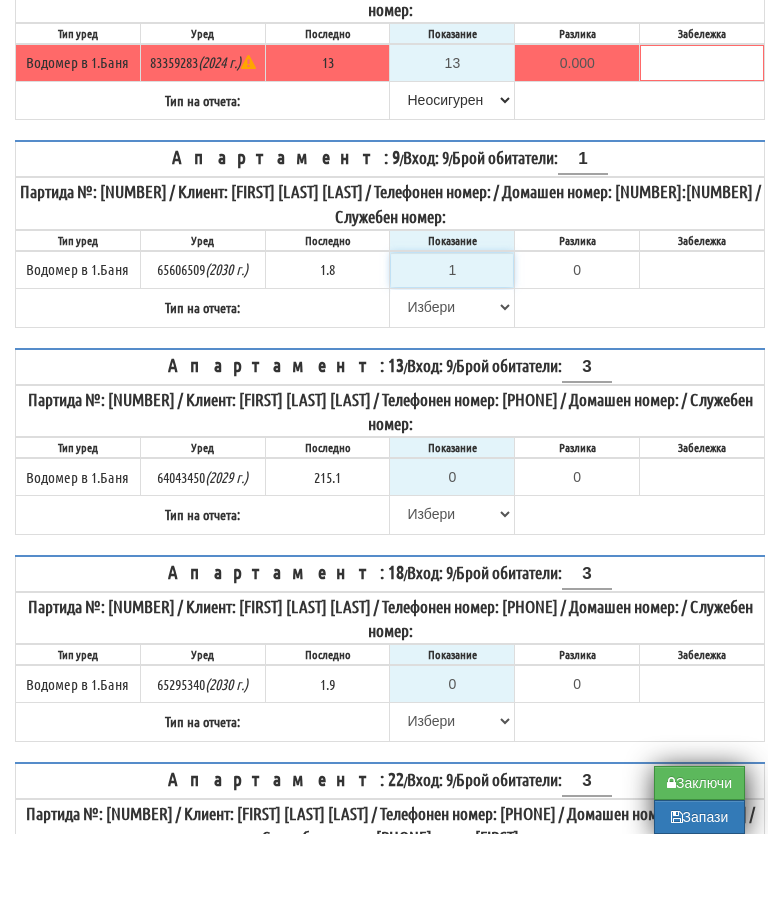 type on "-0.800" 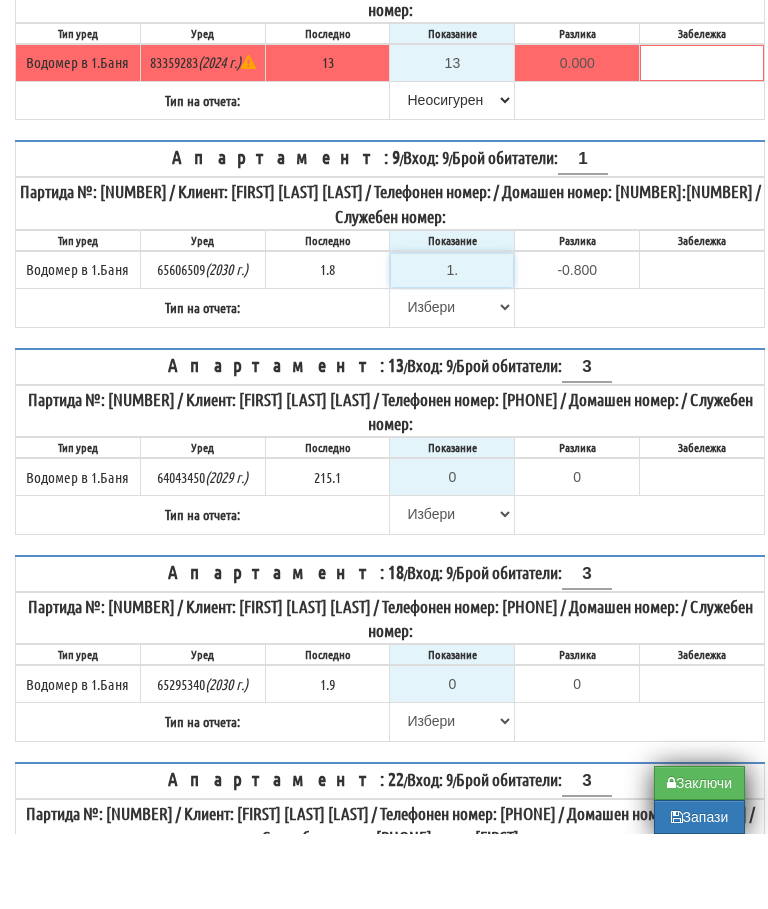 type on "1.8" 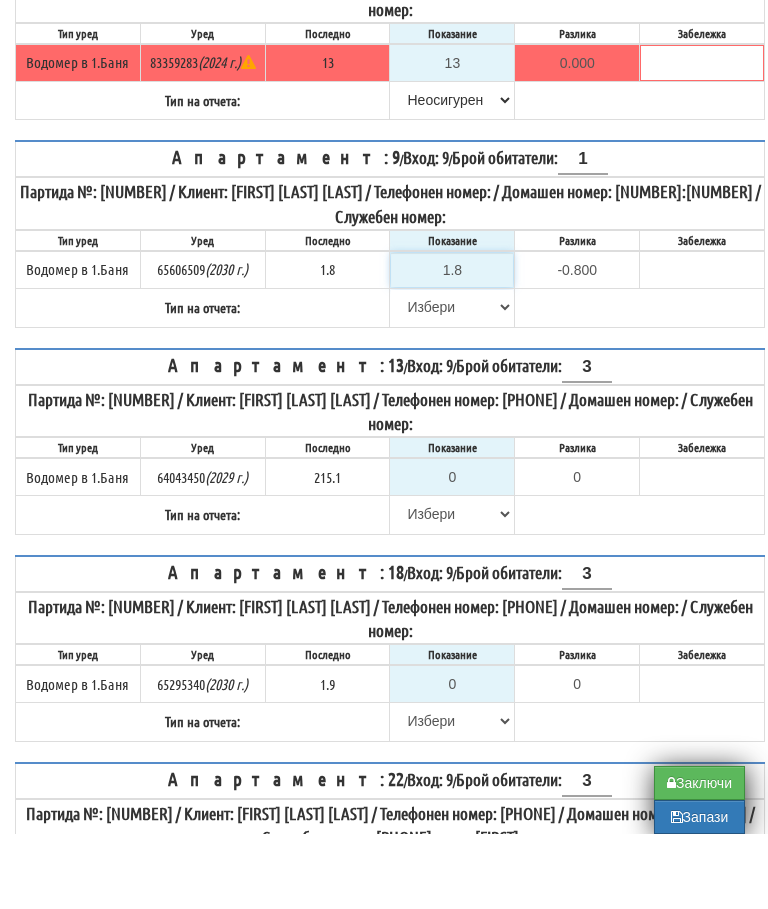 type on "0.0" 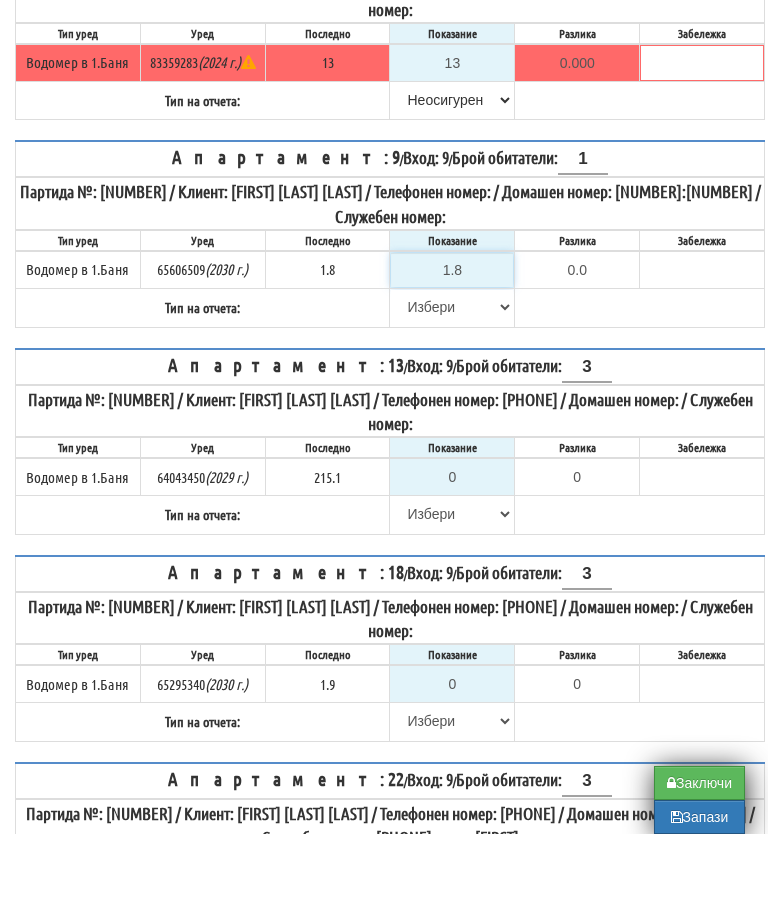 type on "1.8" 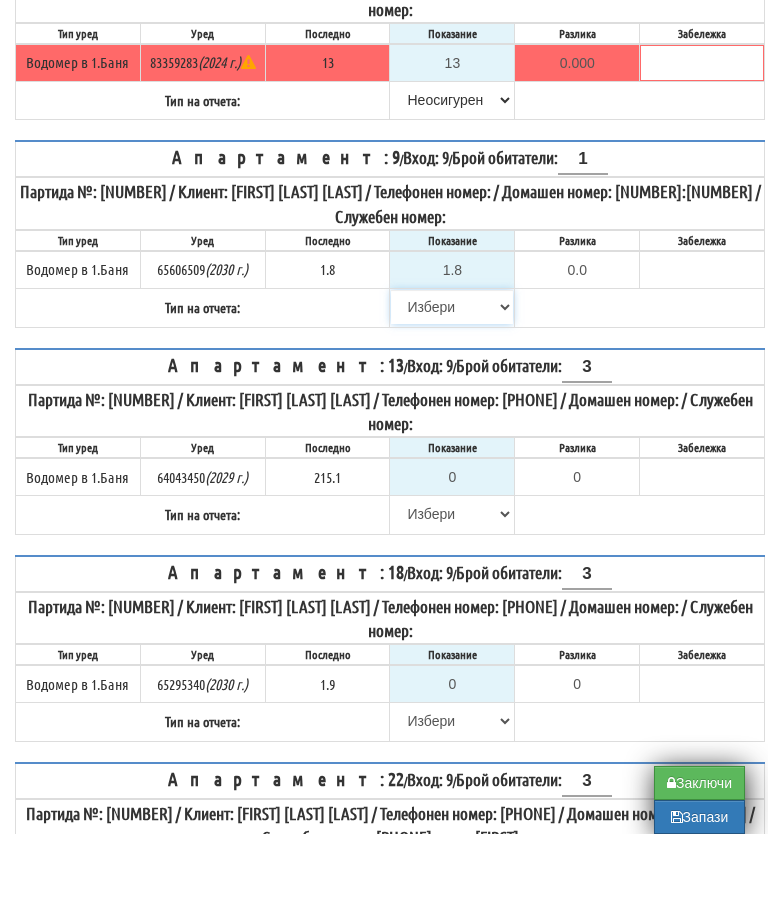 click on "Избери
Визуален
Телефон
Бележка
Неосигурен достъп
Самоотчет
Служебно
Дистанционен" at bounding box center [452, 382] 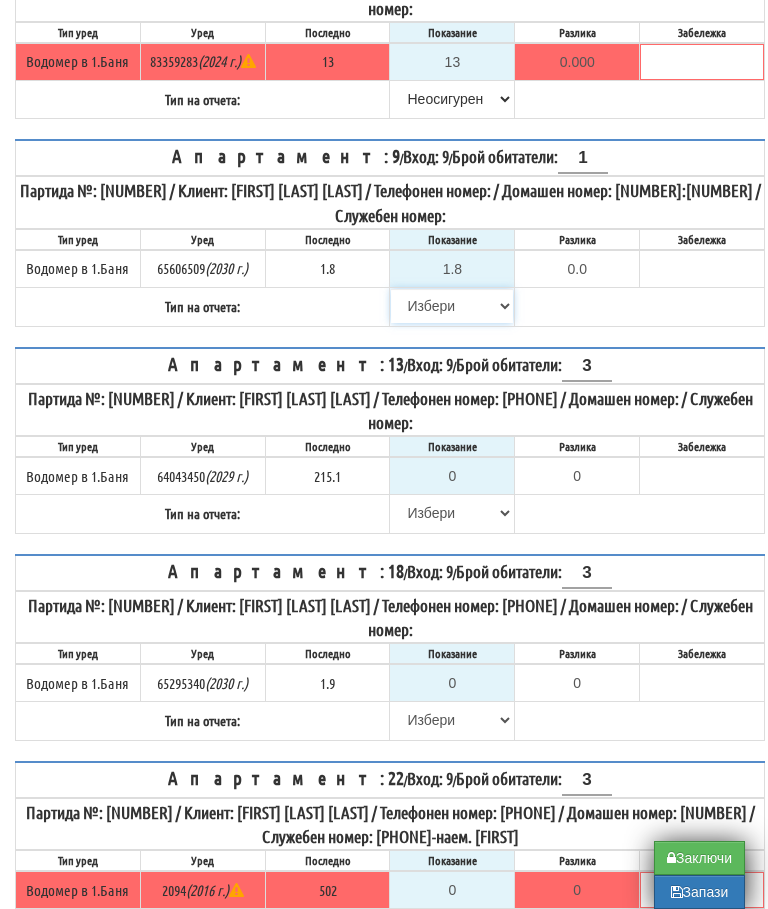 select on "89c75930-9bfd-e511-80be-8d5a1dced85a" 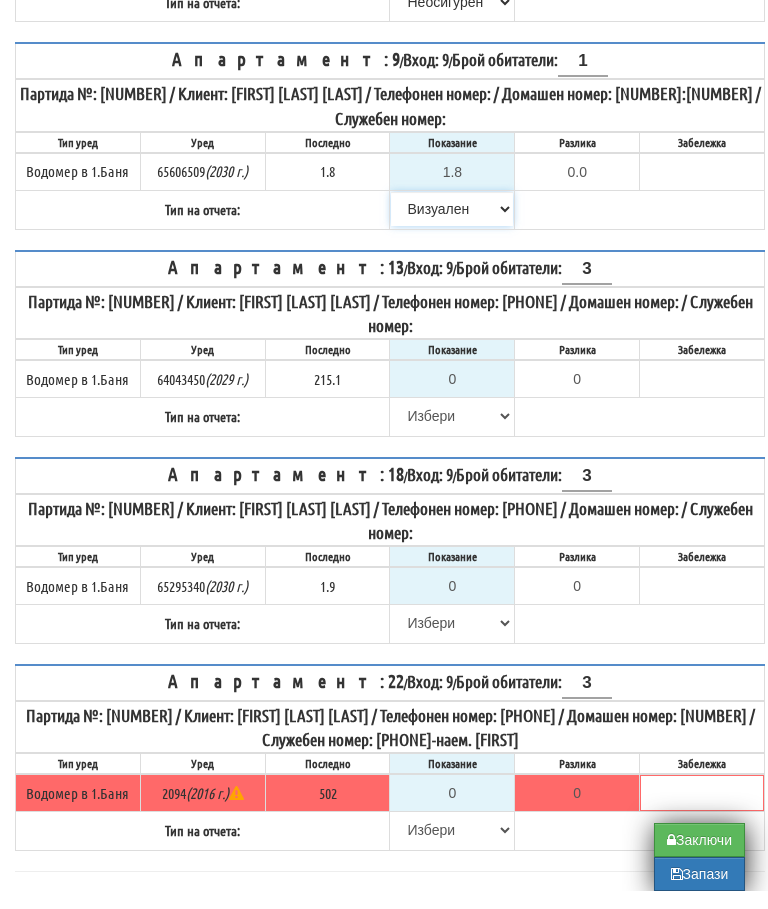 scroll, scrollTop: 783, scrollLeft: 0, axis: vertical 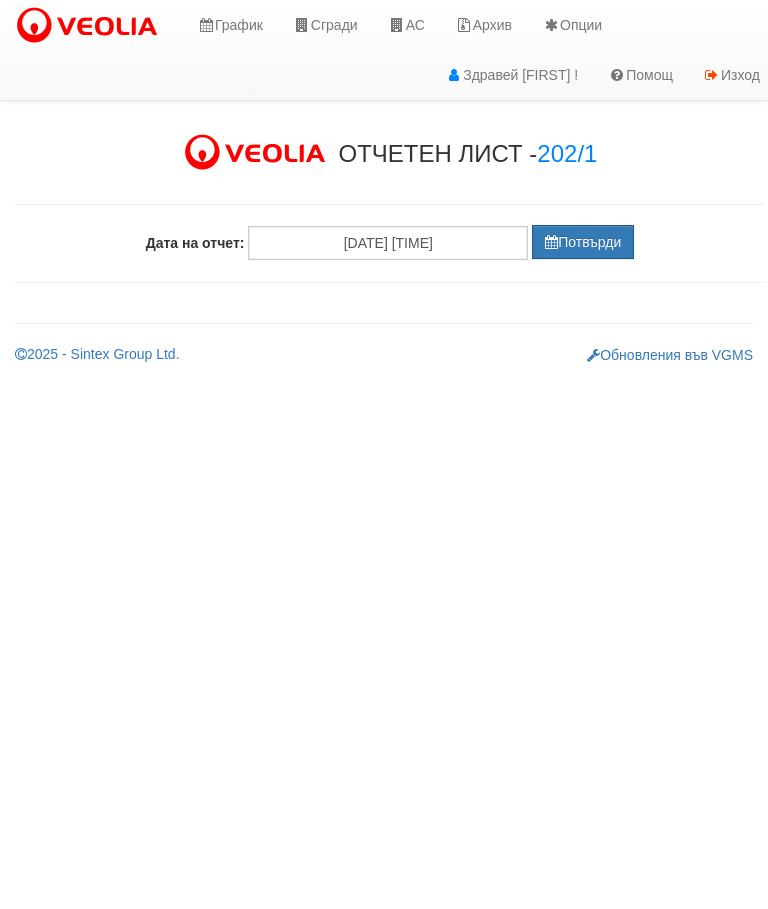 click on "Потвърди" at bounding box center [583, 242] 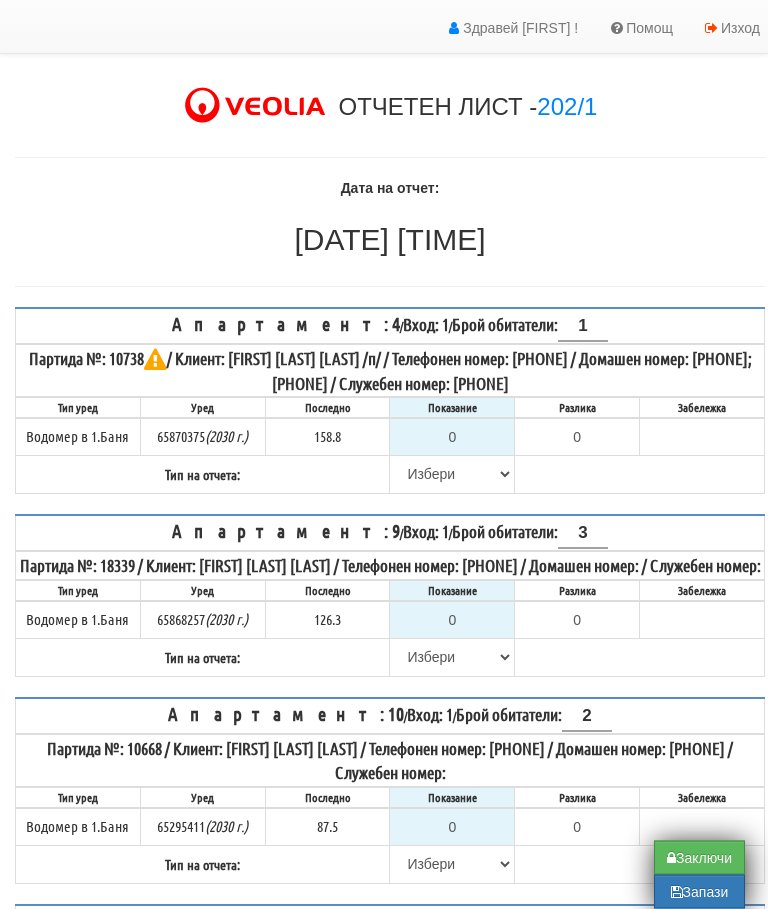 scroll, scrollTop: 54, scrollLeft: 0, axis: vertical 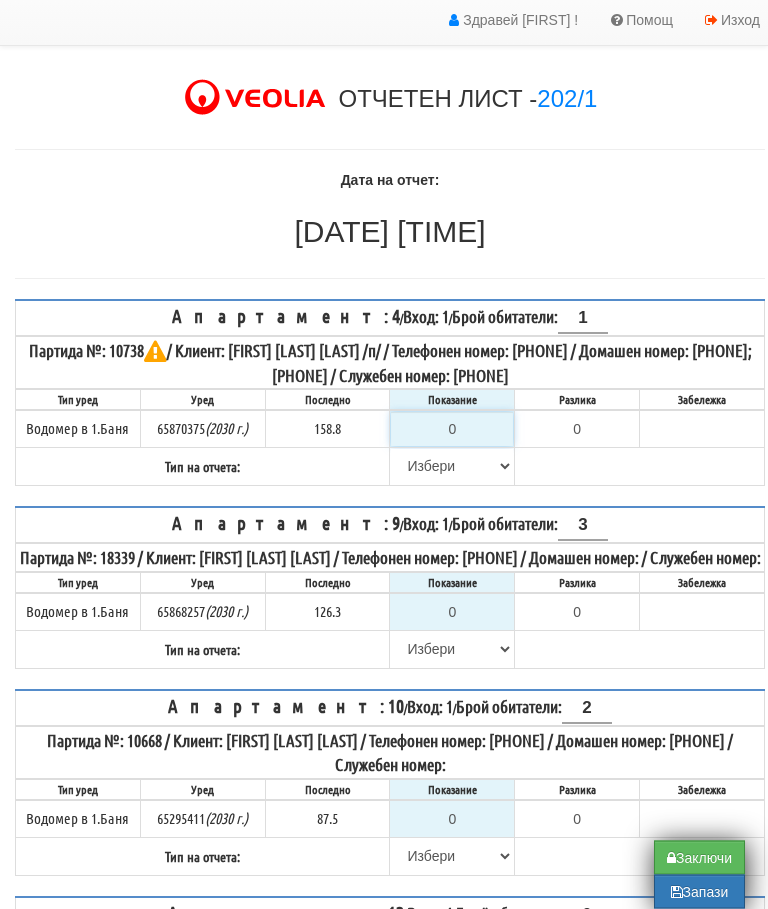 click on "0" at bounding box center (452, 430) 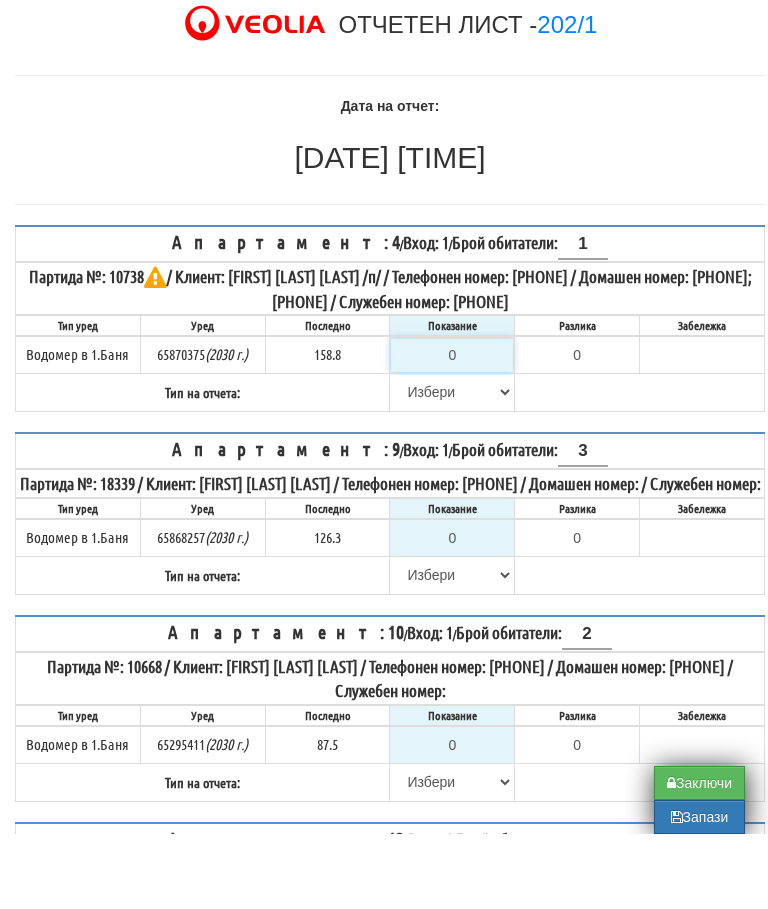 type on "1" 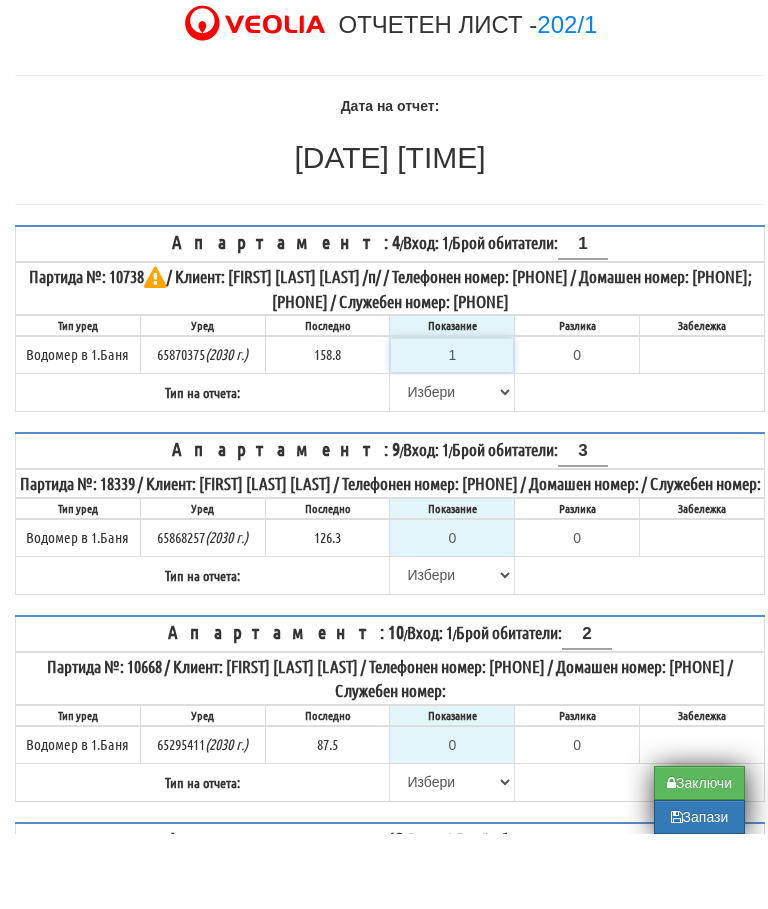 type on "-157.800" 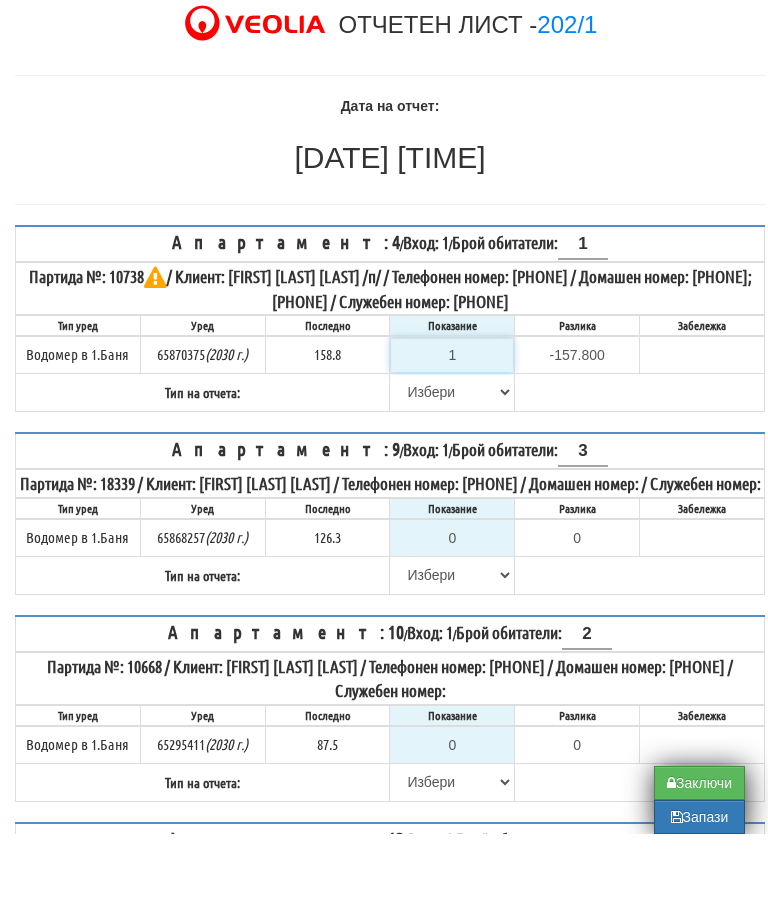 type on "15" 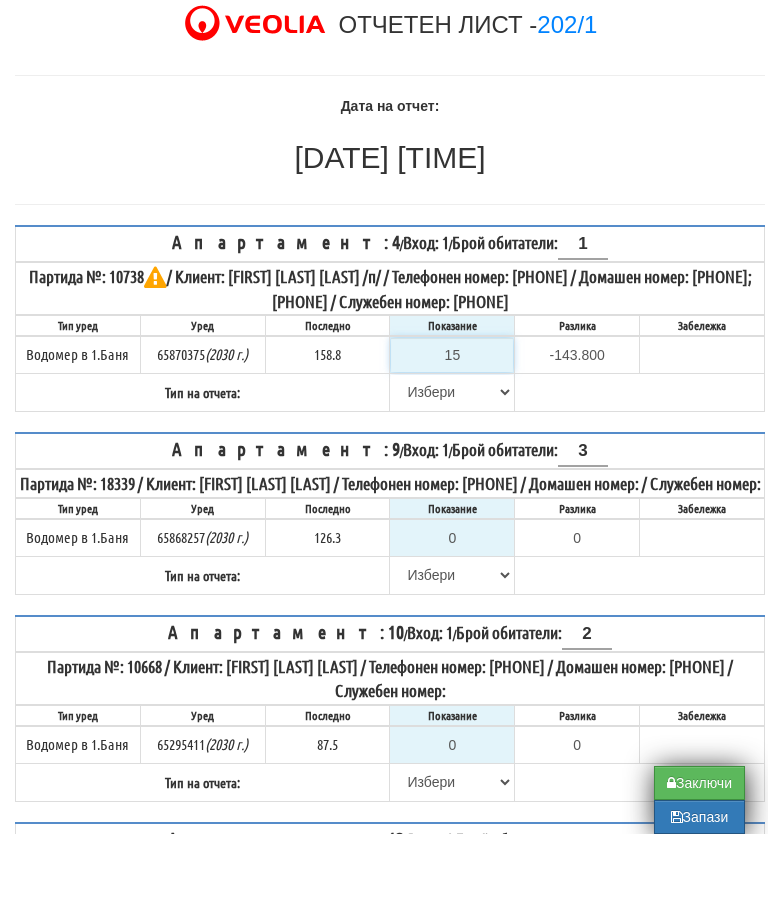 type on "158" 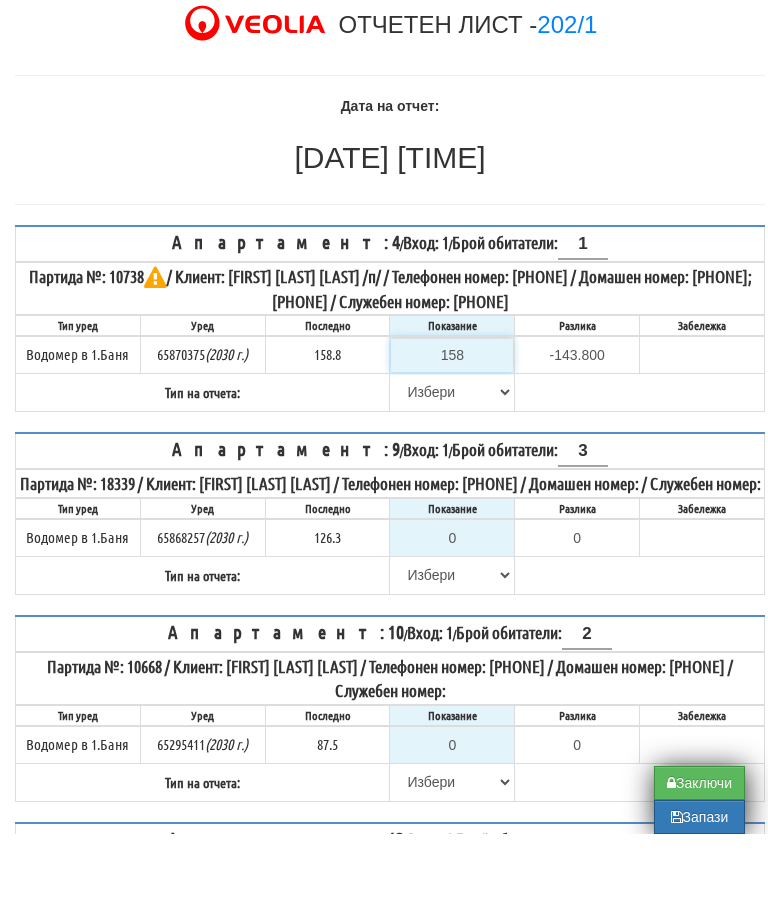 type on "-0.800" 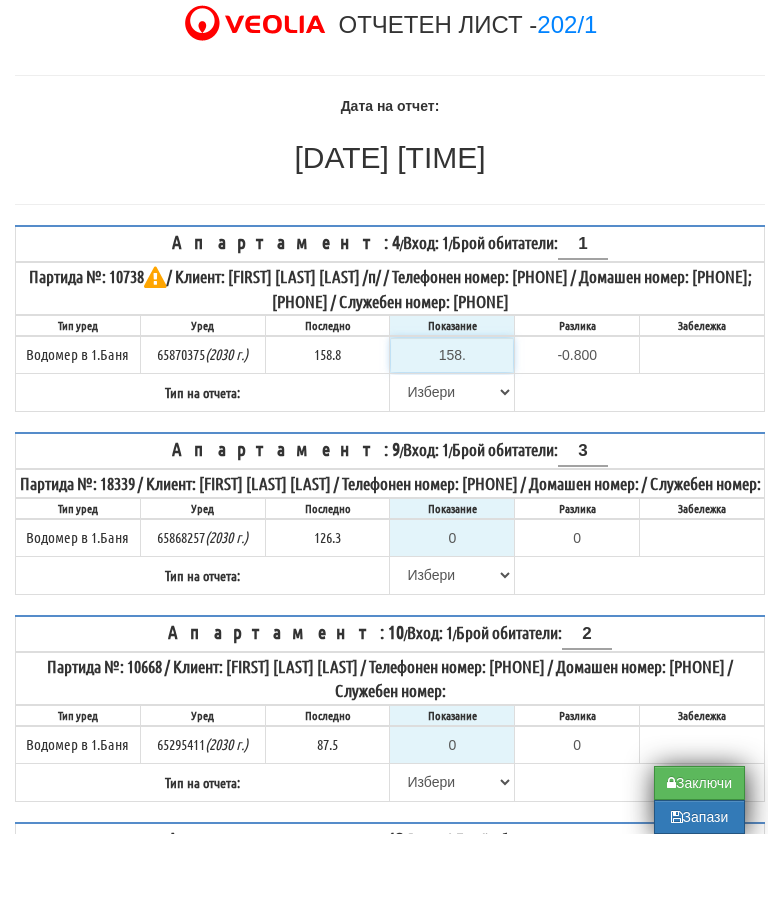 type on "158.8" 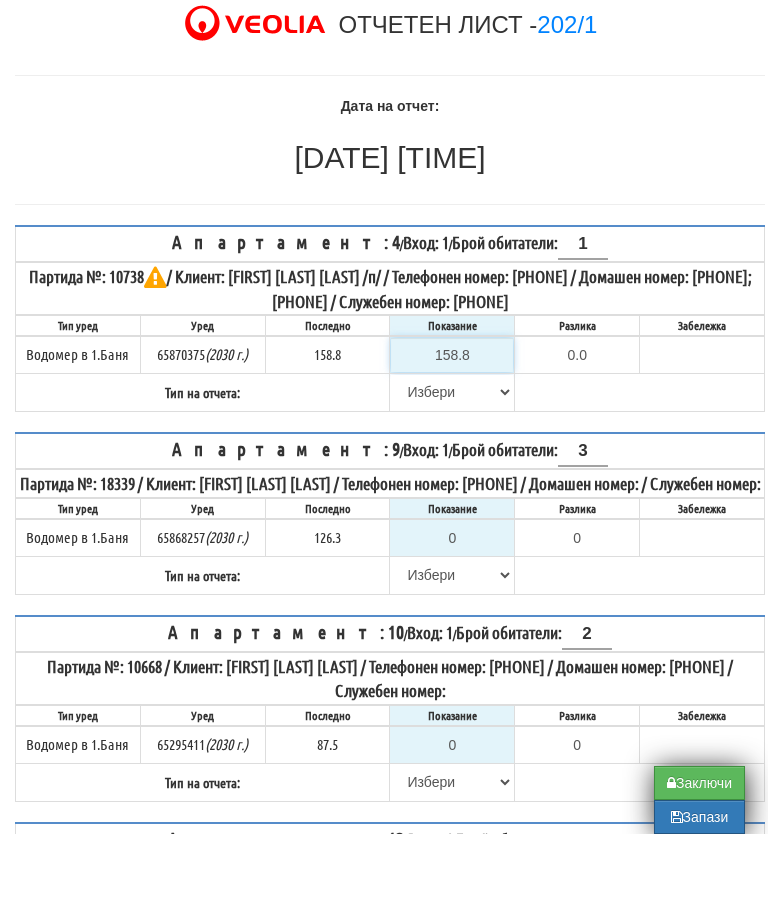 type on "158.8" 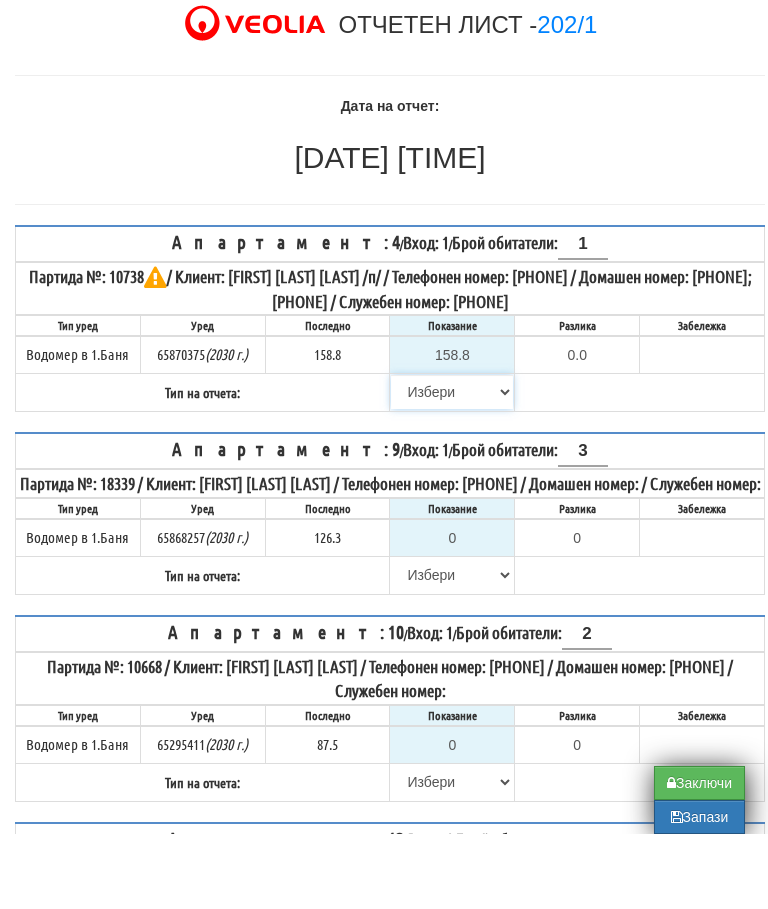 click on "Избери
Визуален
Телефон
Бележка
Неосигурен достъп
Самоотчет
Служебно
Дистанционен" at bounding box center [452, 467] 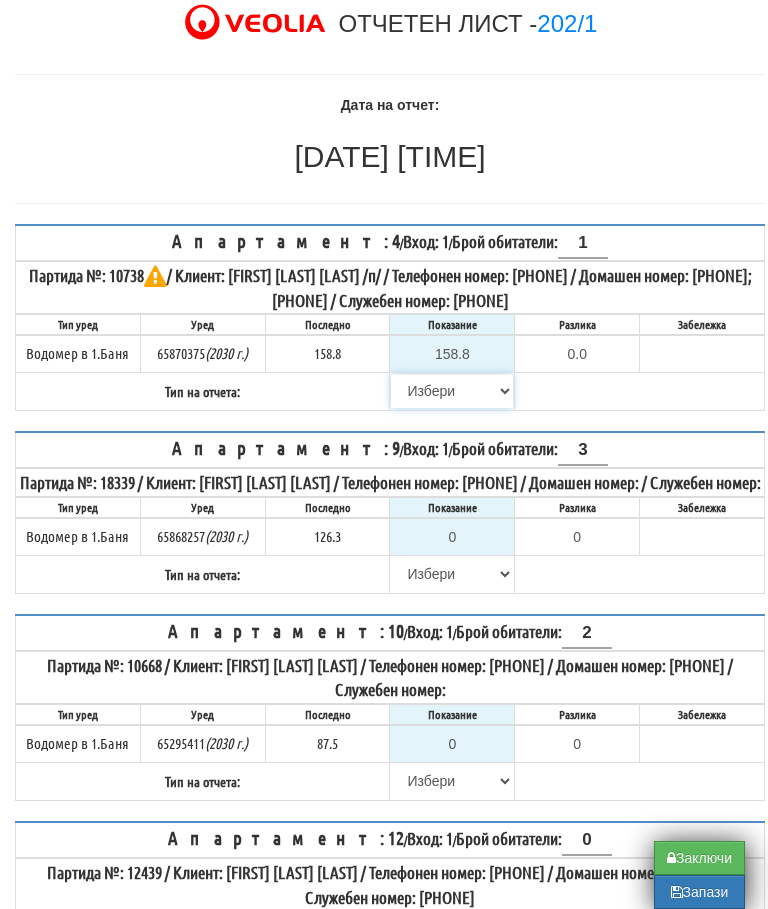 select on "8ac75930-9bfd-e511-80be-8d5a1dced85a" 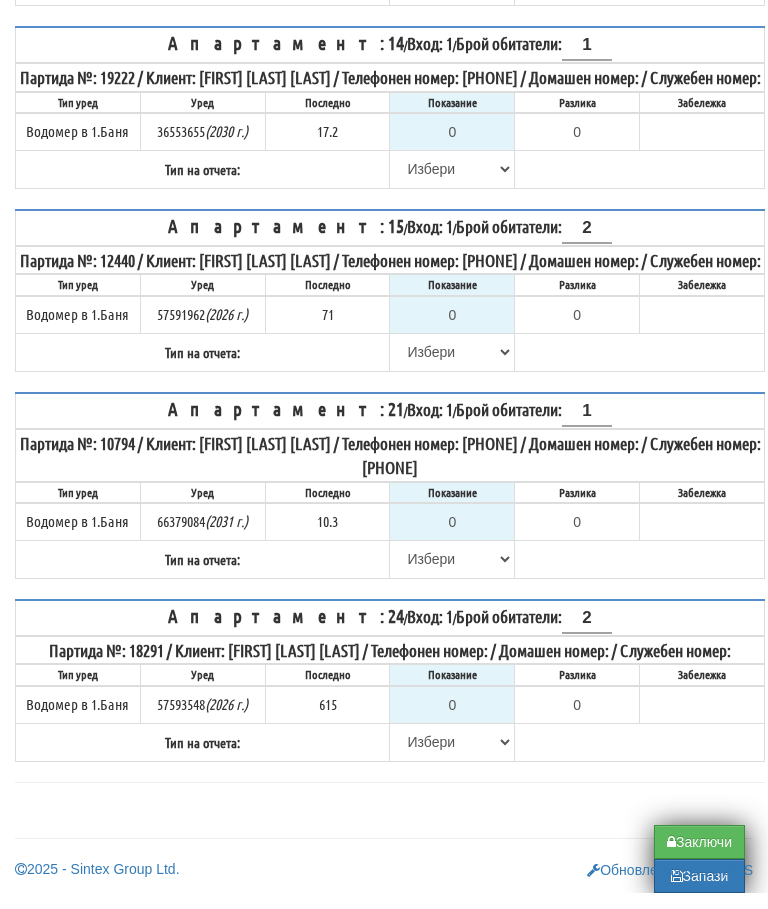 scroll, scrollTop: 1191, scrollLeft: 0, axis: vertical 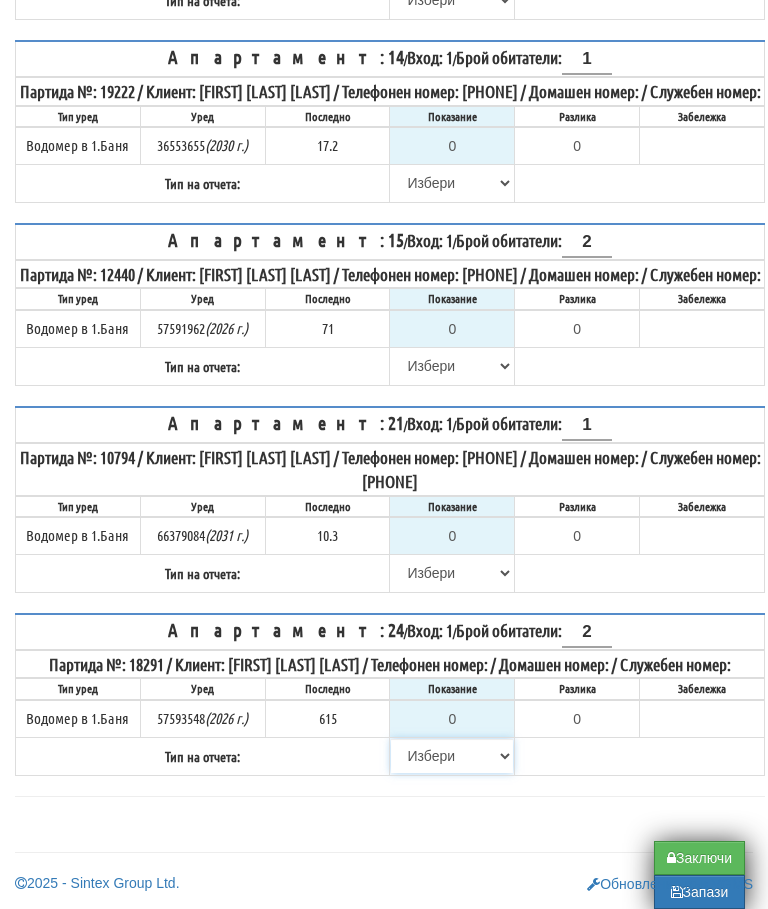 click on "Избери
Визуален
Телефон
Бележка
Неосигурен достъп
Самоотчет
Служебно
Дистанционен" at bounding box center [452, 756] 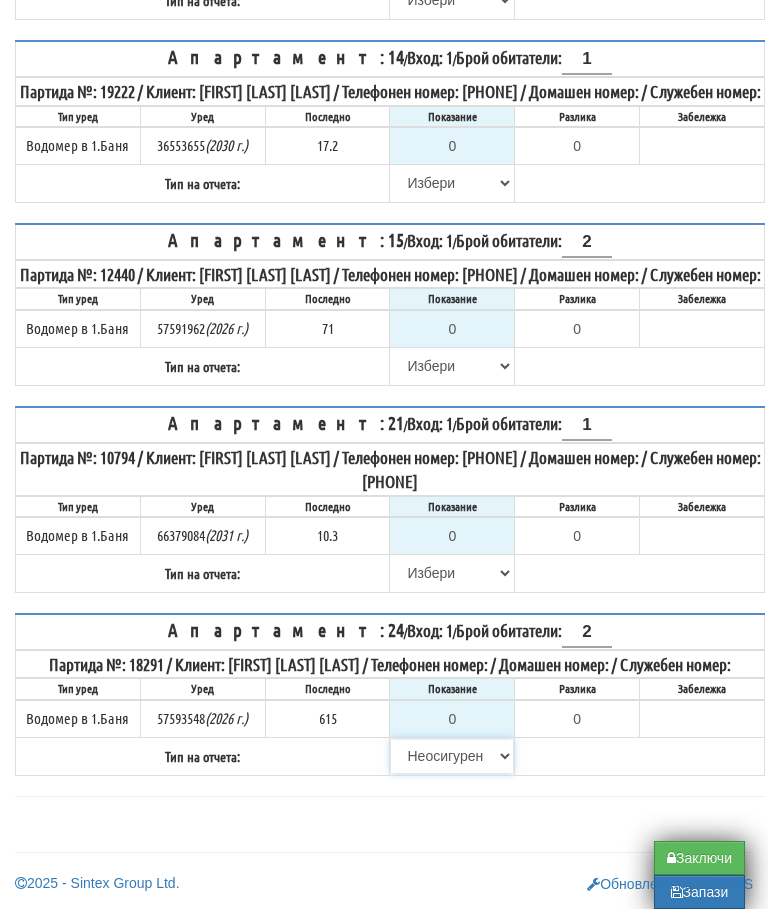 type on "615" 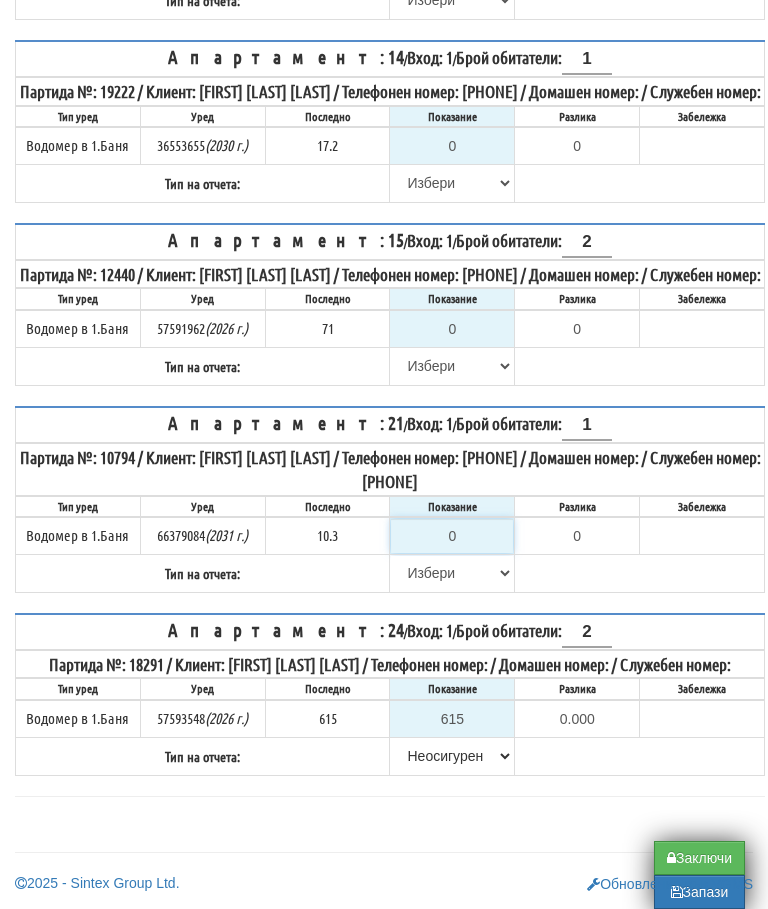click on "0" at bounding box center [452, 536] 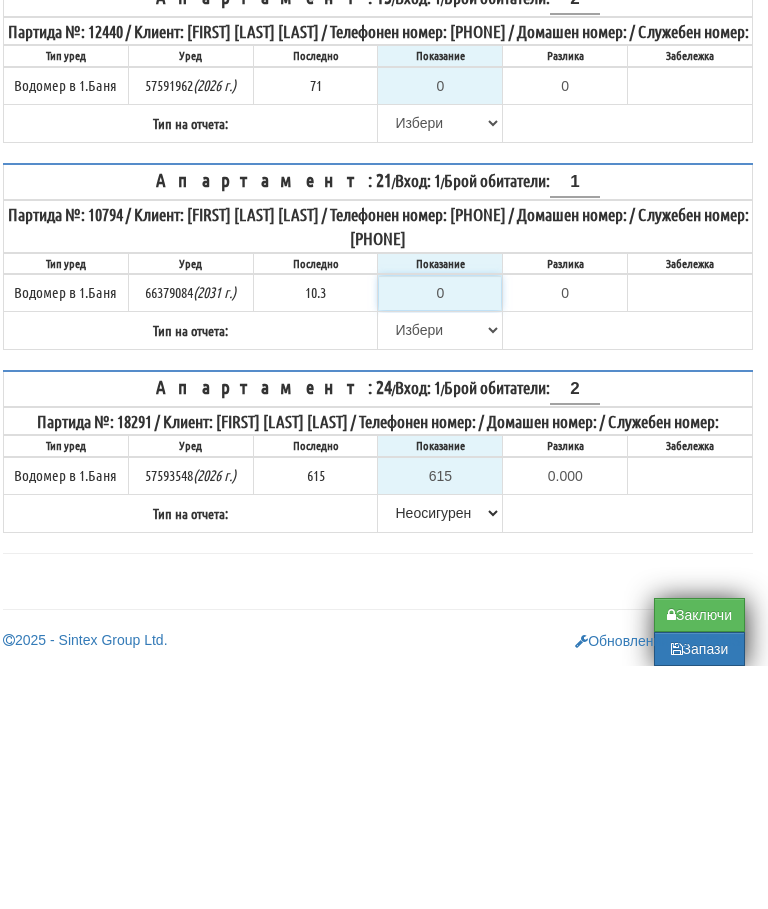 type on "1" 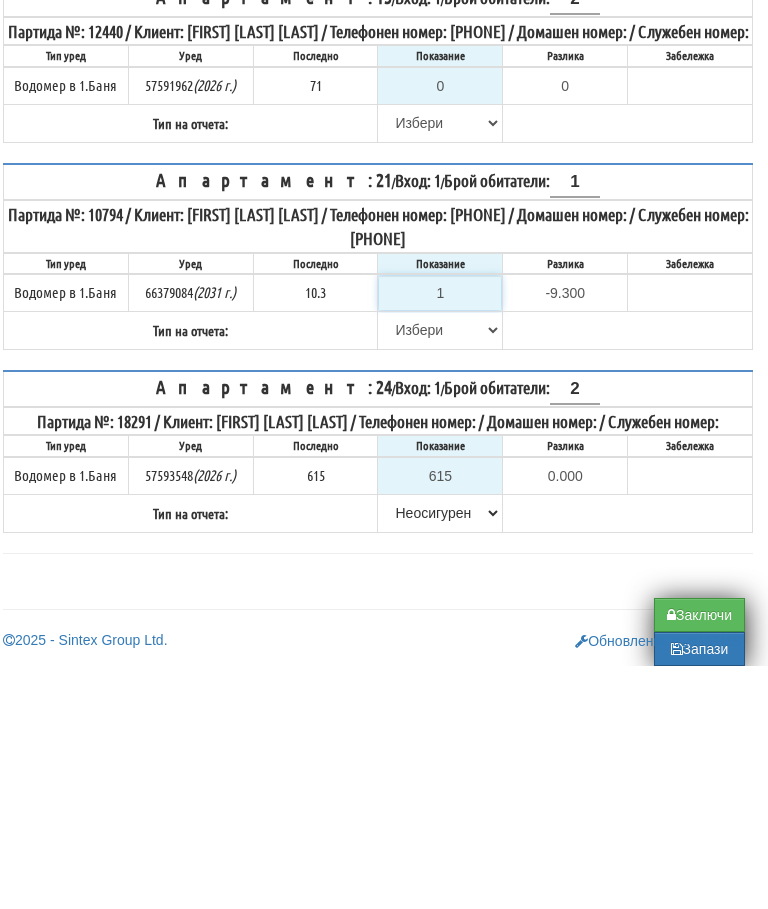 type on "10" 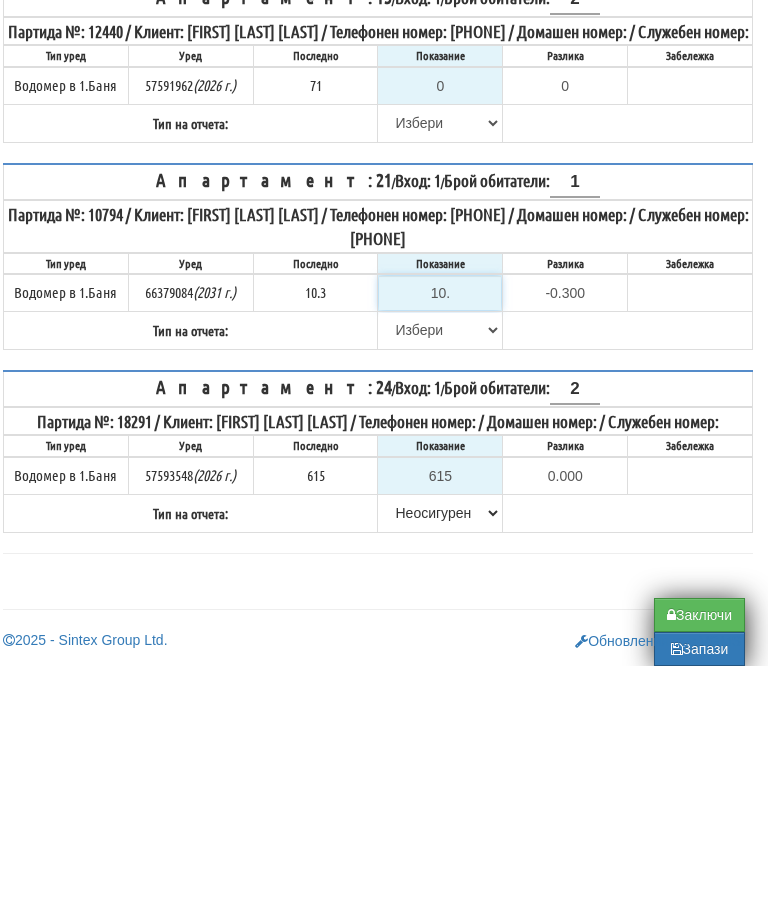 type on "10.3" 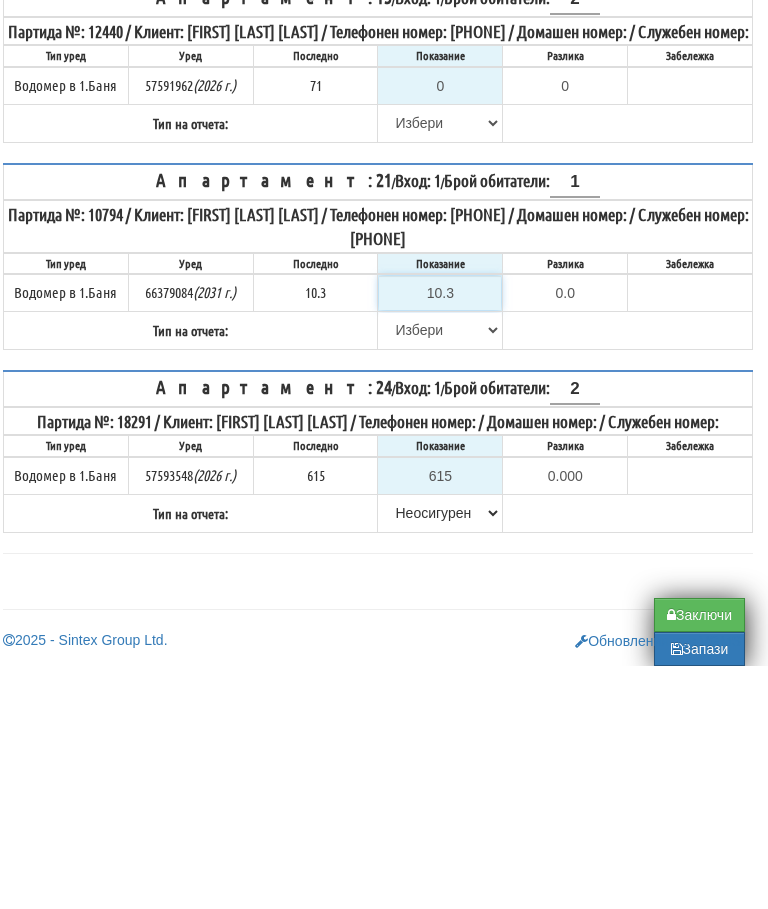 type on "10.3" 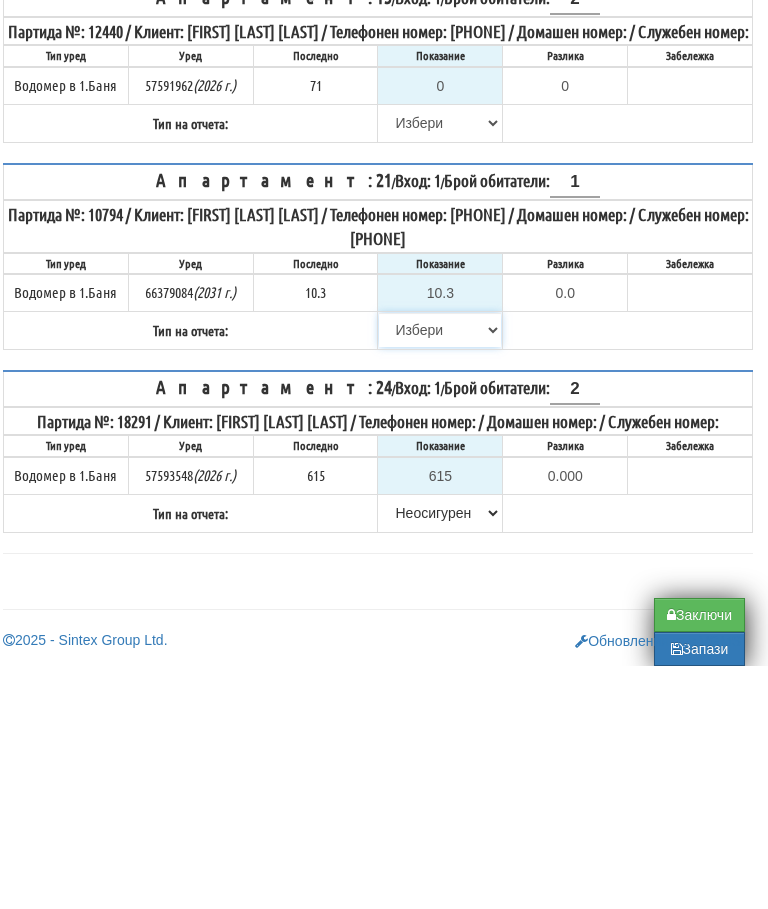 click on "Избери
Визуален
Телефон
Бележка
Неосигурен достъп
Самоотчет
Служебно
Дистанционен" at bounding box center [440, 573] 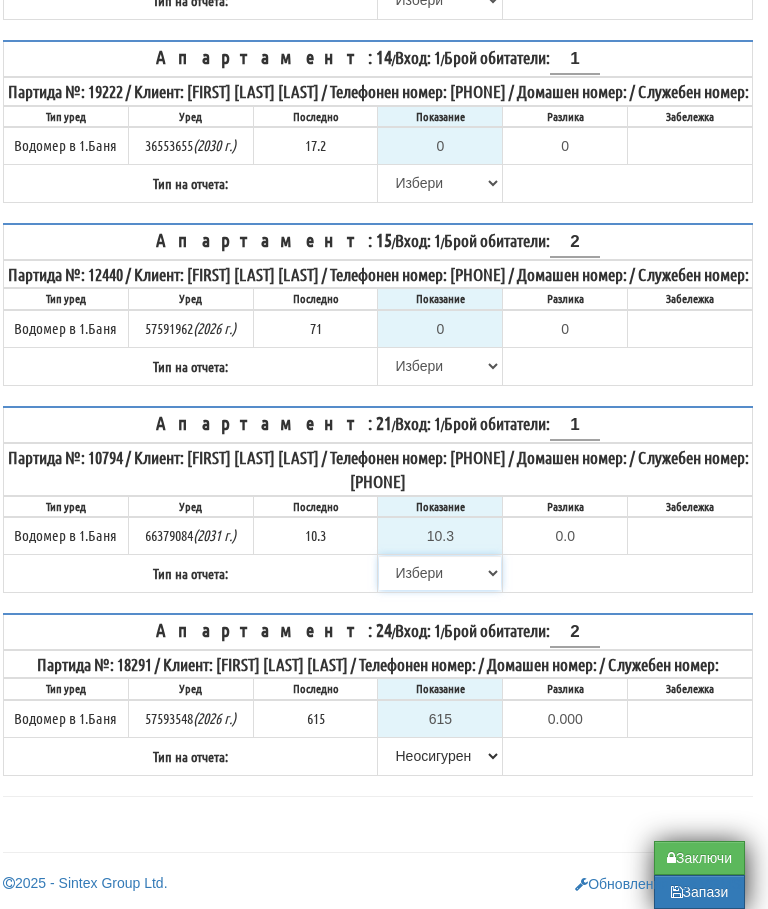 select on "8ac75930-9bfd-e511-80be-8d5a1dced85a" 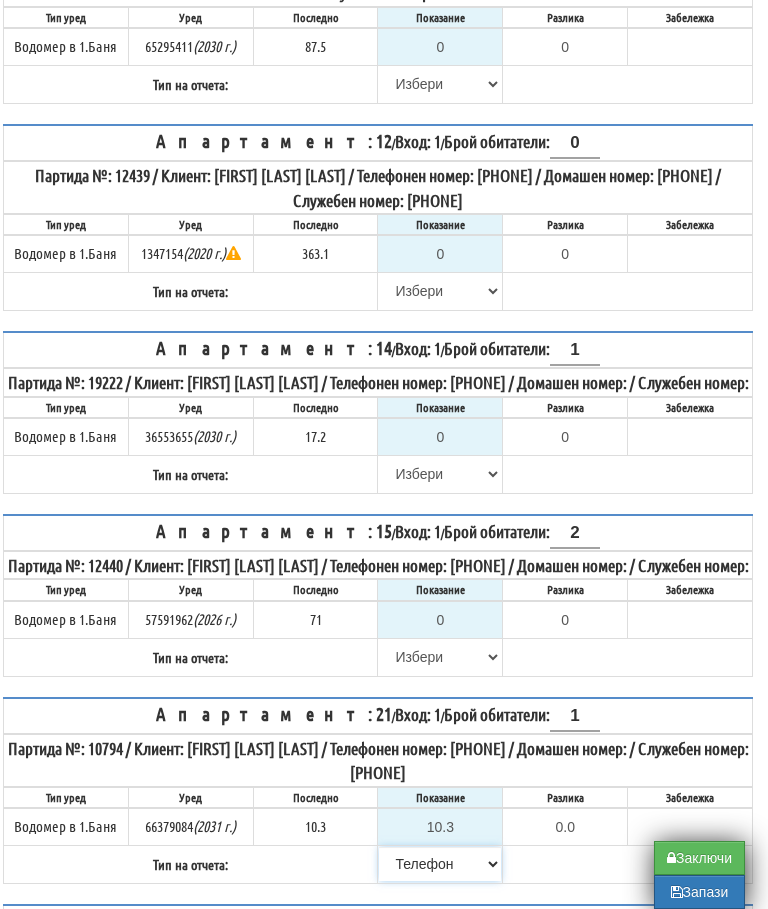 scroll, scrollTop: 826, scrollLeft: 12, axis: both 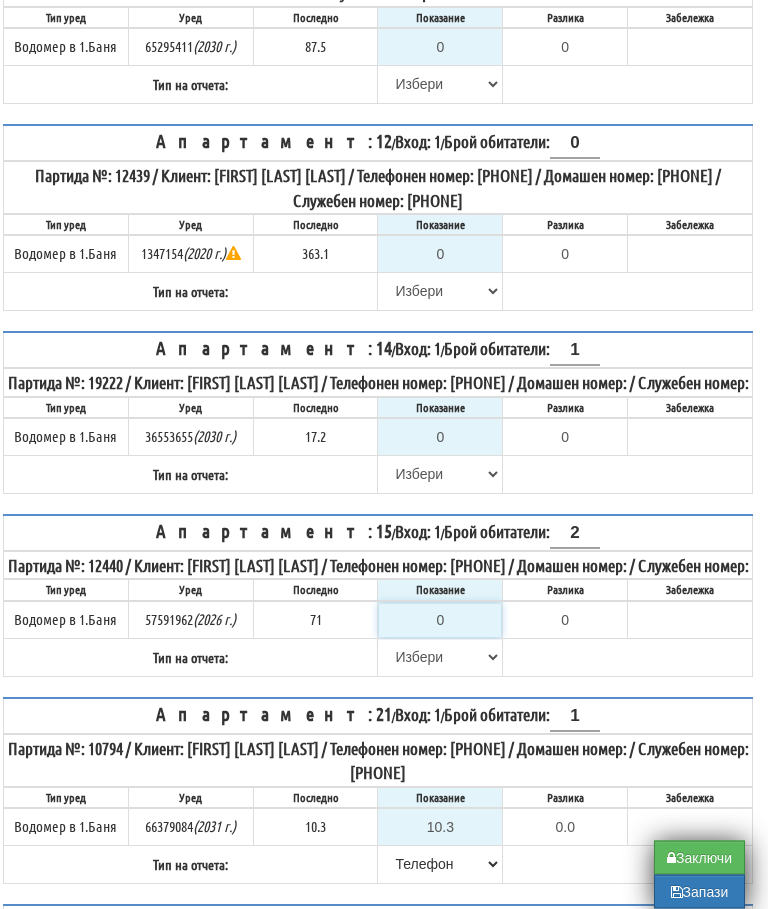 click on "0" at bounding box center (440, 621) 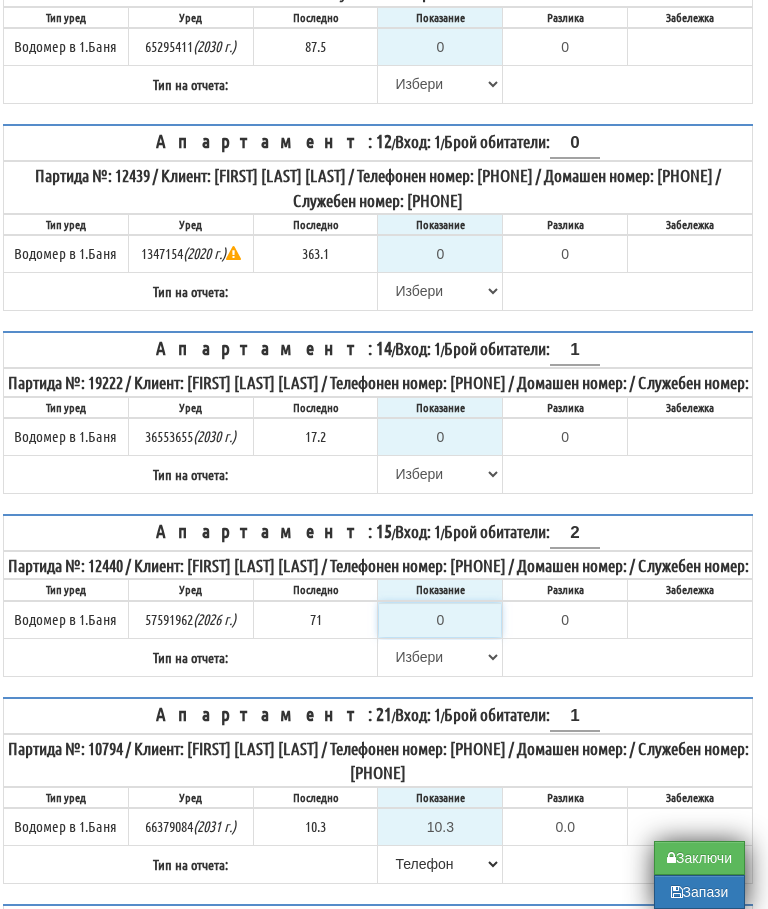 scroll, scrollTop: 866, scrollLeft: 12, axis: both 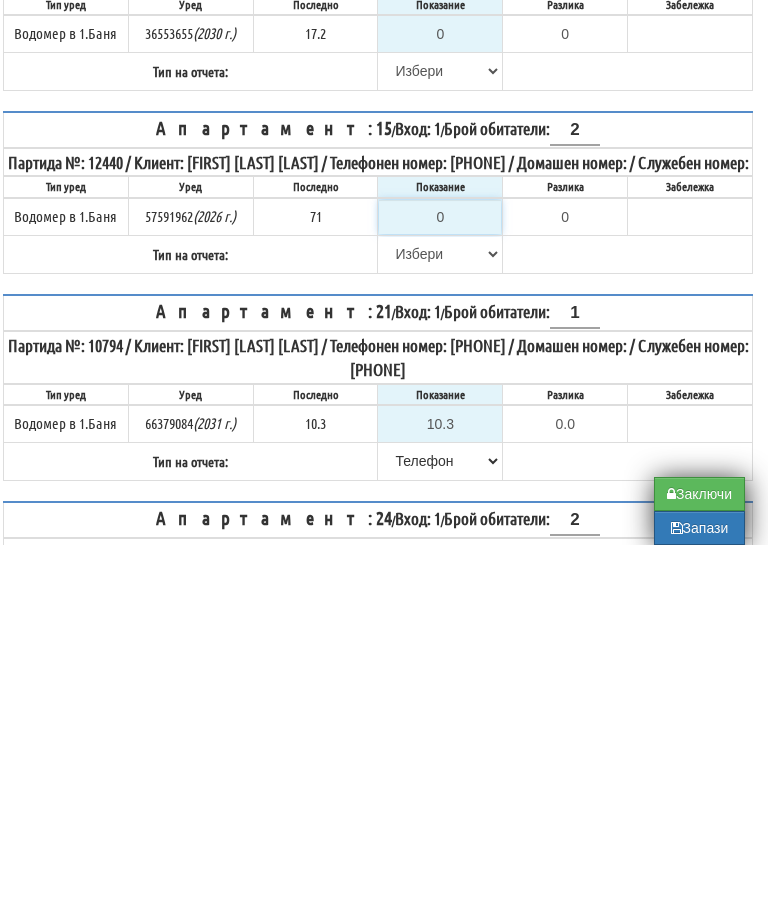 type on "7" 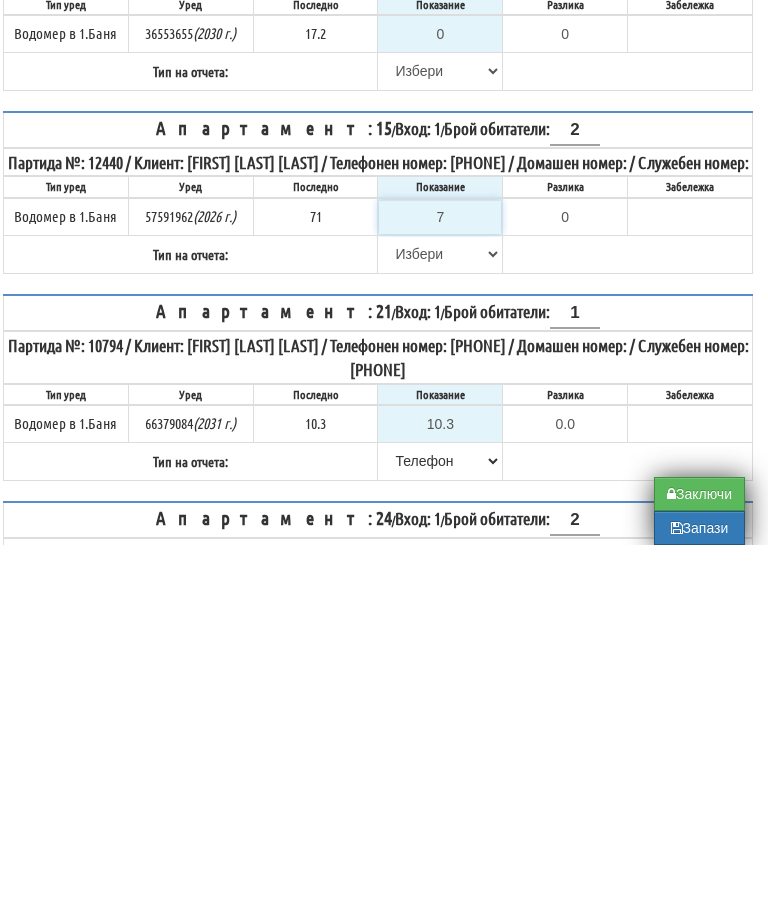 type on "-64.000" 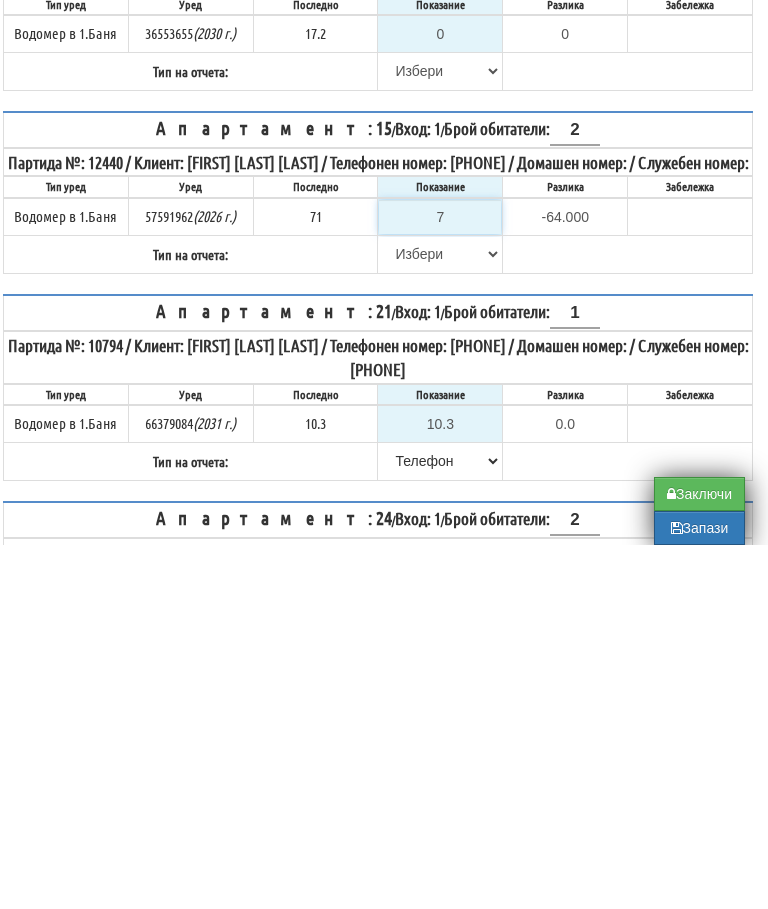 type on "72" 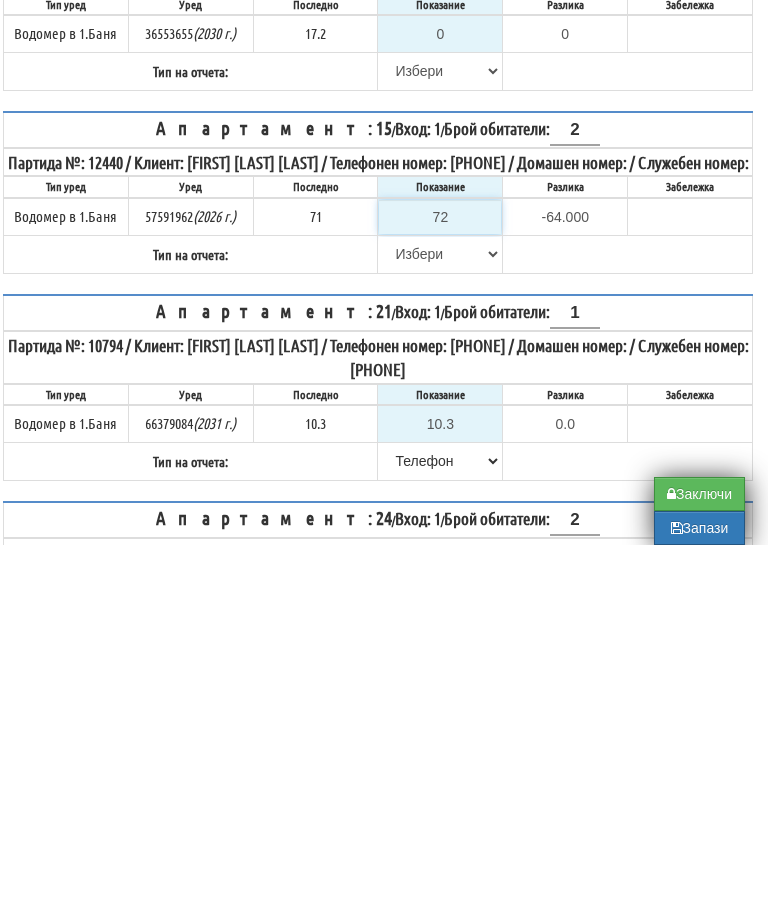 type on "1.000" 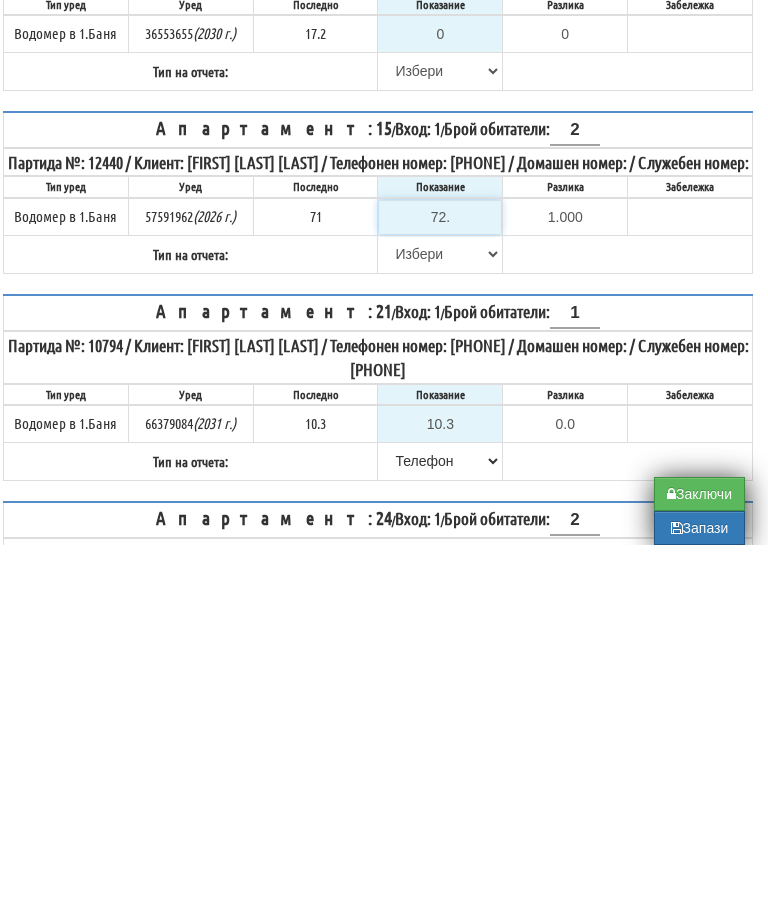 type on "72.2" 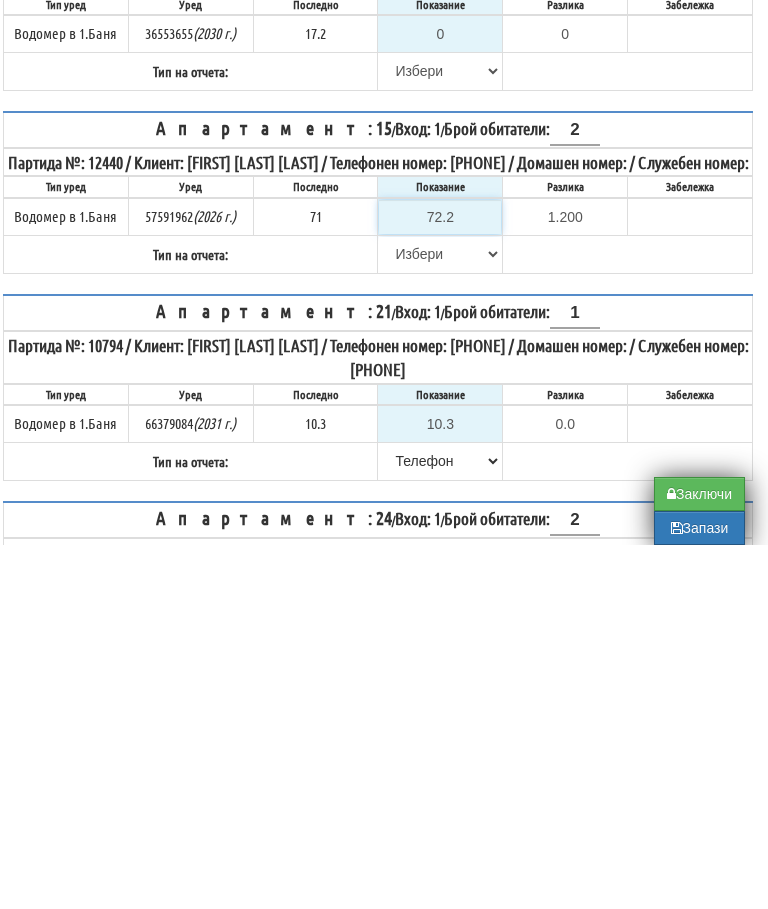 type on "72.2" 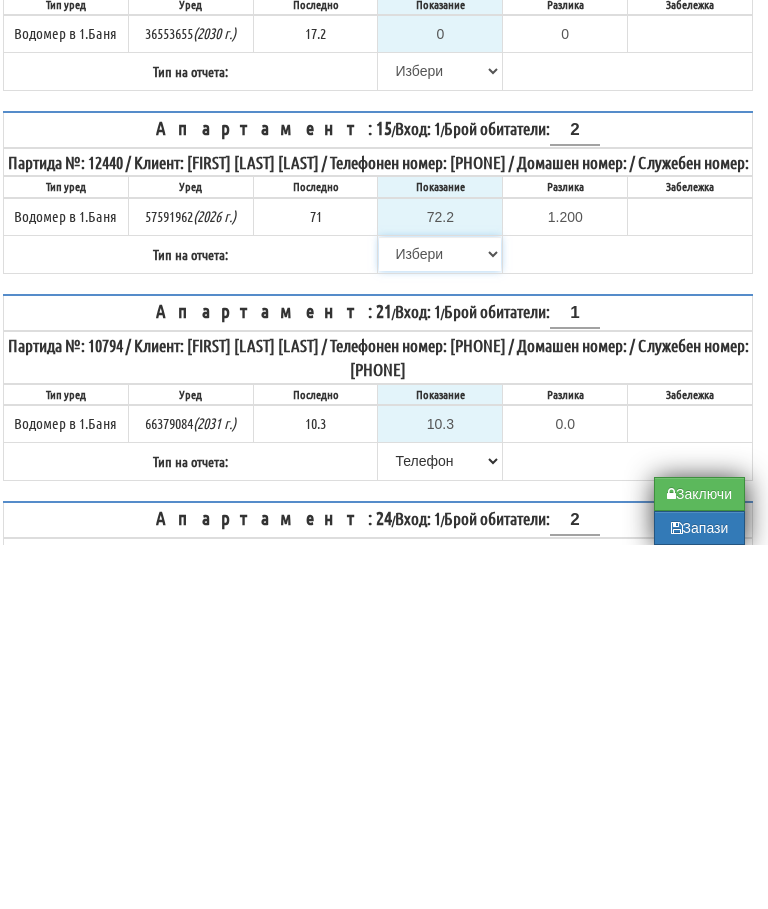 click on "Избери
Визуален
Телефон
Бележка
Неосигурен достъп
Самоотчет
Служебно
Дистанционен" at bounding box center [440, 618] 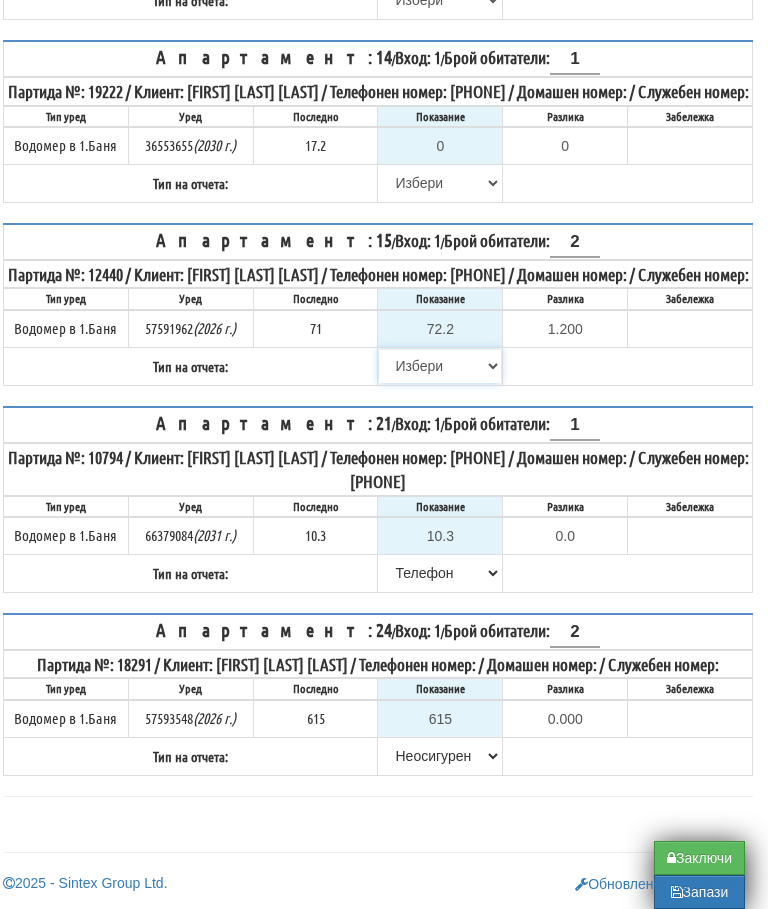 select on "89c75930-9bfd-e511-80be-8d5a1dced85a" 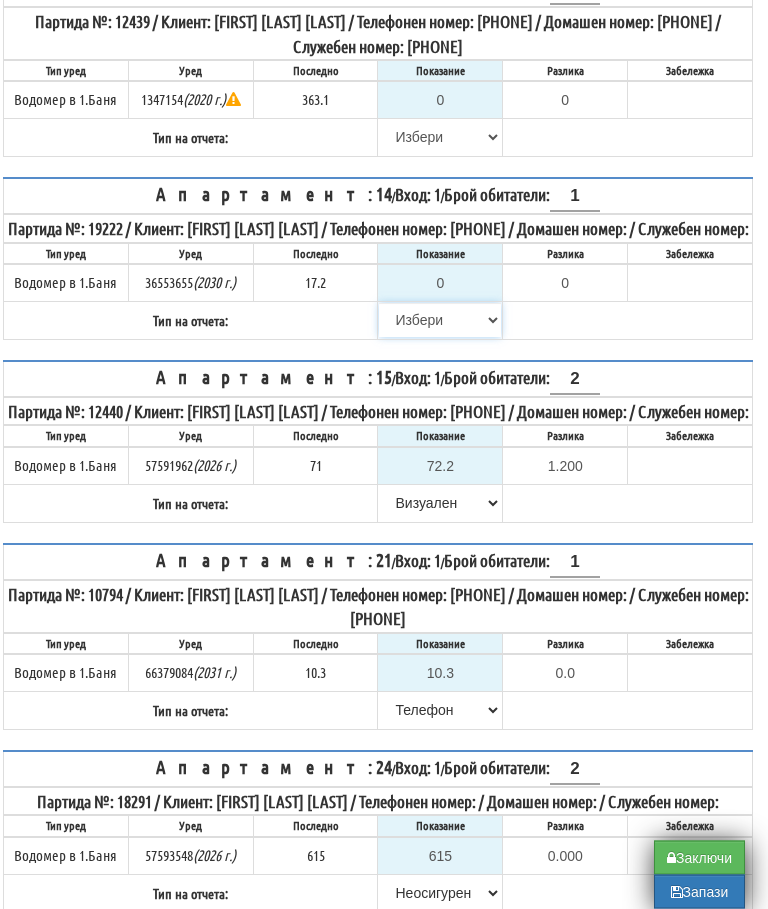 click on "Избери
Визуален
Телефон
Бележка
Неосигурен достъп
Самоотчет
Служебно
Дистанционен" at bounding box center (440, 321) 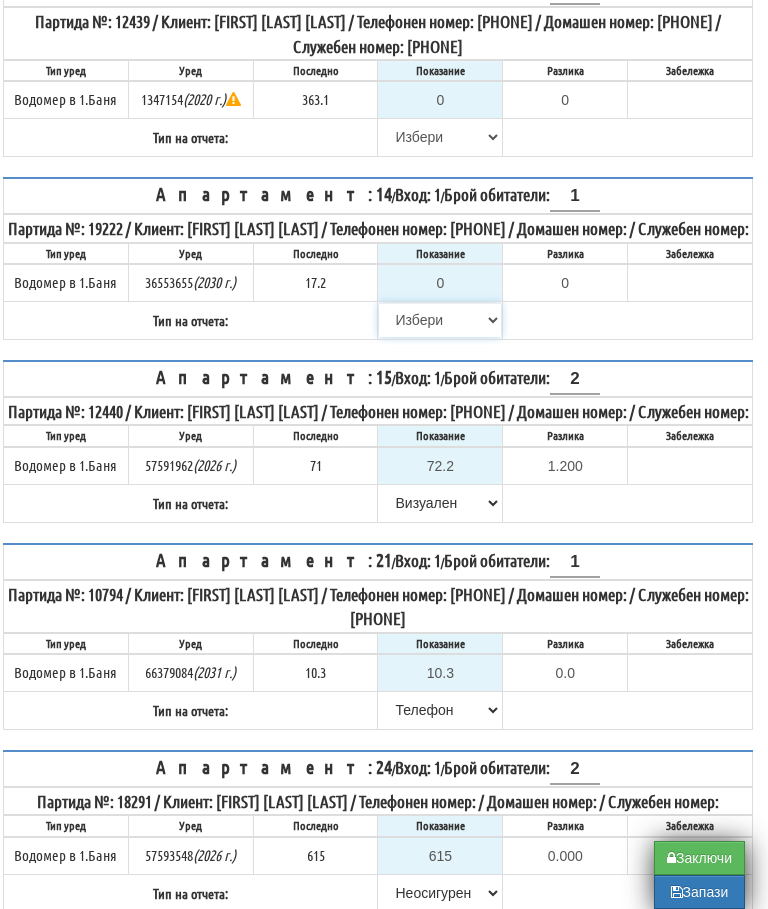 select on "8cc75930-9bfd-e511-80be-8d5a1dced85a" 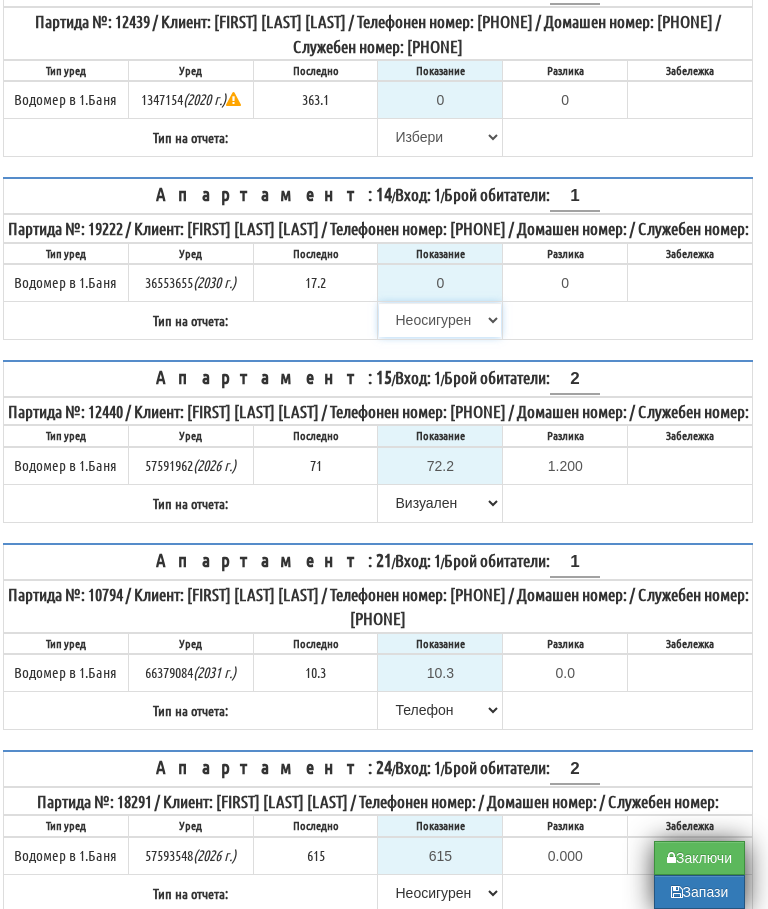 type on "17.2" 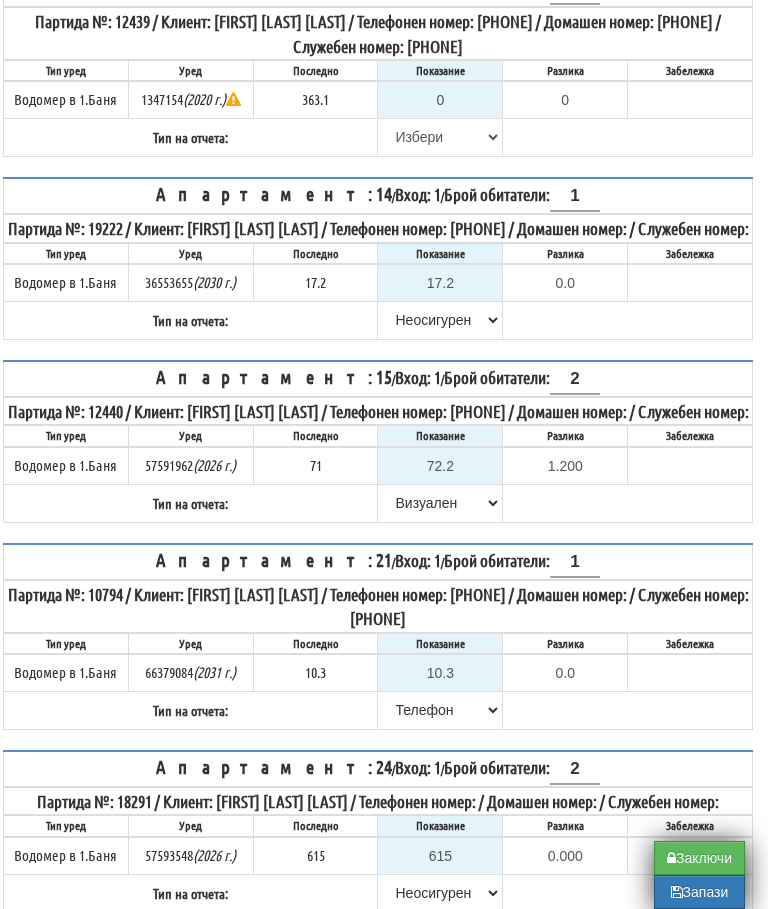 click on "1" at bounding box center (575, 197) 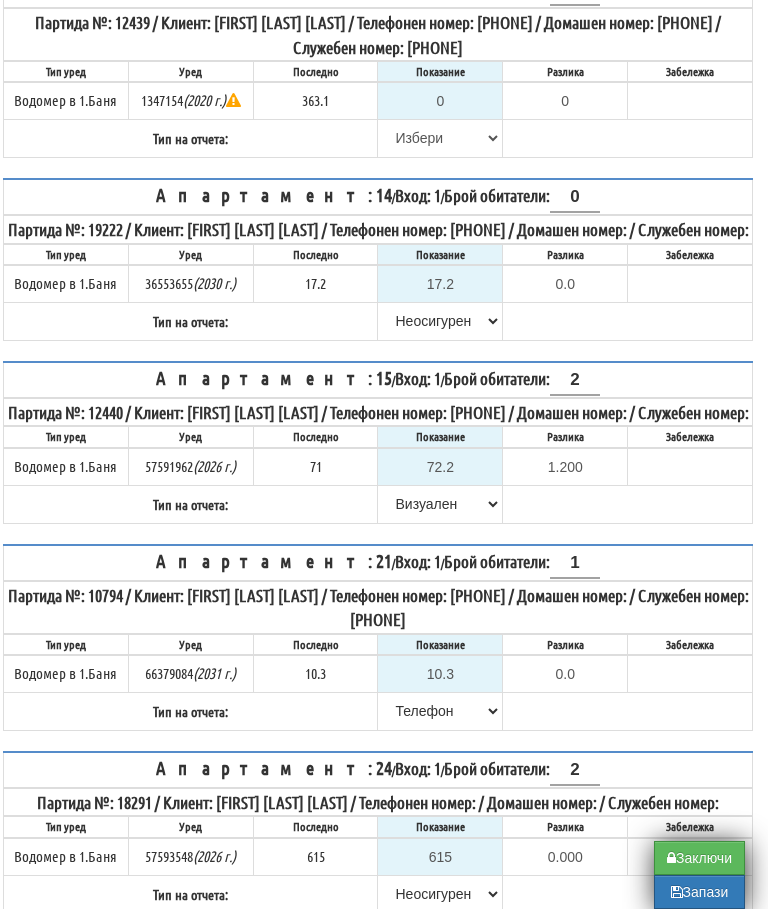 type on "0" 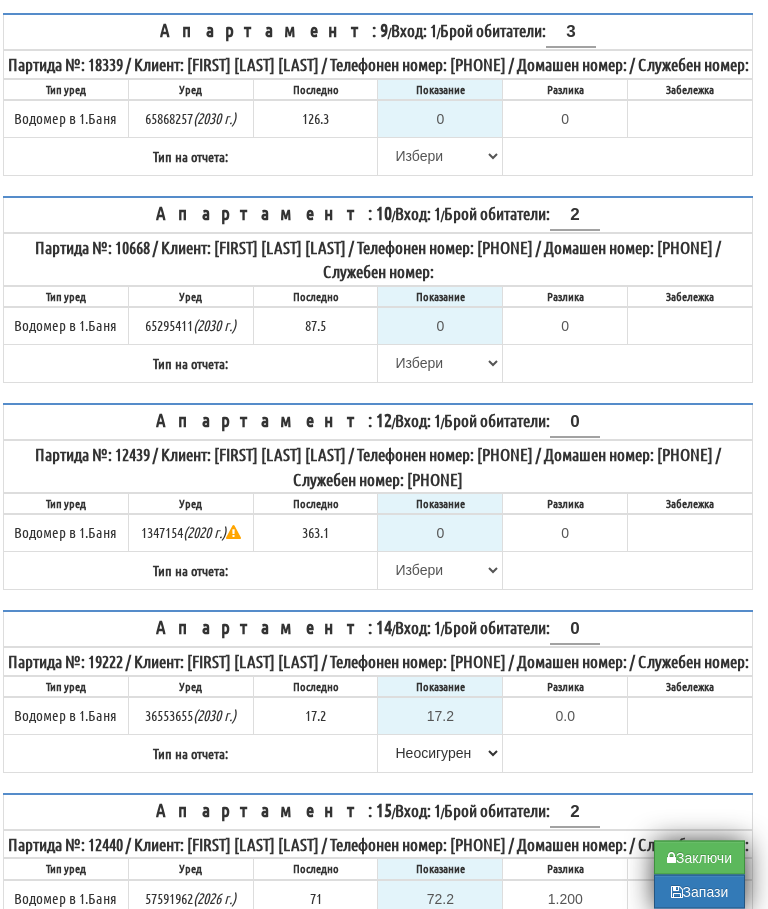 scroll, scrollTop: 547, scrollLeft: 12, axis: both 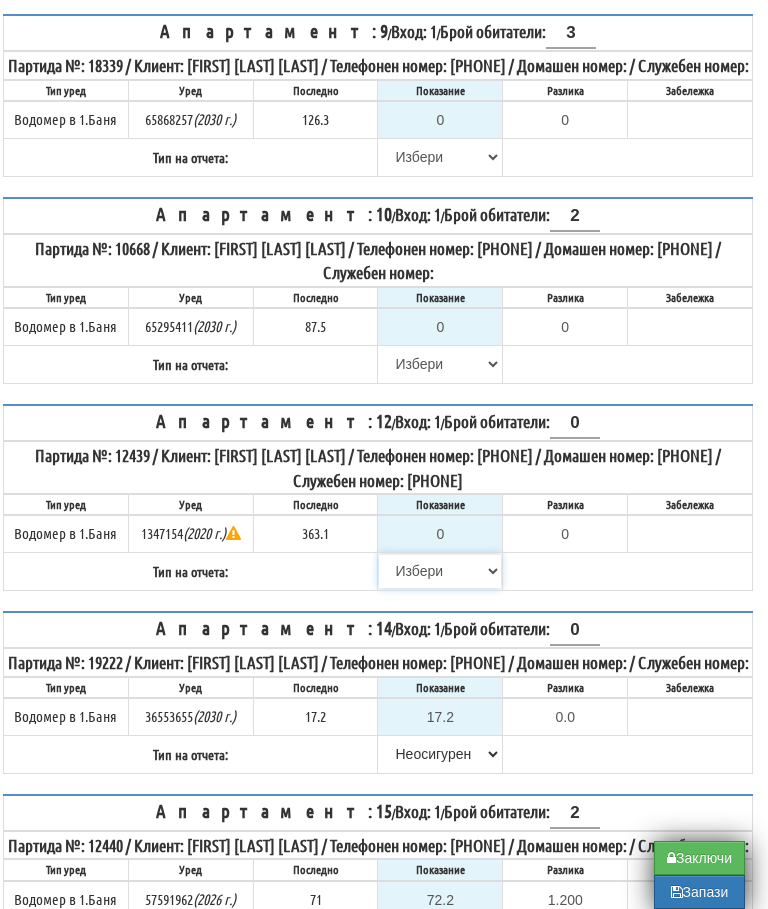 click on "Избери
Визуален
Телефон
Бележка
Неосигурен достъп
Самоотчет
Служебно
Дистанционен" at bounding box center [440, 571] 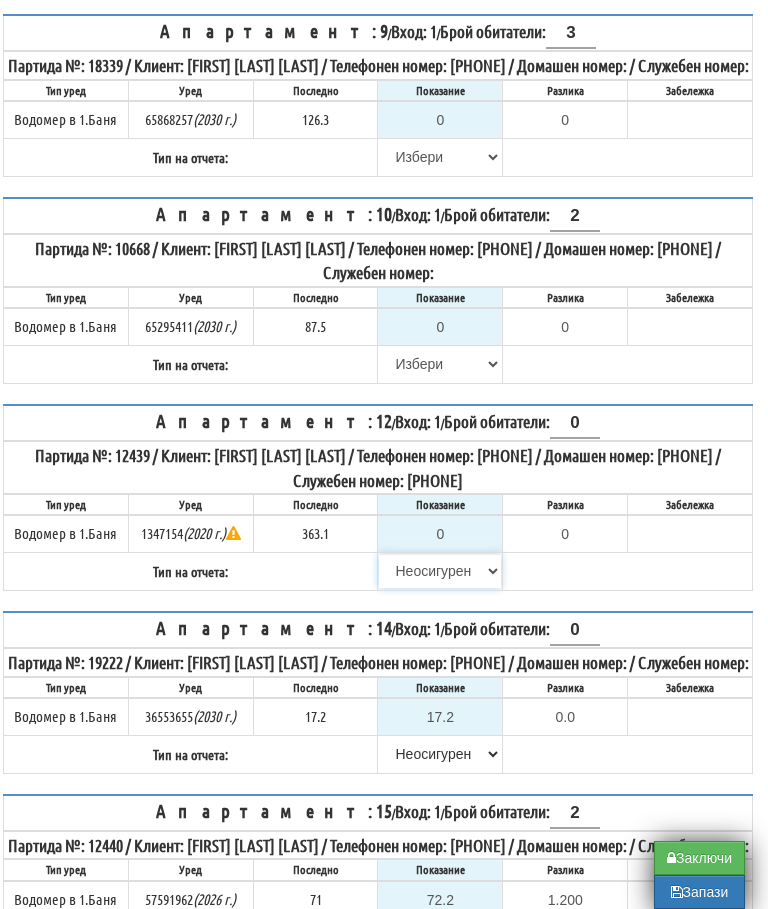 type on "363.1" 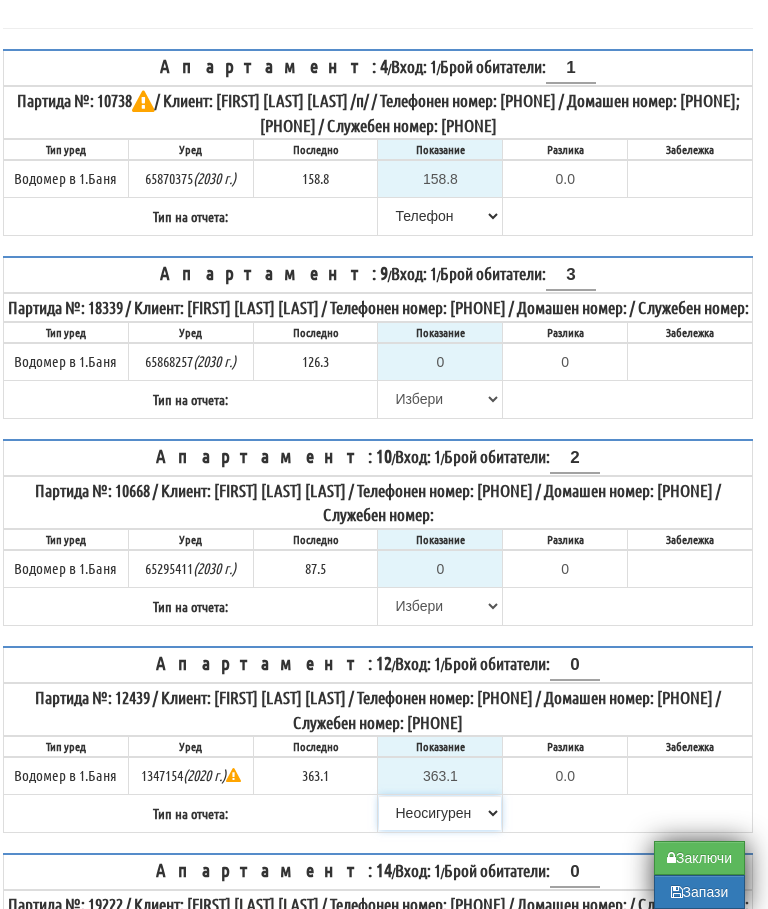 scroll, scrollTop: 304, scrollLeft: 12, axis: both 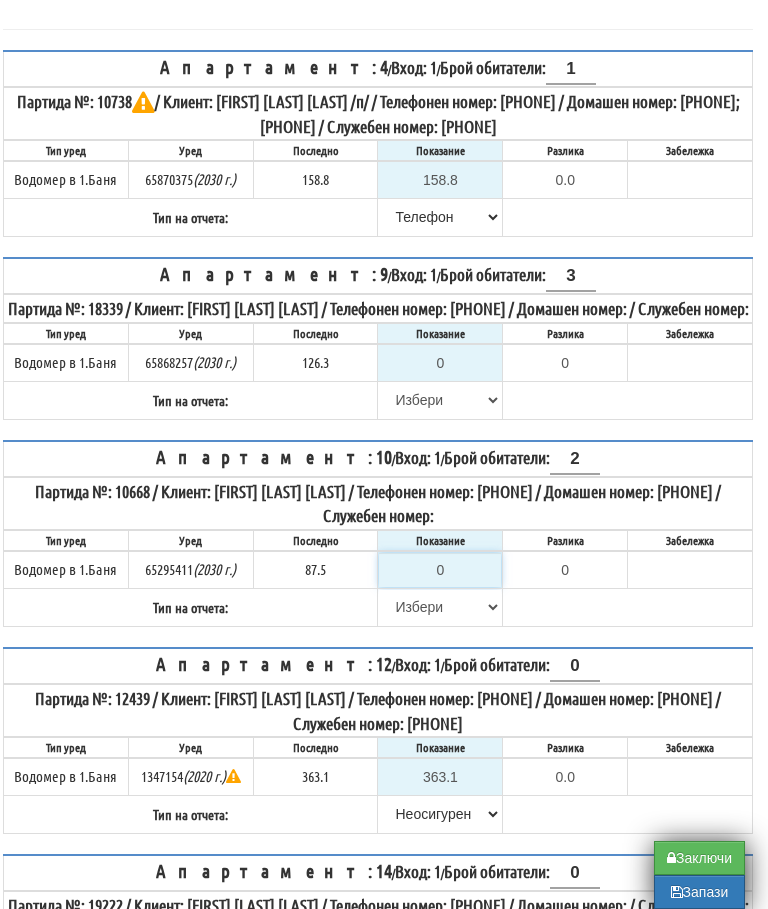 click on "0" at bounding box center (440, 570) 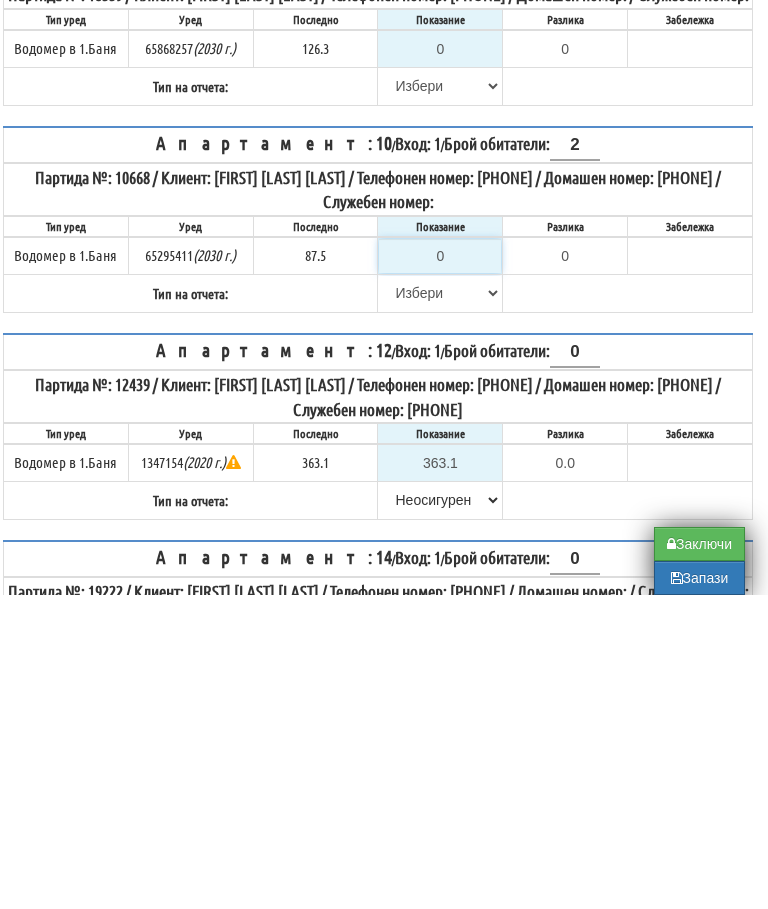 type on "8" 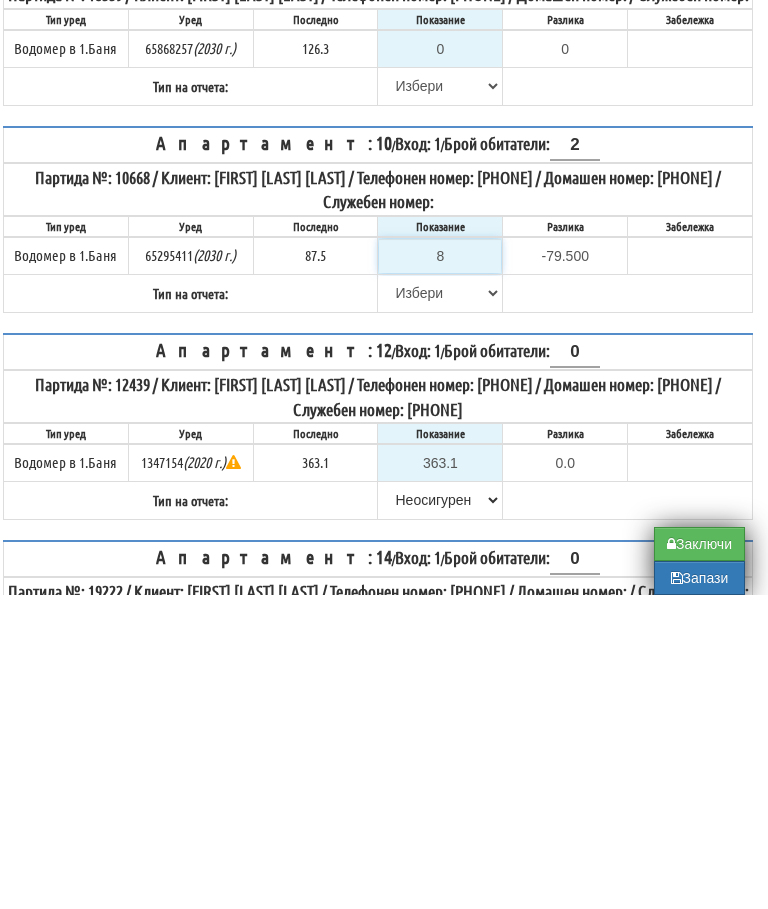 type on "89" 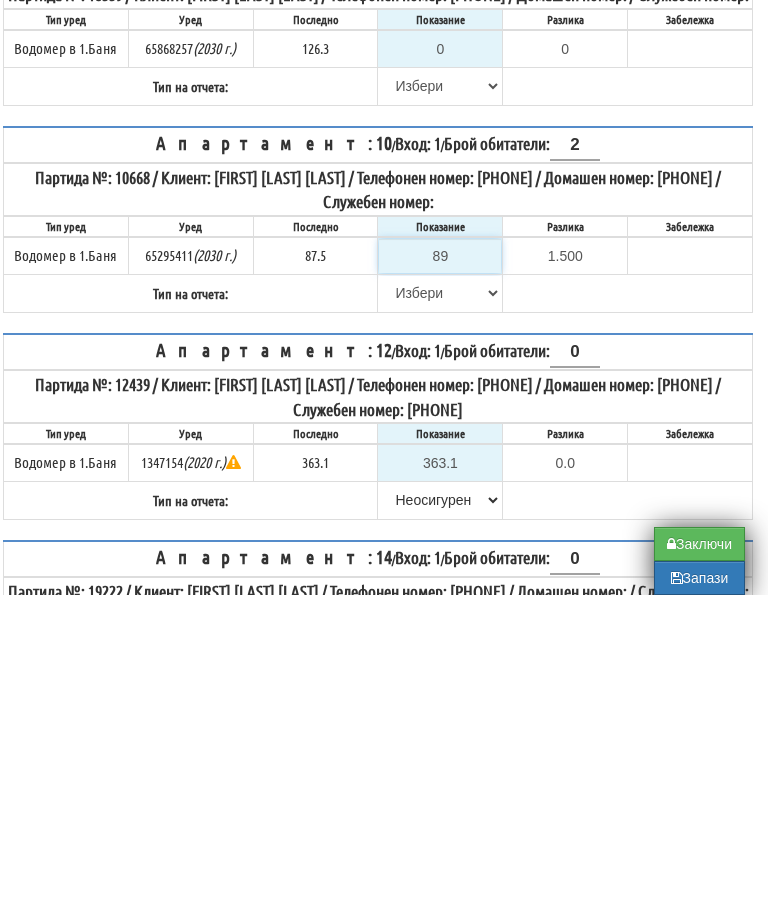 type on "89" 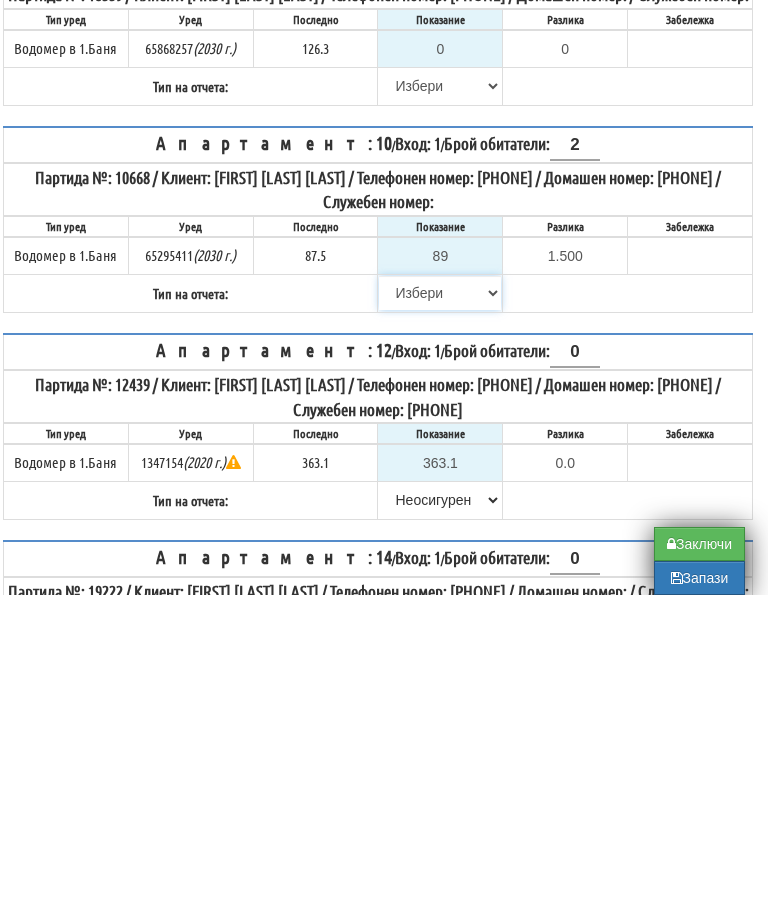 click on "Избери
Визуален
Телефон
Бележка
Неосигурен достъп
Самоотчет
Служебно
Дистанционен" at bounding box center [440, 607] 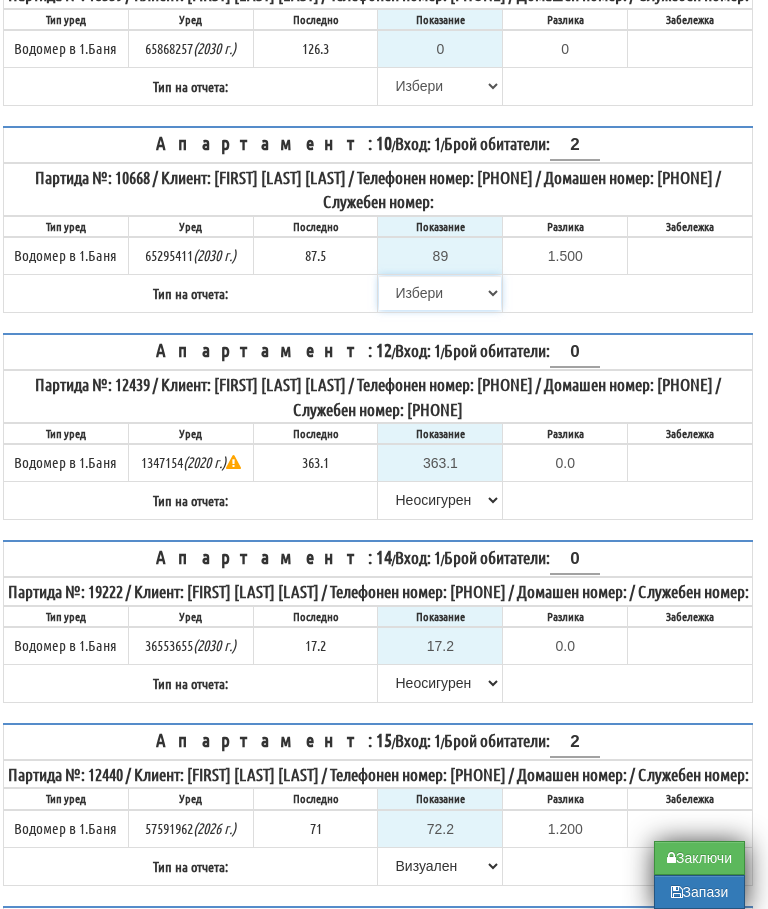 select on "8ac75930-9bfd-e511-80be-8d5a1dced85a" 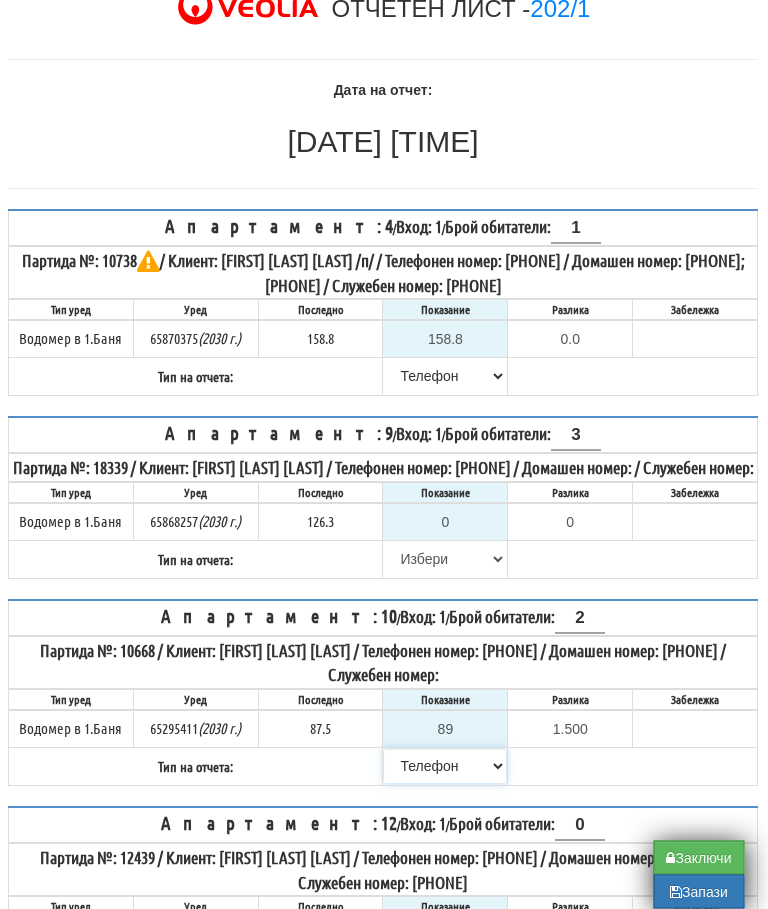 scroll, scrollTop: 144, scrollLeft: 0, axis: vertical 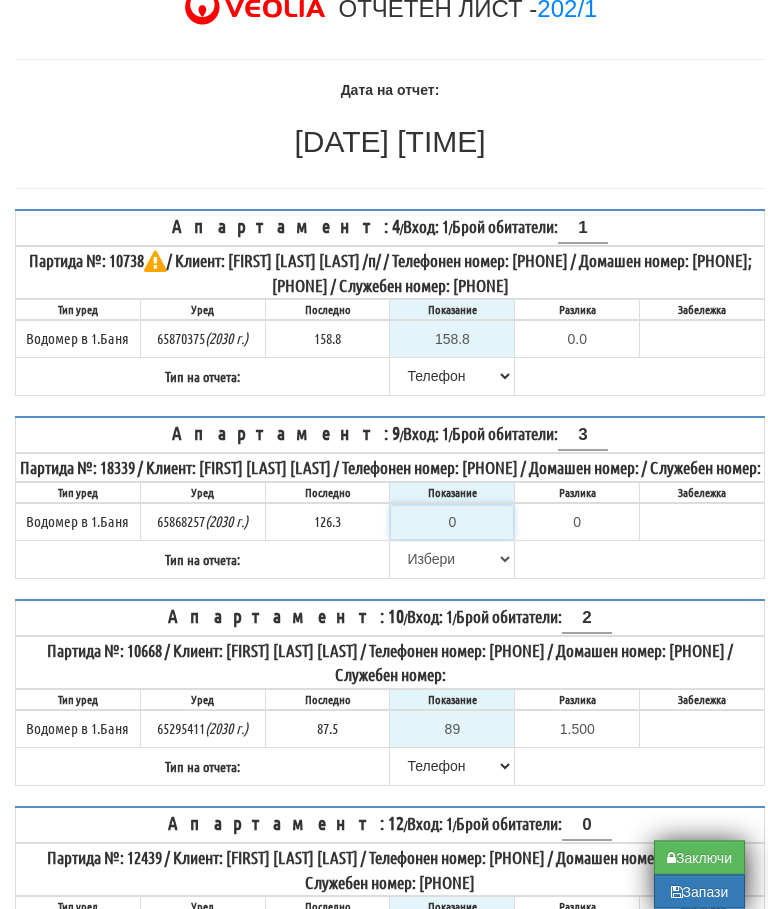 click on "0" at bounding box center (452, 523) 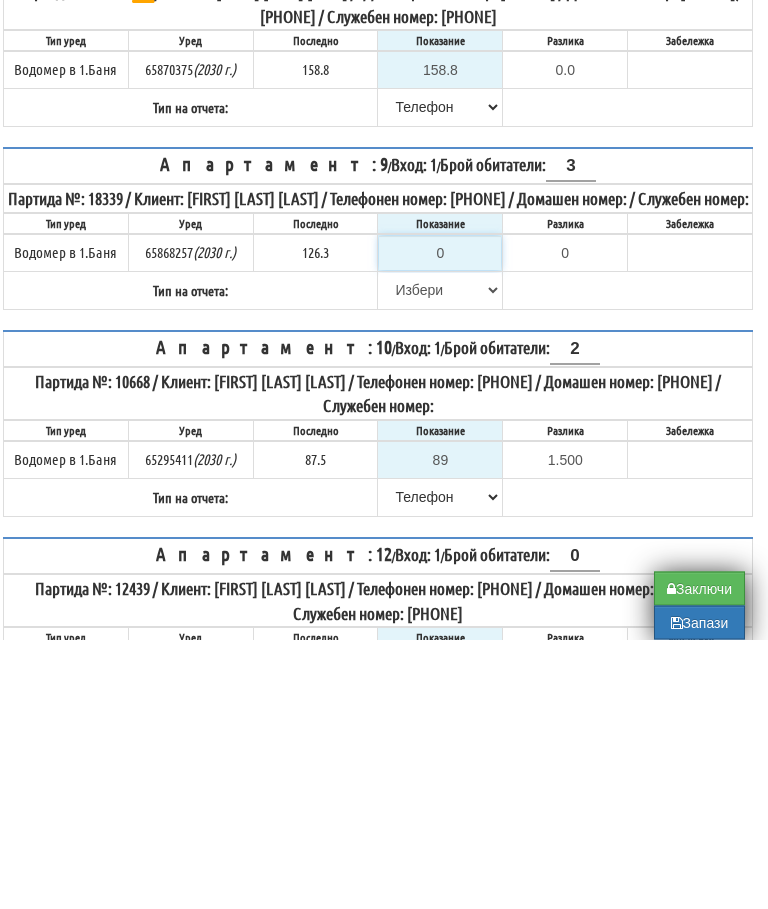 type on "1" 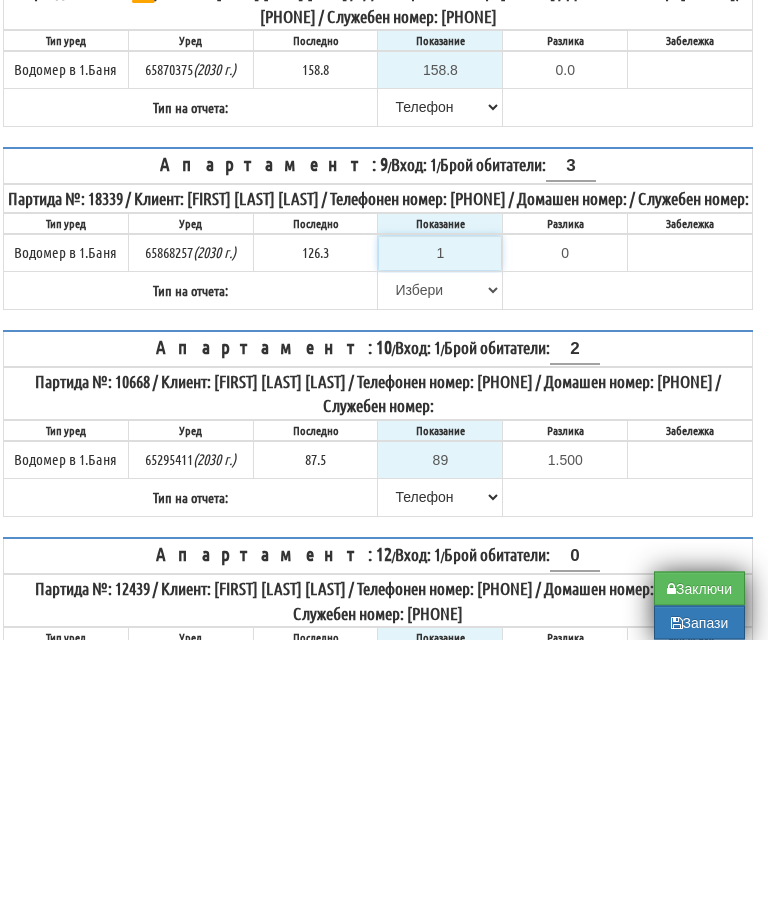 type on "-125.300" 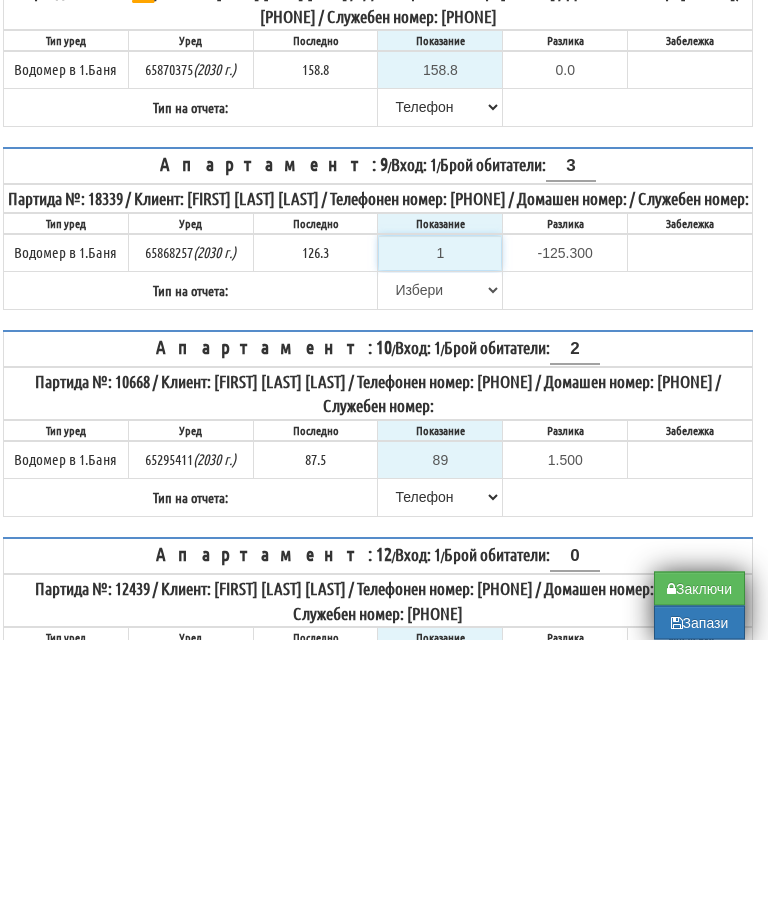 type on "12" 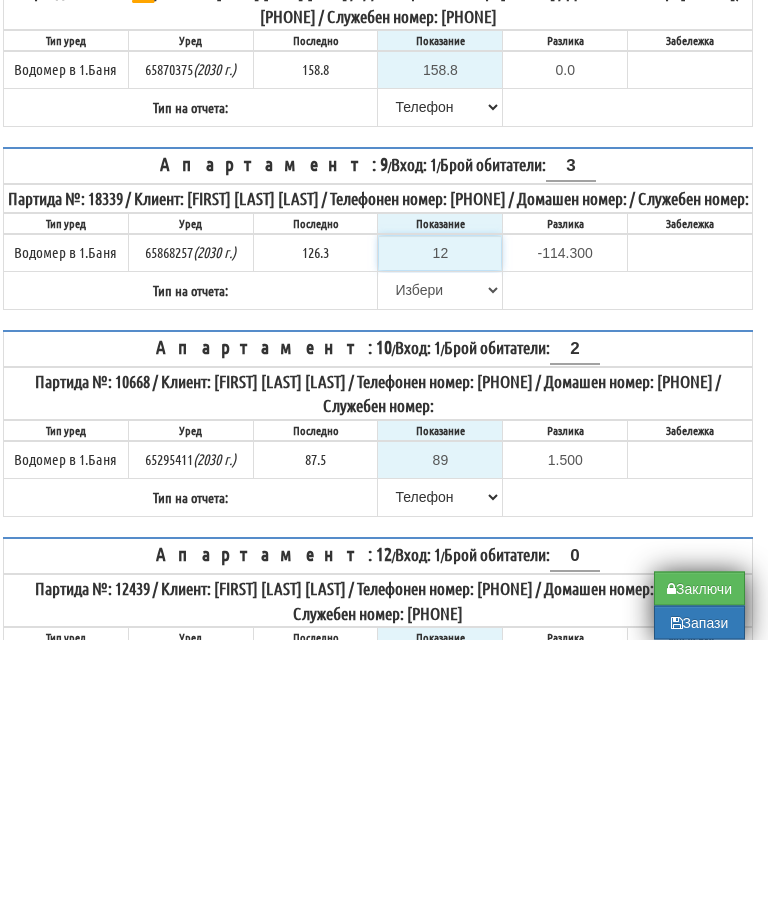 type on "126" 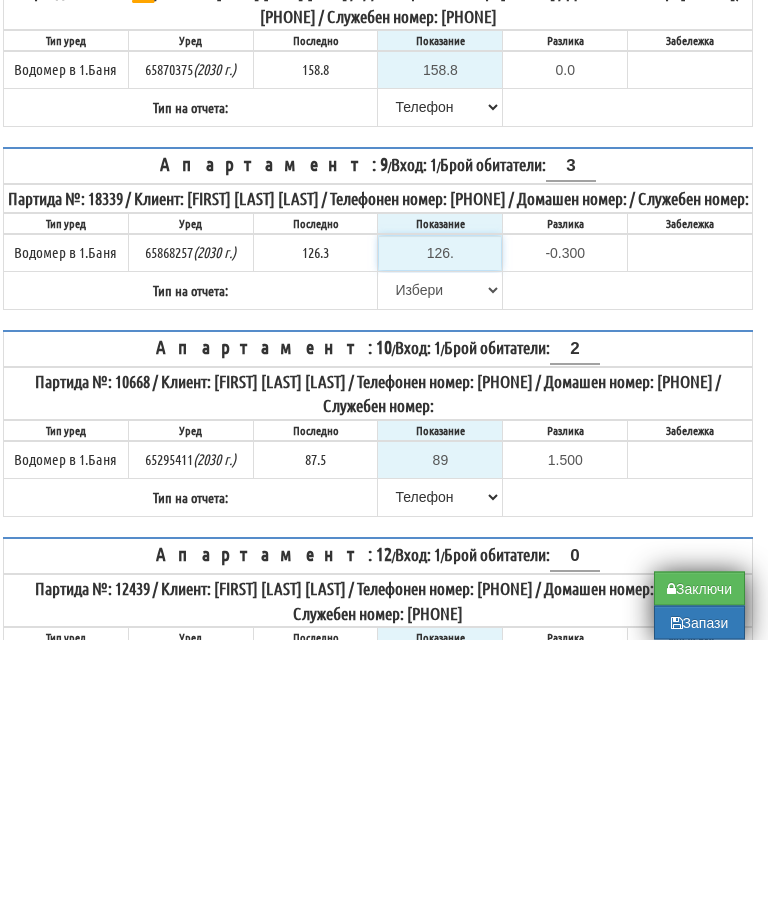 type on "126.3" 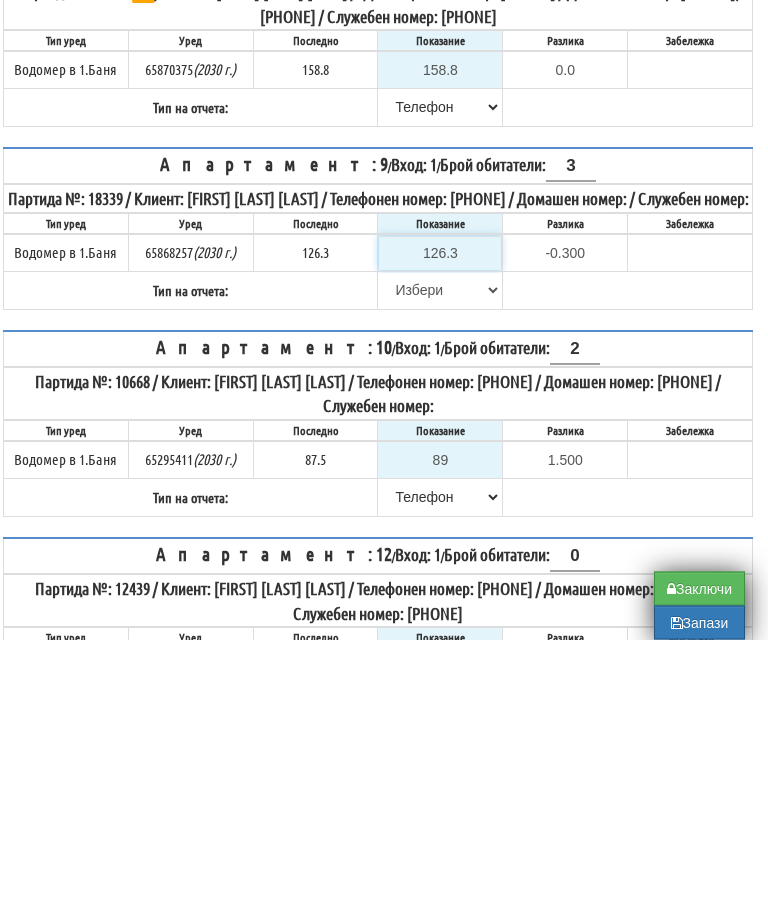 type on "0.0" 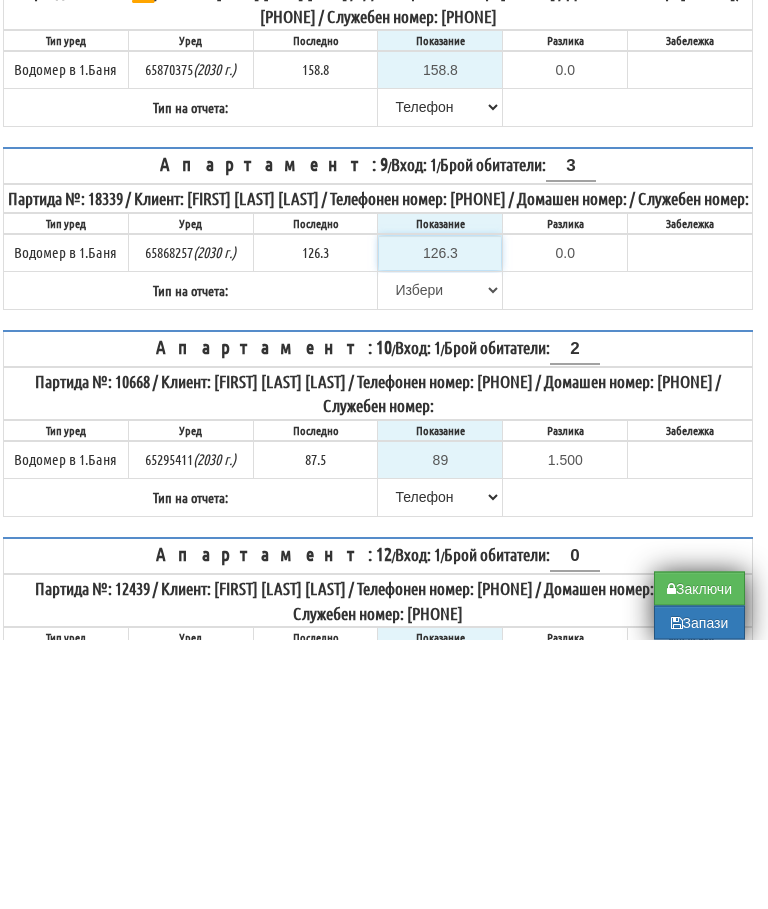 type on "126.3" 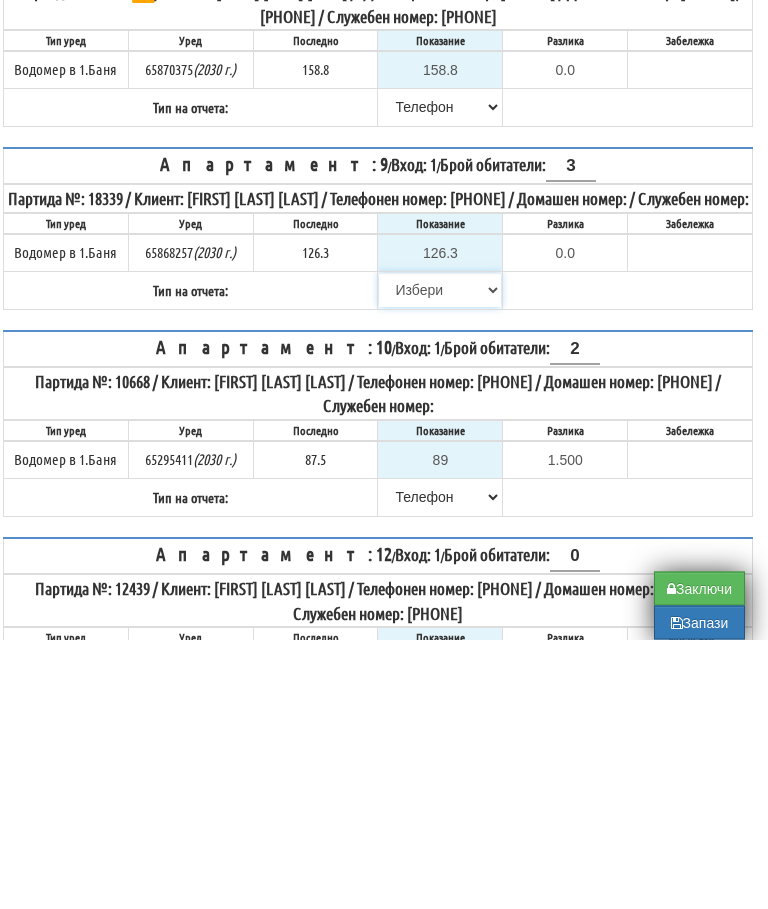 click on "Избери
Визуален
Телефон
Бележка
Неосигурен достъп
Самоотчет
Служебно
Дистанционен" at bounding box center (440, 560) 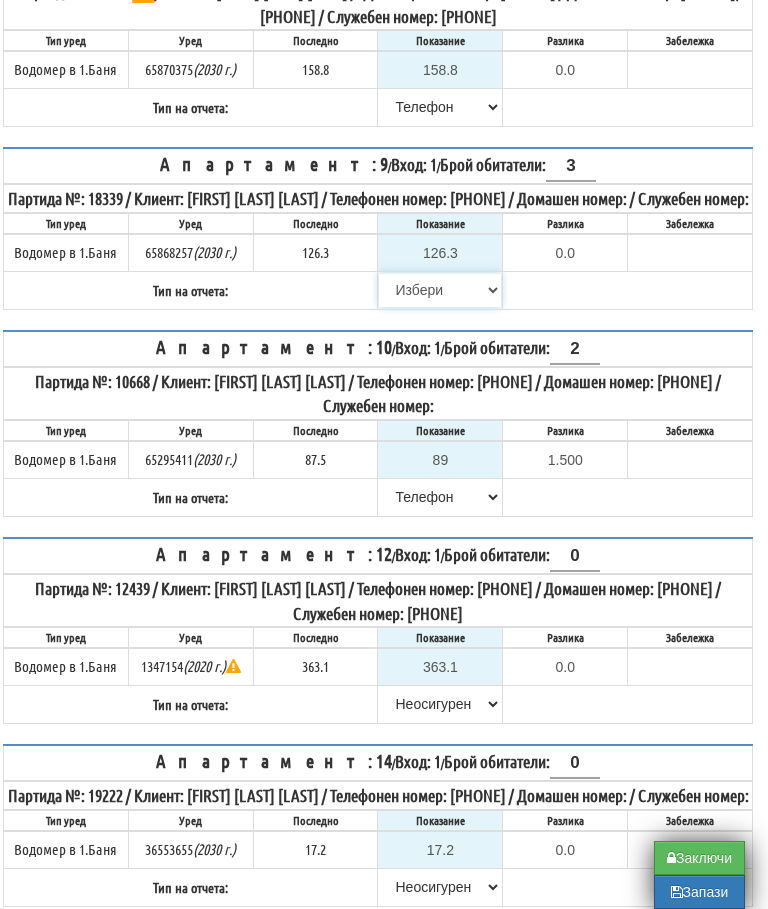 select on "8bc75930-9bfd-e511-80be-8d5a1dced85a" 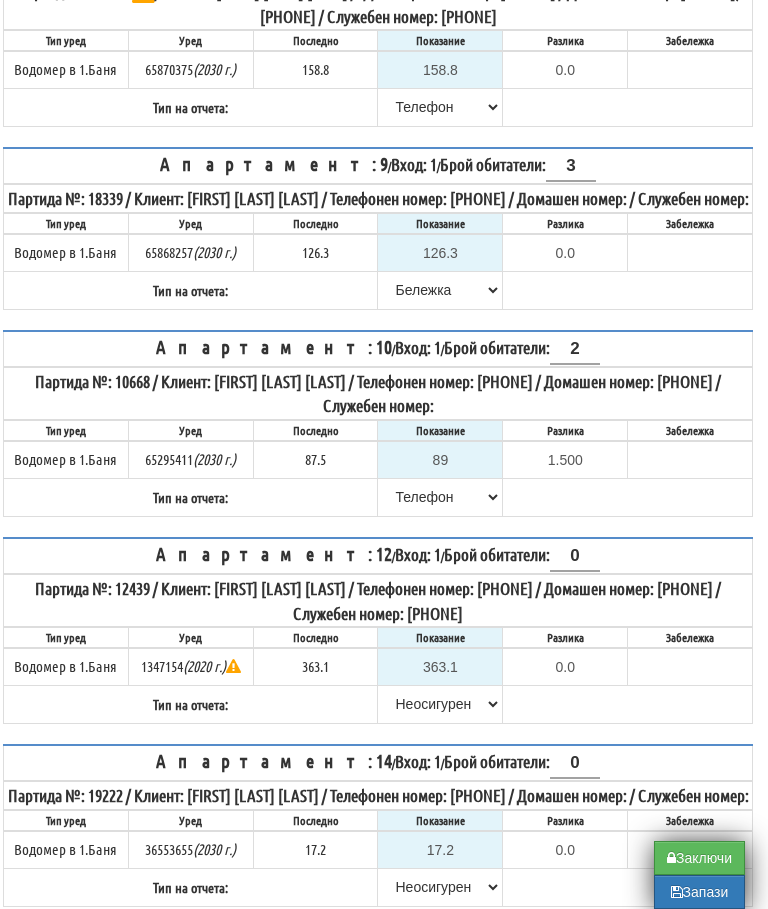 click on "Запази" at bounding box center (699, 892) 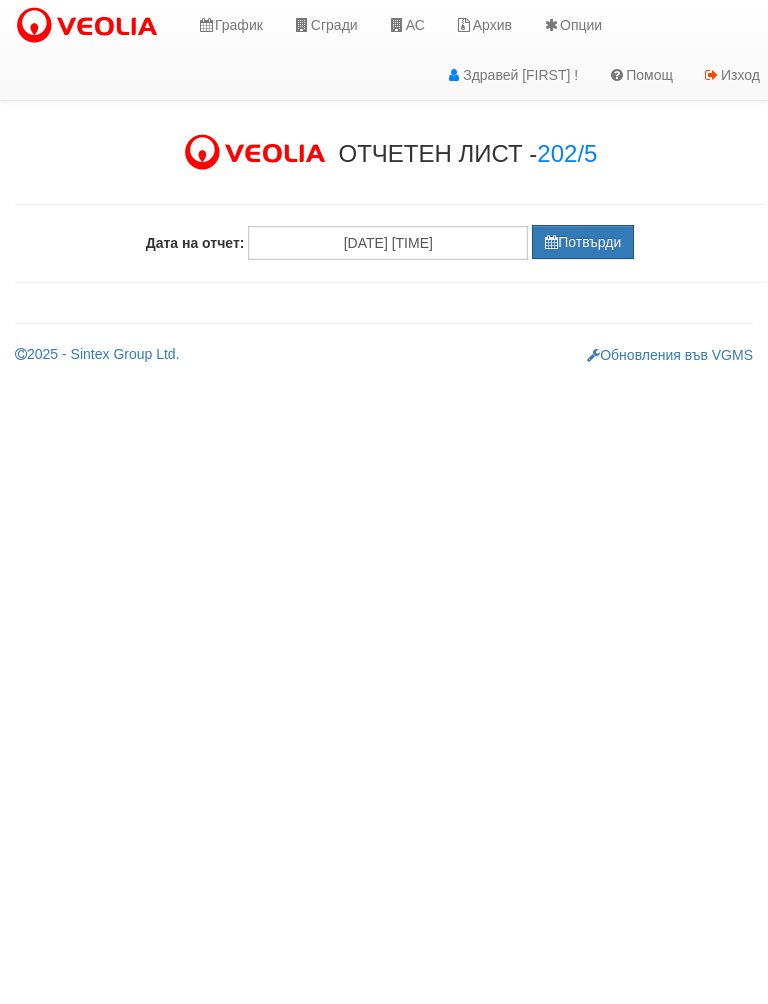 scroll, scrollTop: 0, scrollLeft: 0, axis: both 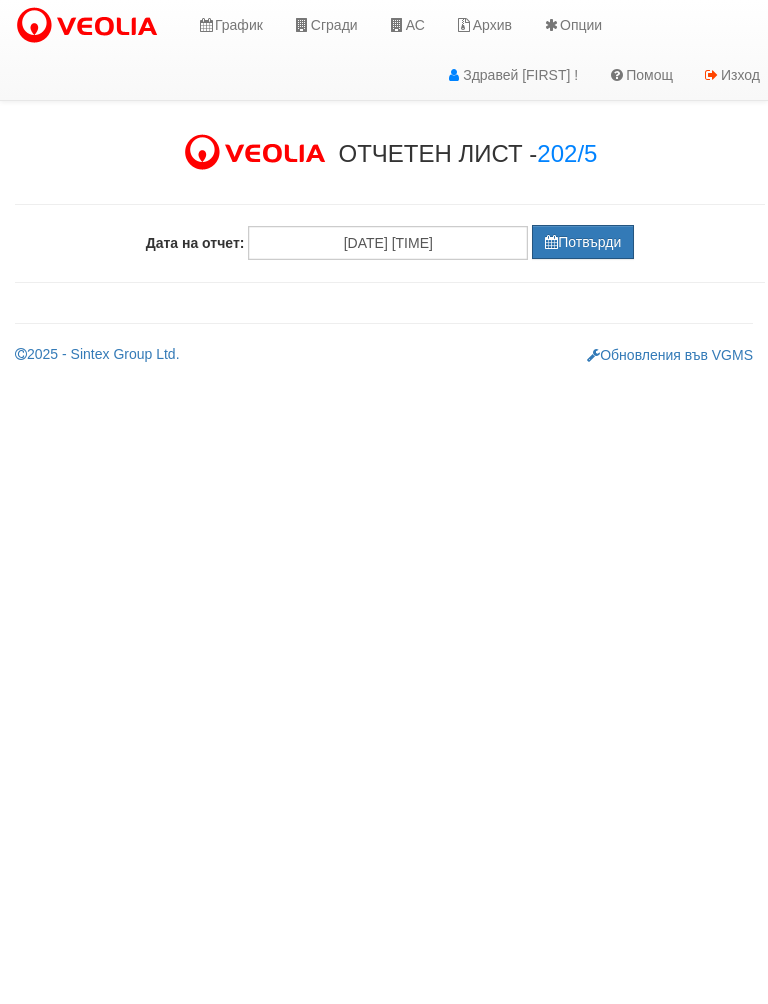 click on "Потвърди" at bounding box center [583, 242] 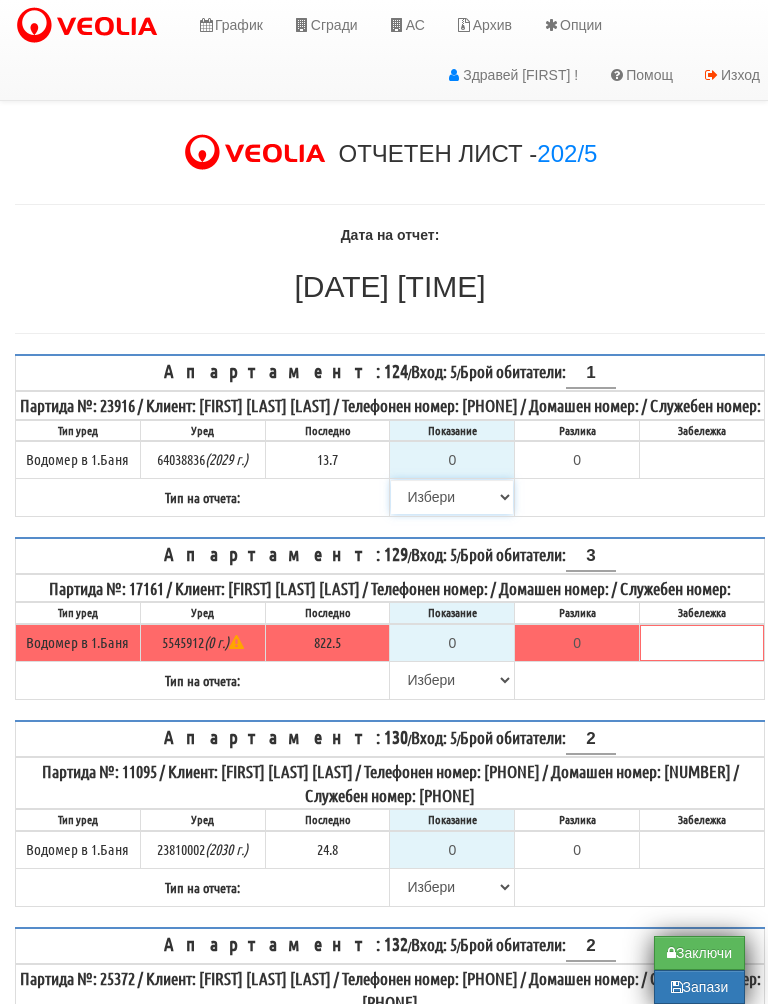 click on "Избери
Визуален
Телефон
Бележка
Неосигурен достъп
Самоотчет
Служебно
Дистанционен" at bounding box center [452, 497] 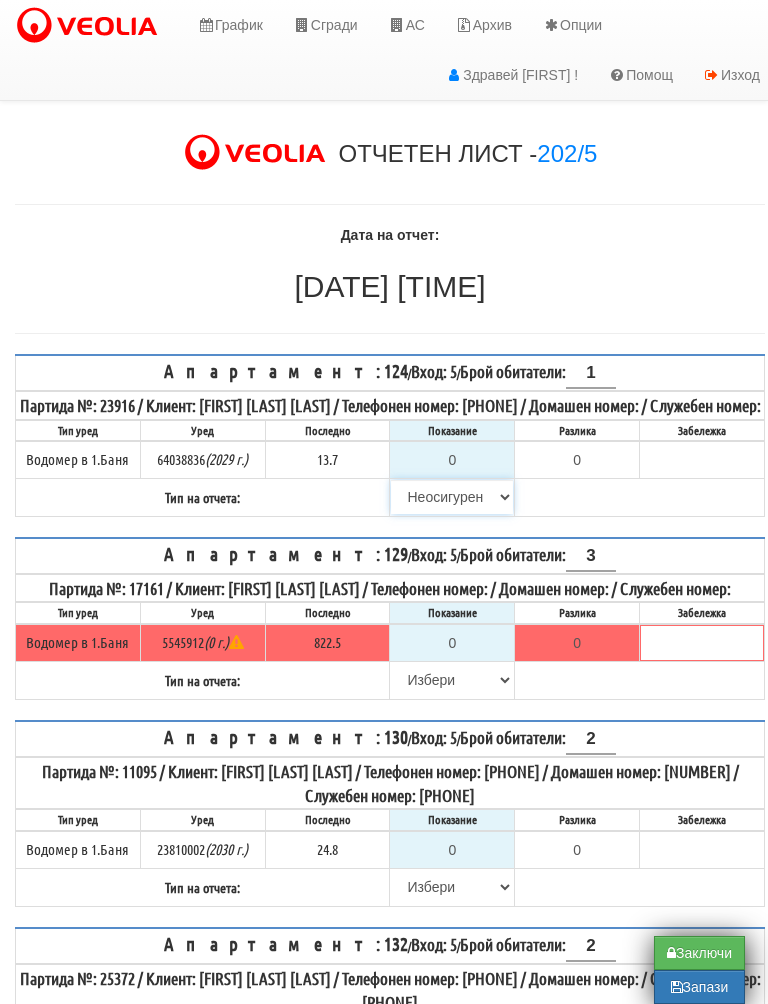 type on "13.7" 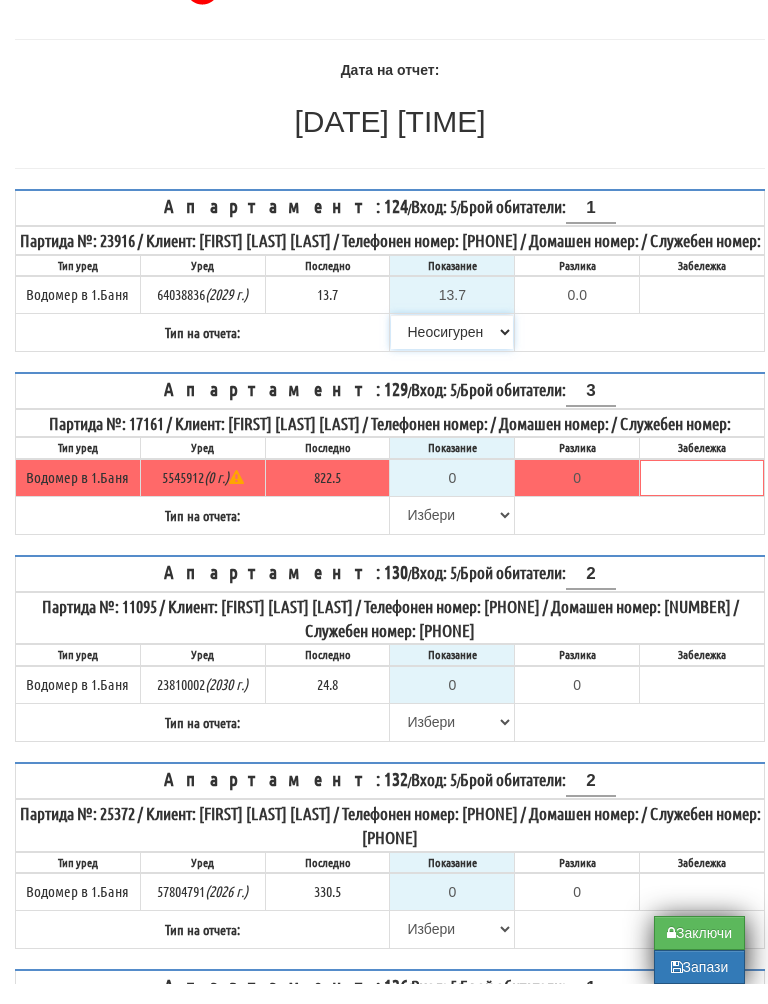 scroll, scrollTop: 145, scrollLeft: 0, axis: vertical 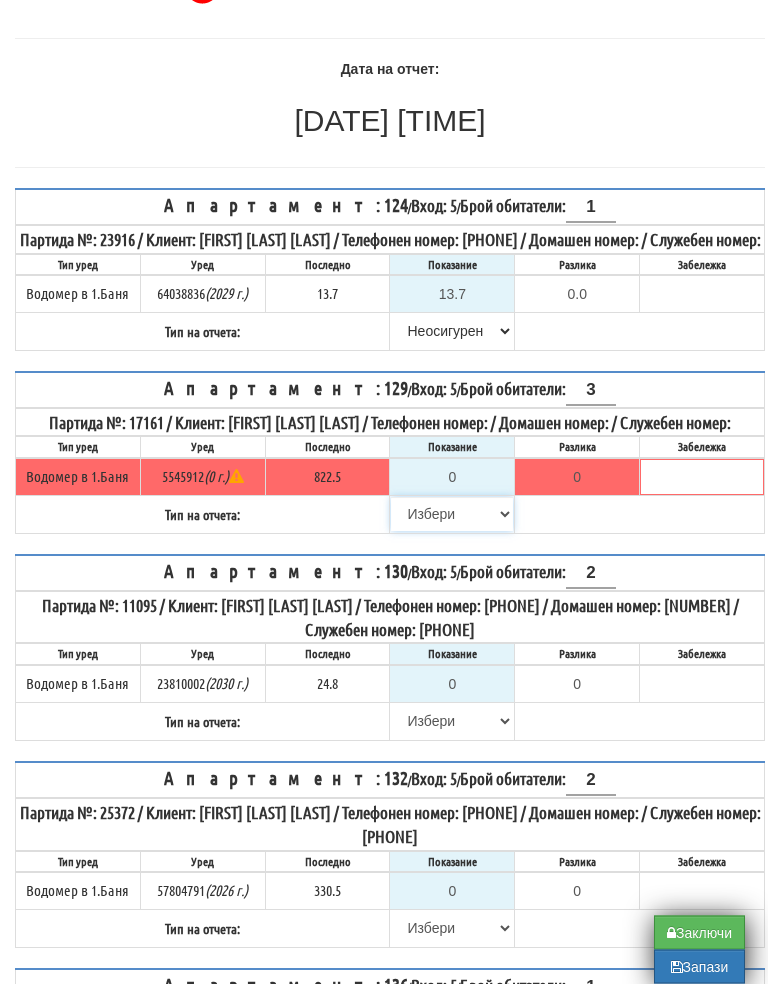 click on "Избери
Визуален
Телефон
Бележка
Неосигурен достъп
Самоотчет
Служебно
Дистанционен" at bounding box center (452, 535) 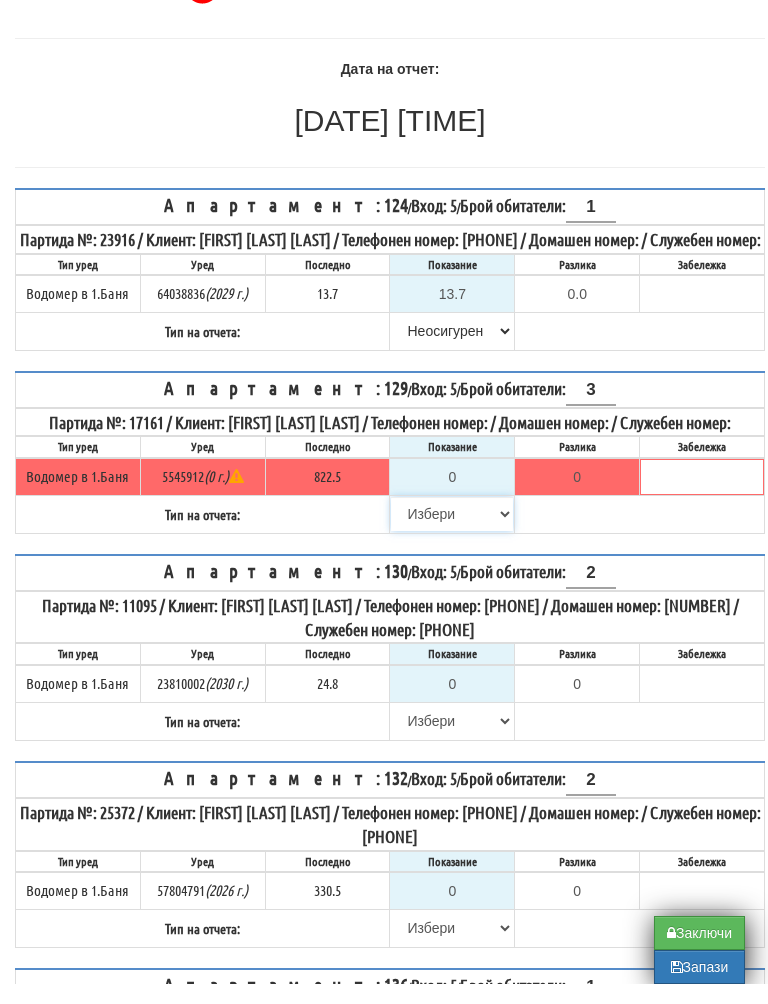 select on "8cc75930-9bfd-e511-80be-8d5a1dced85a" 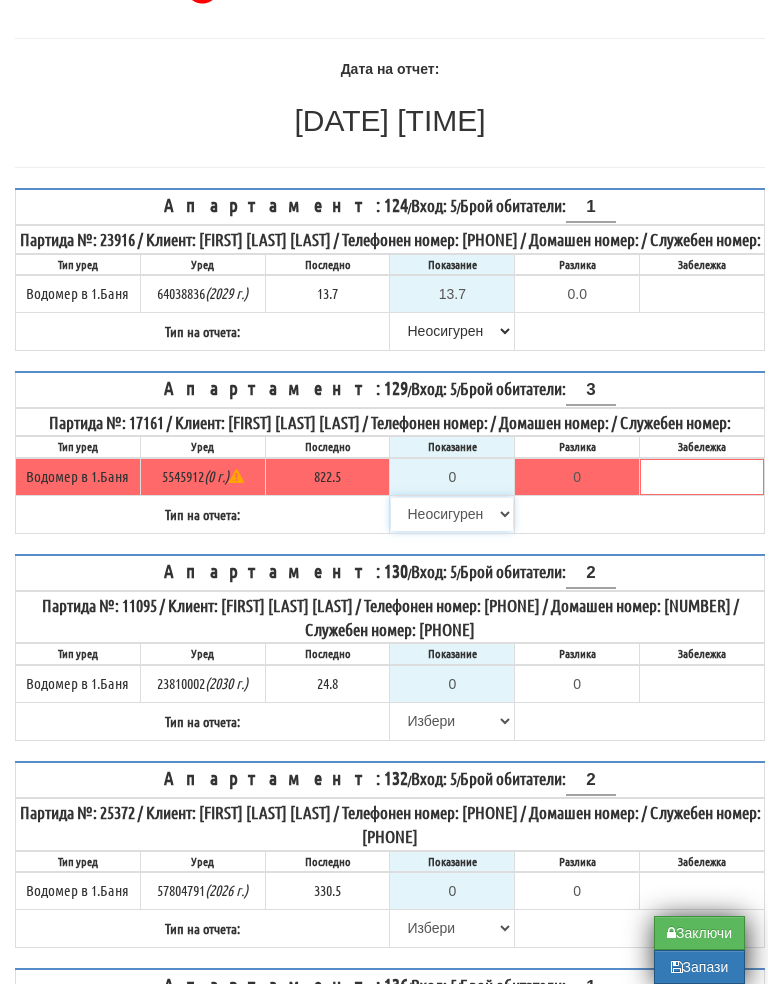 type on "822.5" 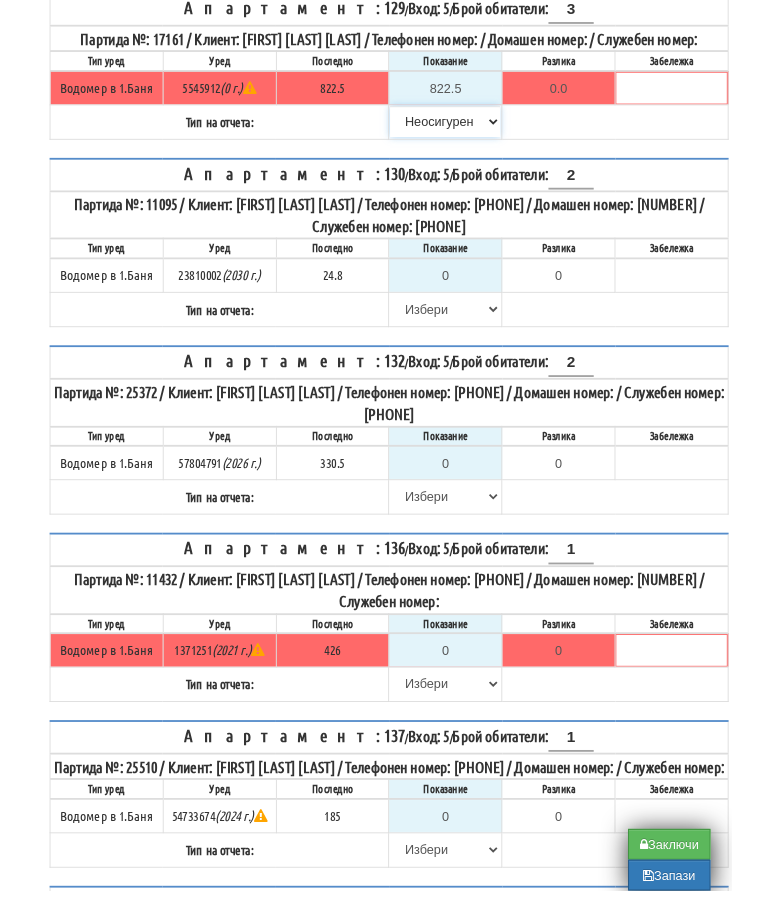 scroll, scrollTop: 532, scrollLeft: 0, axis: vertical 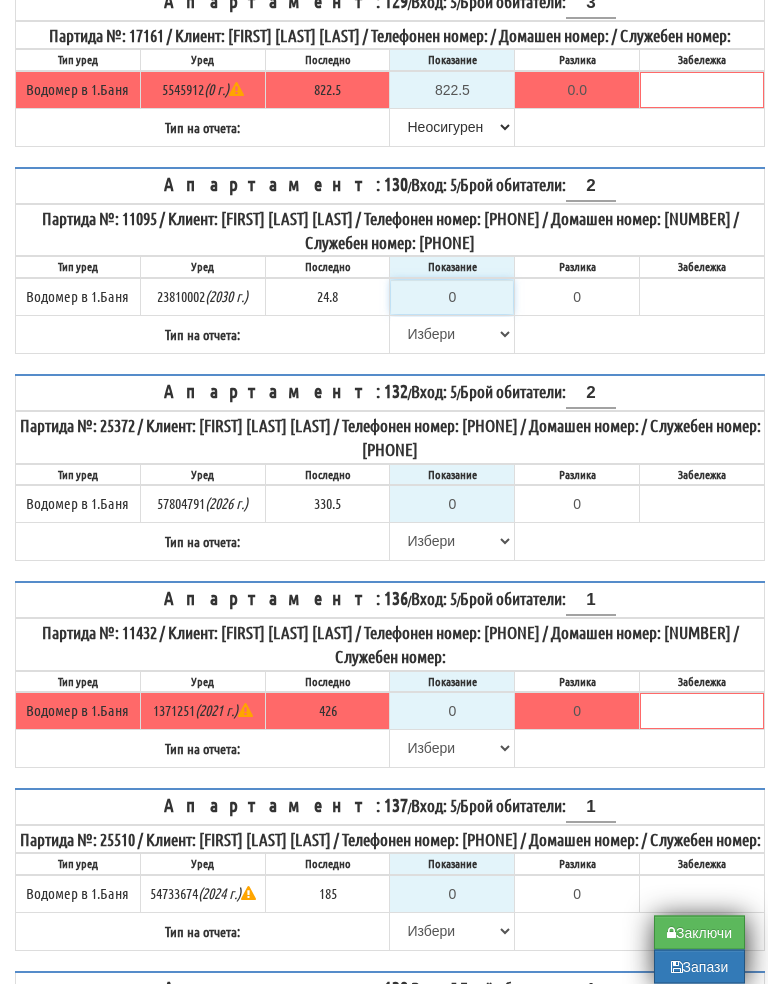click on "0" at bounding box center [452, 318] 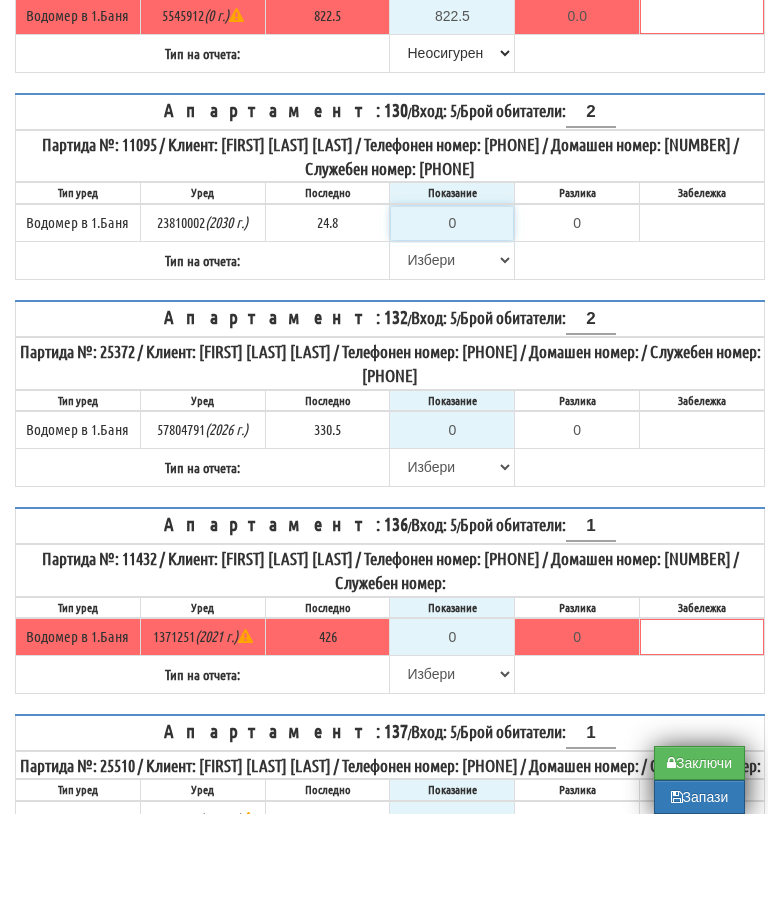 type on "2" 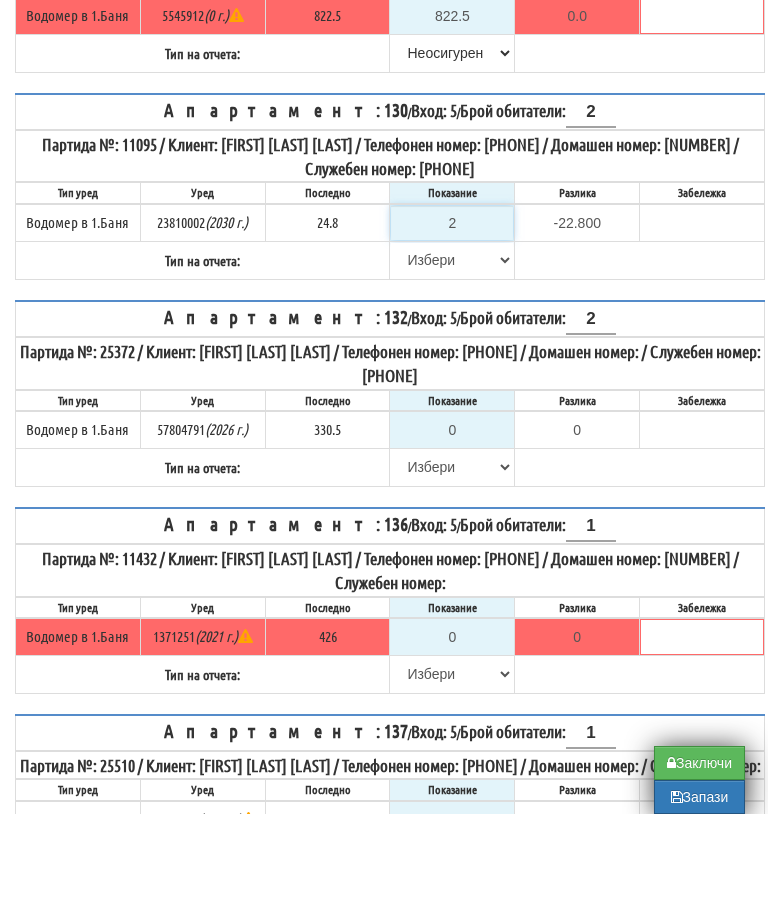 type on "25" 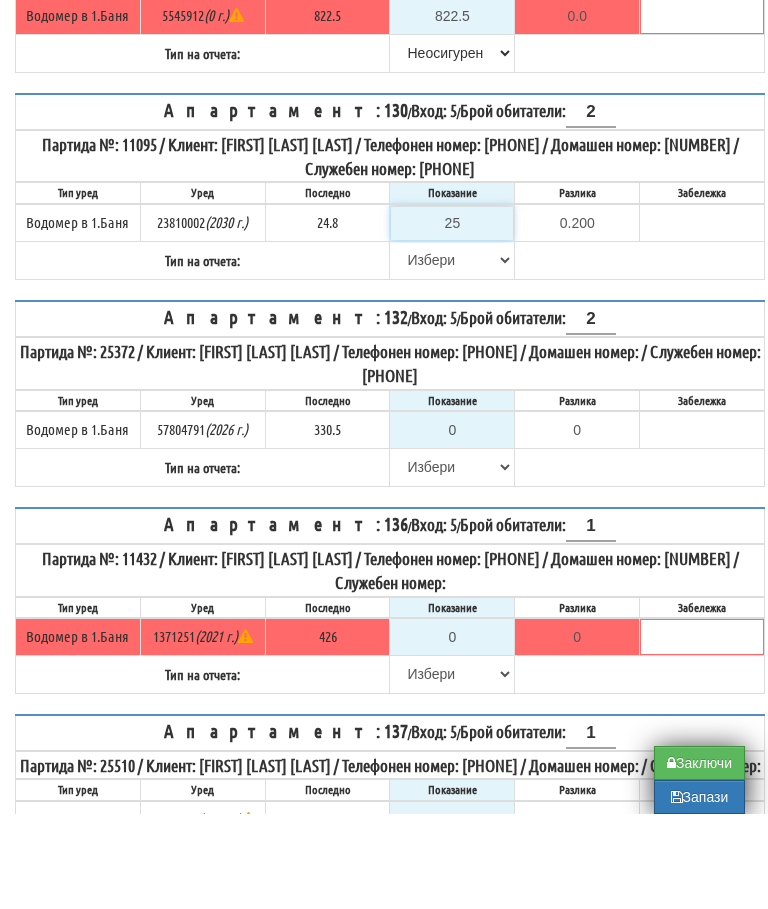 type on "25" 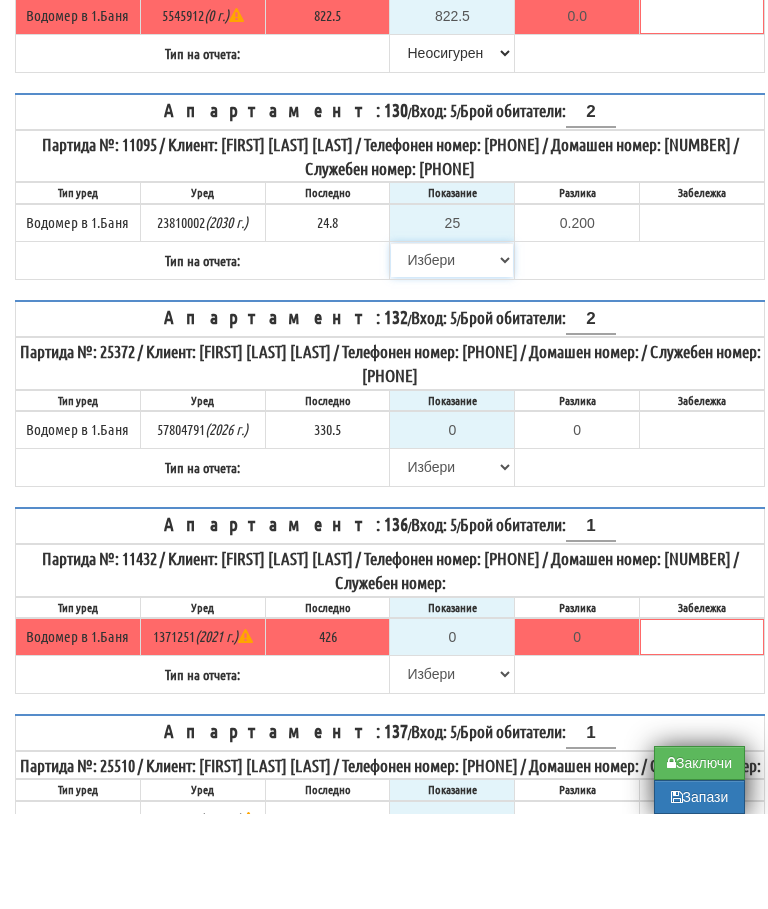 click on "Избери
Визуален
Телефон
Бележка
Неосигурен достъп
Самоотчет
Служебно
Дистанционен" at bounding box center [452, 355] 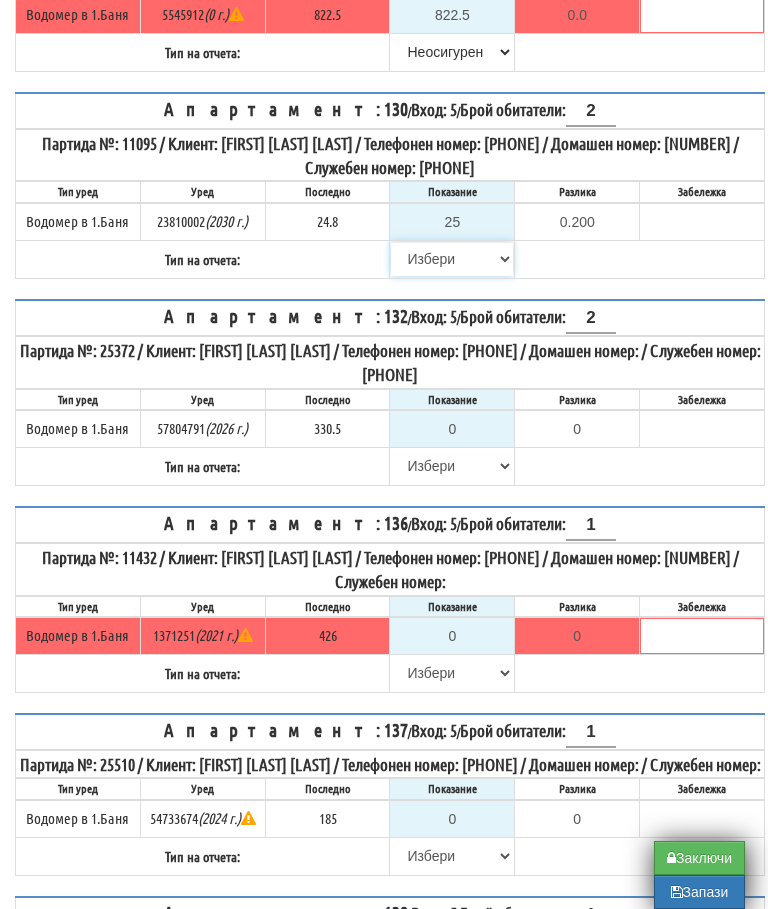 select on "89c75930-9bfd-e511-80be-8d5a1dced85a" 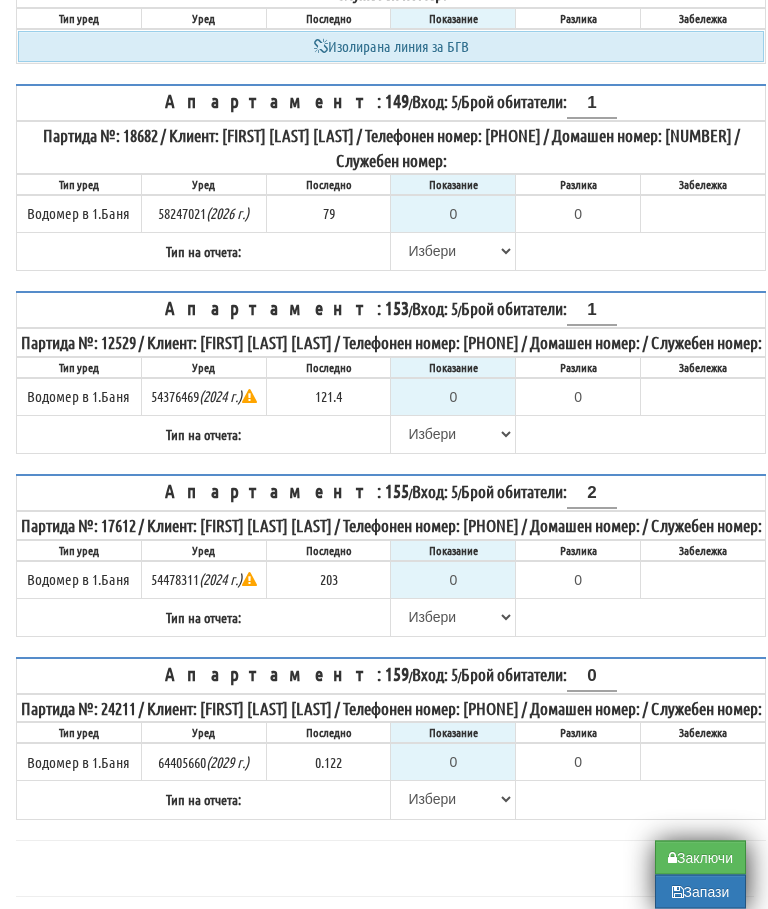 scroll, scrollTop: 2119, scrollLeft: 0, axis: vertical 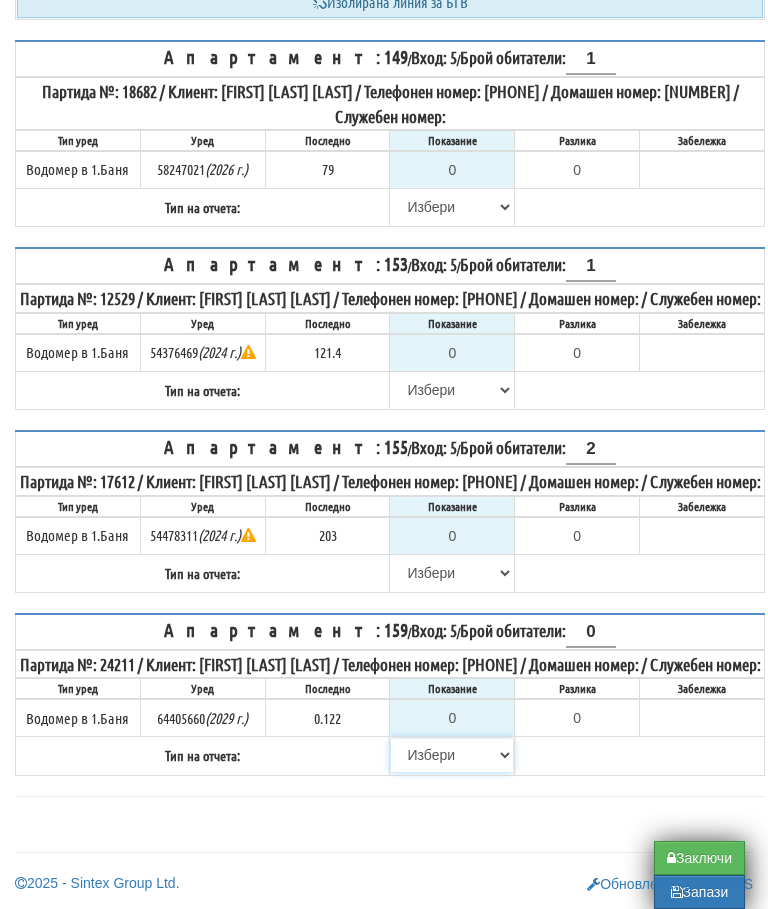 click on "Избери
Визуален
Телефон
Бележка
Неосигурен достъп
Самоотчет
Служебно
Дистанционен" at bounding box center [452, 755] 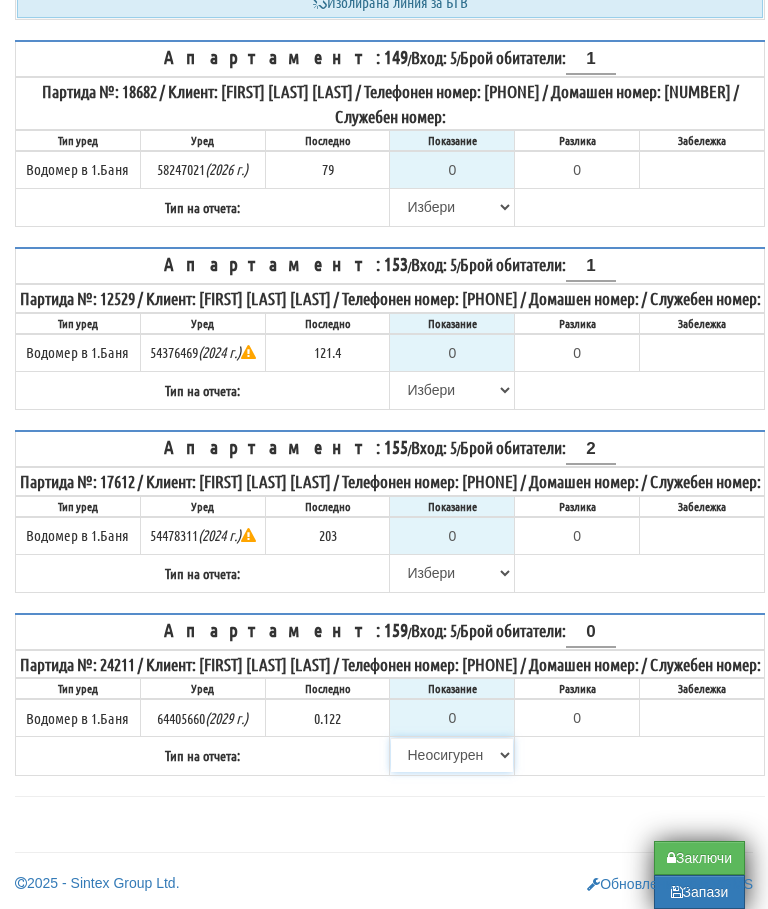 type on "0.122" 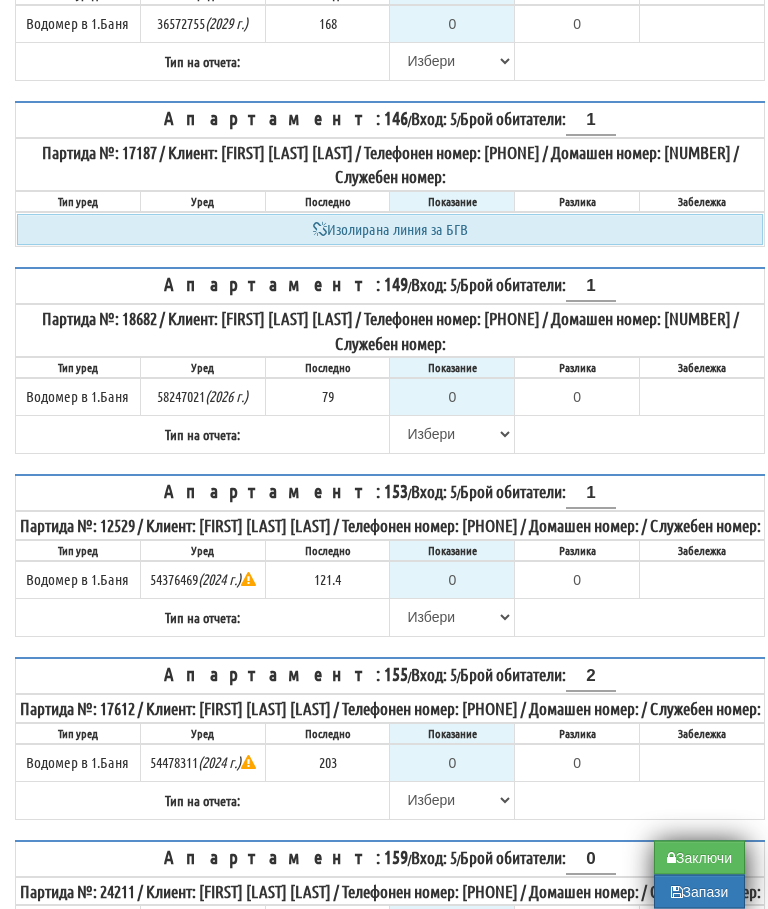 scroll, scrollTop: 1835, scrollLeft: 0, axis: vertical 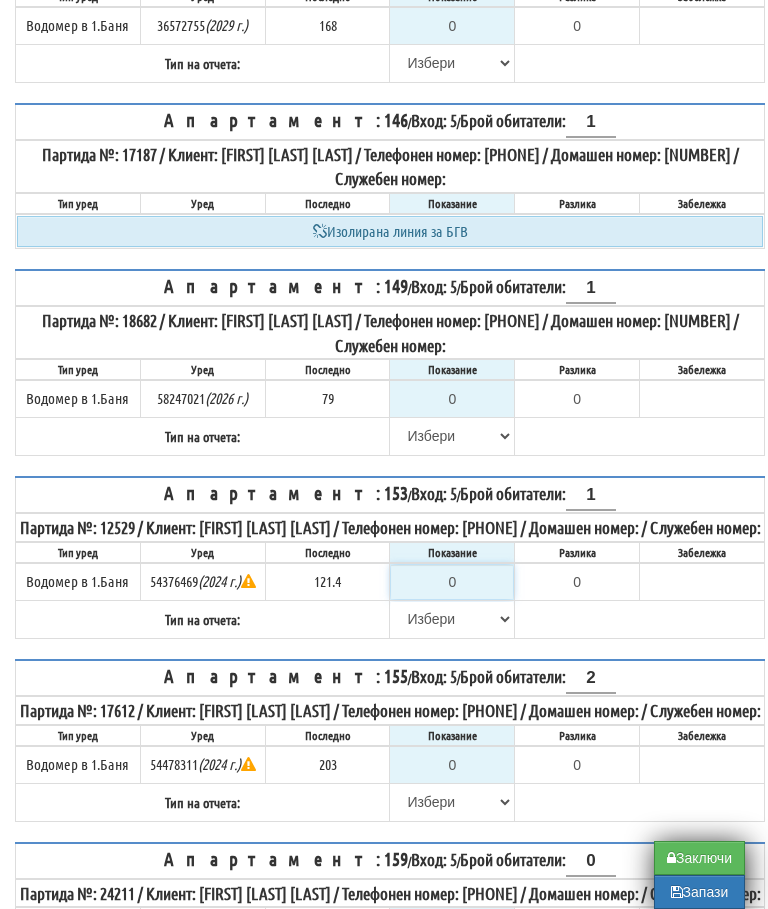 click on "0" at bounding box center (452, 582) 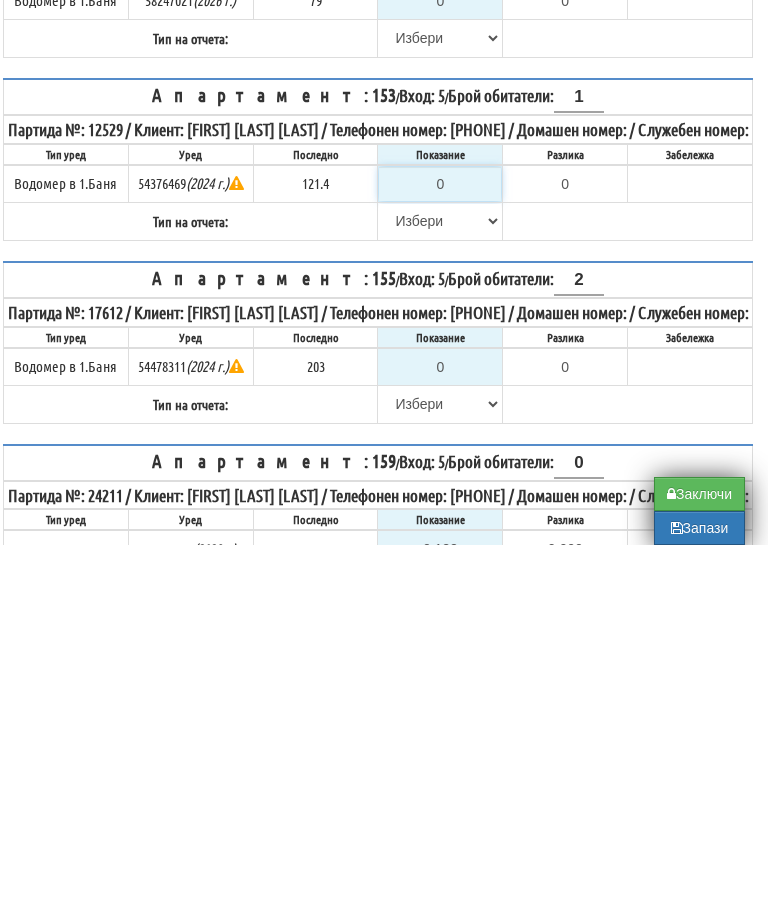 type on "1" 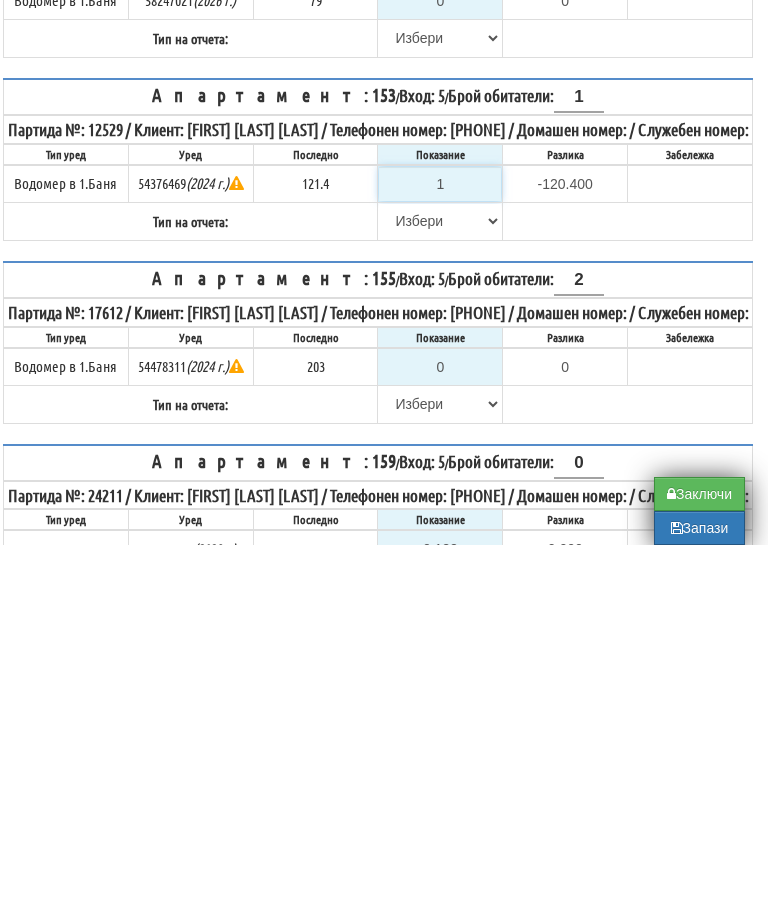 type on "12" 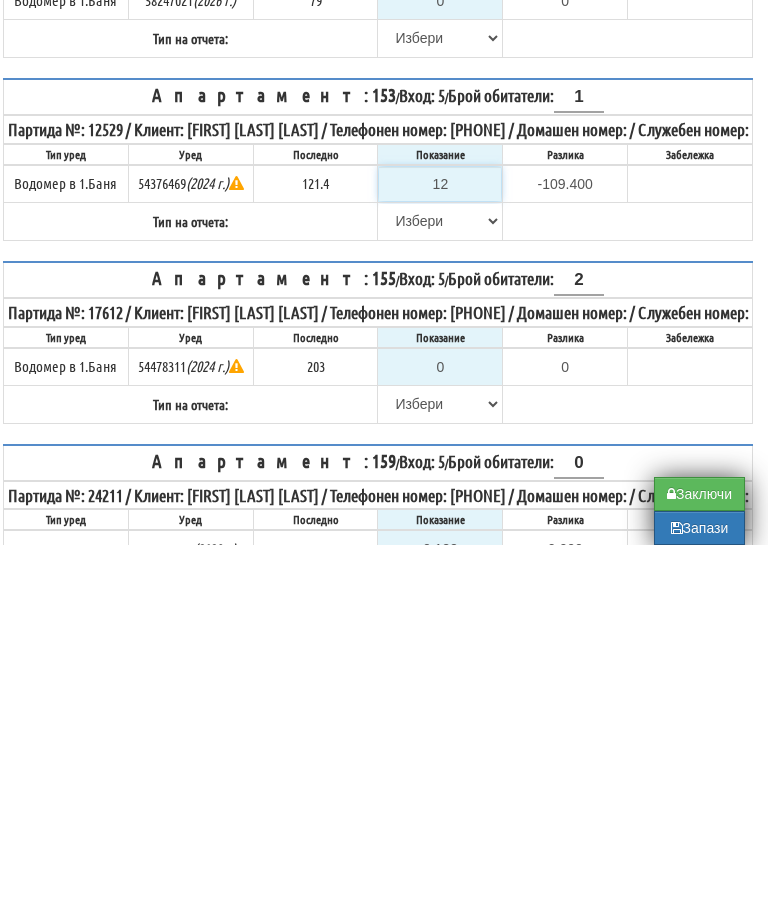 type on "121" 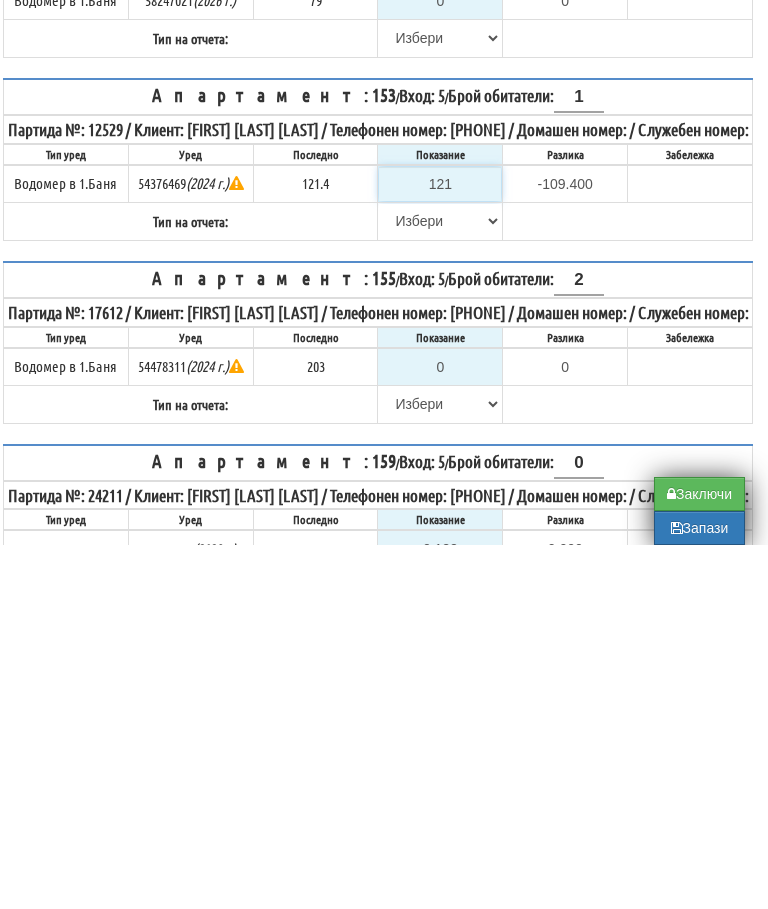 type on "-0.400" 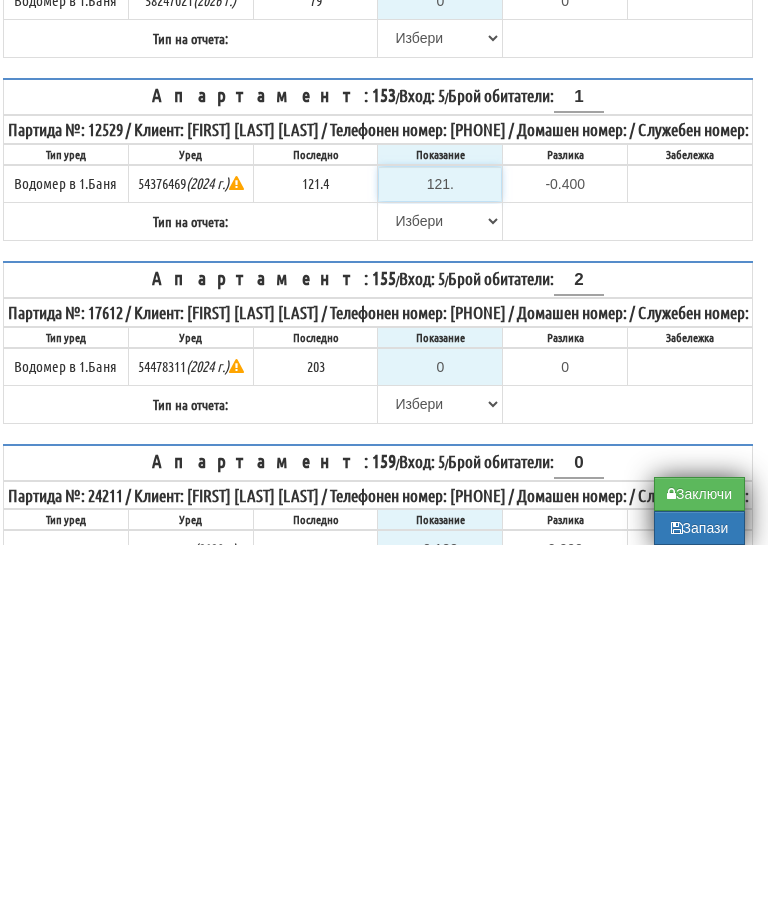 type on "121.4" 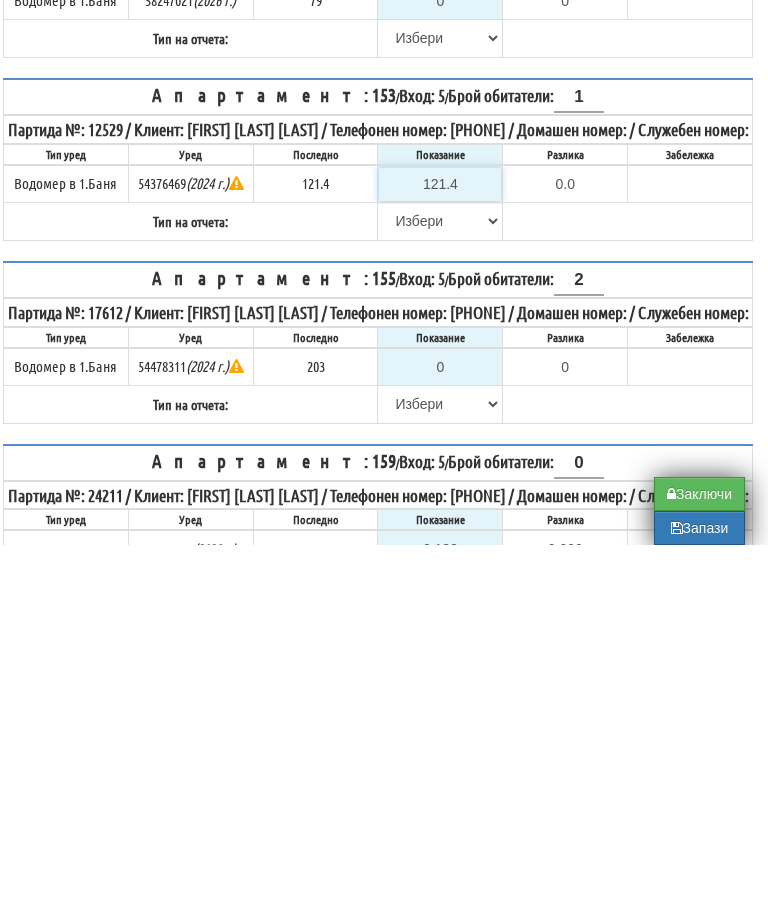 type on "121.4" 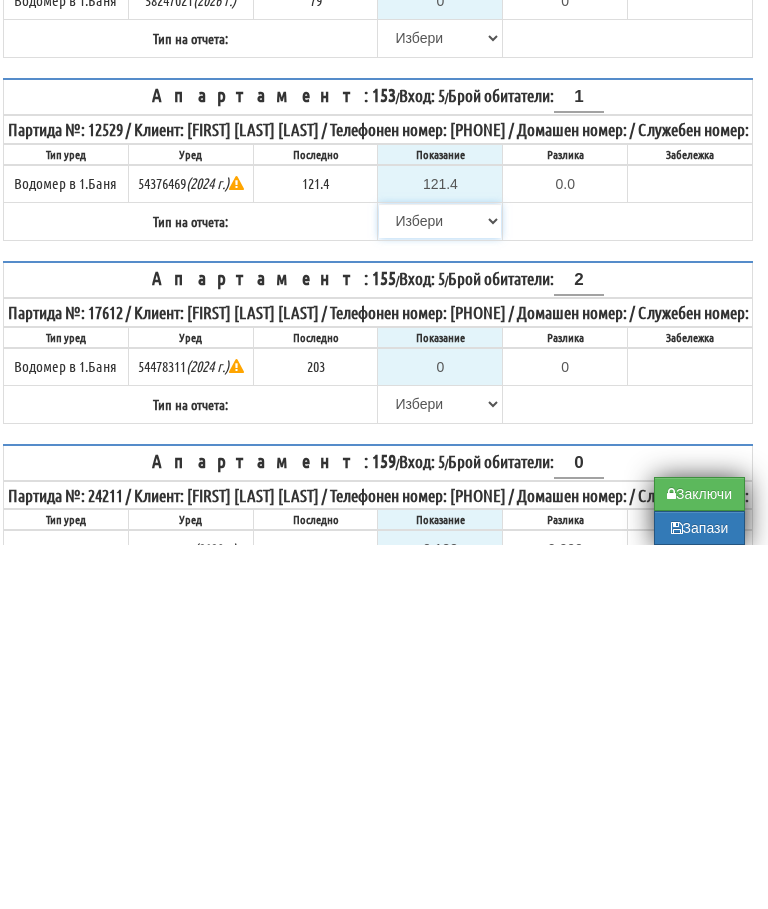 click on "Избери
Визуален
Телефон
Бележка
Неосигурен достъп
Самоотчет
Служебно
Дистанционен" at bounding box center (440, 585) 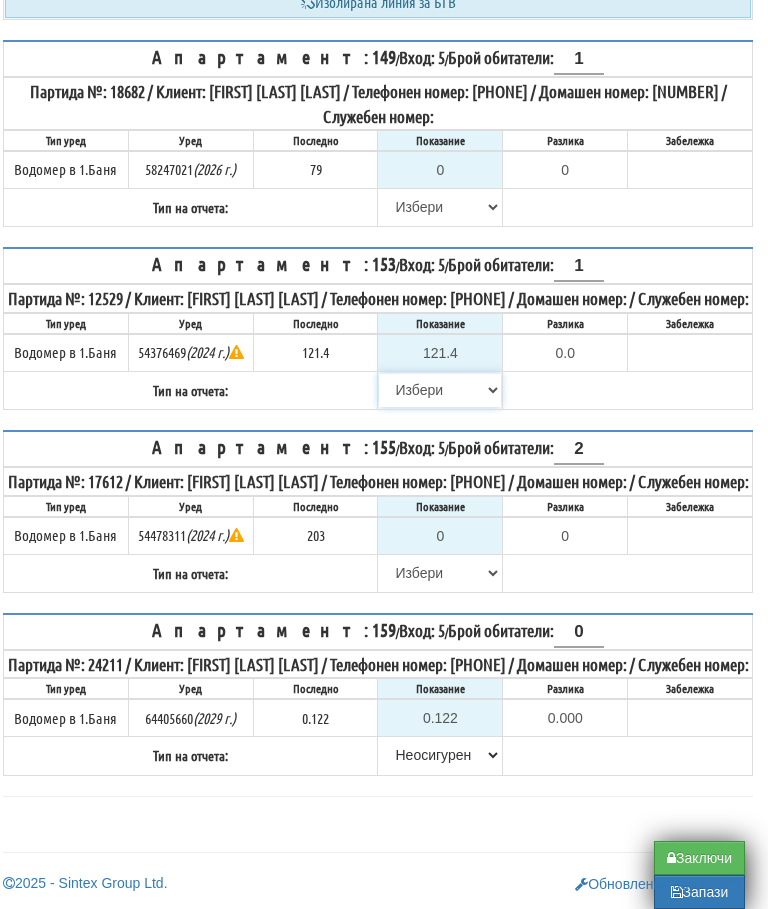 select on "8ac75930-9bfd-e511-80be-8d5a1dced85a" 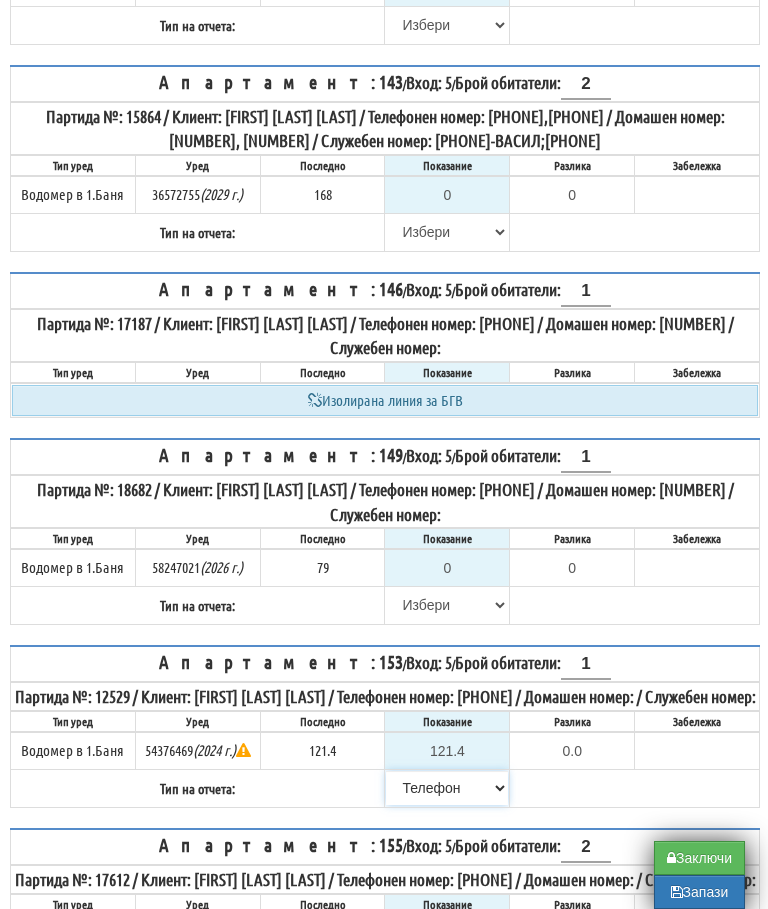 scroll, scrollTop: 1665, scrollLeft: 5, axis: both 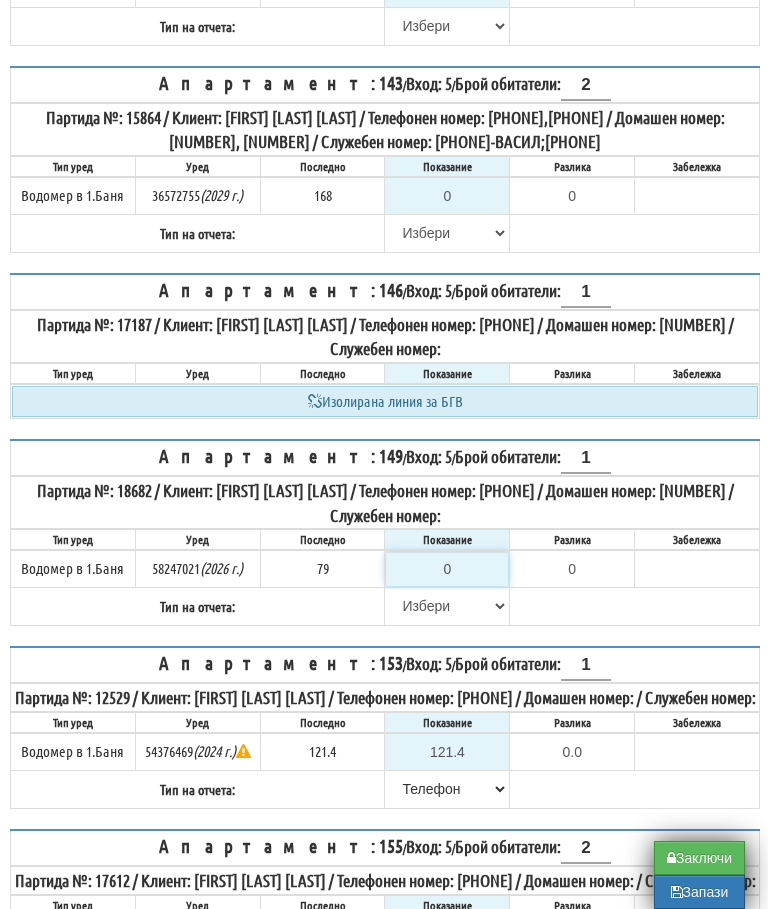 click on "0" at bounding box center [447, 569] 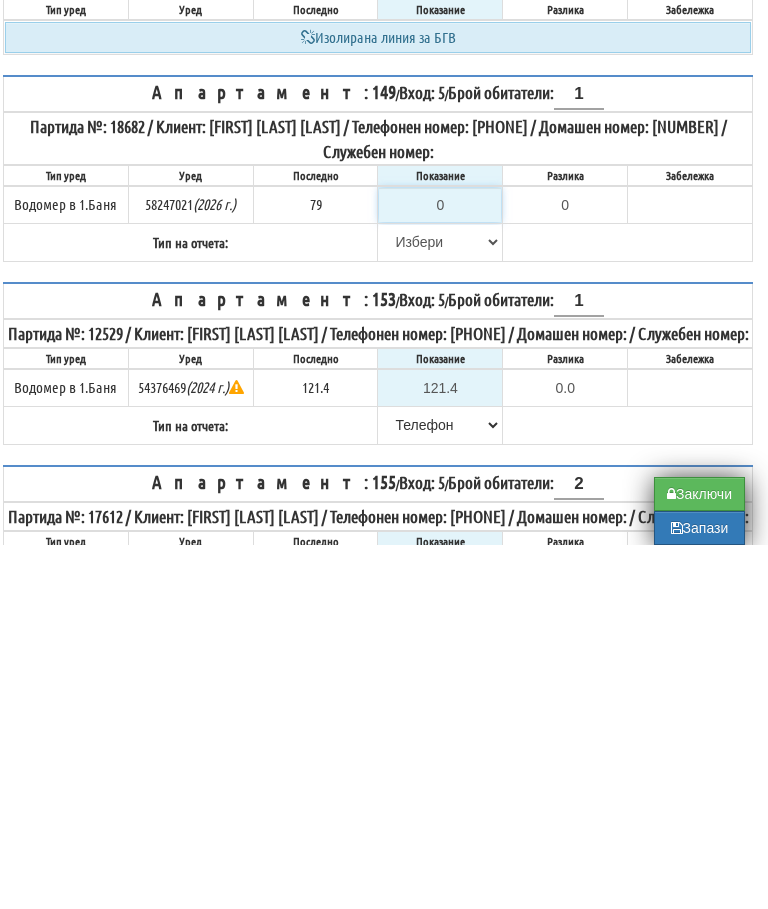 type on "7" 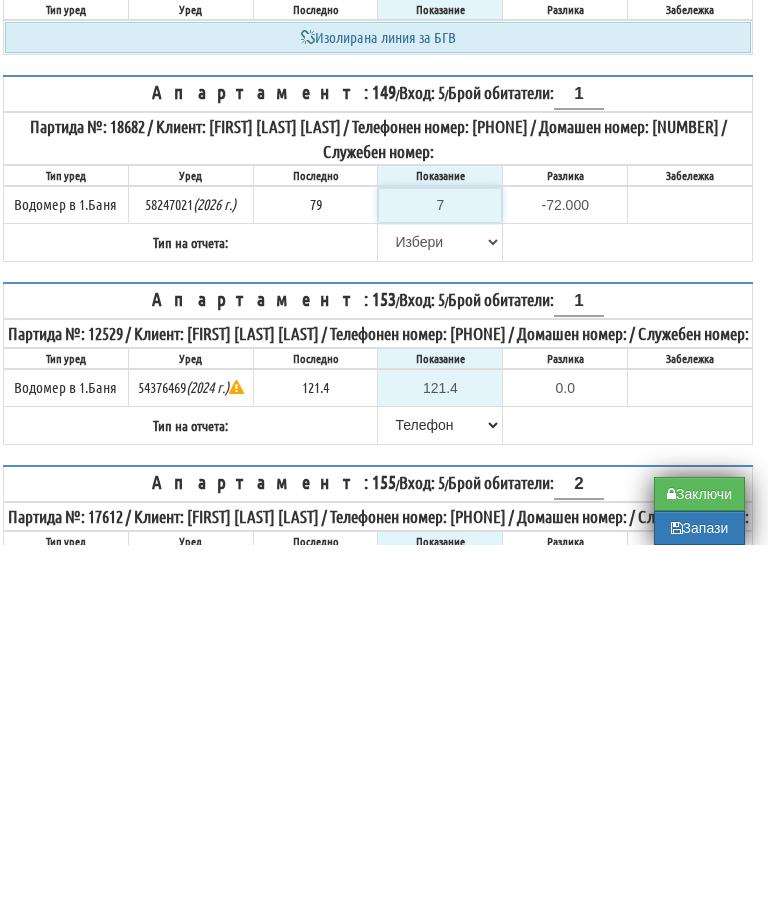 type on "79" 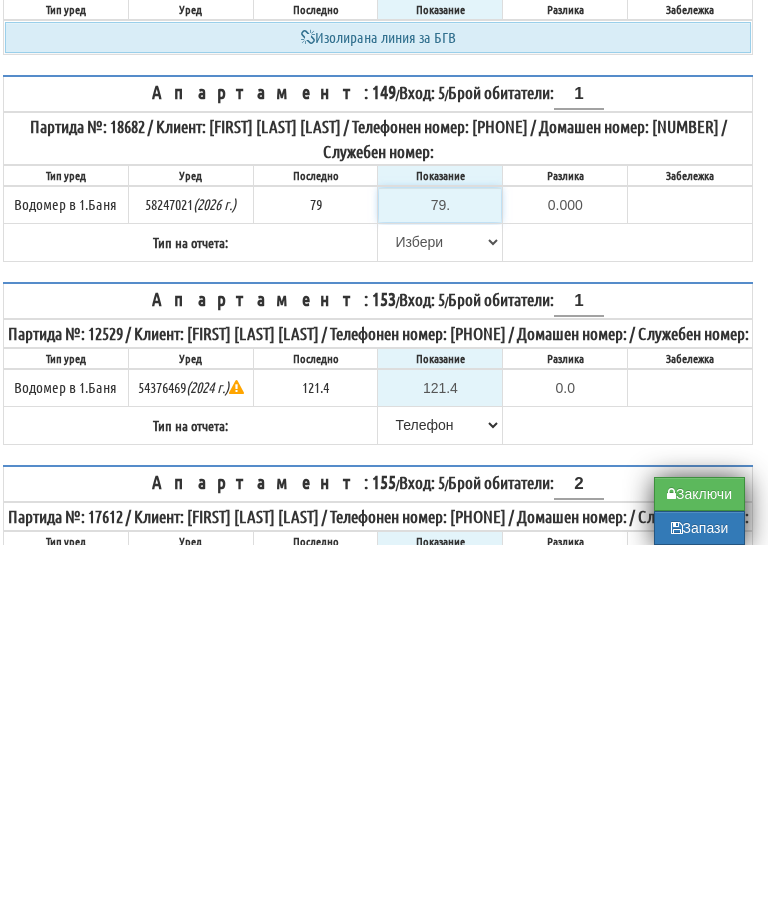 type on "79.5" 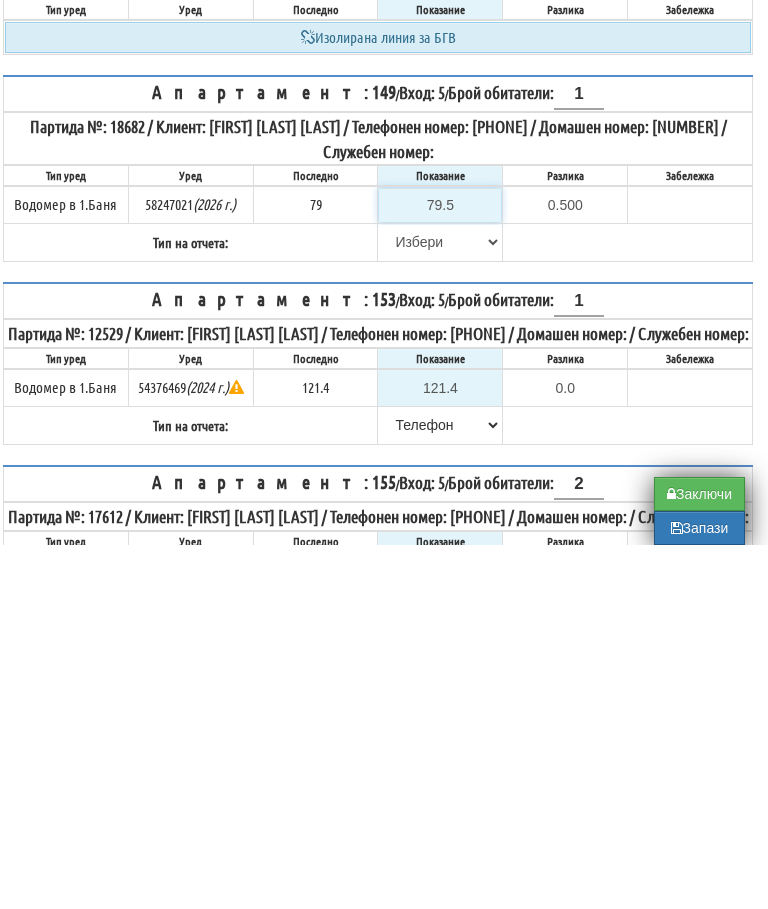 type on "79.5" 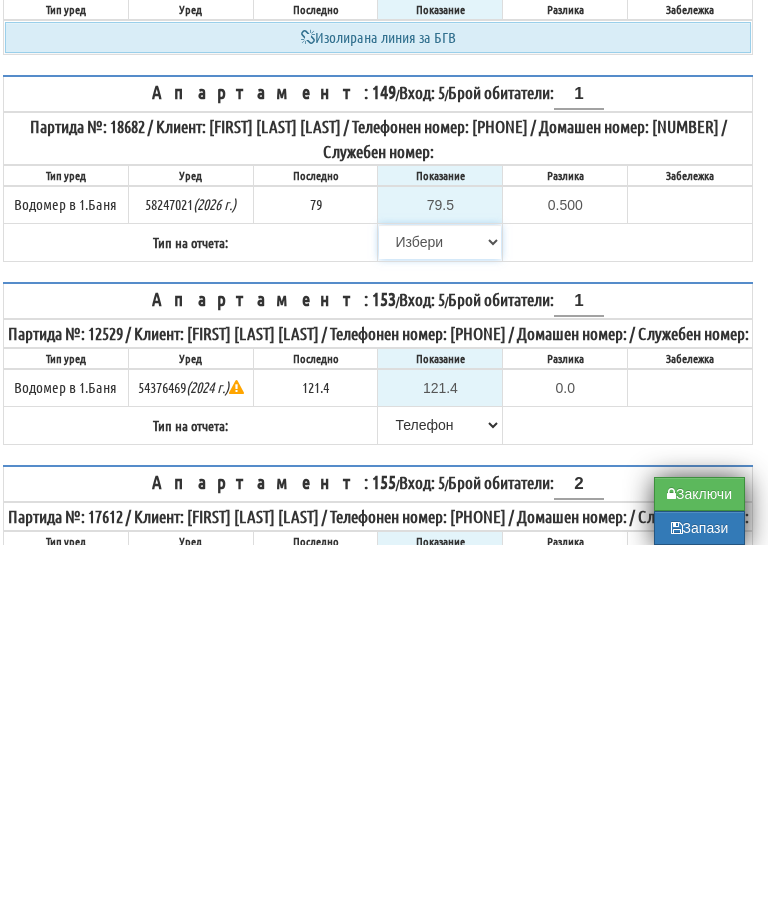 click on "Избери
Визуален
Телефон
Бележка
Неосигурен достъп
Самоотчет
Служебно
Дистанционен" at bounding box center [440, 606] 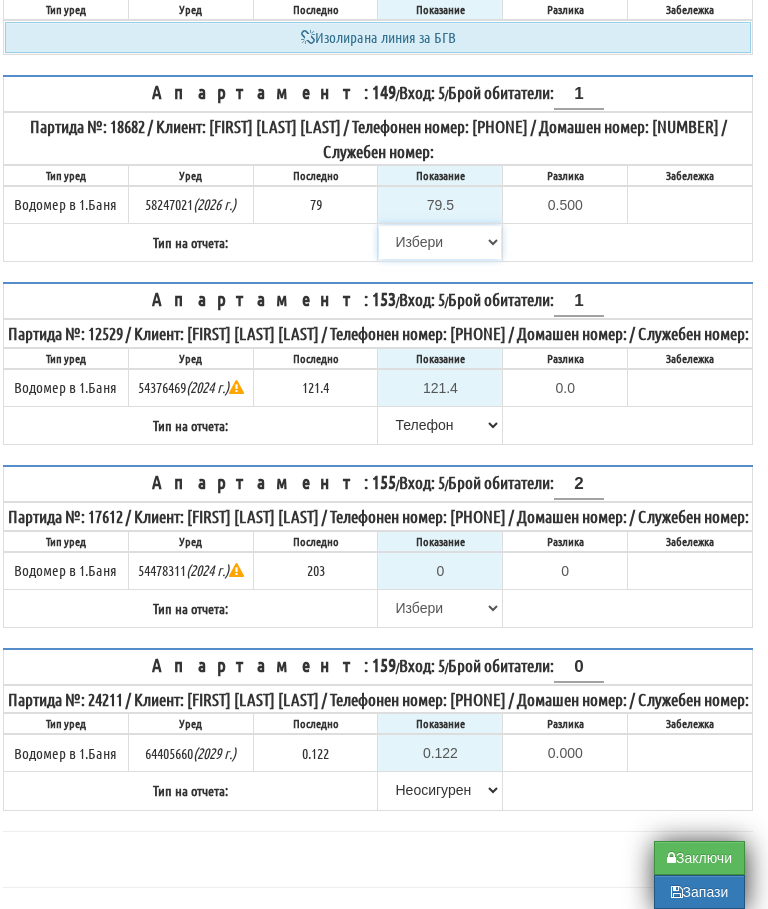 select on "8ac75930-9bfd-e511-80be-8d5a1dced85a" 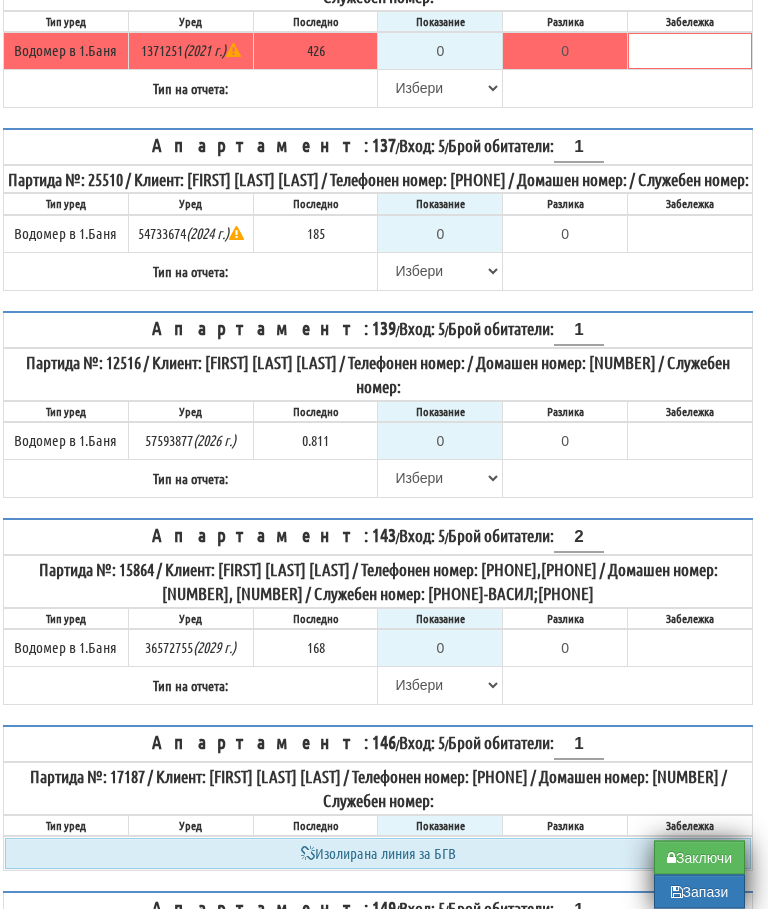 scroll, scrollTop: 1210, scrollLeft: 12, axis: both 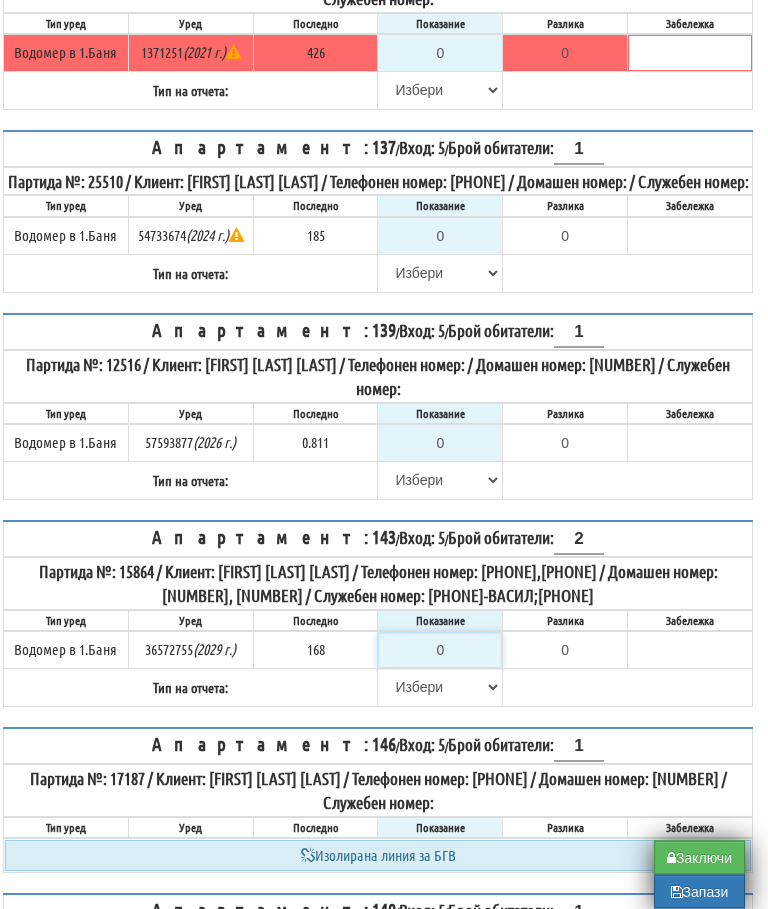 click on "0" at bounding box center (440, 651) 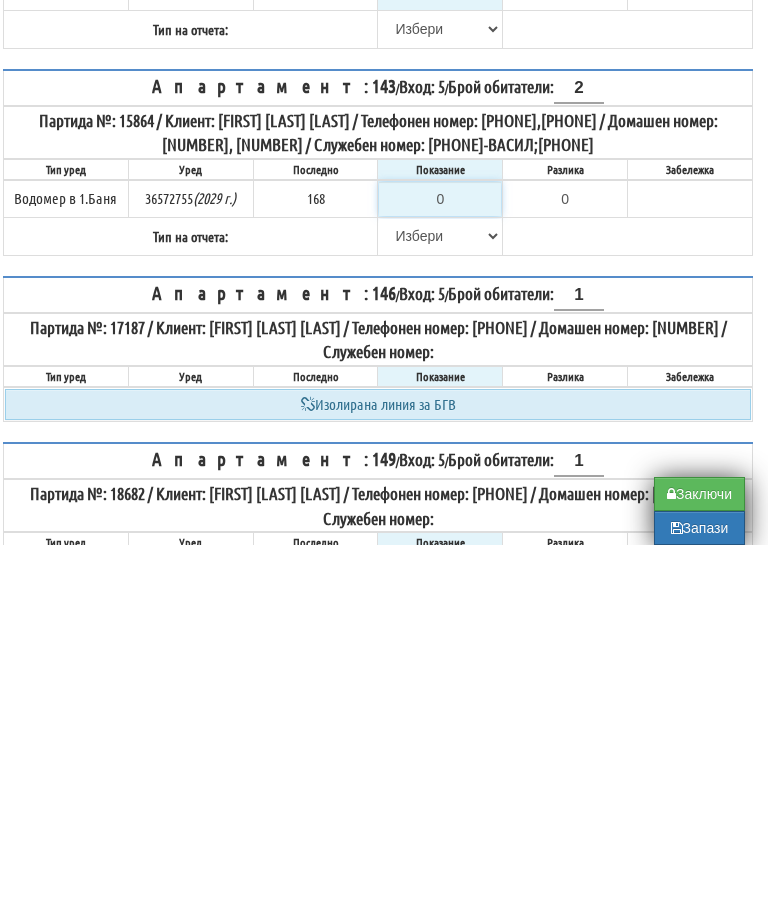 type on "1" 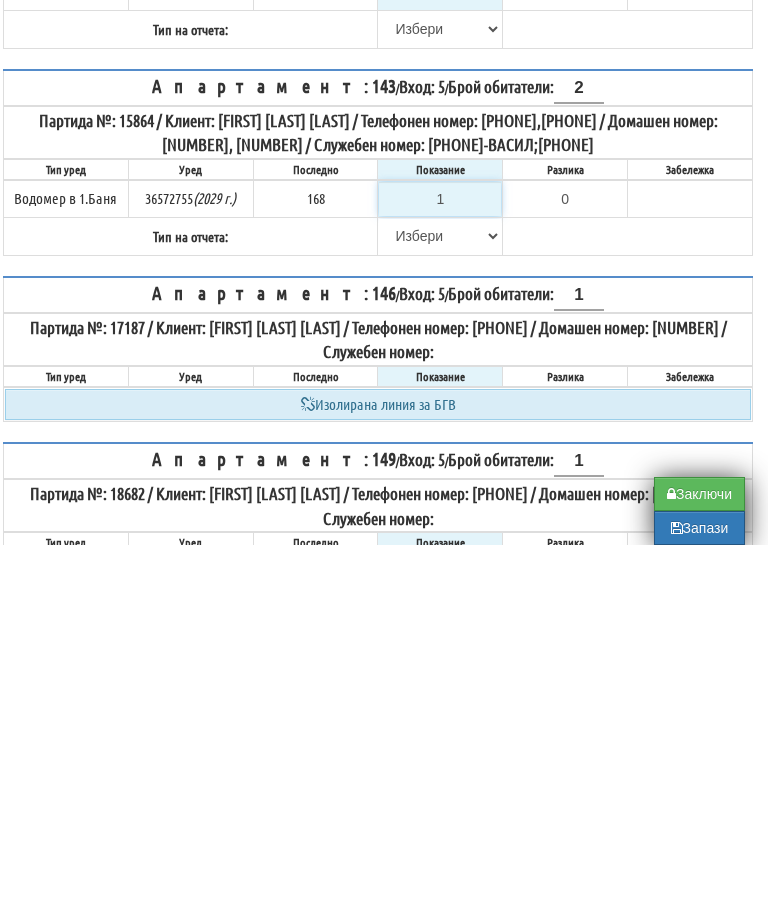 type on "-167.000" 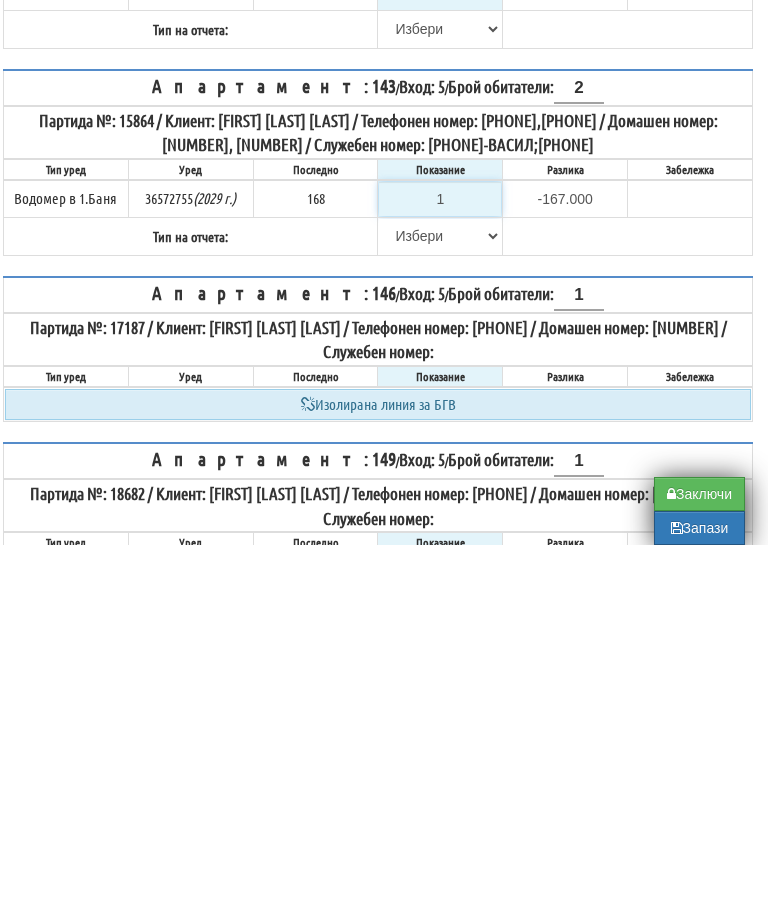 type on "17" 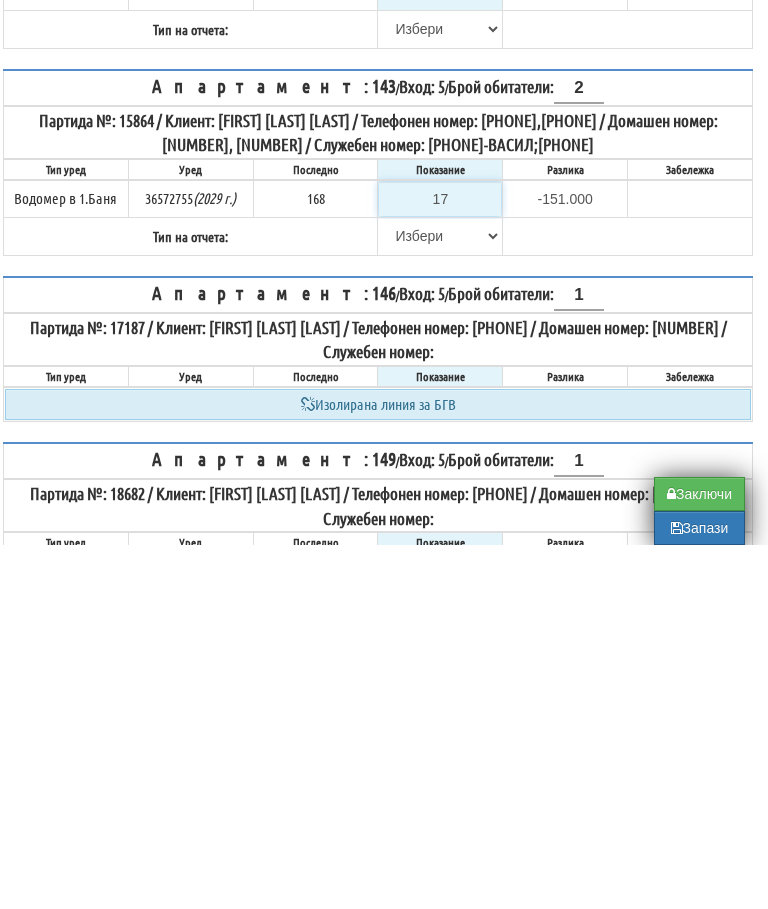 type on "170" 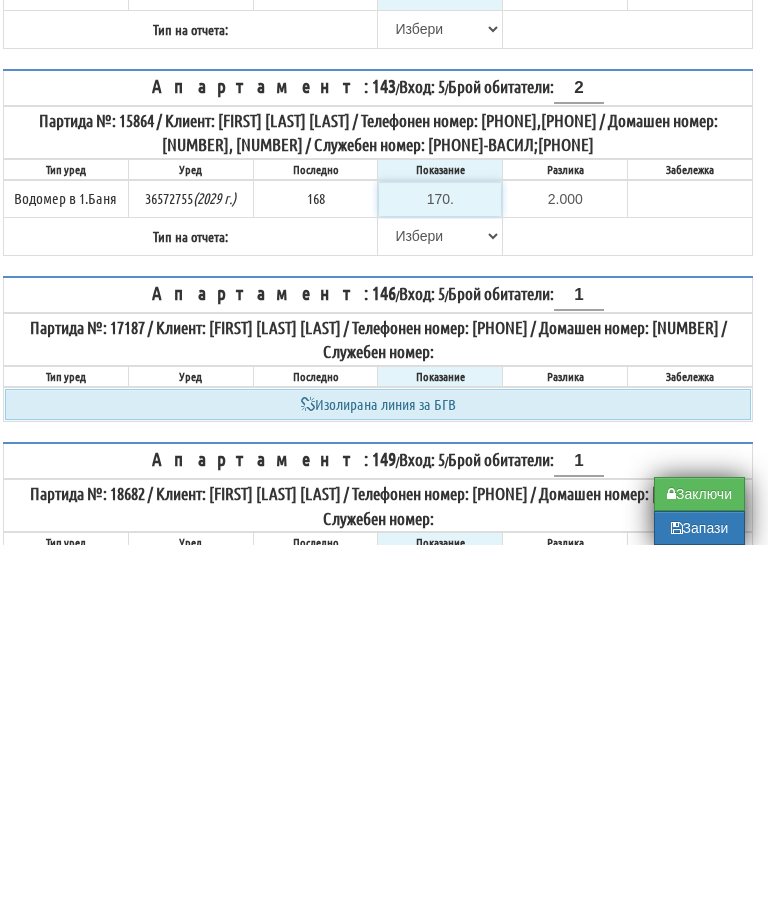 type on "170.5" 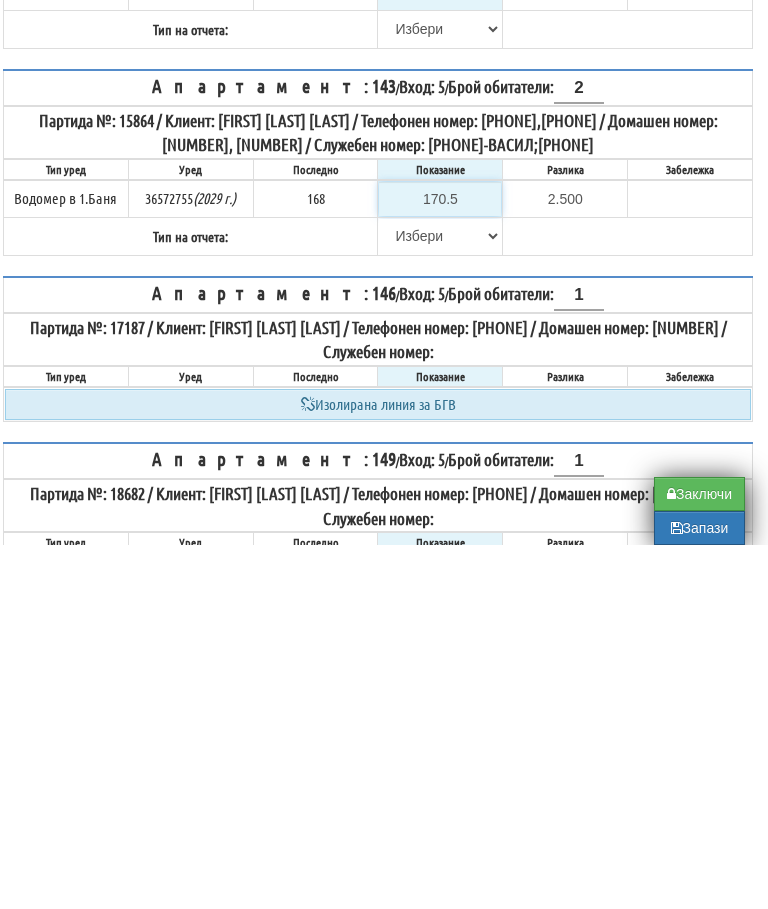type on "170.5" 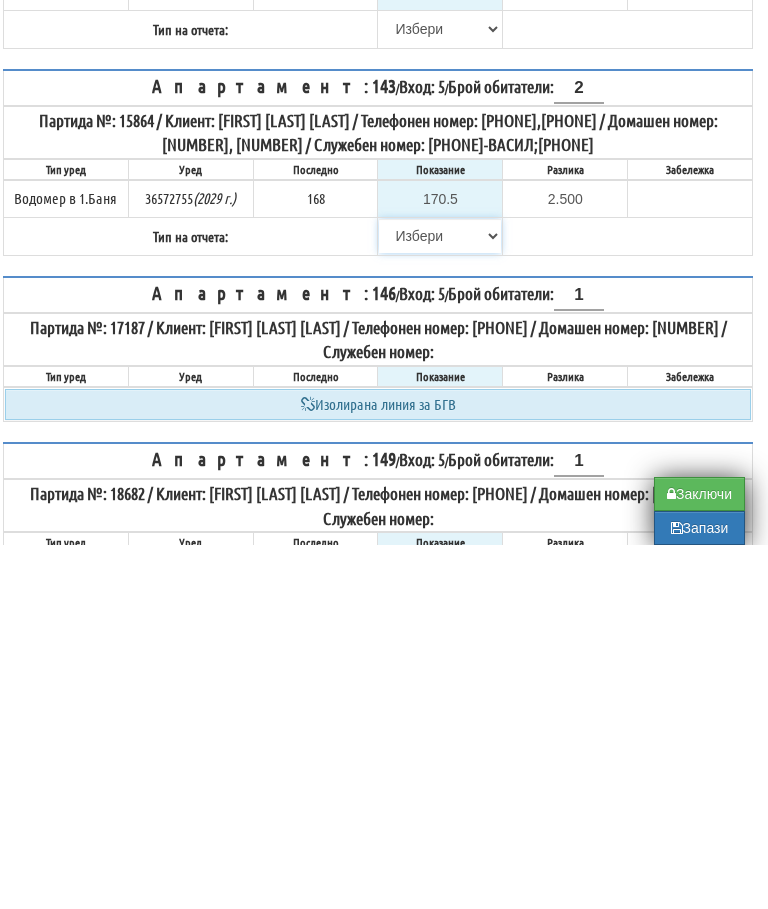 click on "Избери
Визуален
Телефон
Бележка
Неосигурен достъп
Самоотчет
Служебно
Дистанционен" at bounding box center (440, 600) 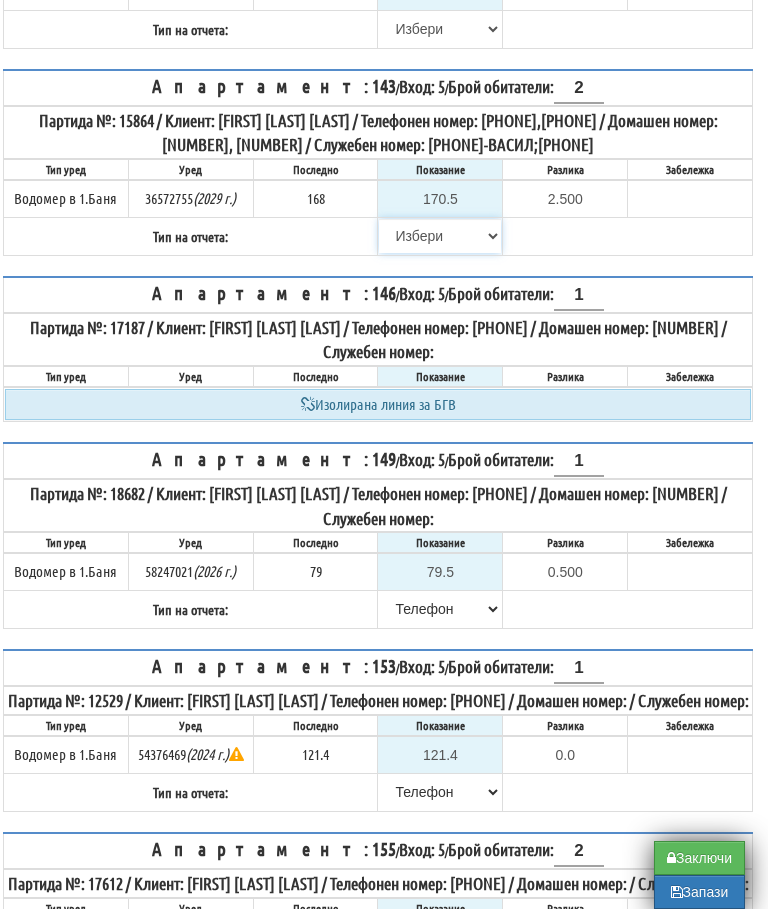 select on "89c75930-9bfd-e511-80be-8d5a1dced85a" 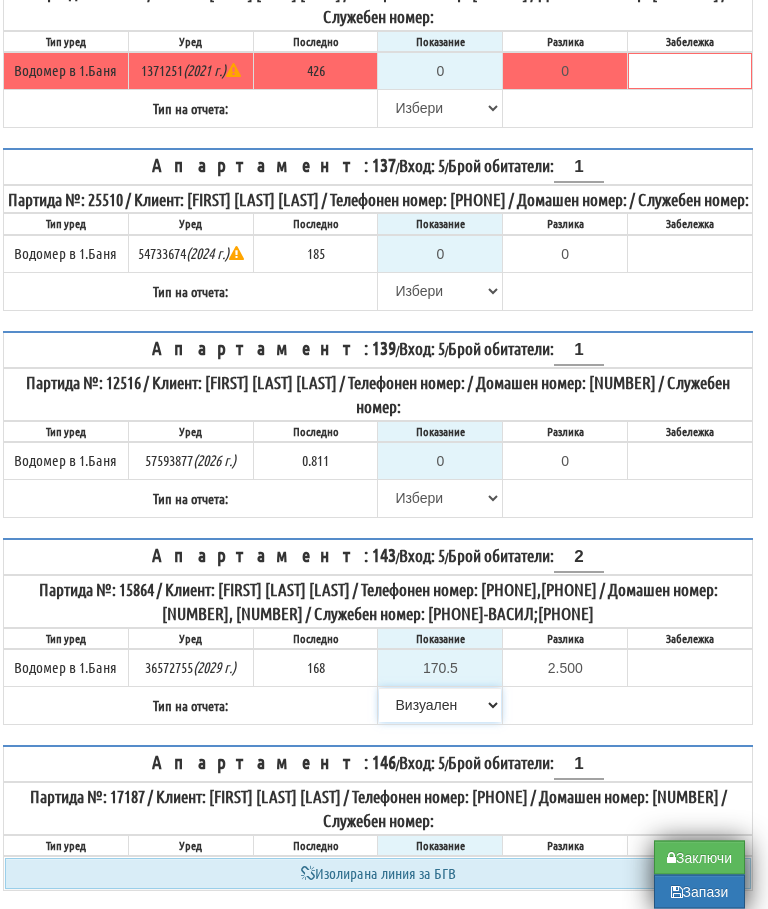 scroll, scrollTop: 1189, scrollLeft: 12, axis: both 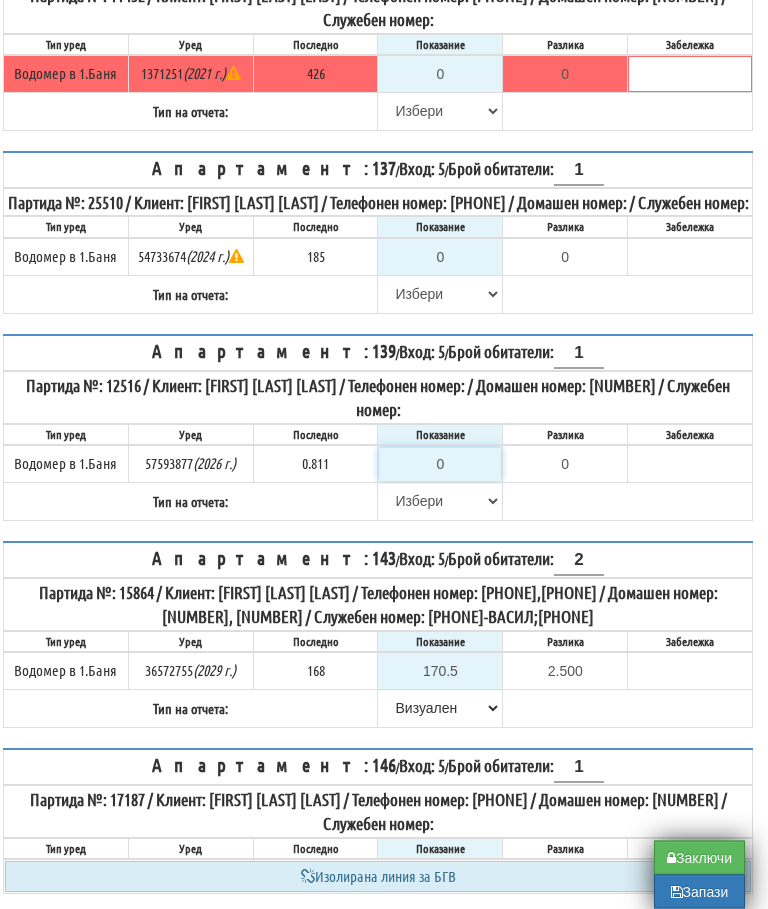click on "0" at bounding box center (440, 465) 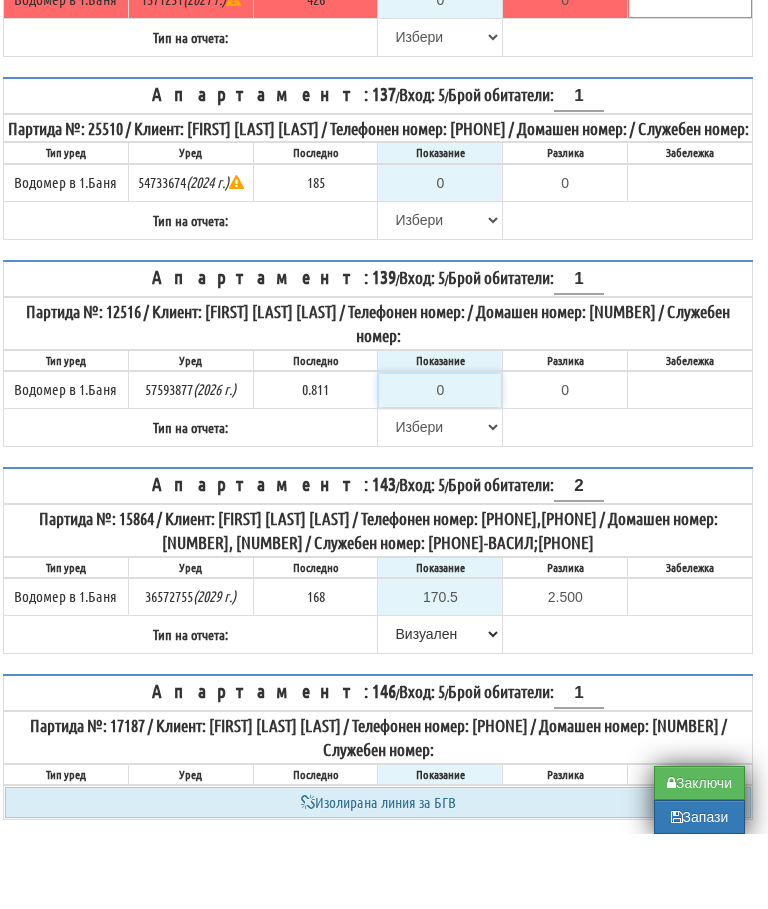 type on "-0.811" 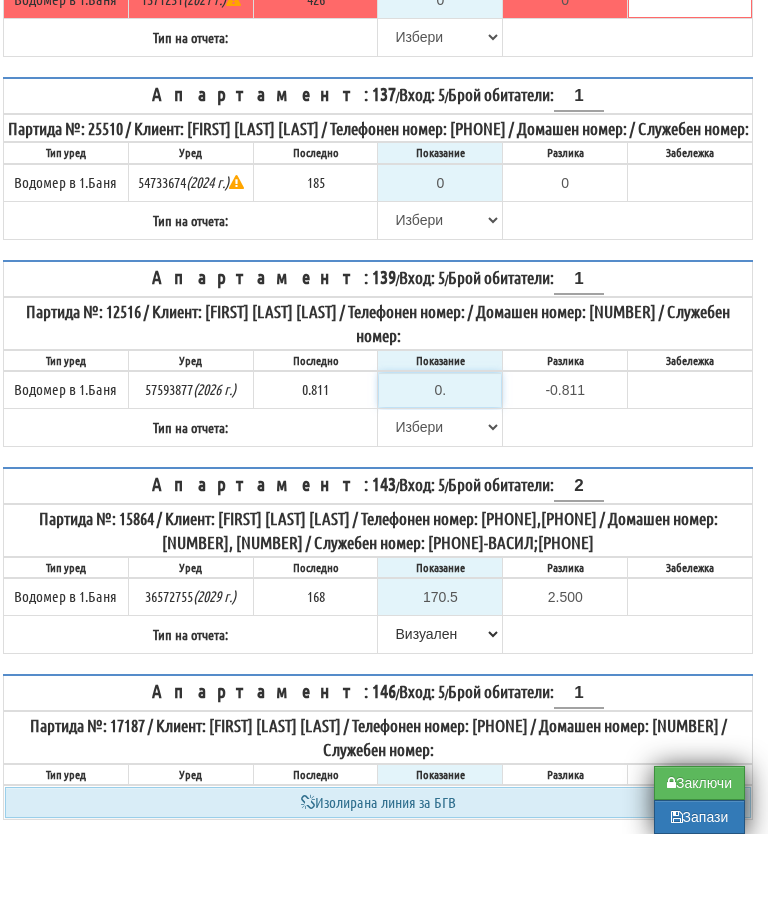 type on "0.8" 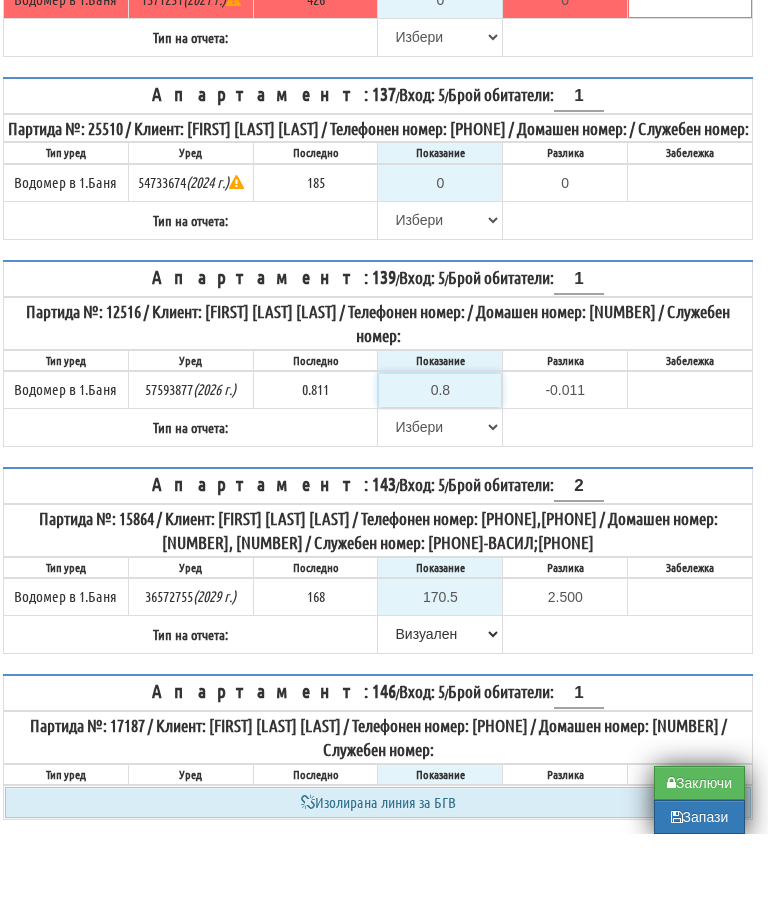type on "0.81" 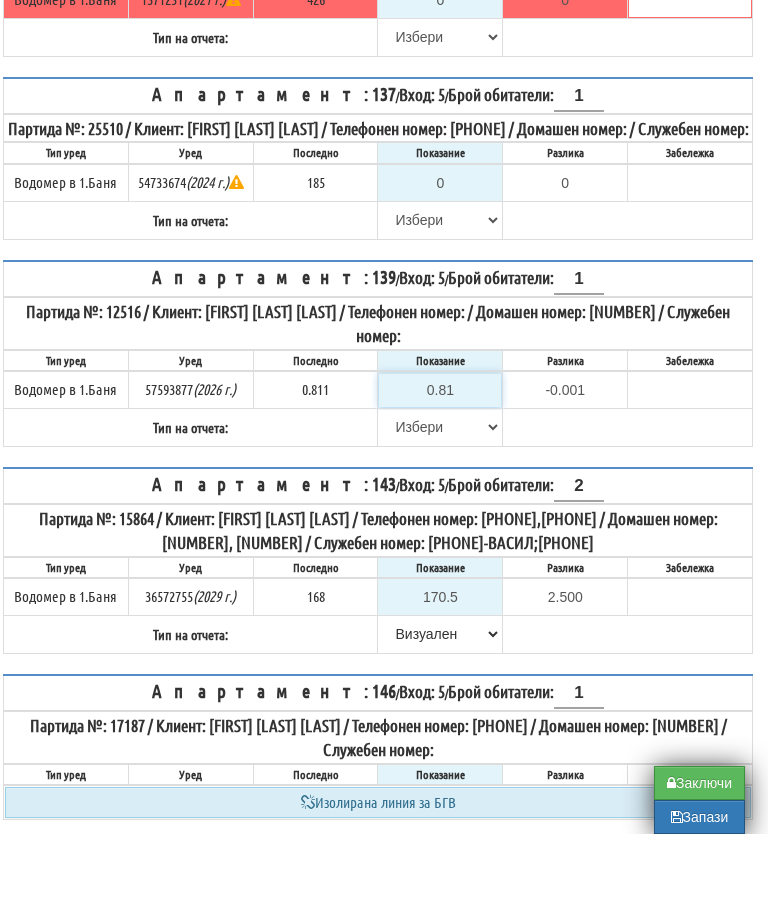 type on "0.811" 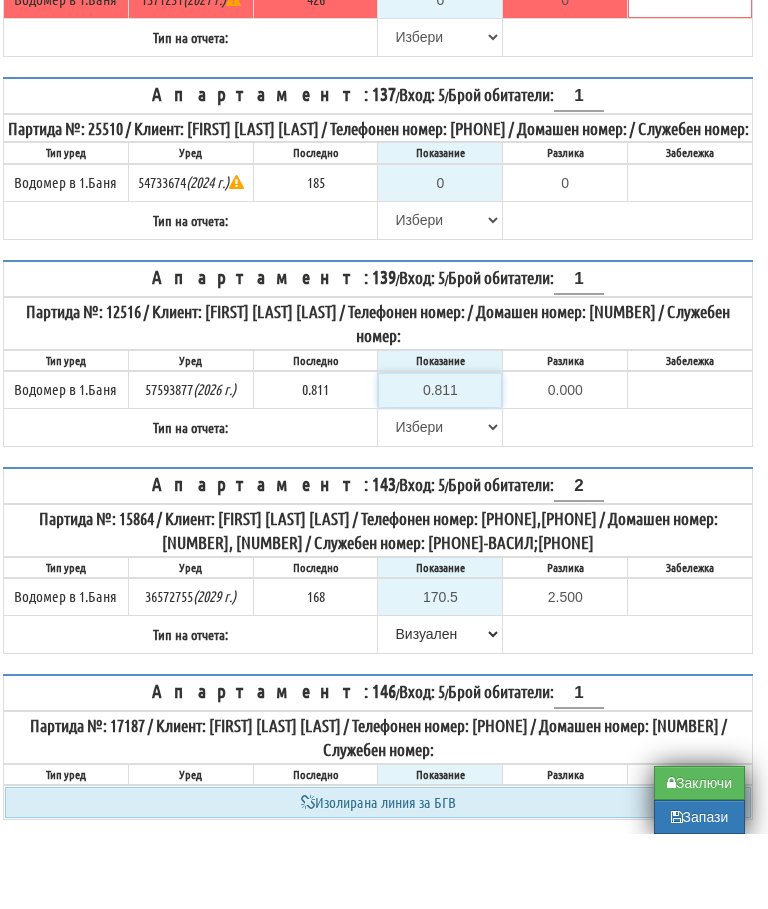 type on "0.811" 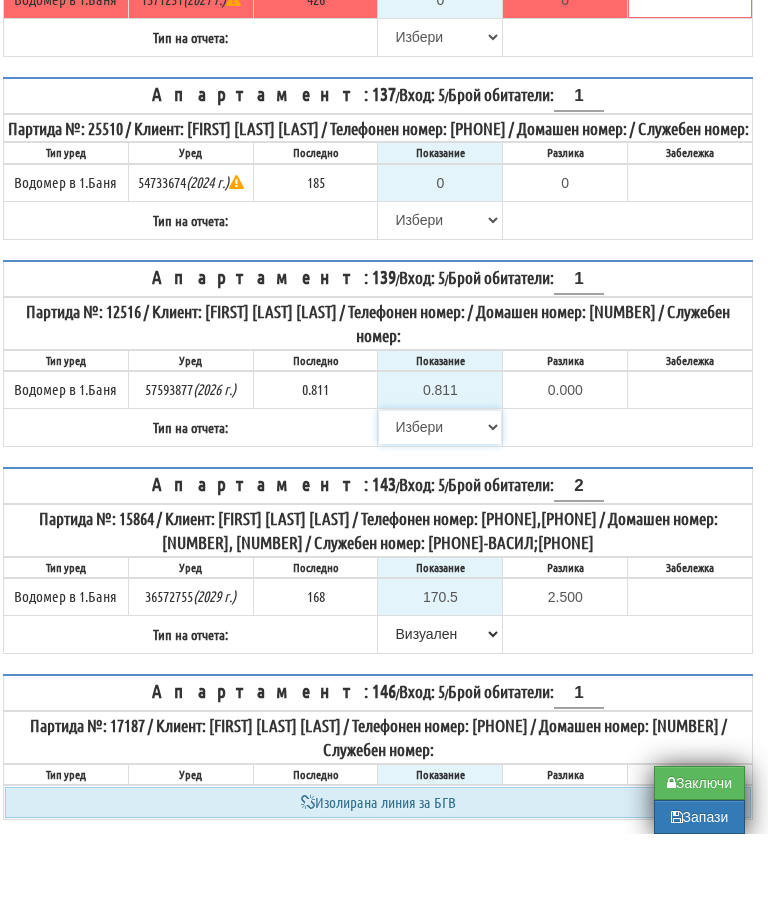 click on "Избери
Визуален
Телефон
Бележка
Неосигурен достъп
Самоотчет
Служебно
Дистанционен" at bounding box center [440, 502] 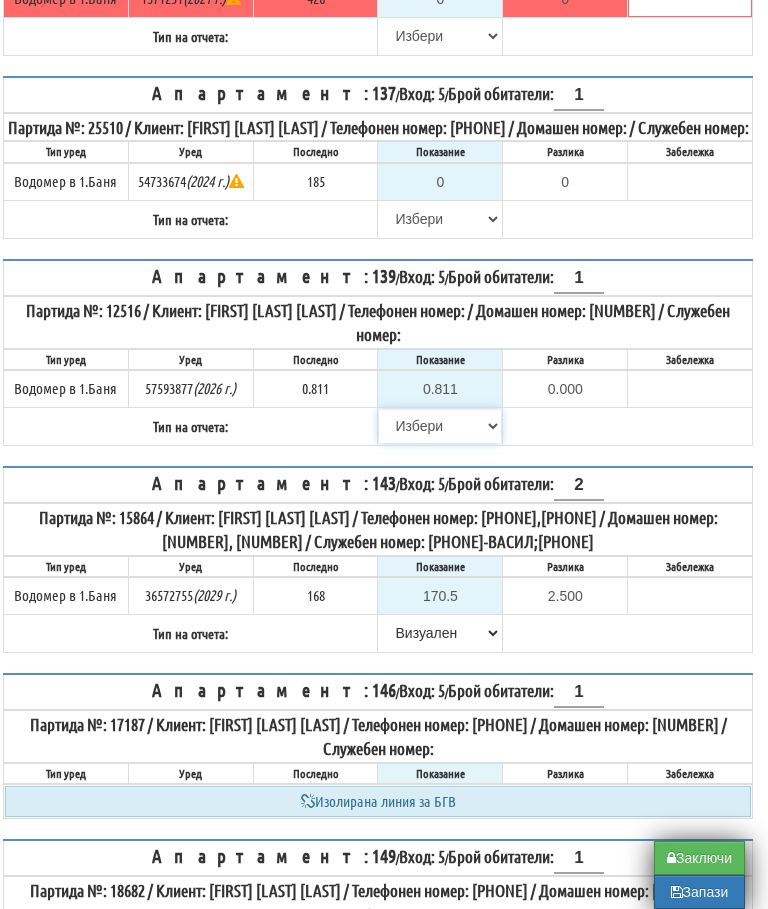 select on "8bc75930-9bfd-e511-80be-8d5a1dced85a" 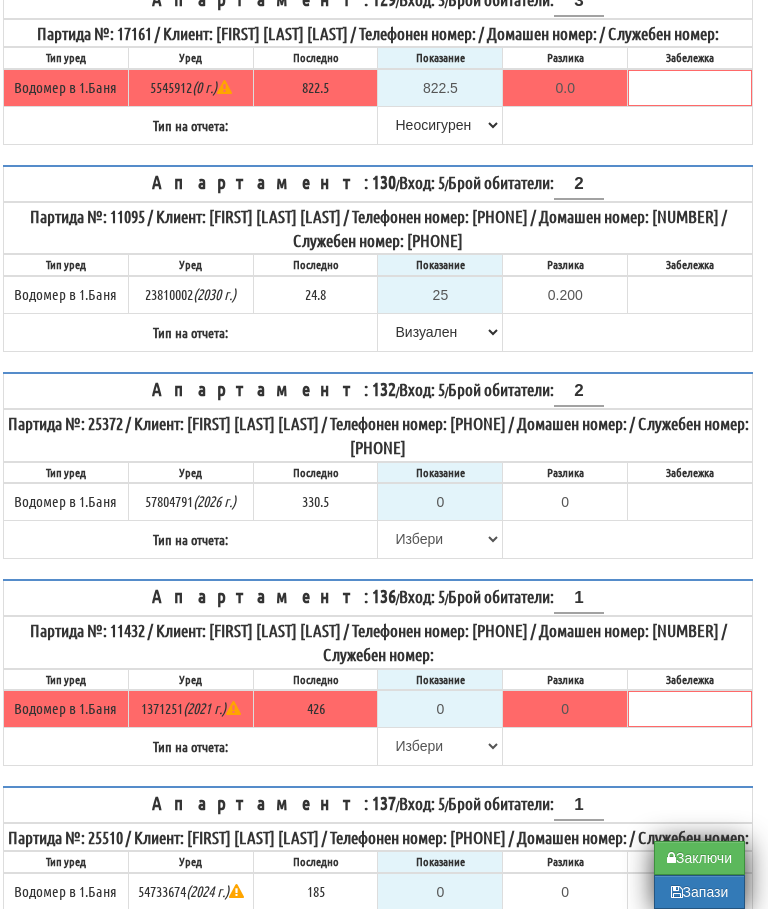 scroll, scrollTop: 554, scrollLeft: 12, axis: both 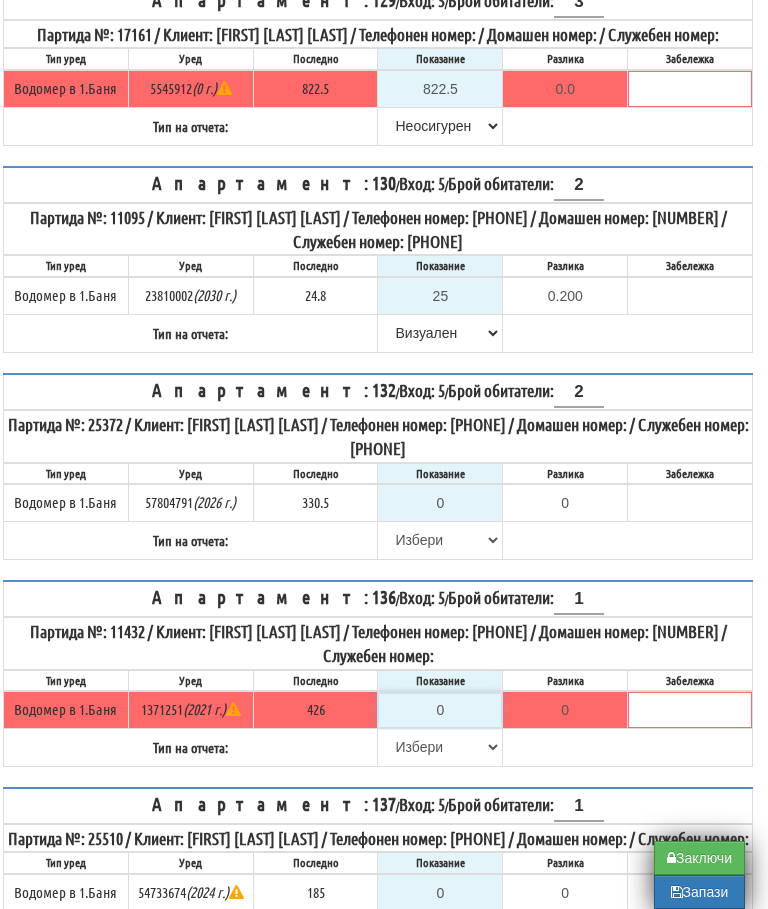 click on "0" at bounding box center [440, 710] 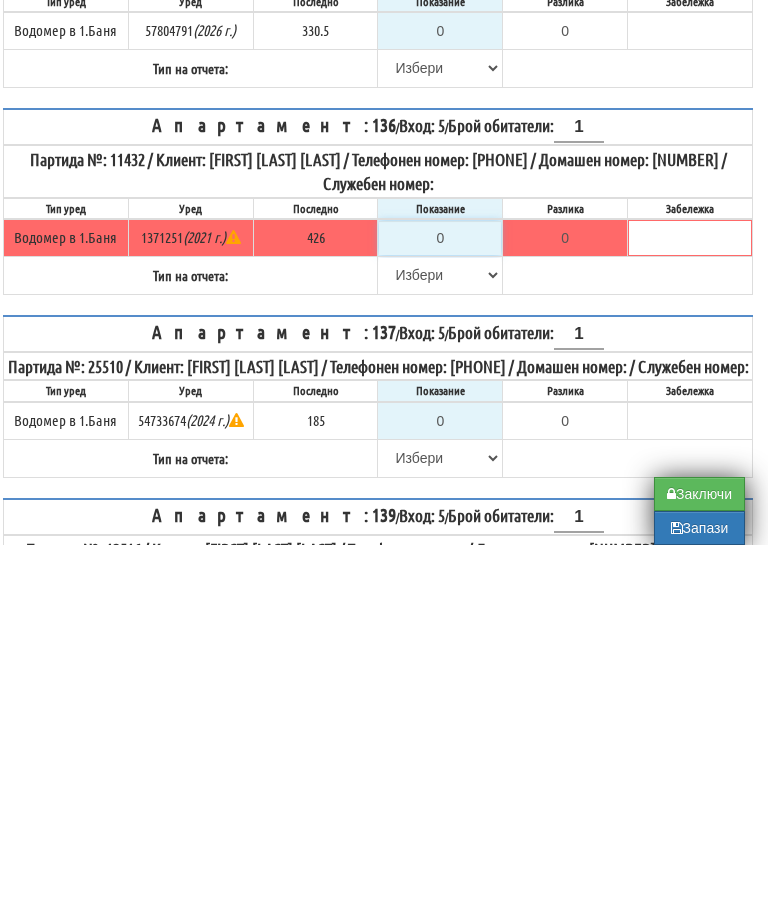 type on "4" 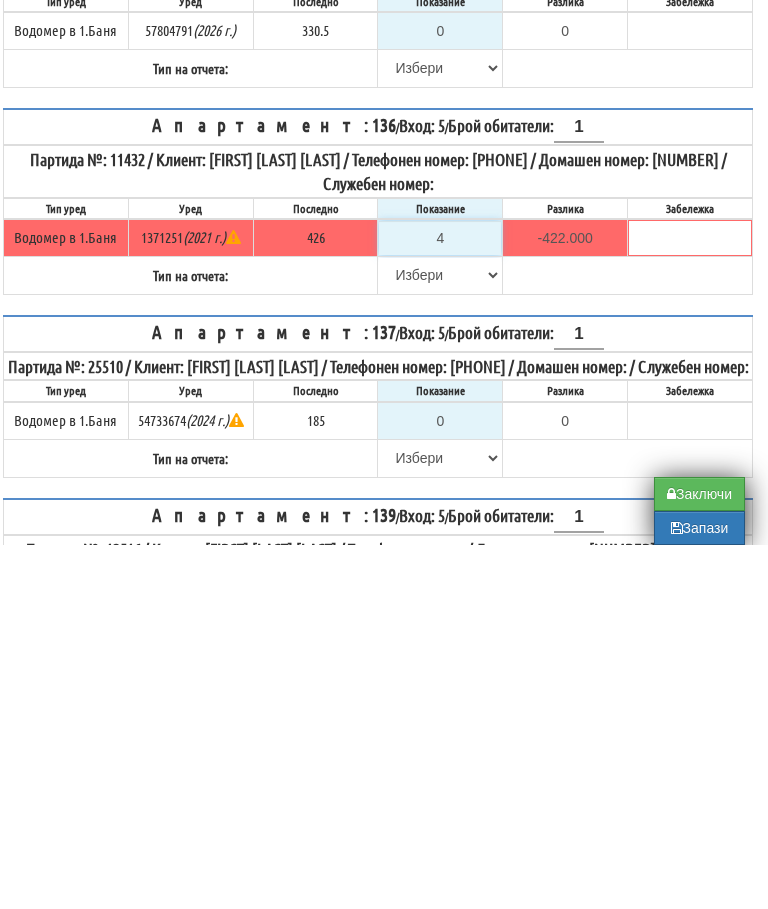 type on "42" 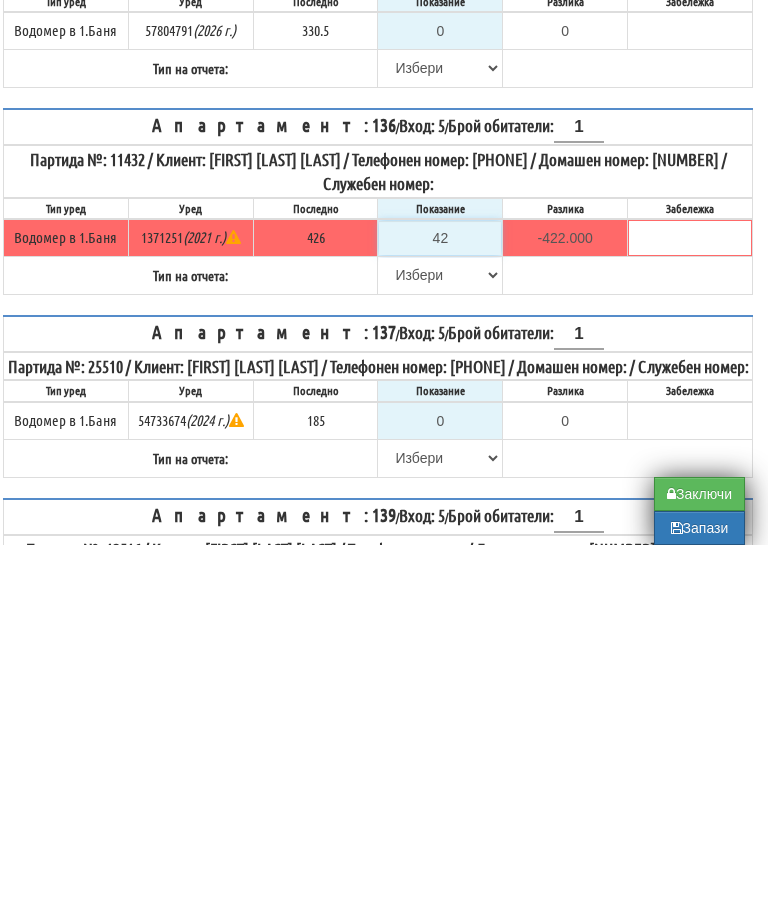 type on "-384.000" 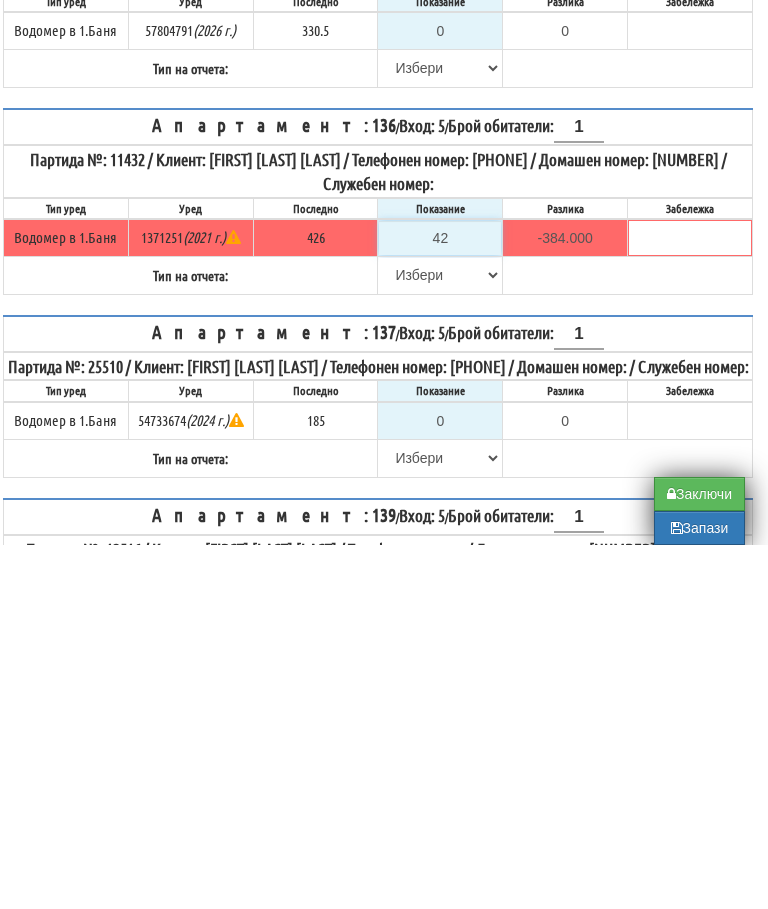 type on "426" 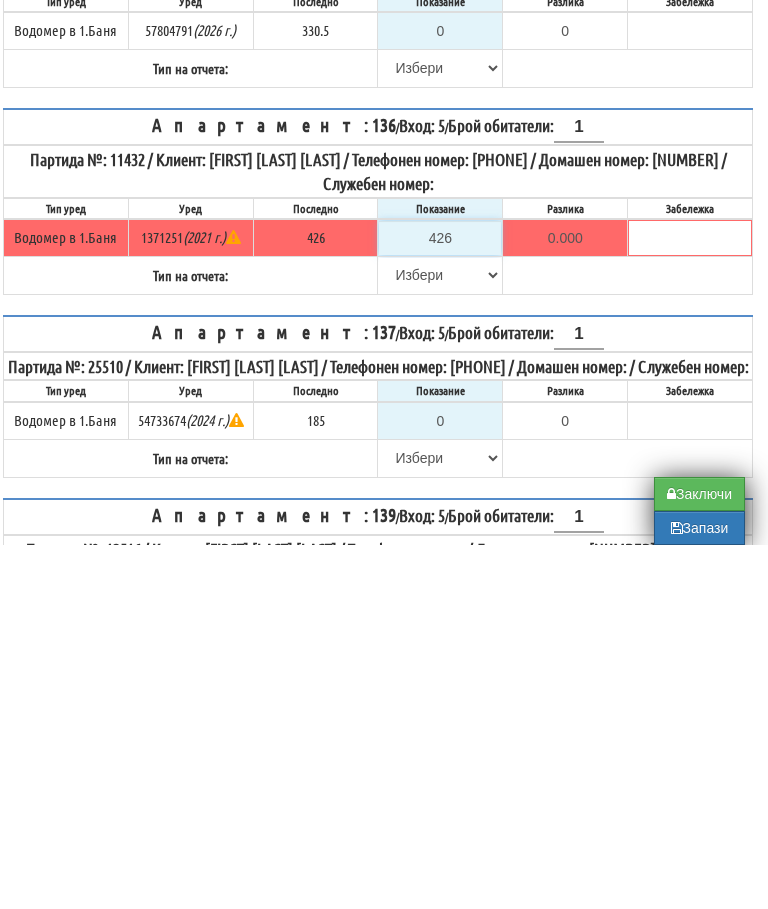 type on "426" 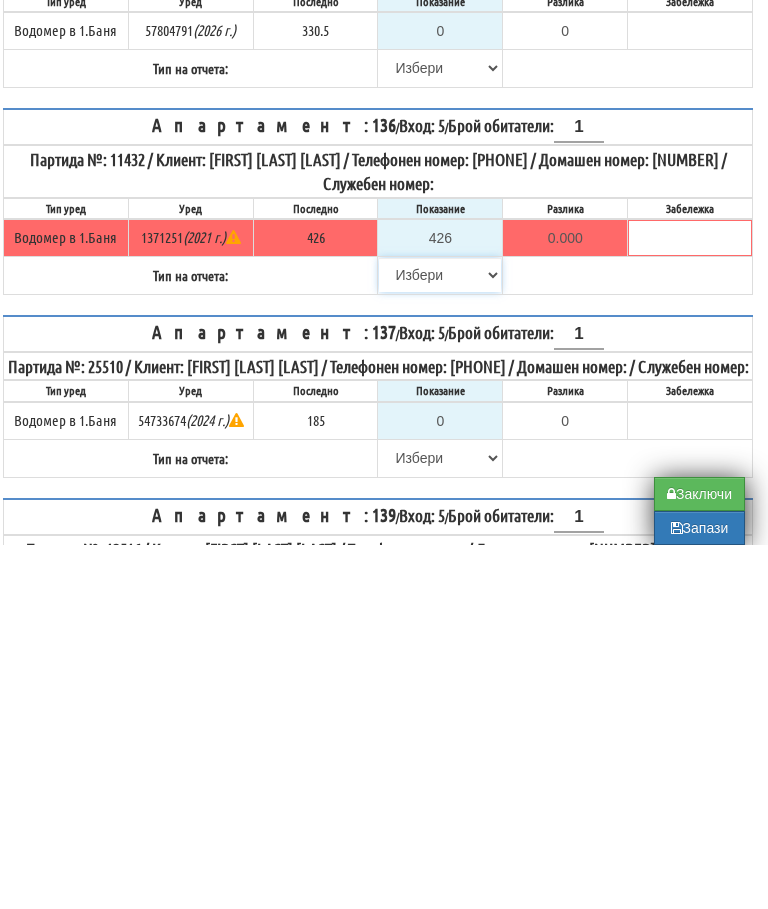 click on "Избери
Визуален
Телефон
Бележка
Неосигурен достъп
Самоотчет
Служебно
Дистанционен" at bounding box center [440, 639] 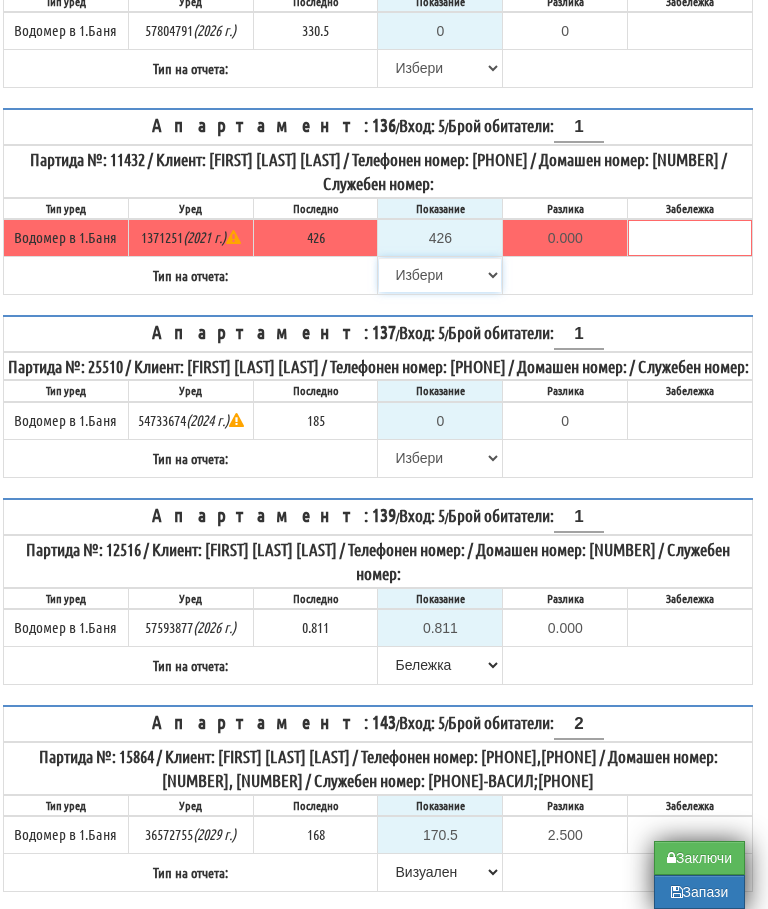 select on "8bc75930-9bfd-e511-80be-8d5a1dced85a" 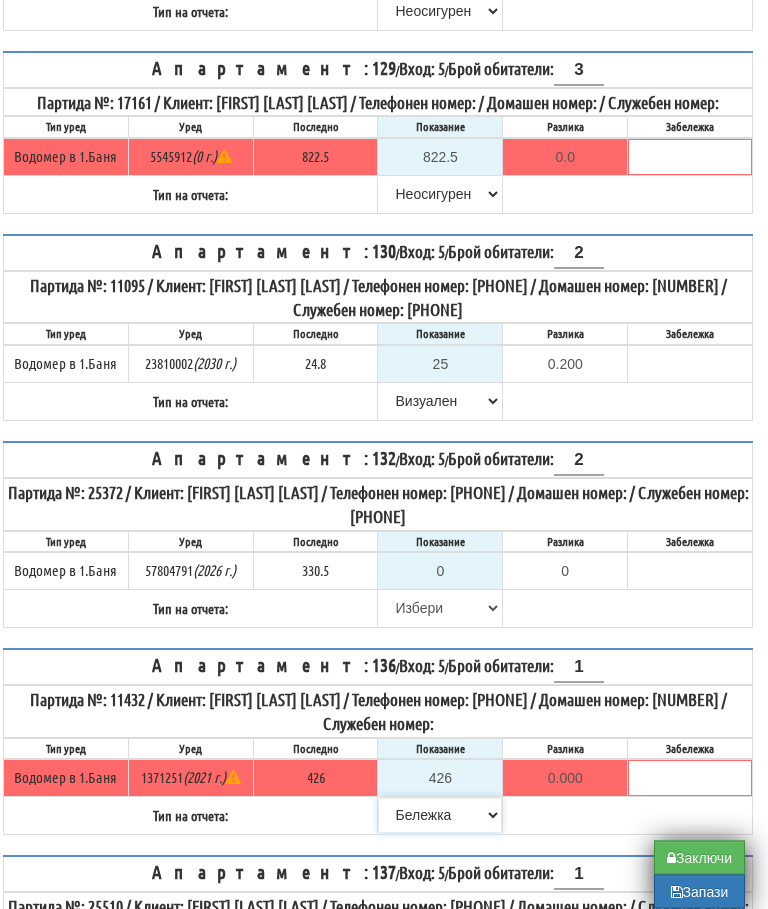 scroll, scrollTop: 486, scrollLeft: 12, axis: both 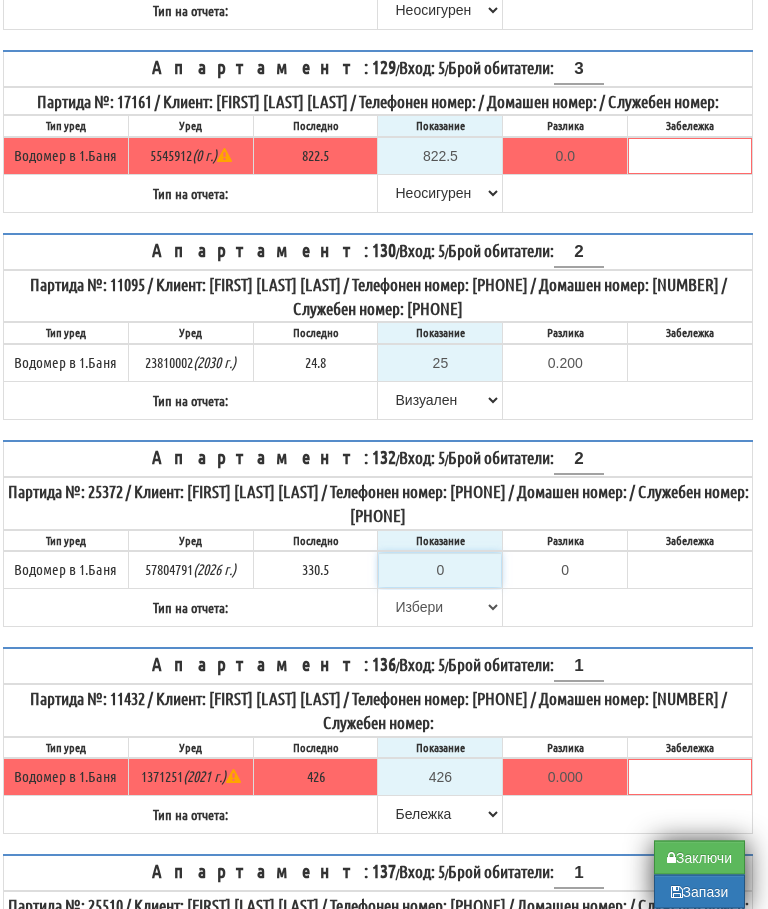 click on "0" at bounding box center (440, 571) 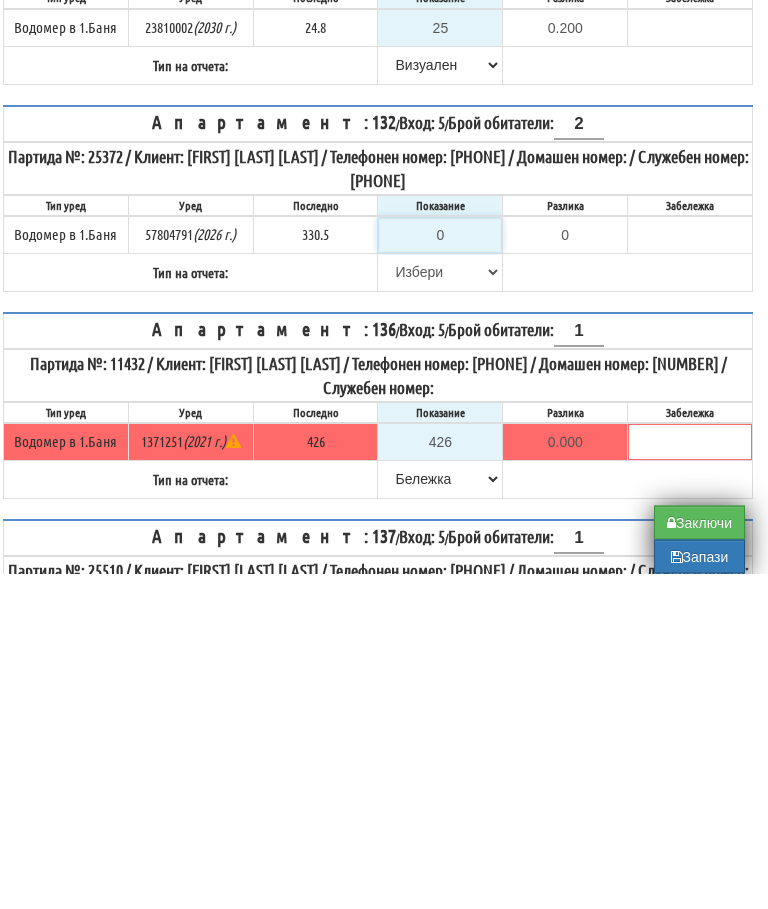 type on "3" 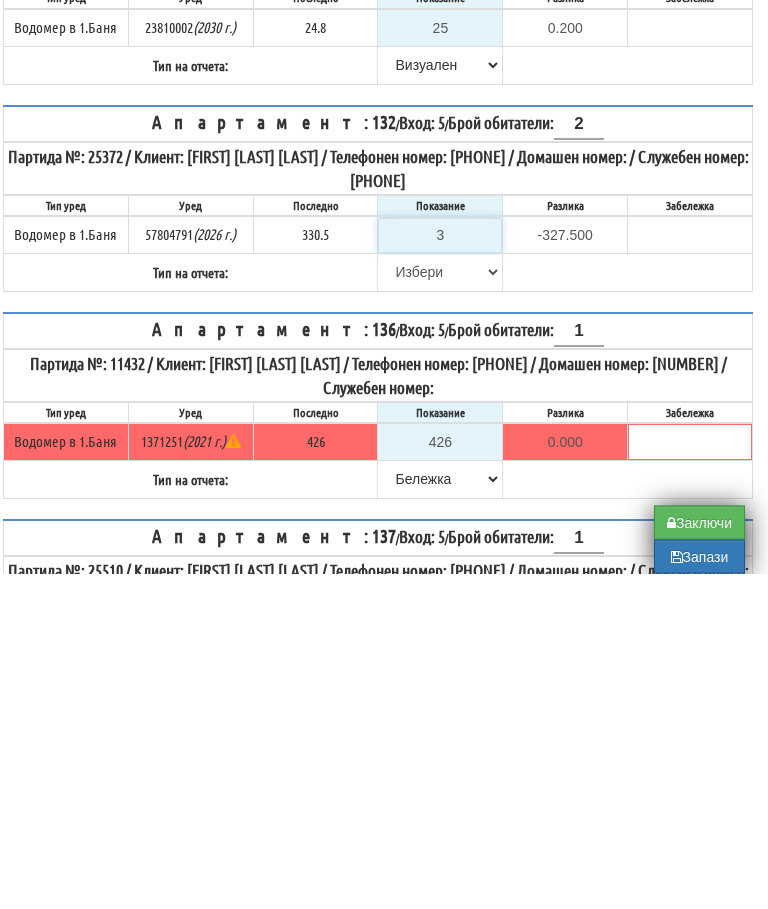 type on "33" 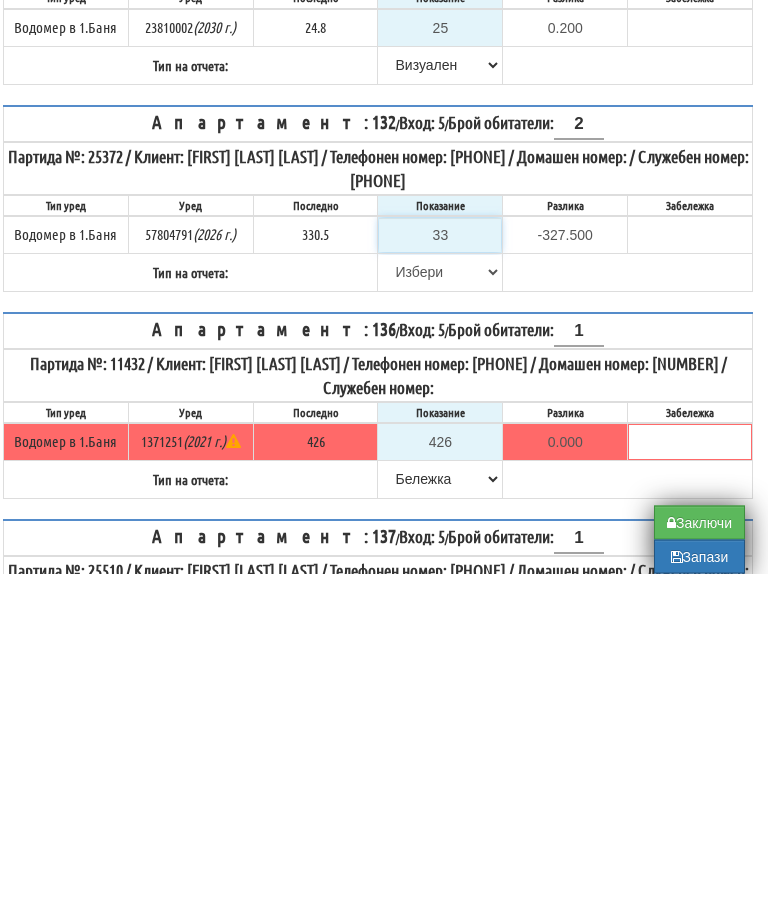 type on "-297.500" 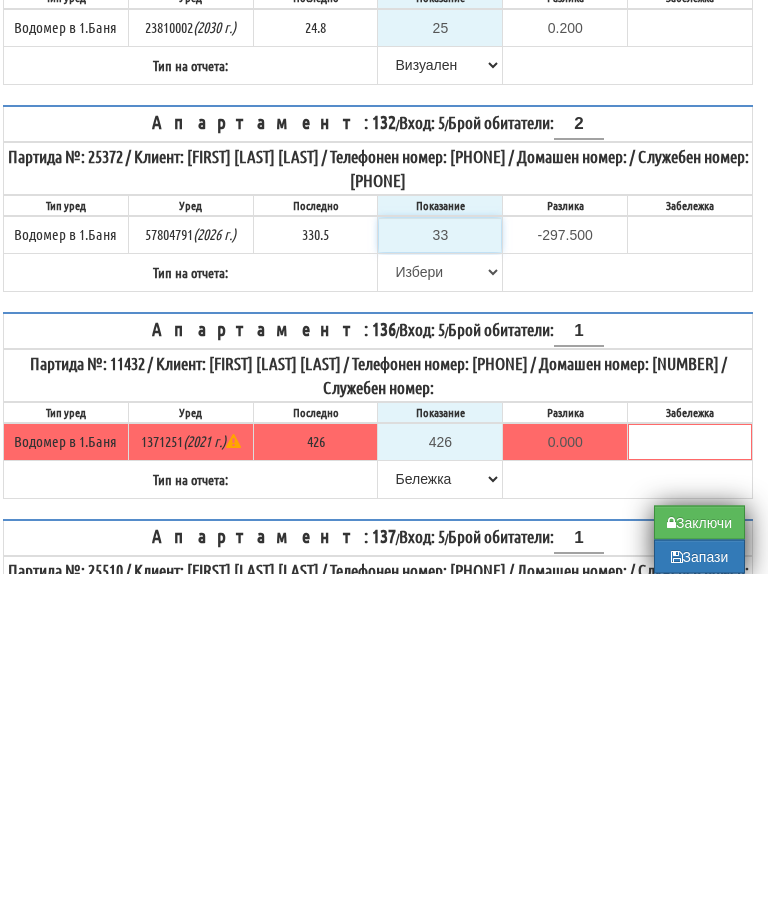 type on "333" 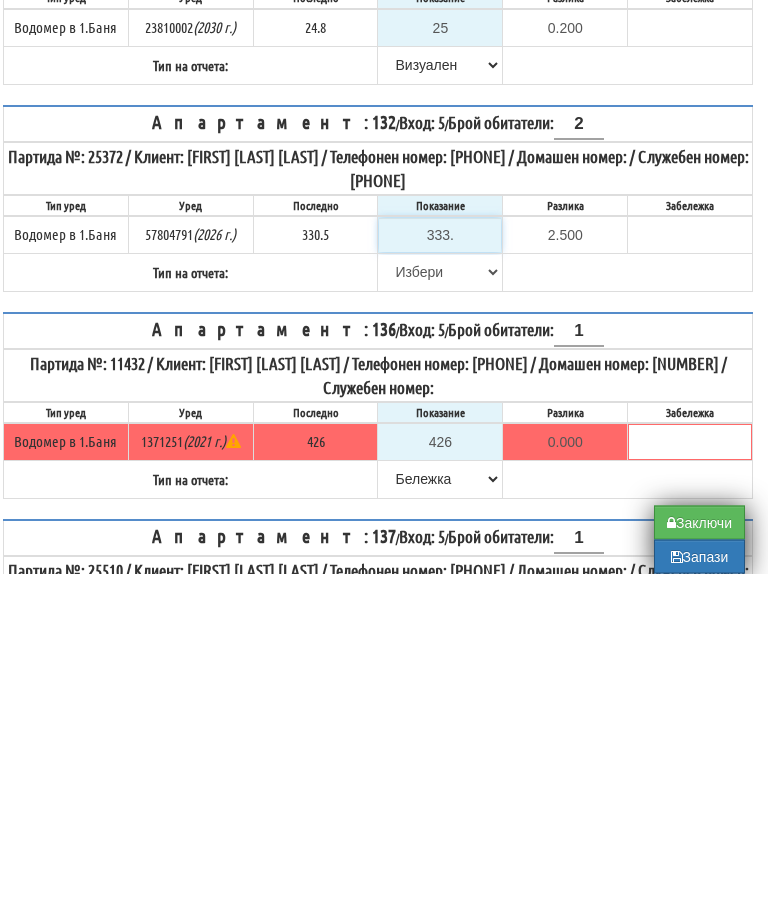 type on "333.7" 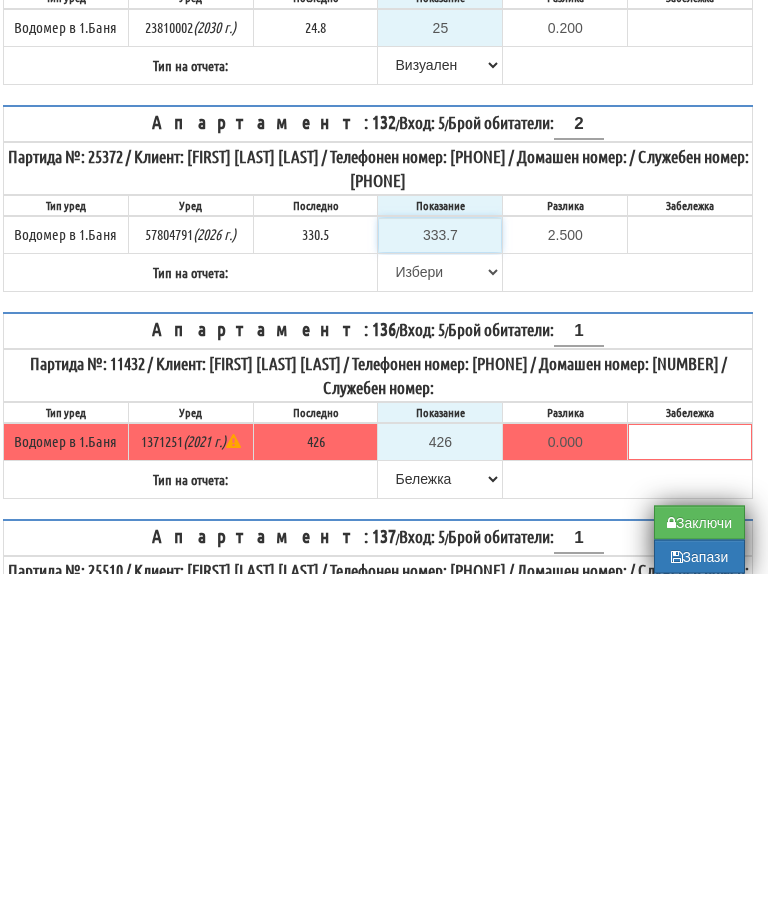 type on "3.2" 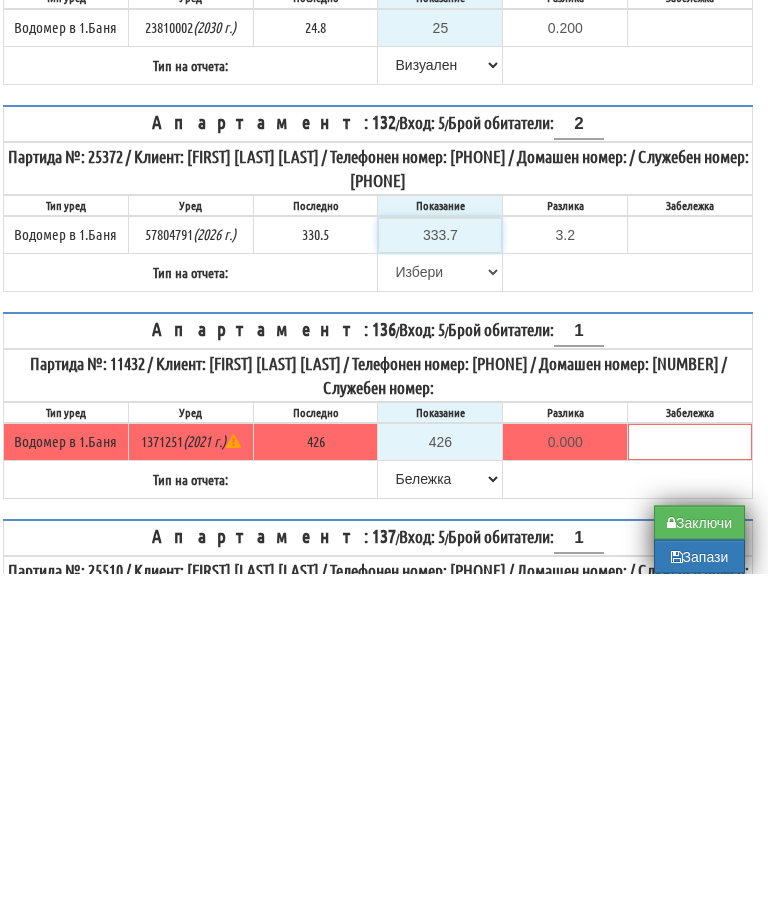 type on "333." 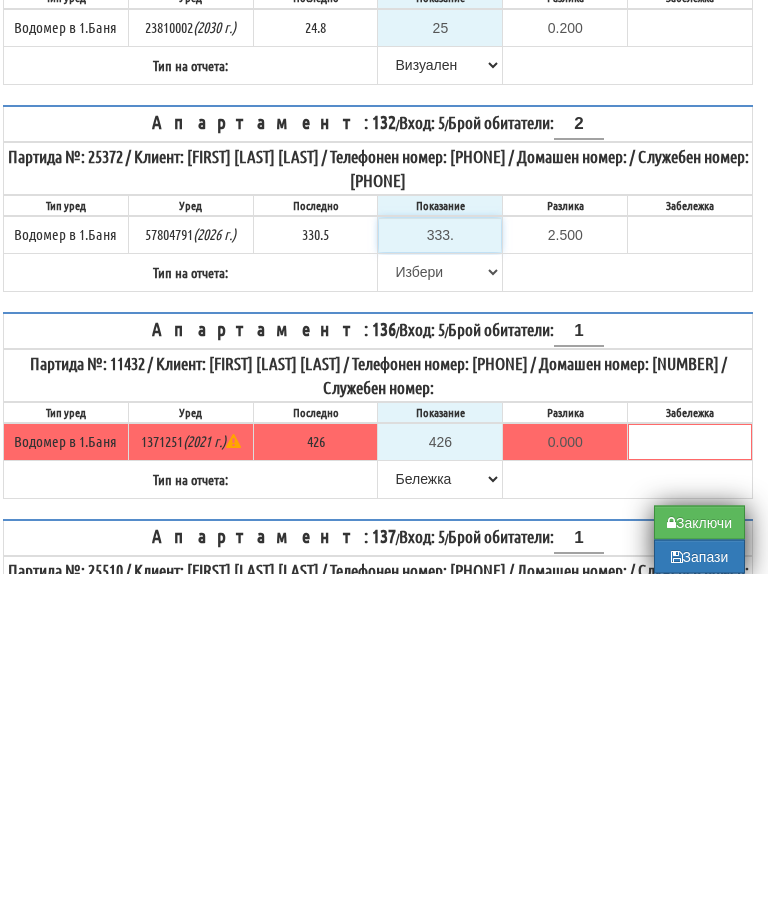 type on "333.6" 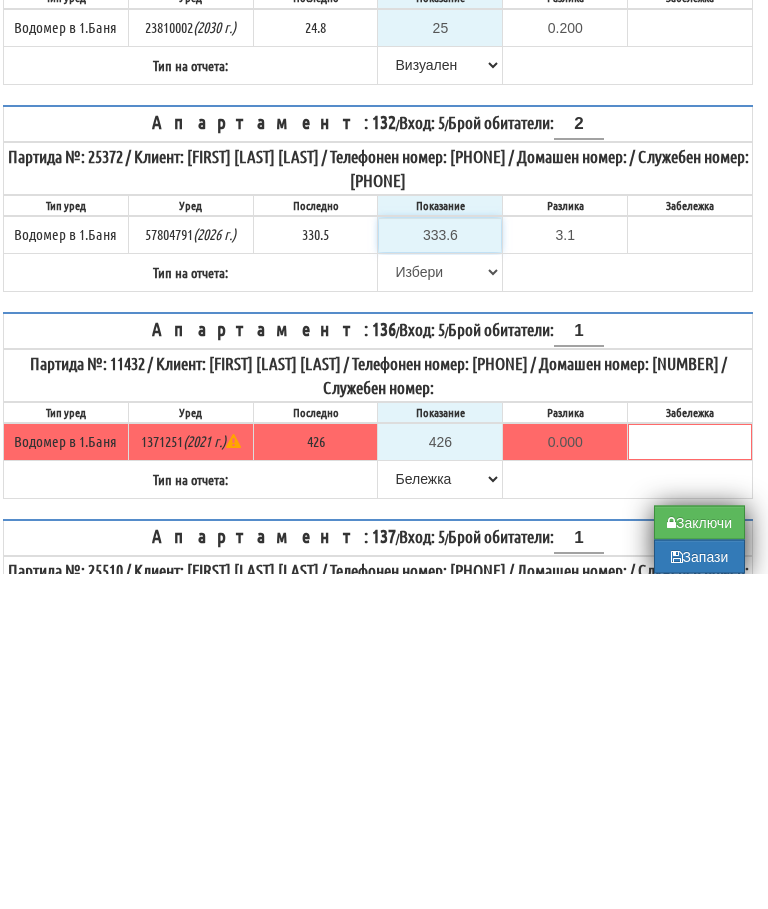 type on "333.6" 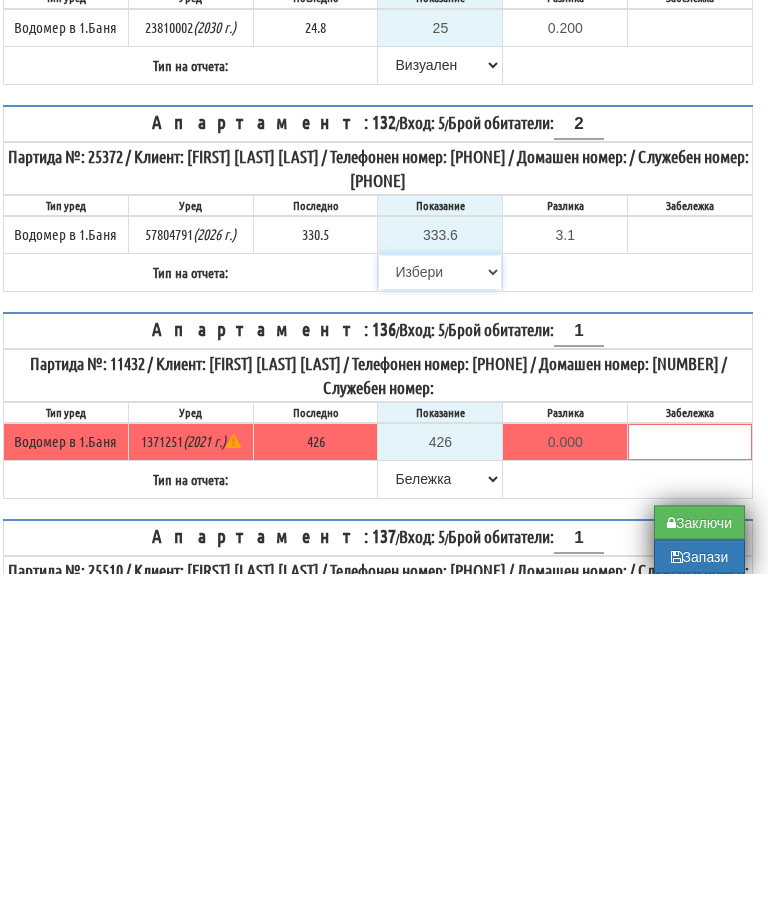 click on "Избери
Визуален
Телефон
Бележка
Неосигурен достъп
Самоотчет
Служебно
Дистанционен" at bounding box center (440, 608) 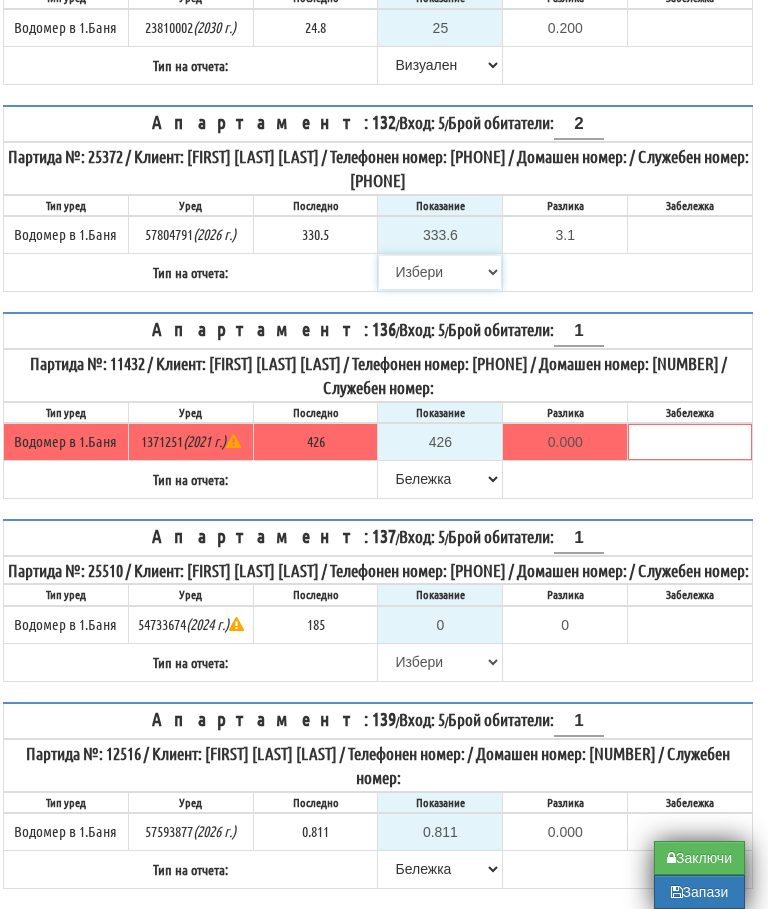 select on "89c75930-9bfd-e511-80be-8d5a1dced85a" 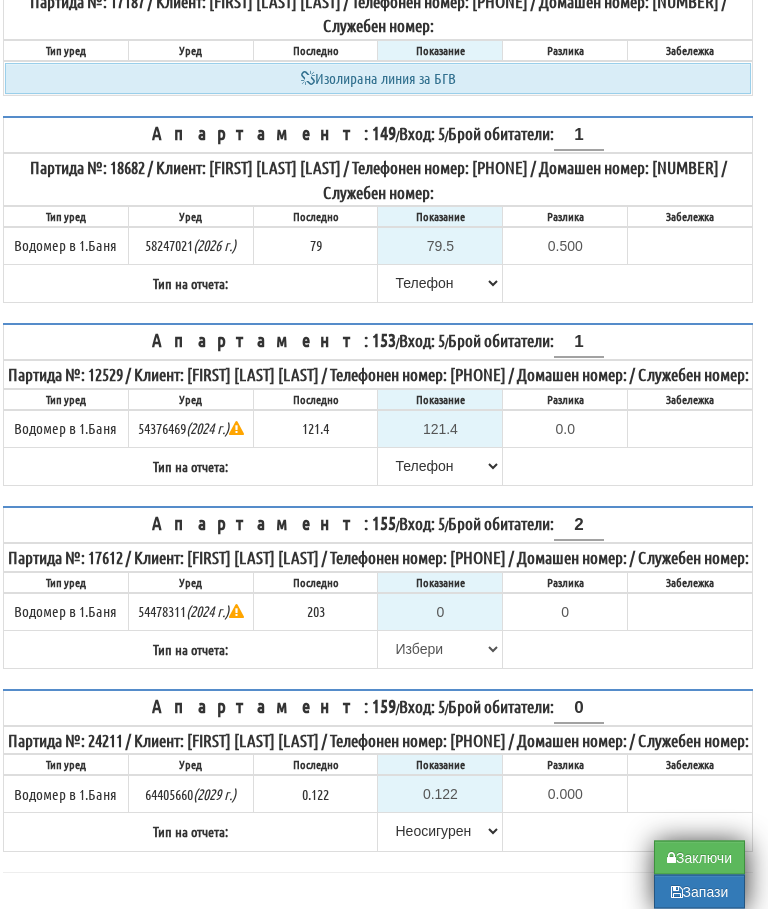 scroll, scrollTop: 1988, scrollLeft: 12, axis: both 